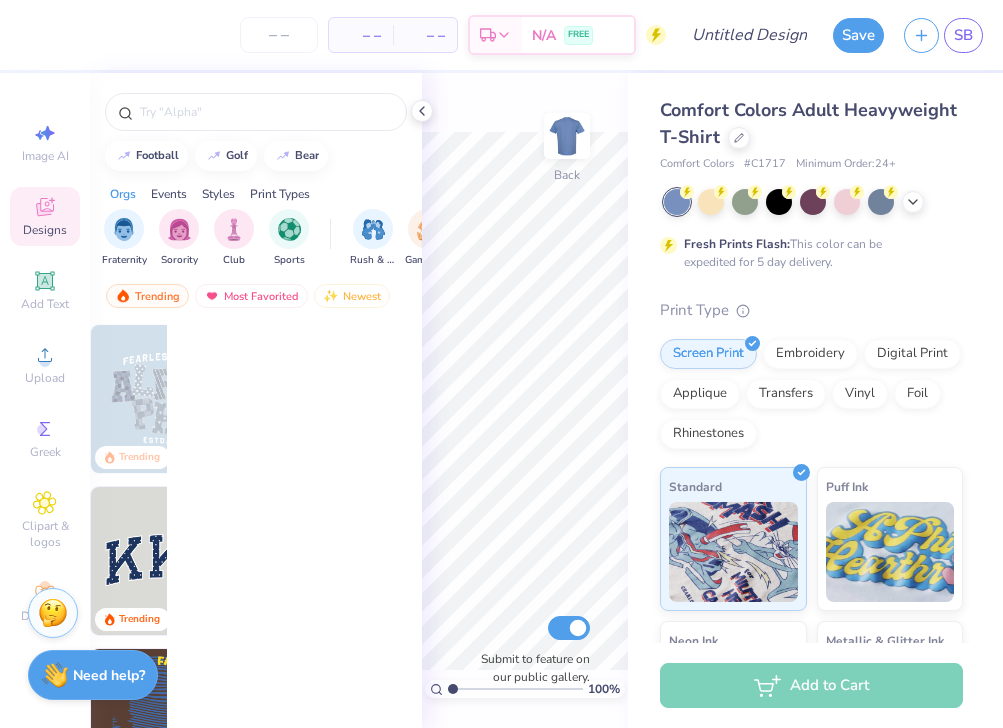 scroll, scrollTop: 0, scrollLeft: 0, axis: both 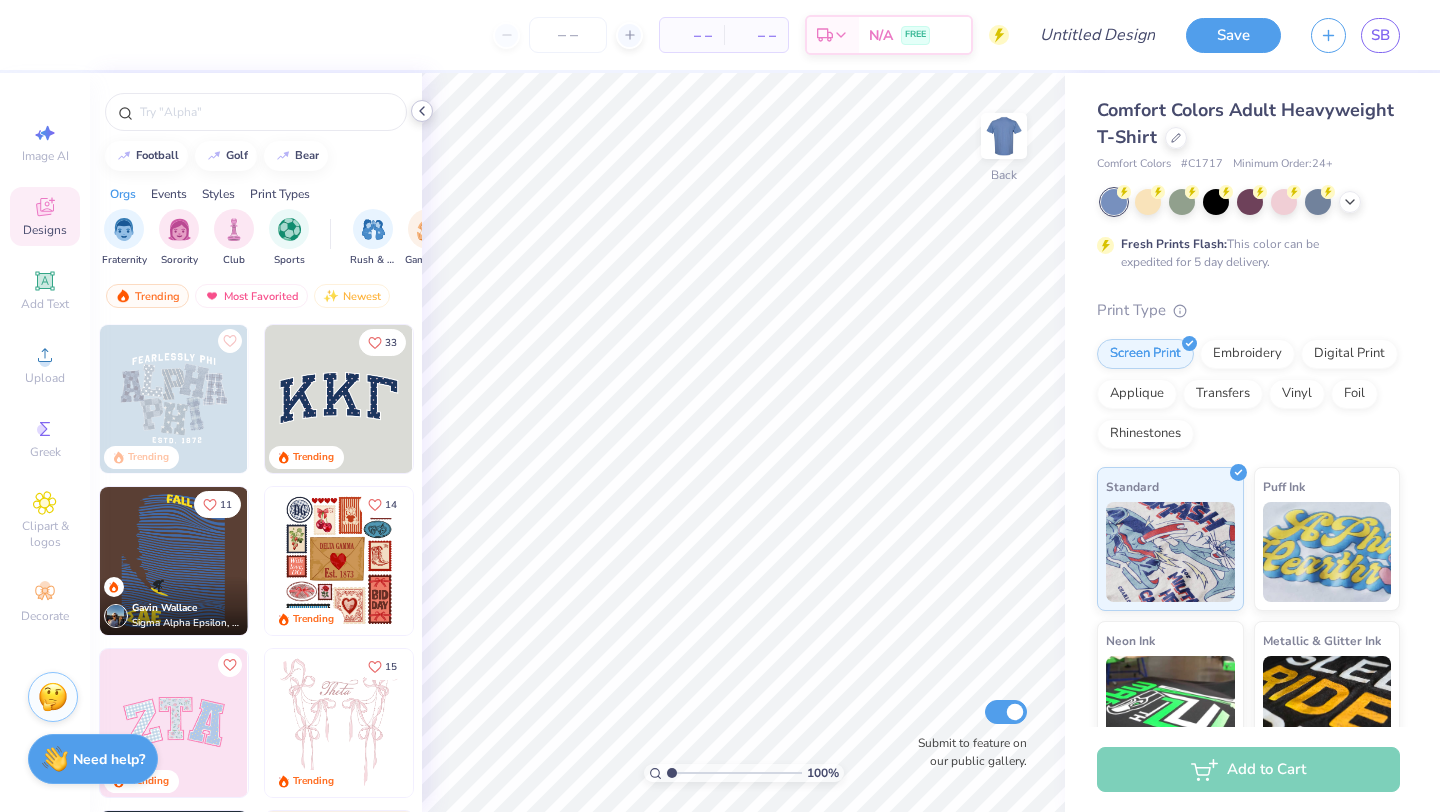 click 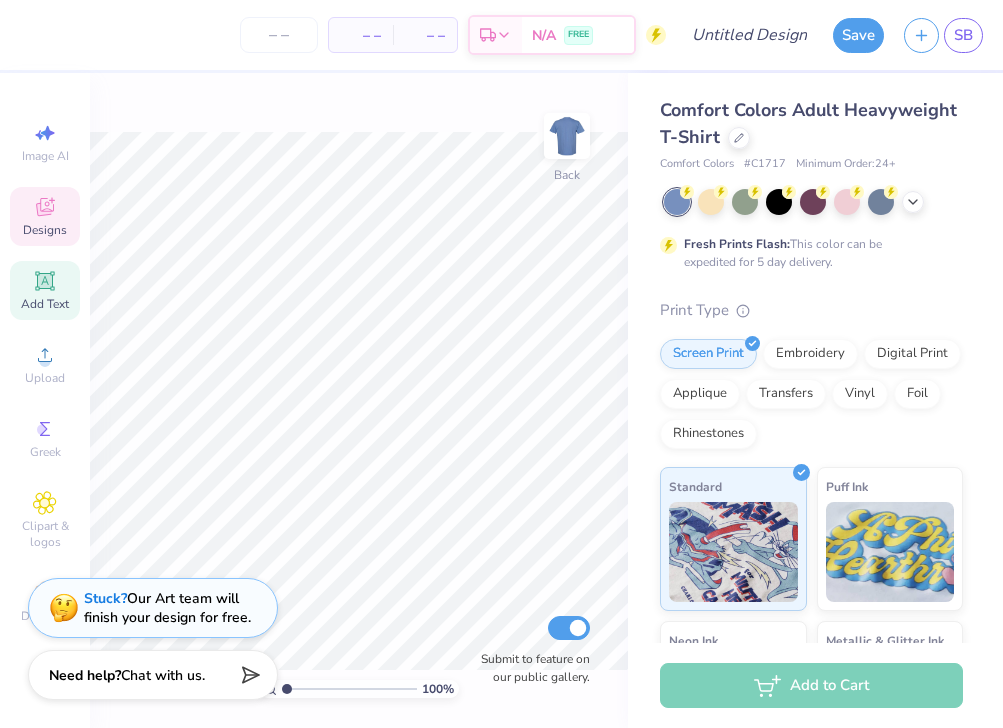 click 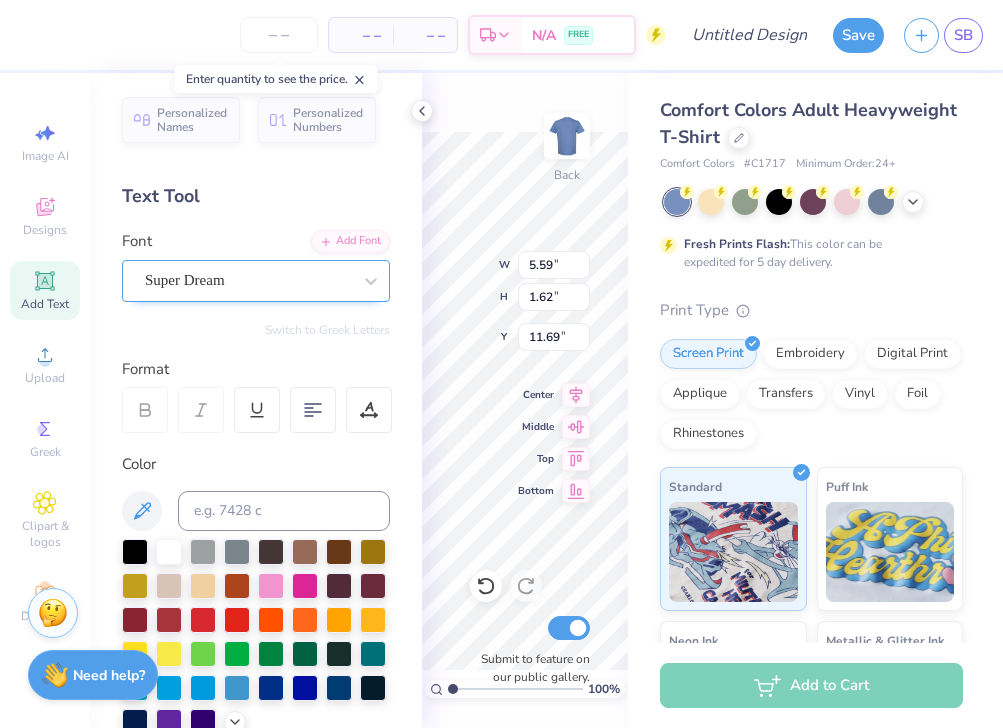 click on "Super Dream" at bounding box center (248, 280) 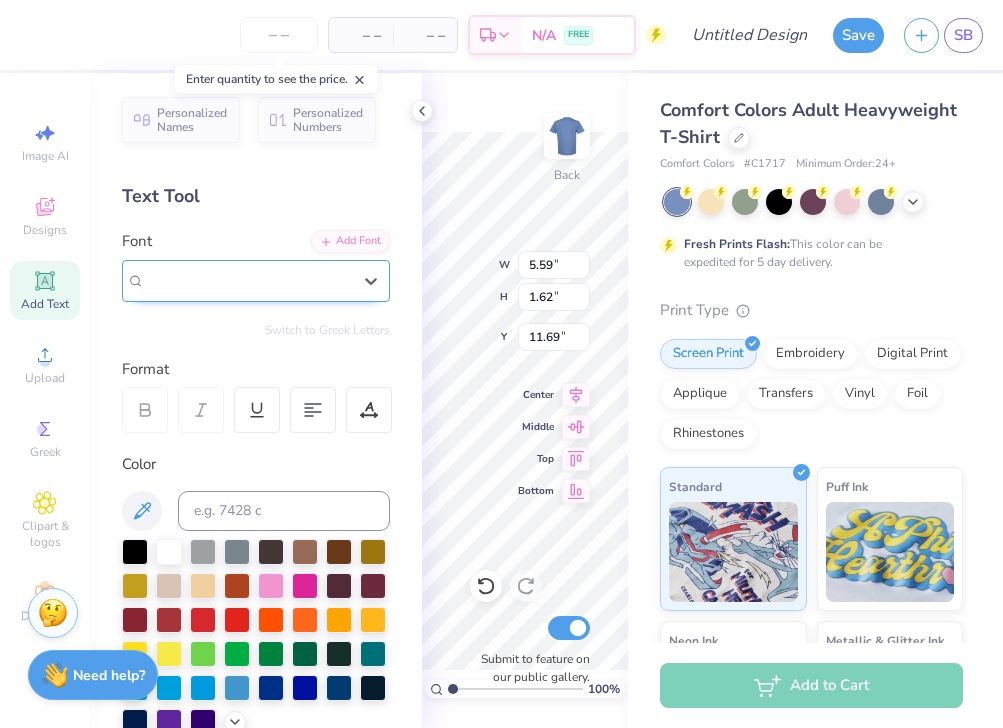 click on "Super Dream" at bounding box center (248, 280) 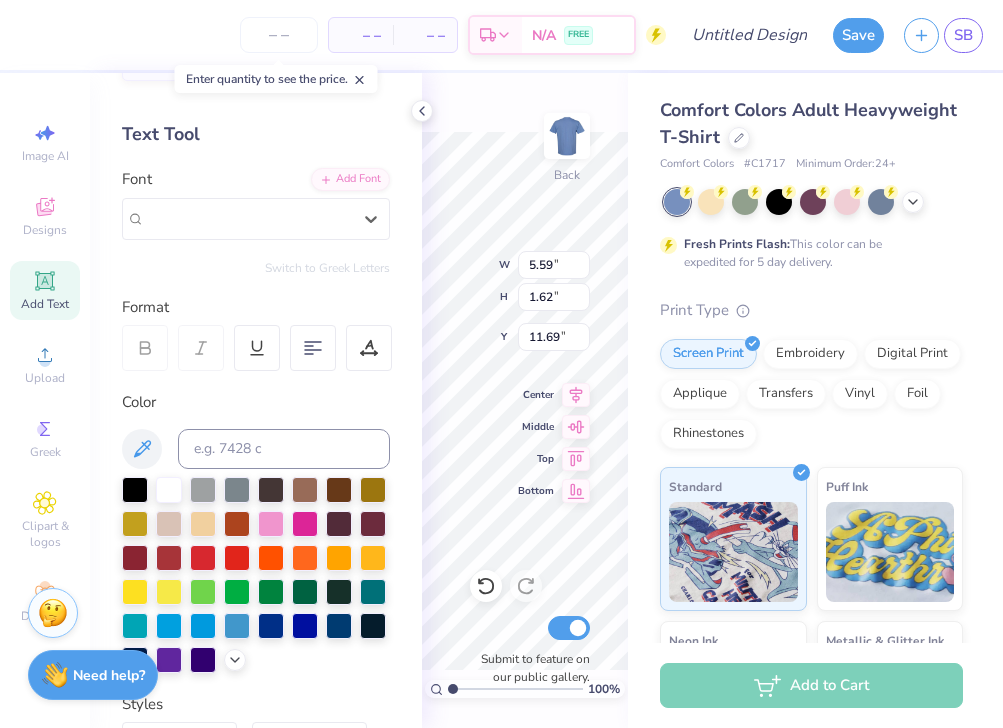 scroll, scrollTop: 63, scrollLeft: 0, axis: vertical 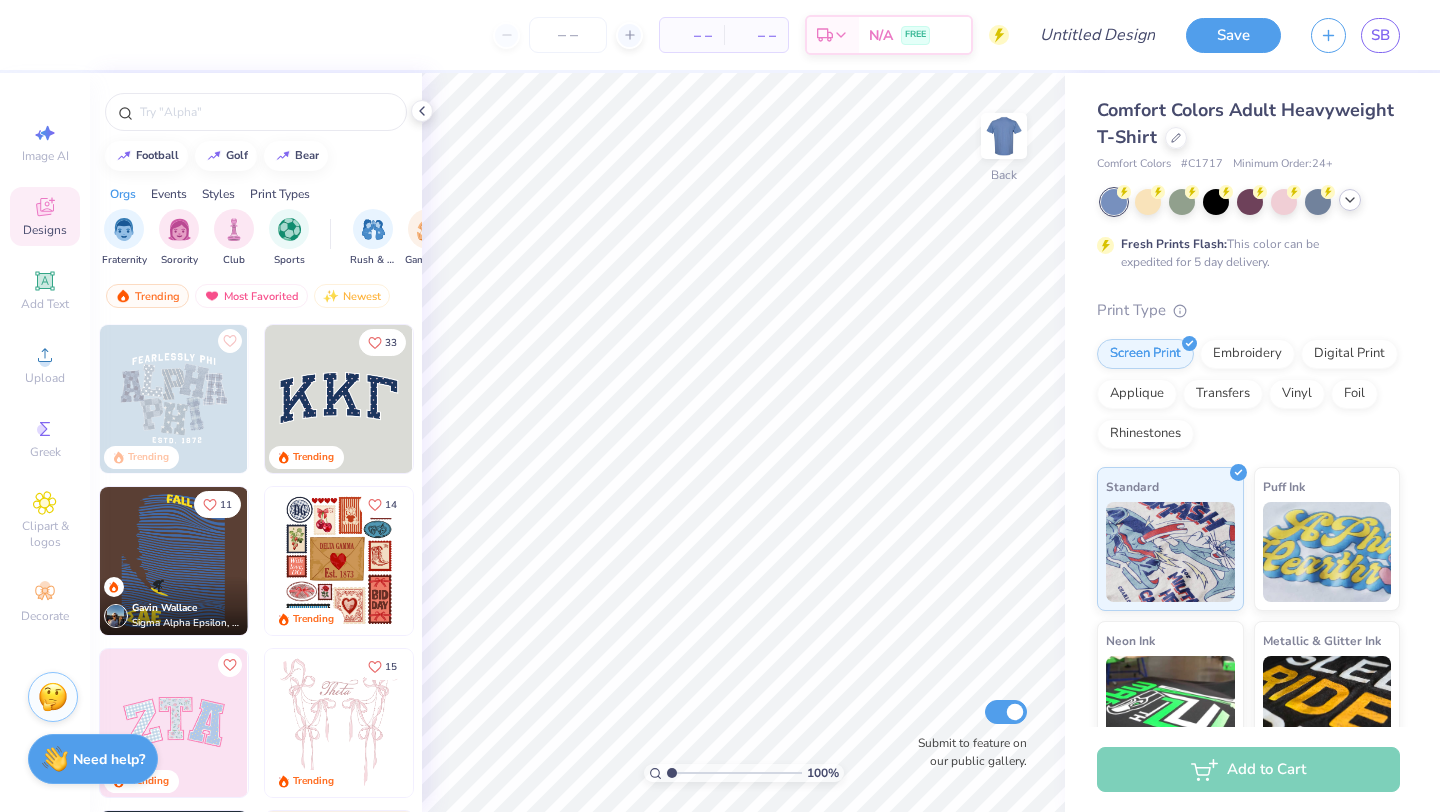 click 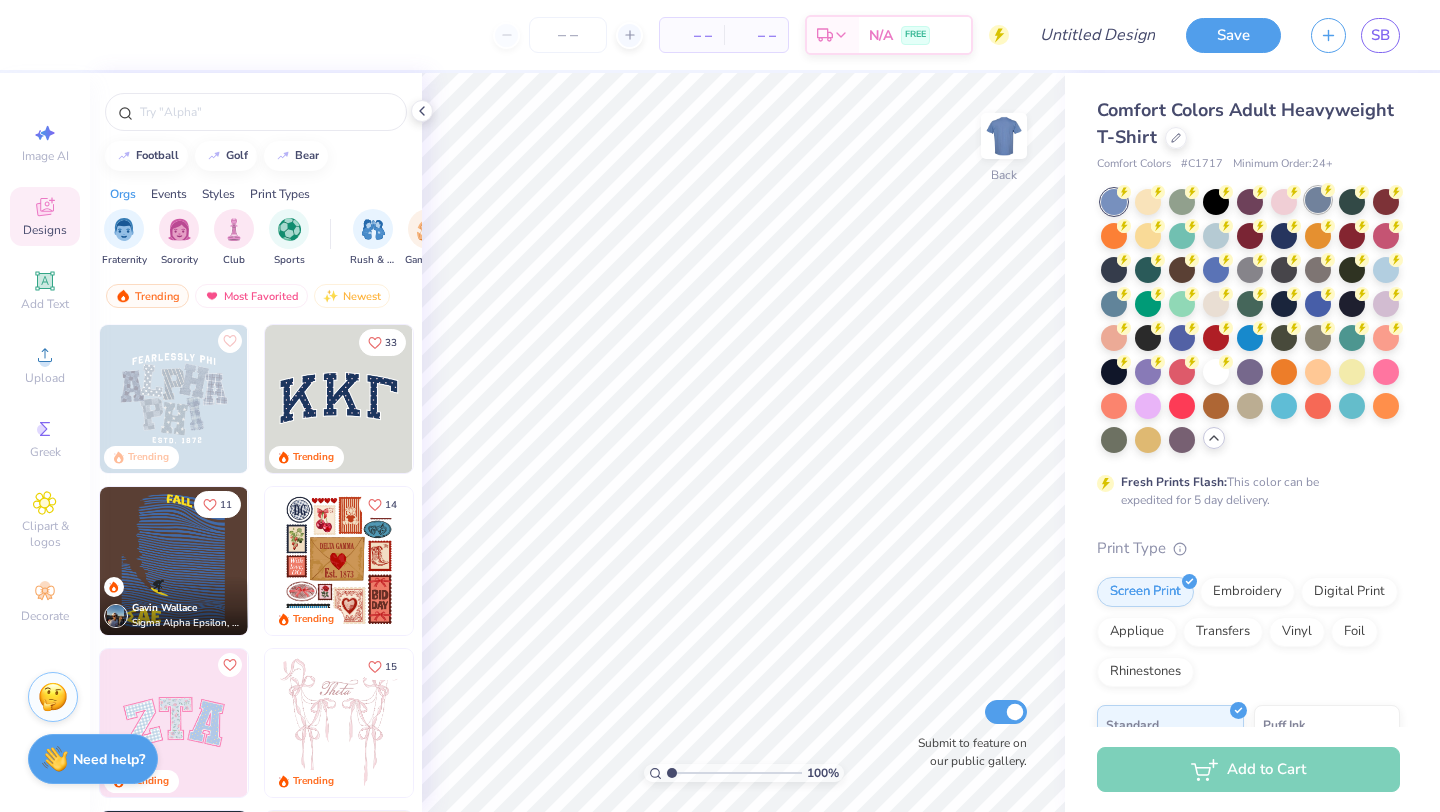 click at bounding box center [1318, 200] 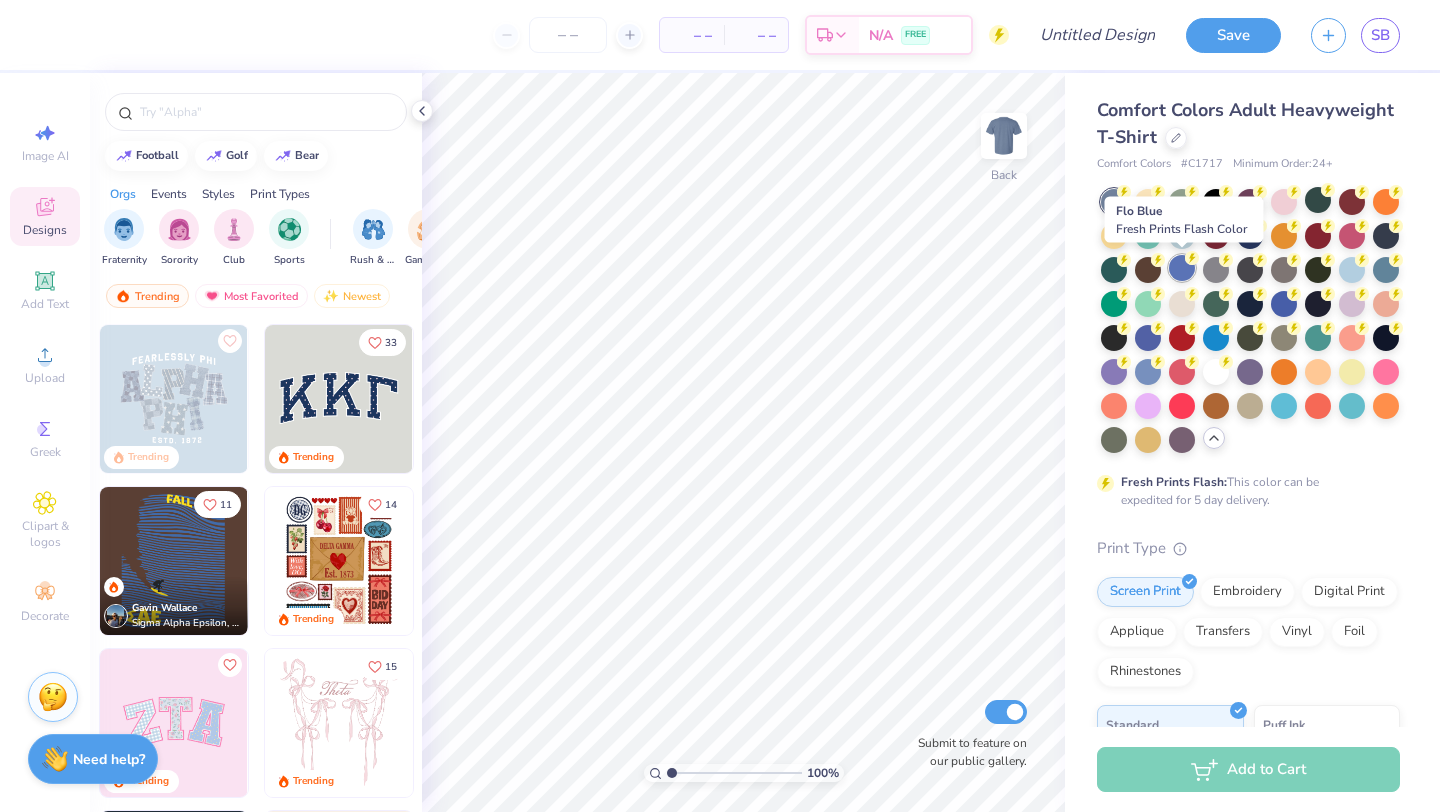 click at bounding box center [1182, 268] 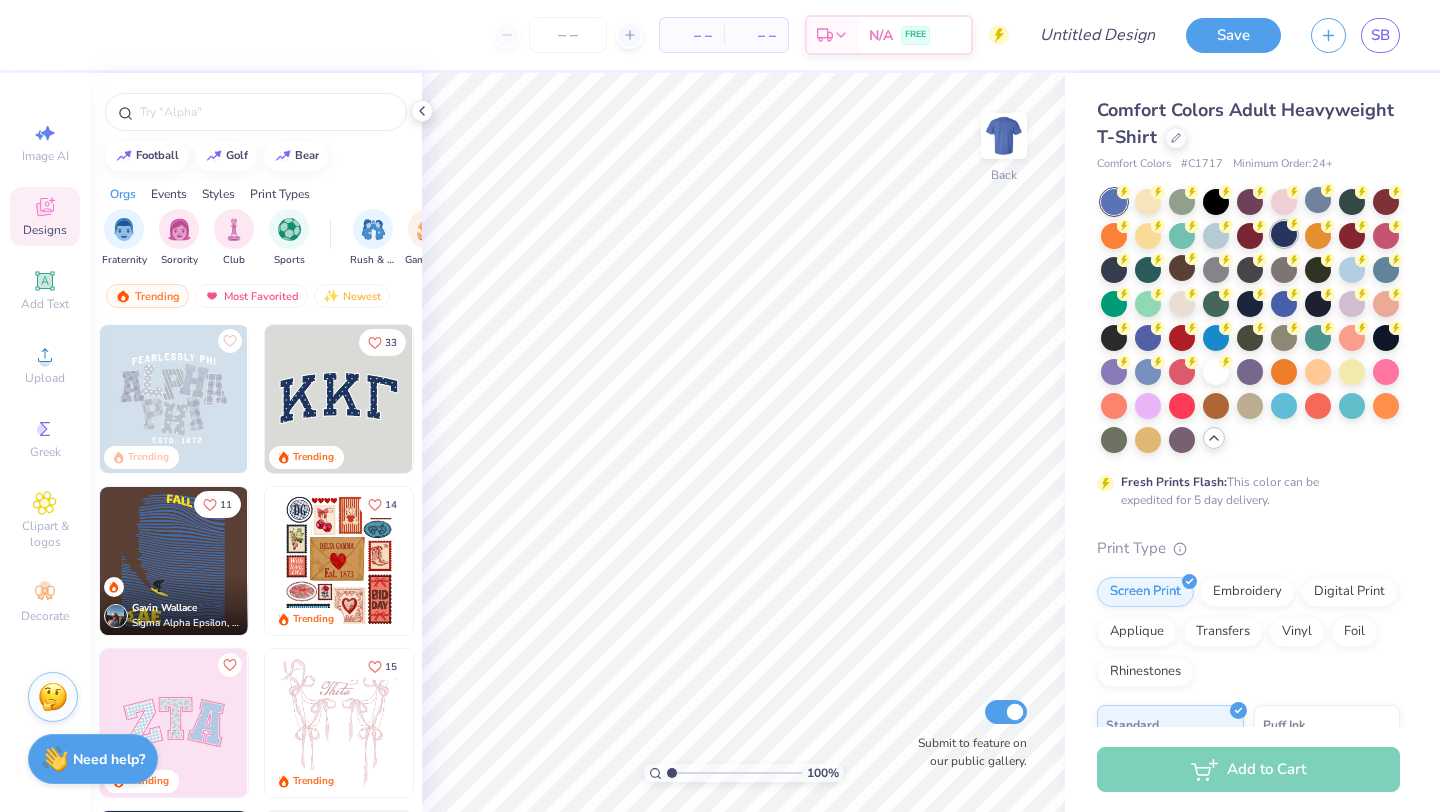 click at bounding box center [1284, 234] 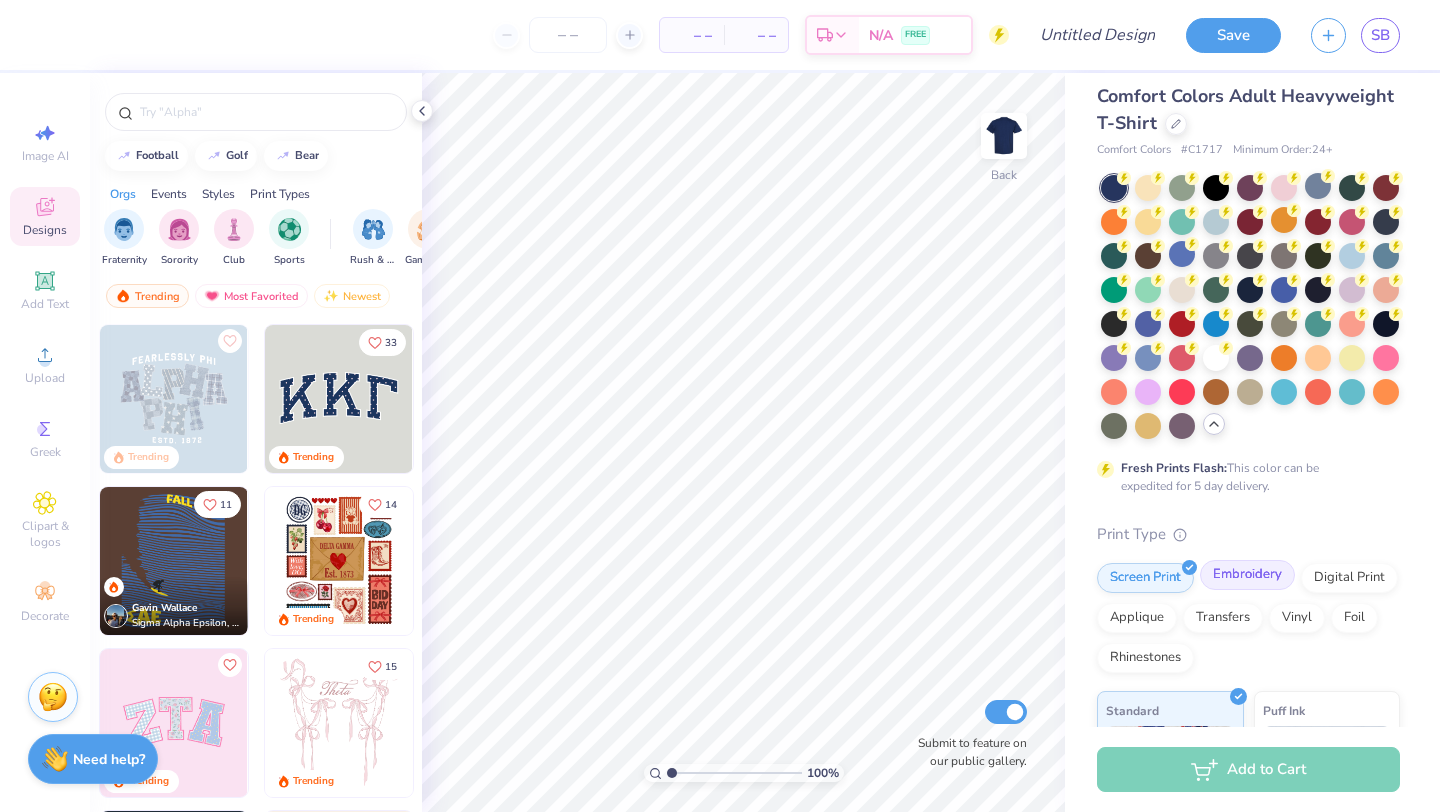 scroll, scrollTop: 0, scrollLeft: 0, axis: both 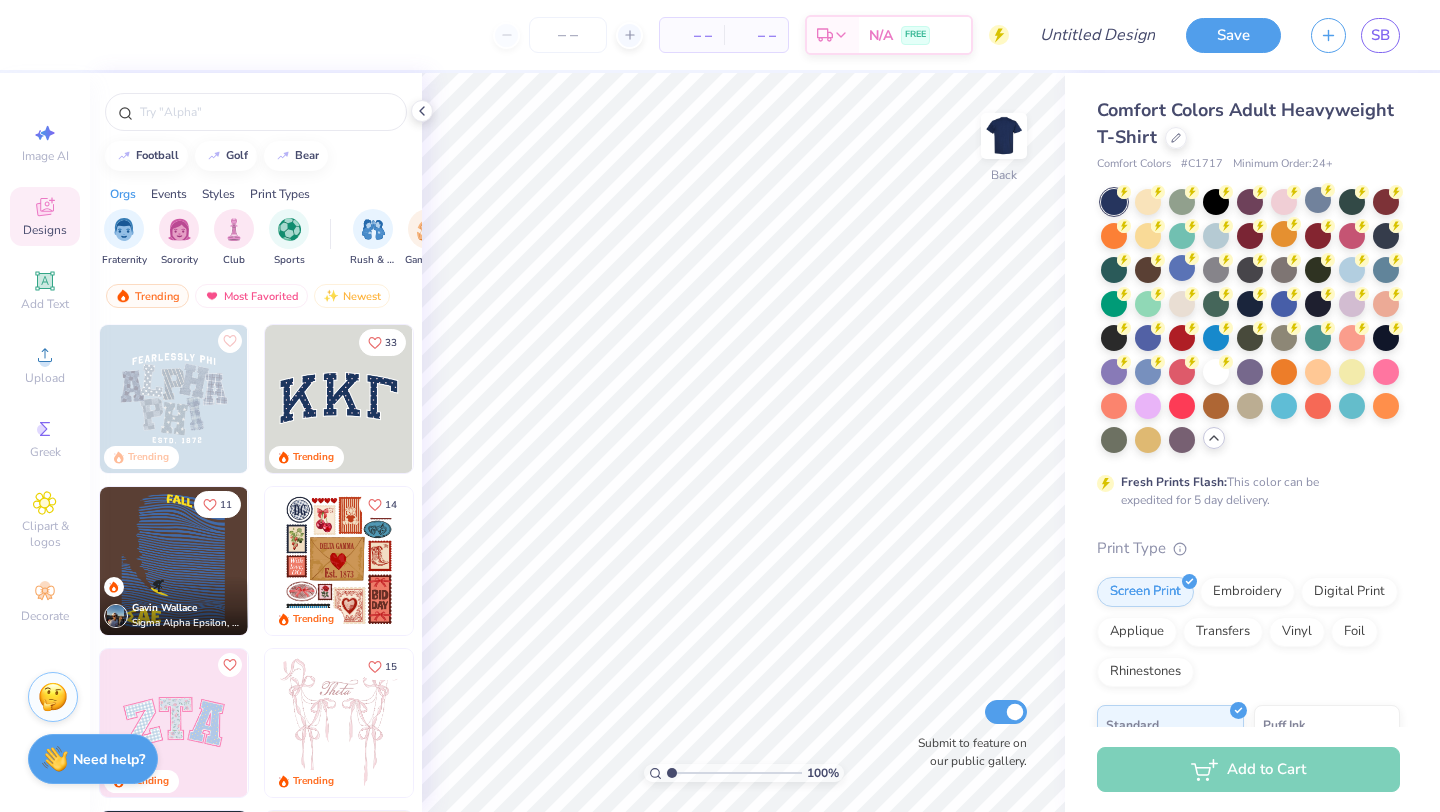 click at bounding box center [1214, 438] 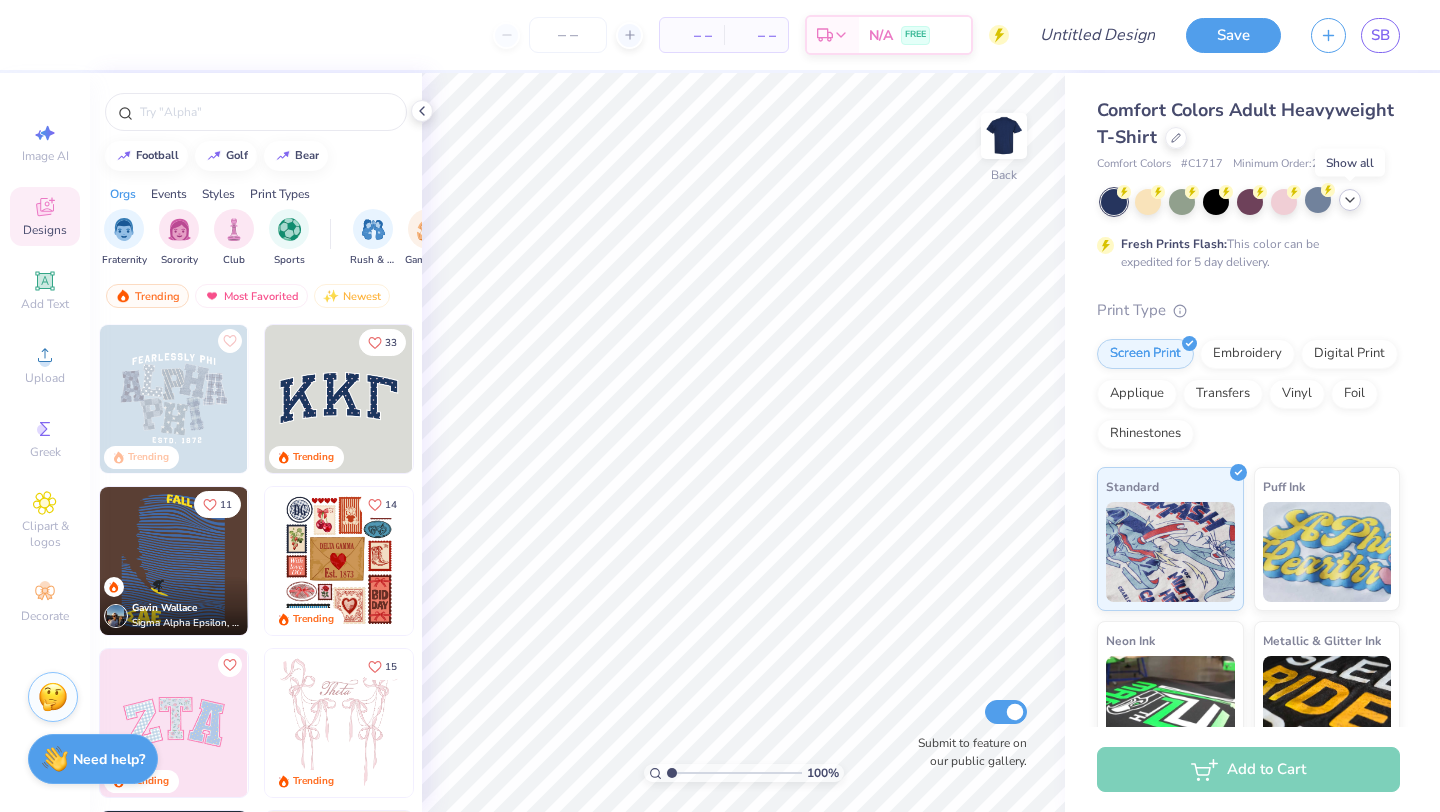 click 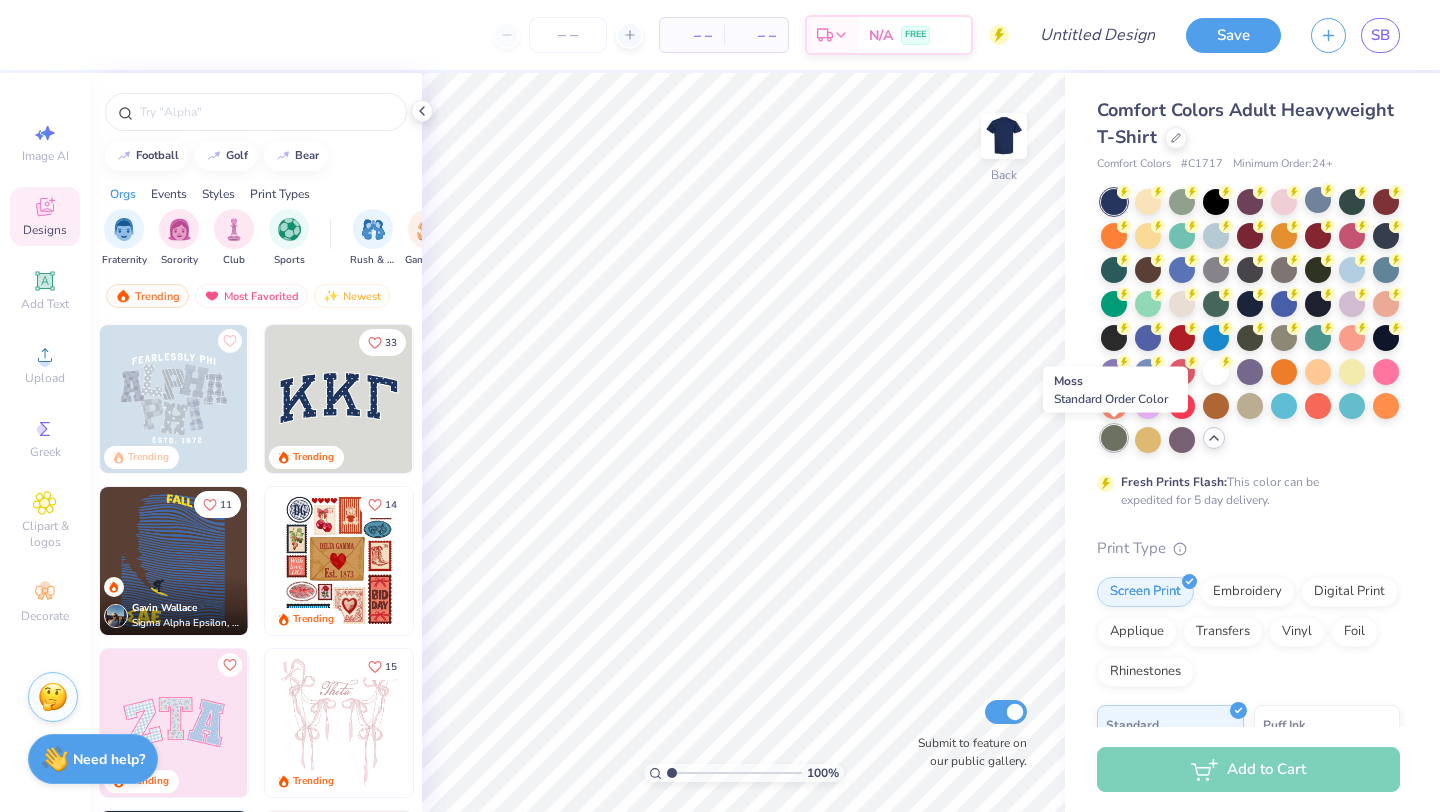 click at bounding box center (1114, 438) 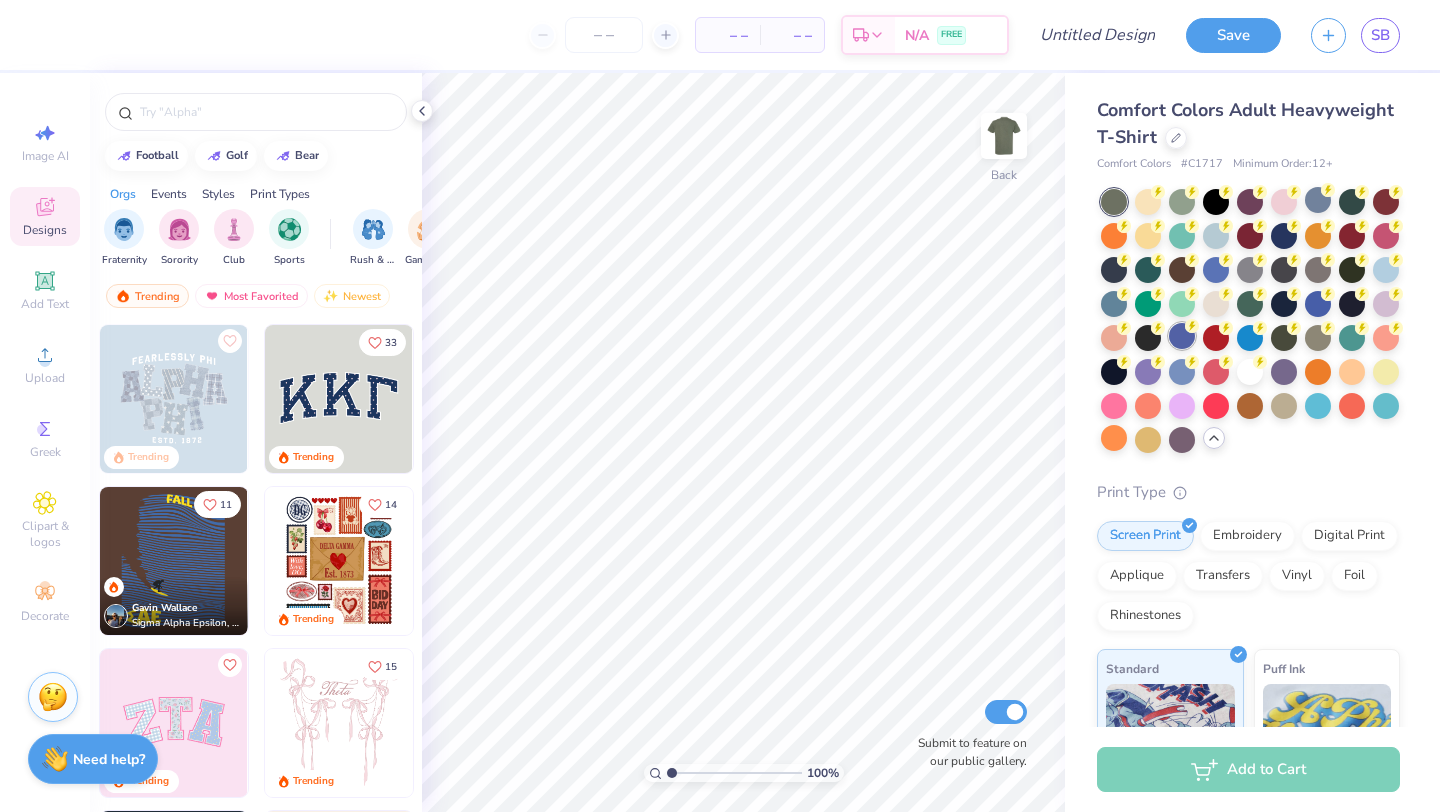 click at bounding box center [1182, 336] 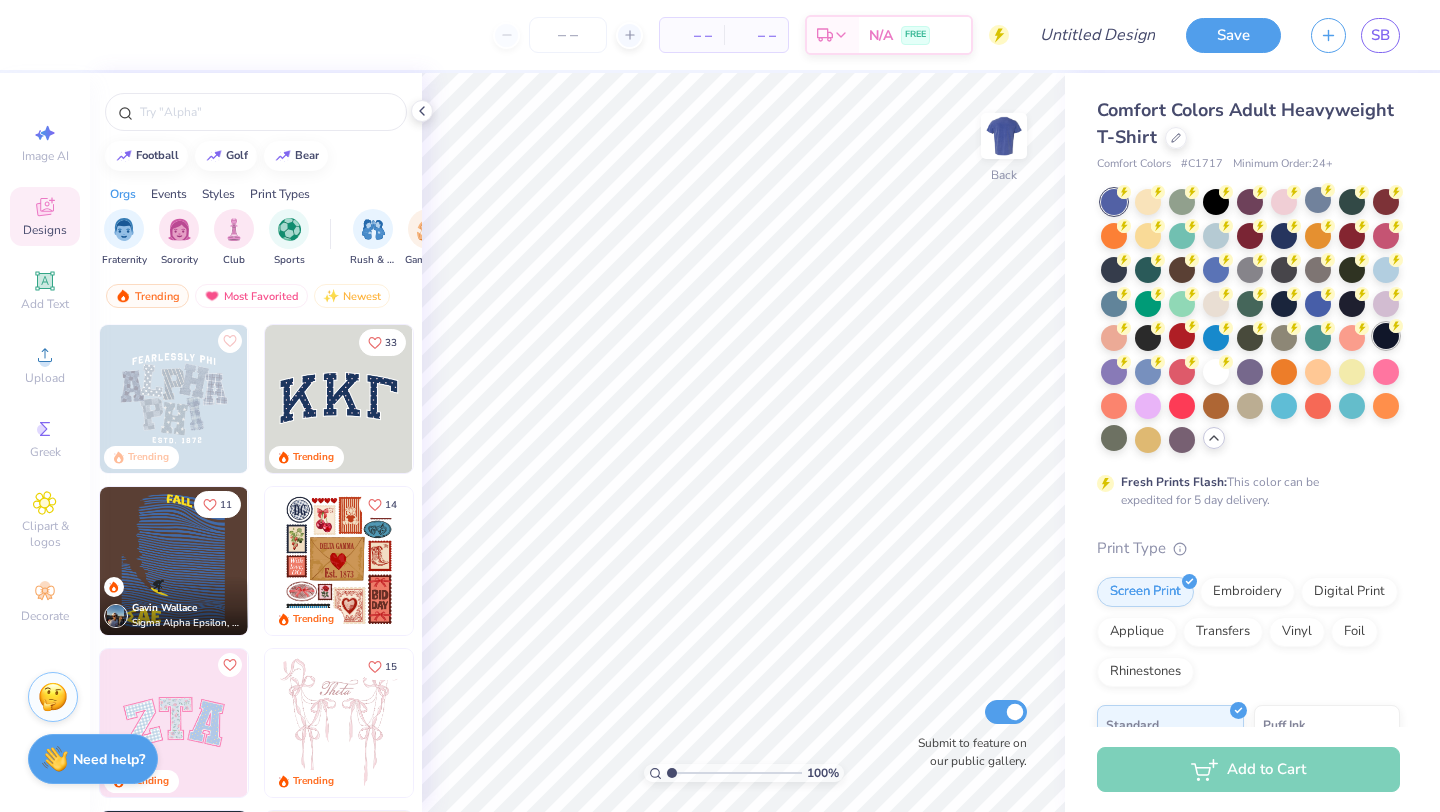 click at bounding box center [1386, 336] 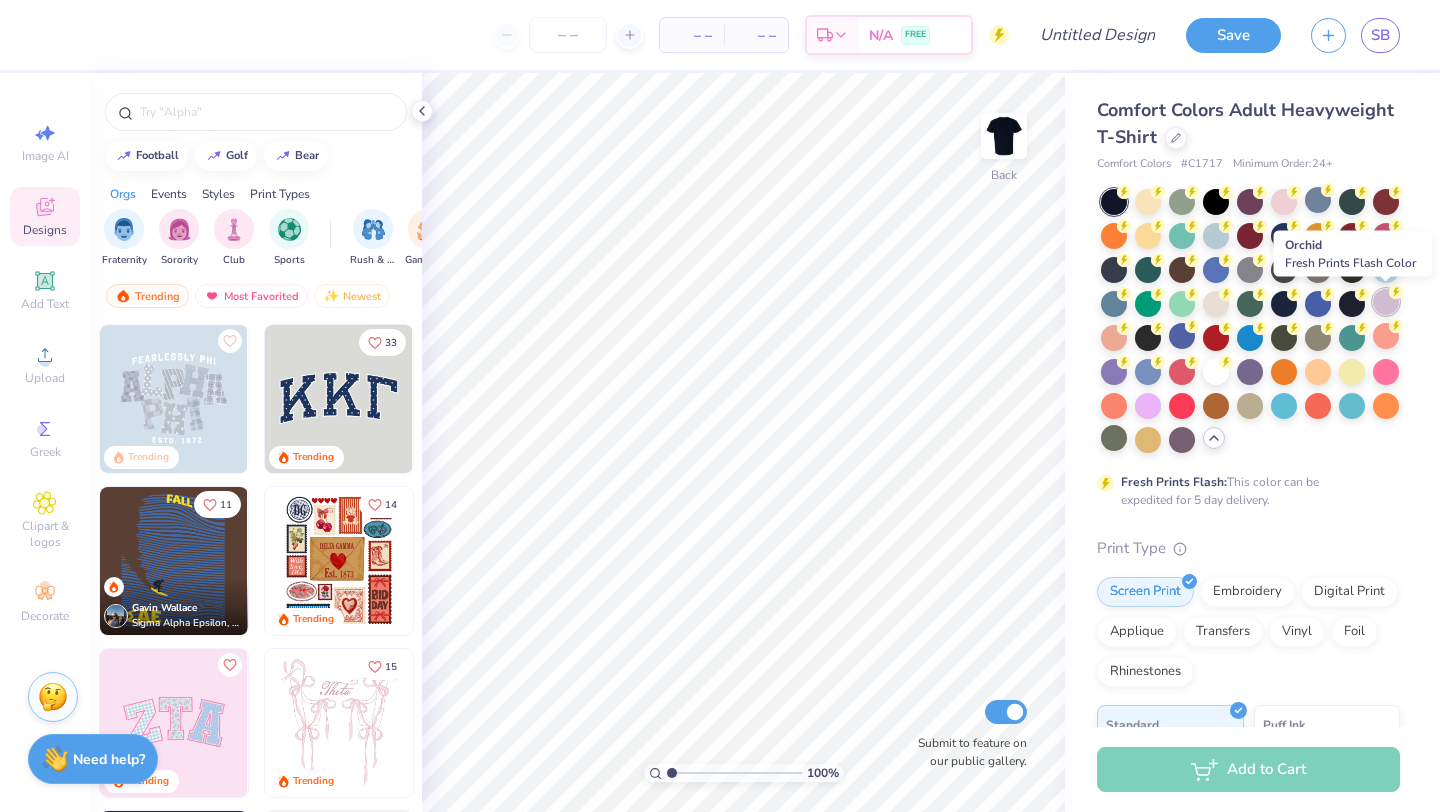 click at bounding box center [1386, 302] 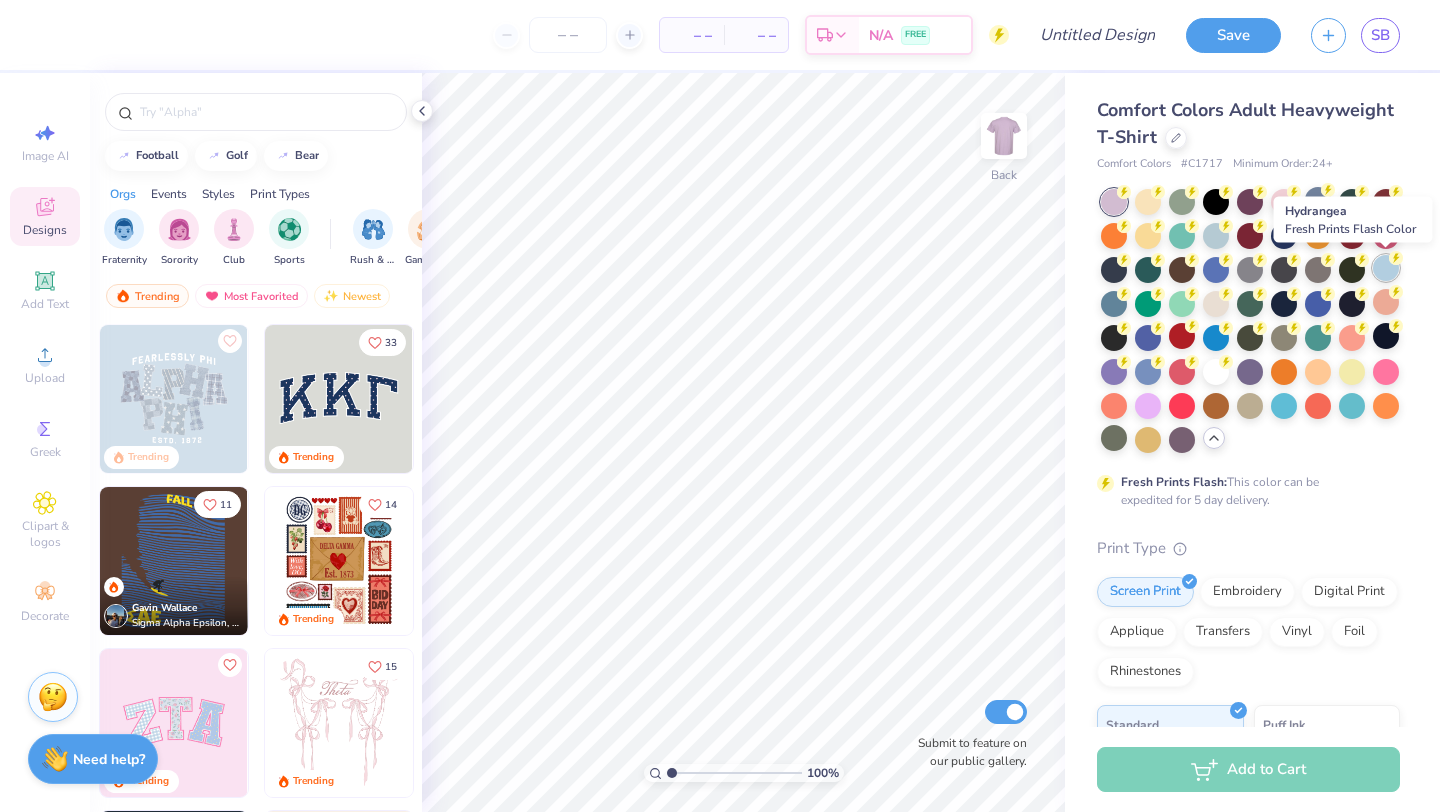 click at bounding box center [1386, 268] 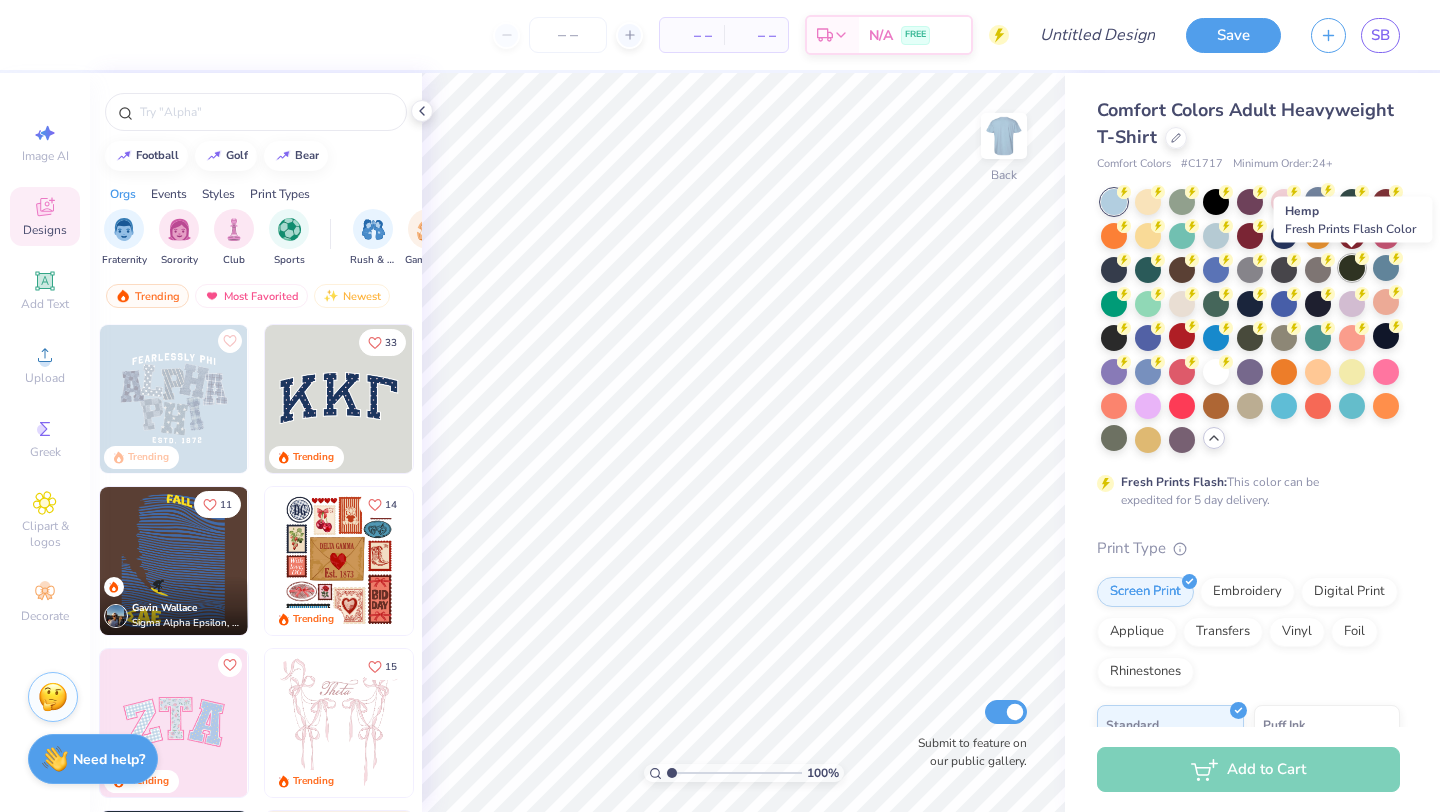 click at bounding box center [1352, 268] 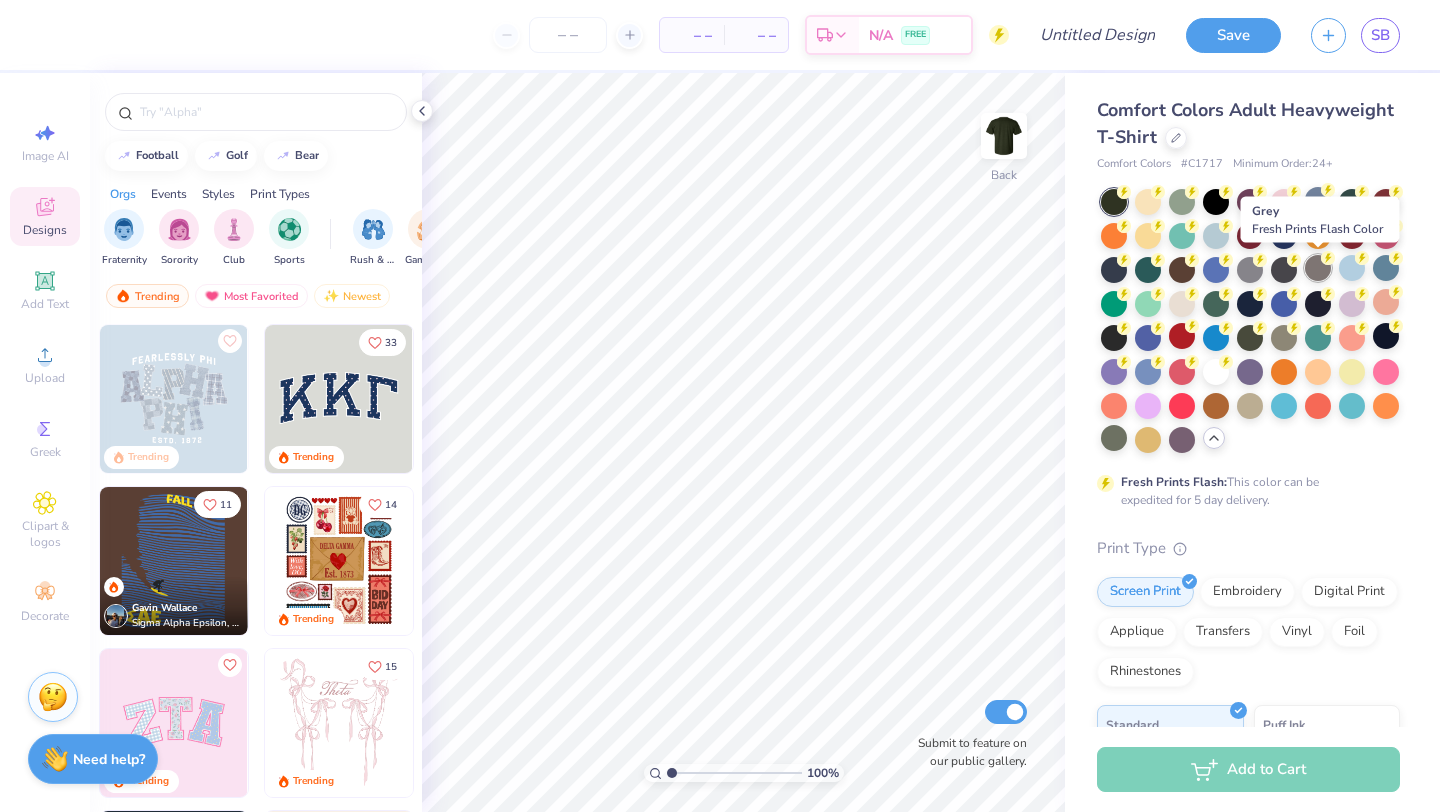 click at bounding box center (1318, 268) 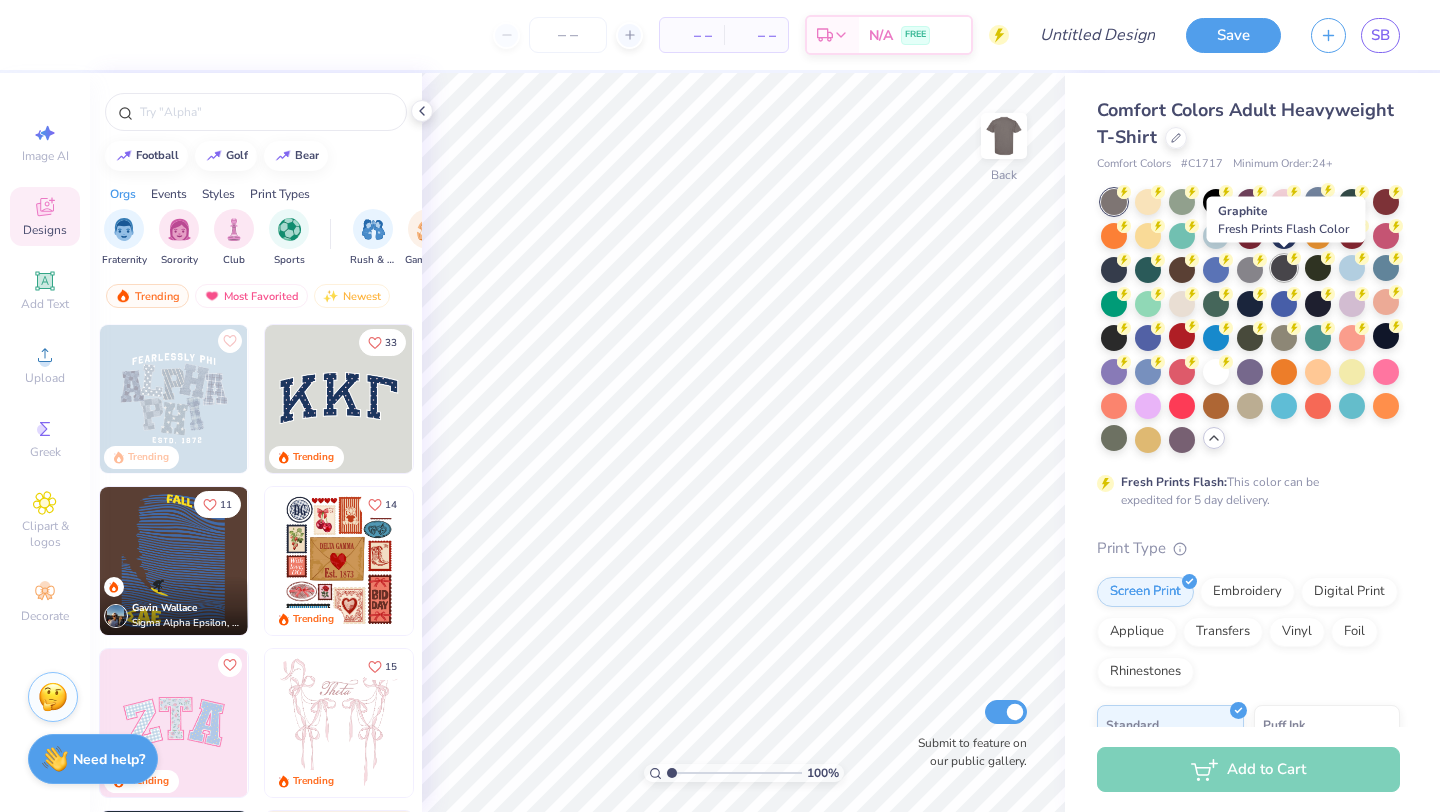 click at bounding box center [1284, 268] 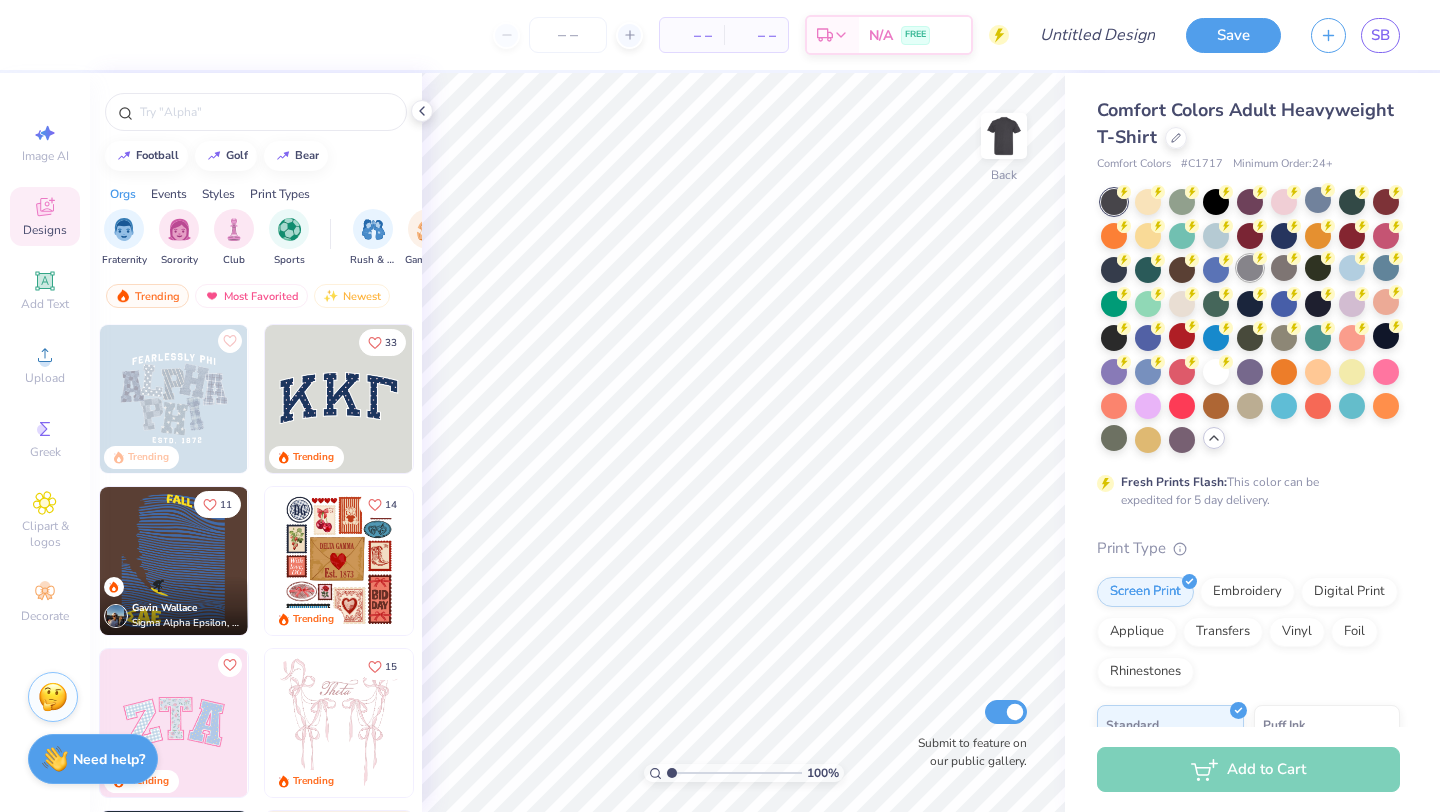 click at bounding box center (1250, 268) 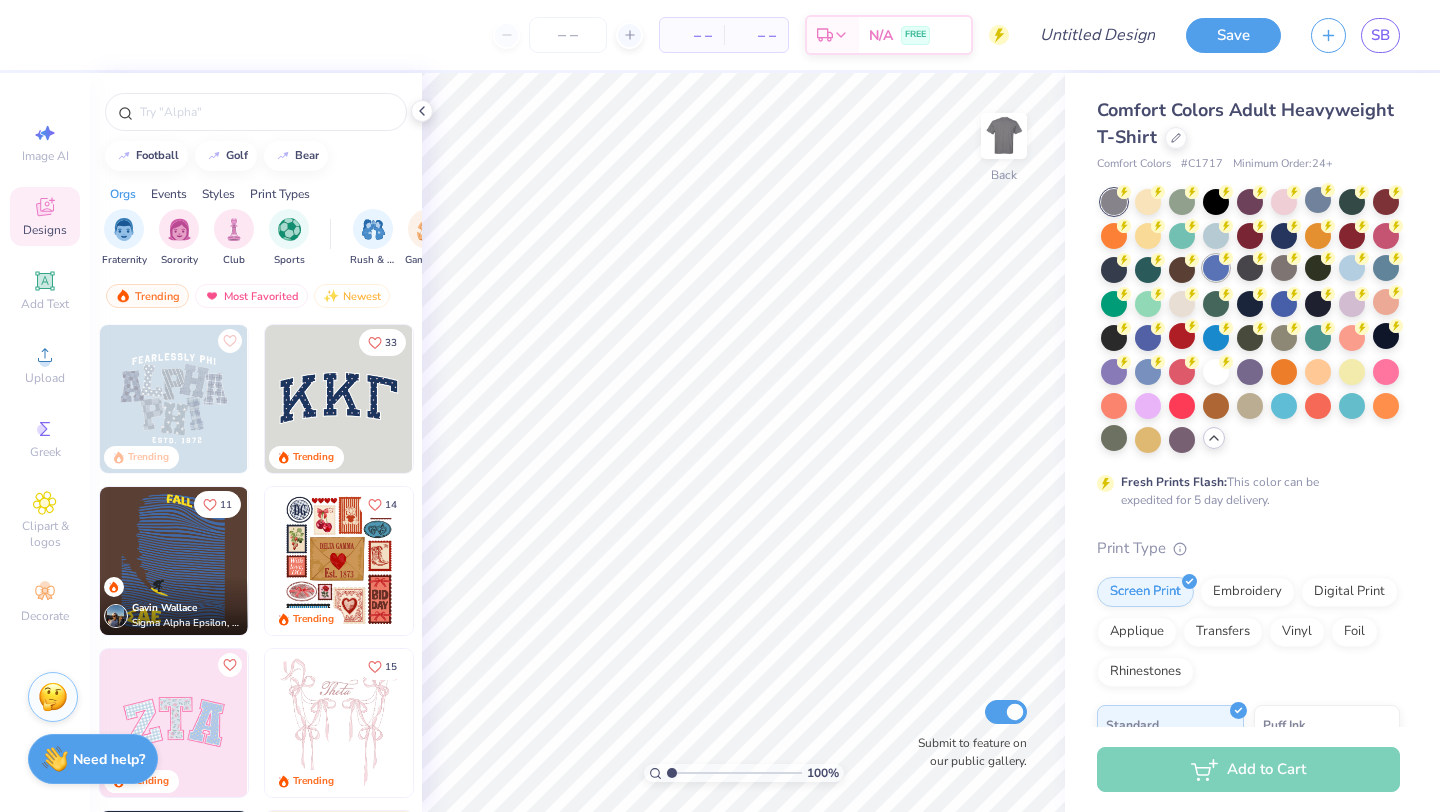 click at bounding box center (1216, 268) 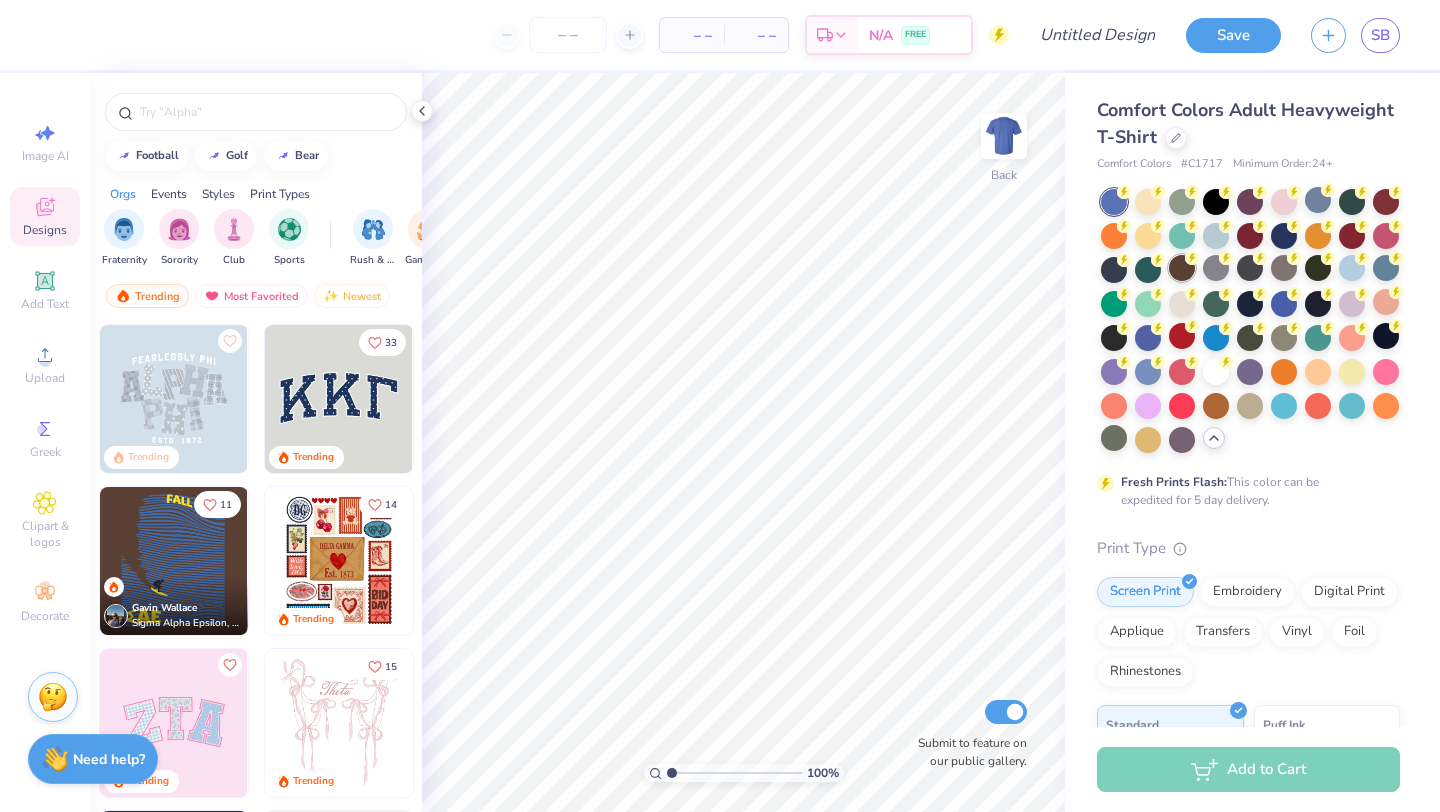 click at bounding box center [1182, 268] 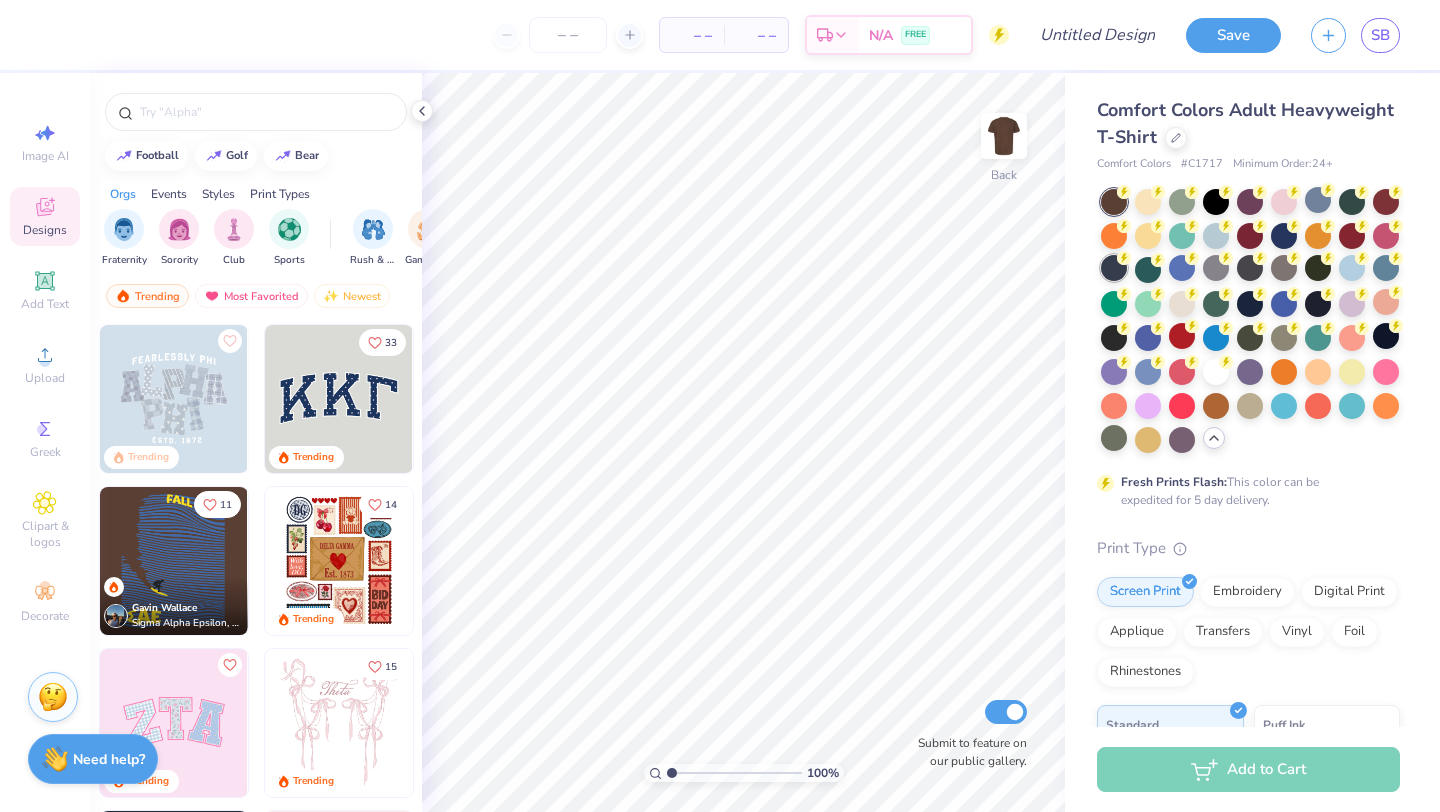 click at bounding box center (1114, 268) 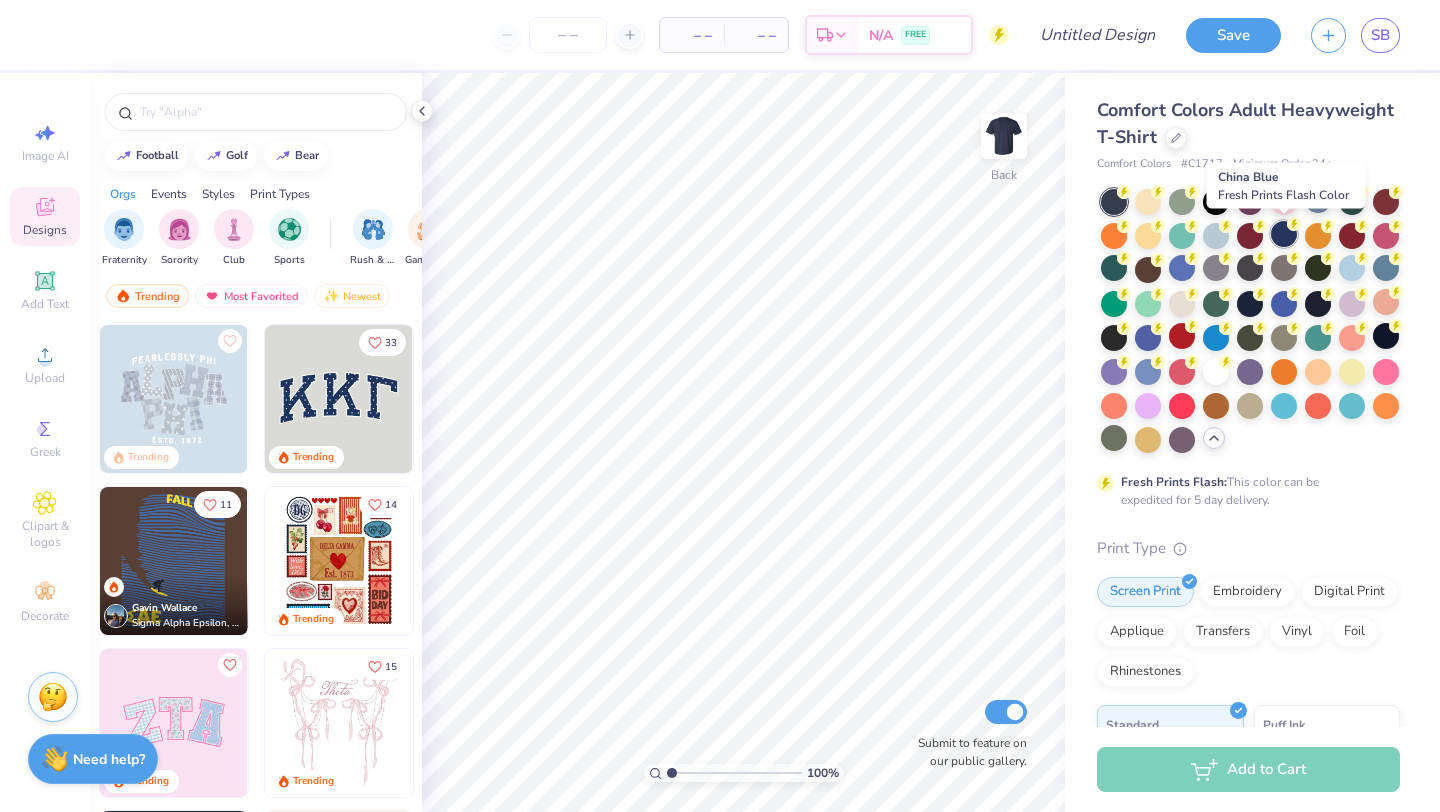 click at bounding box center (1284, 234) 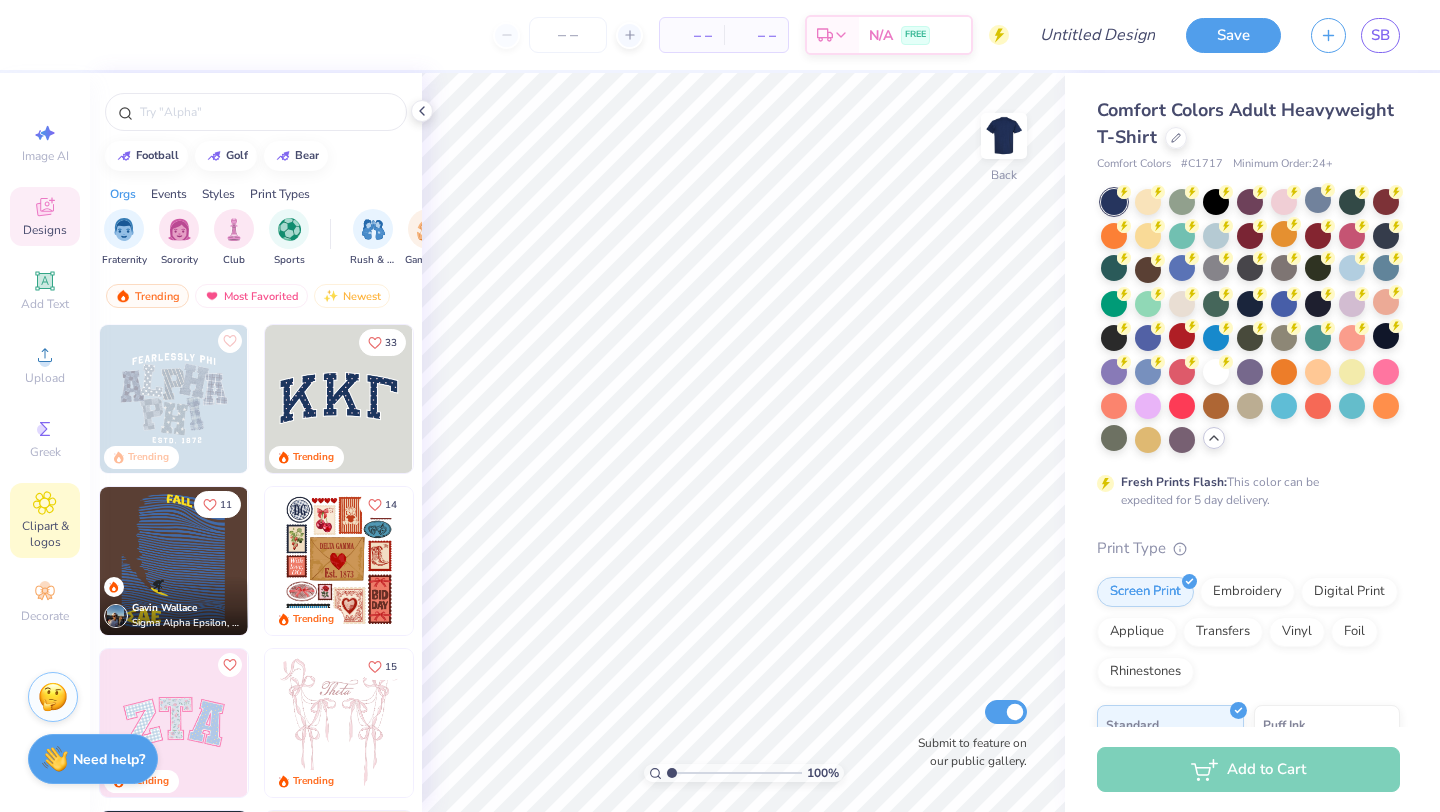 click 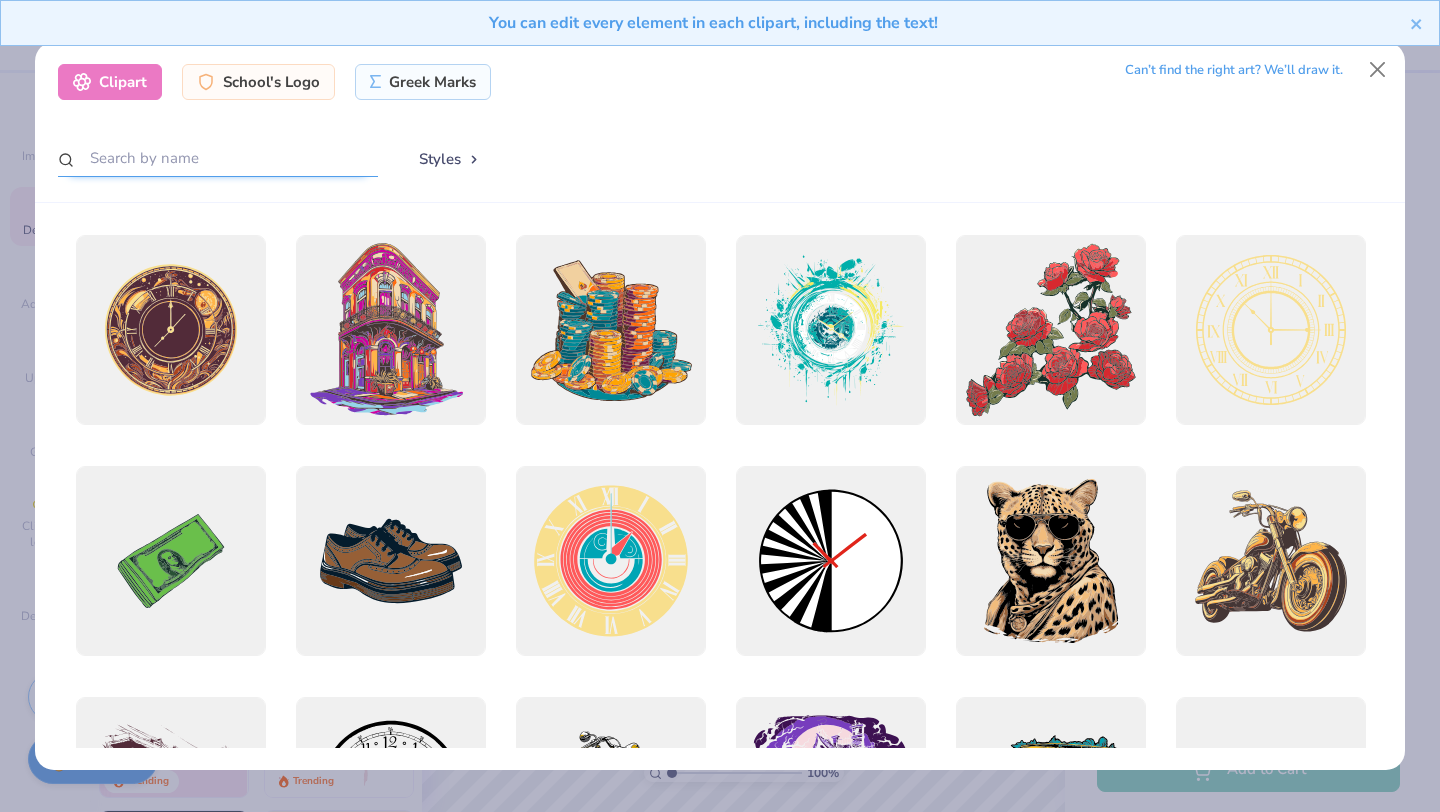click at bounding box center [218, 158] 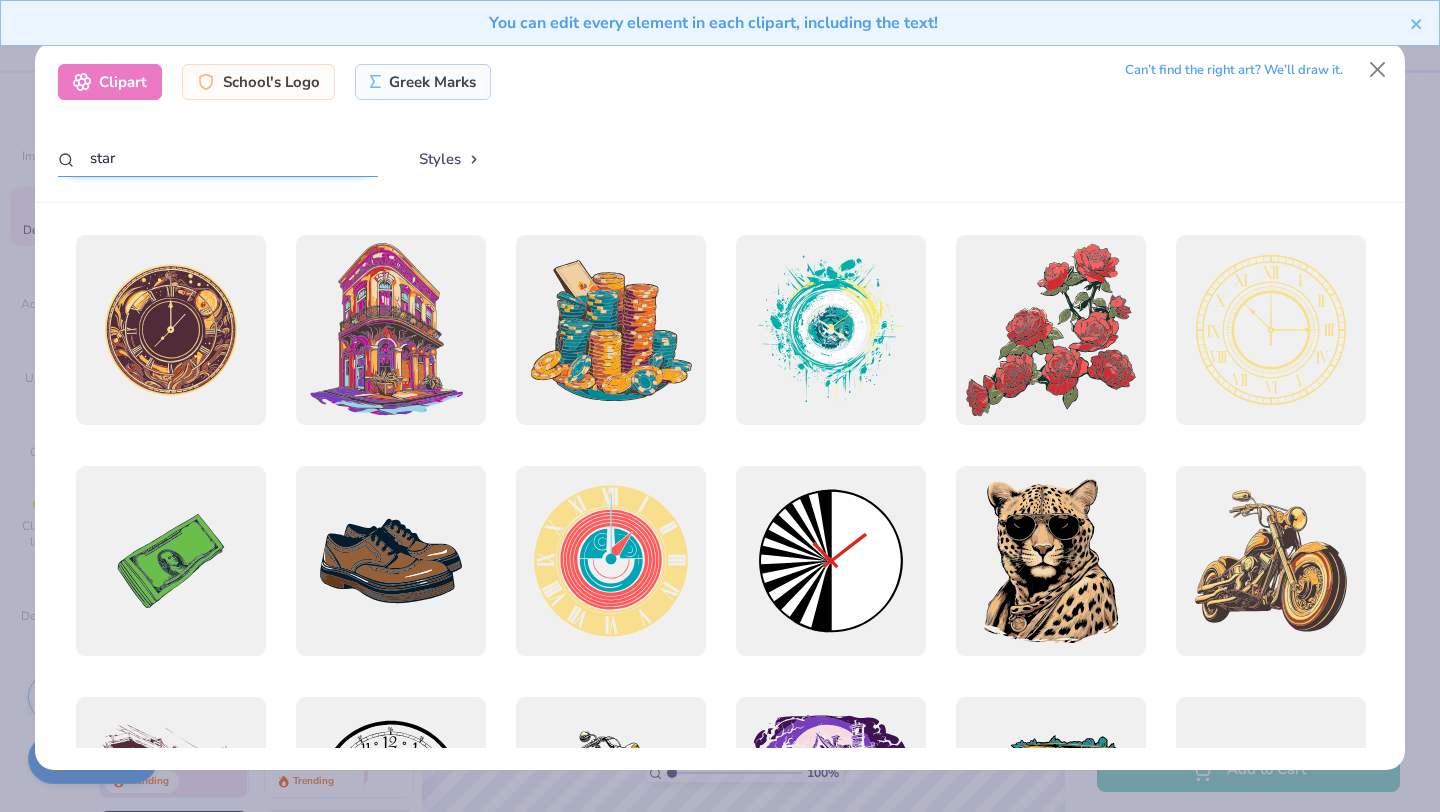 type on "star" 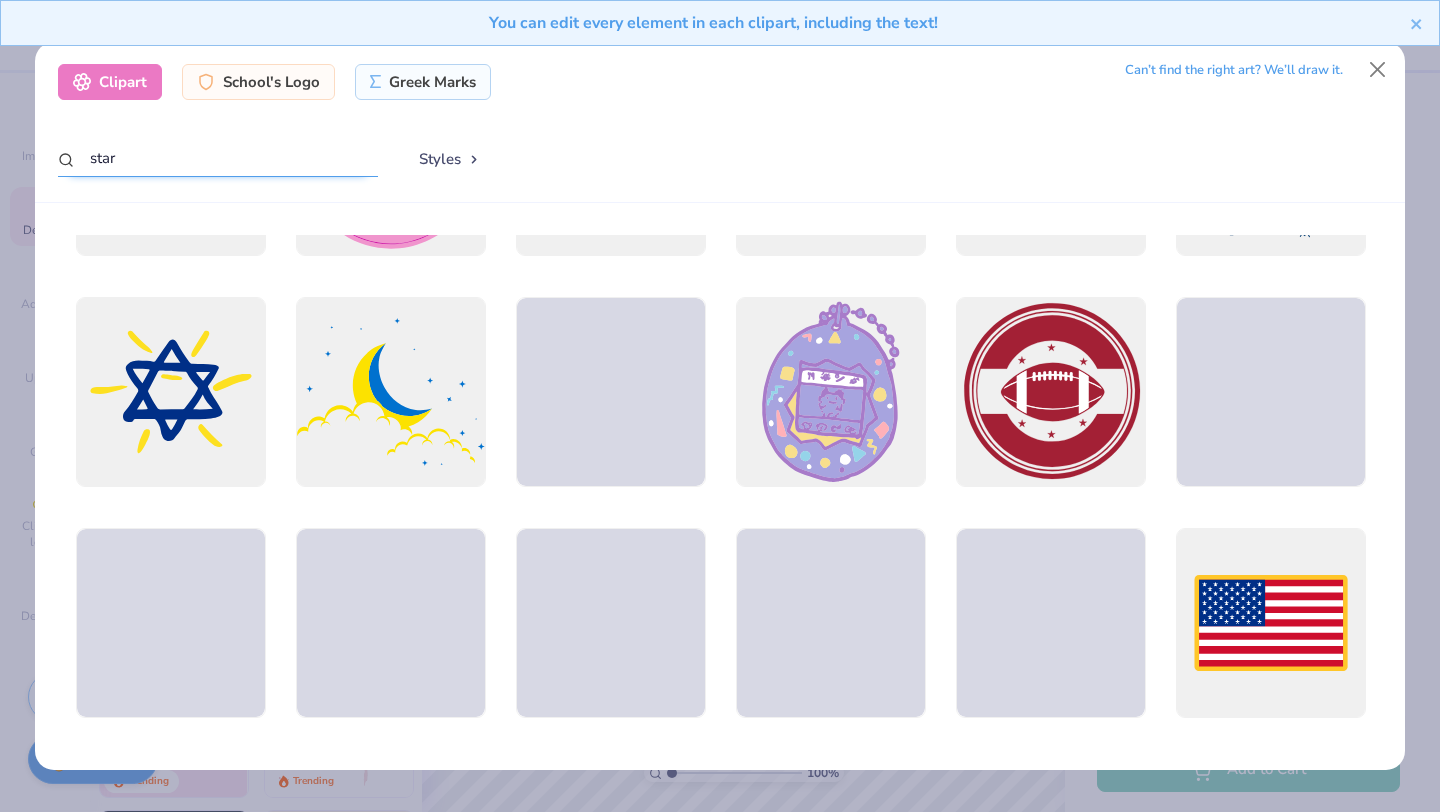 scroll, scrollTop: 3438, scrollLeft: 0, axis: vertical 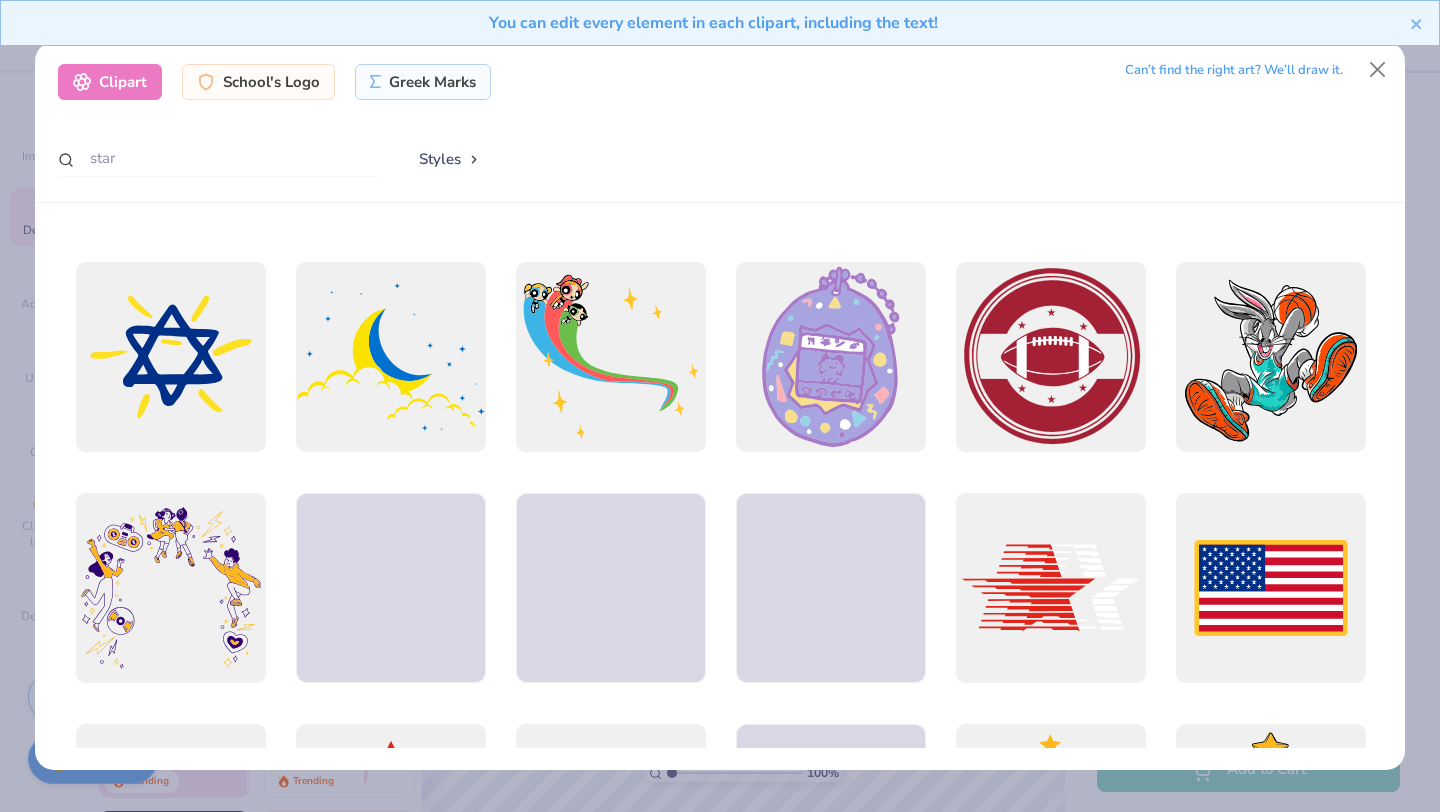 click on "Styles" at bounding box center [450, 159] 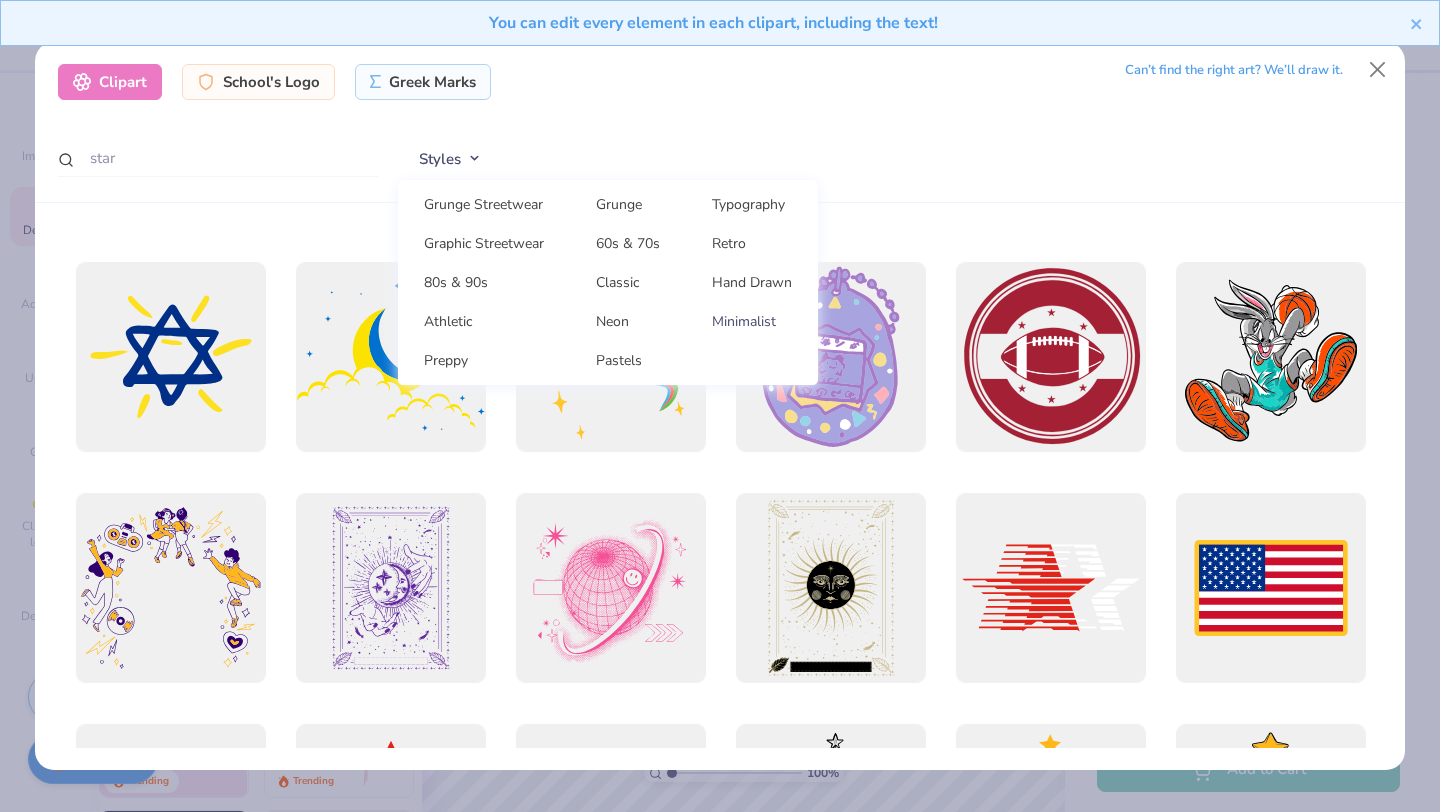 click on "Minimalist" at bounding box center [752, 321] 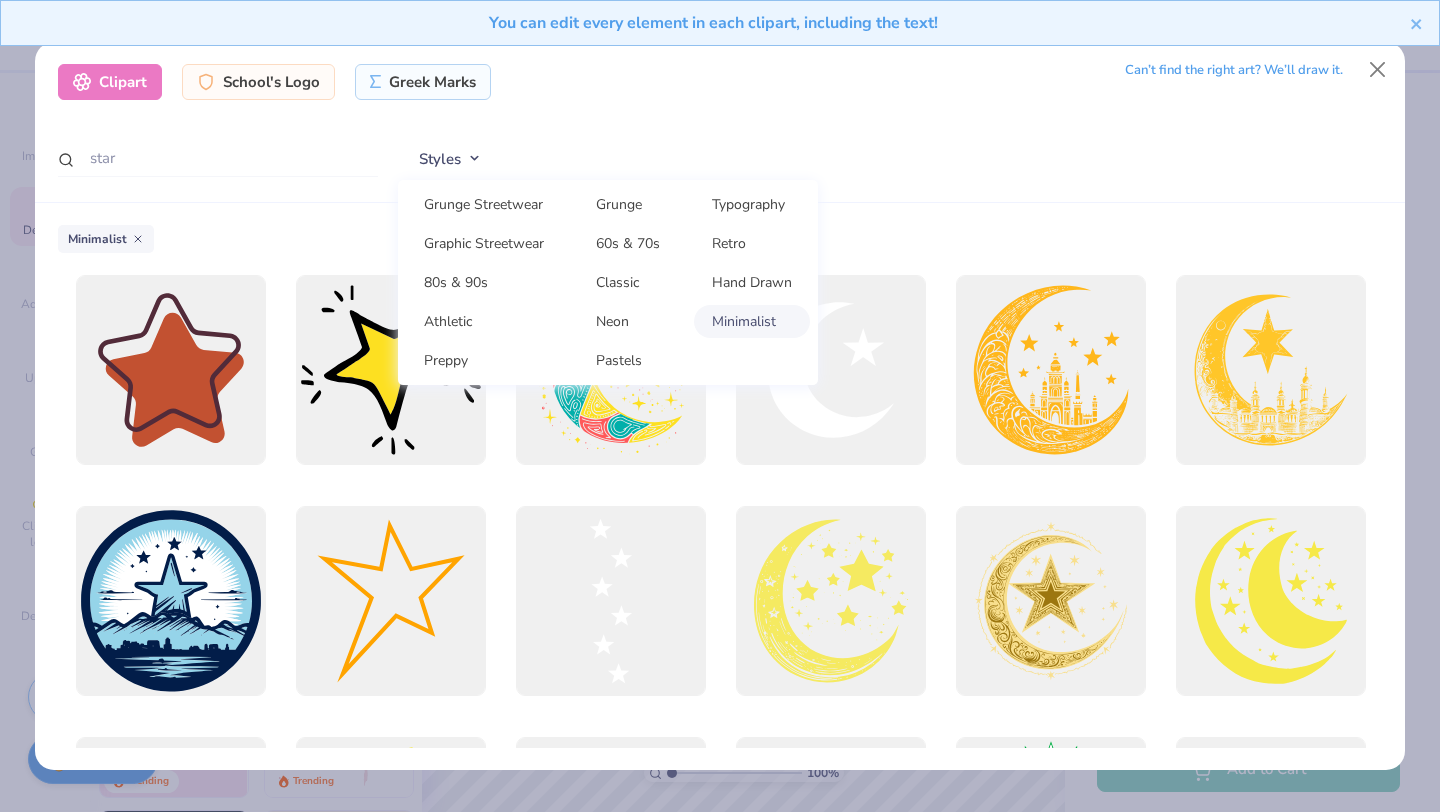 click on "Styles Grunge Streetwear Grunge Typography Graphic Streetwear 60s & 70s Retro 80s & 90s Classic Hand Drawn Athletic Neon Minimalist Preppy Pastels" at bounding box center (890, 159) 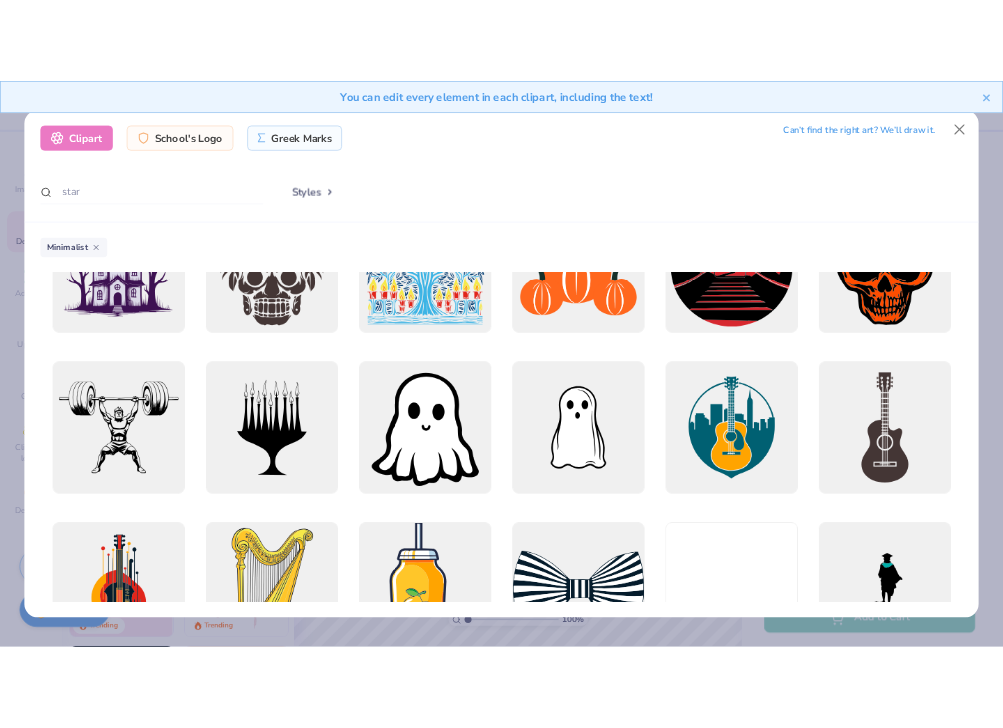 scroll, scrollTop: 3800, scrollLeft: 0, axis: vertical 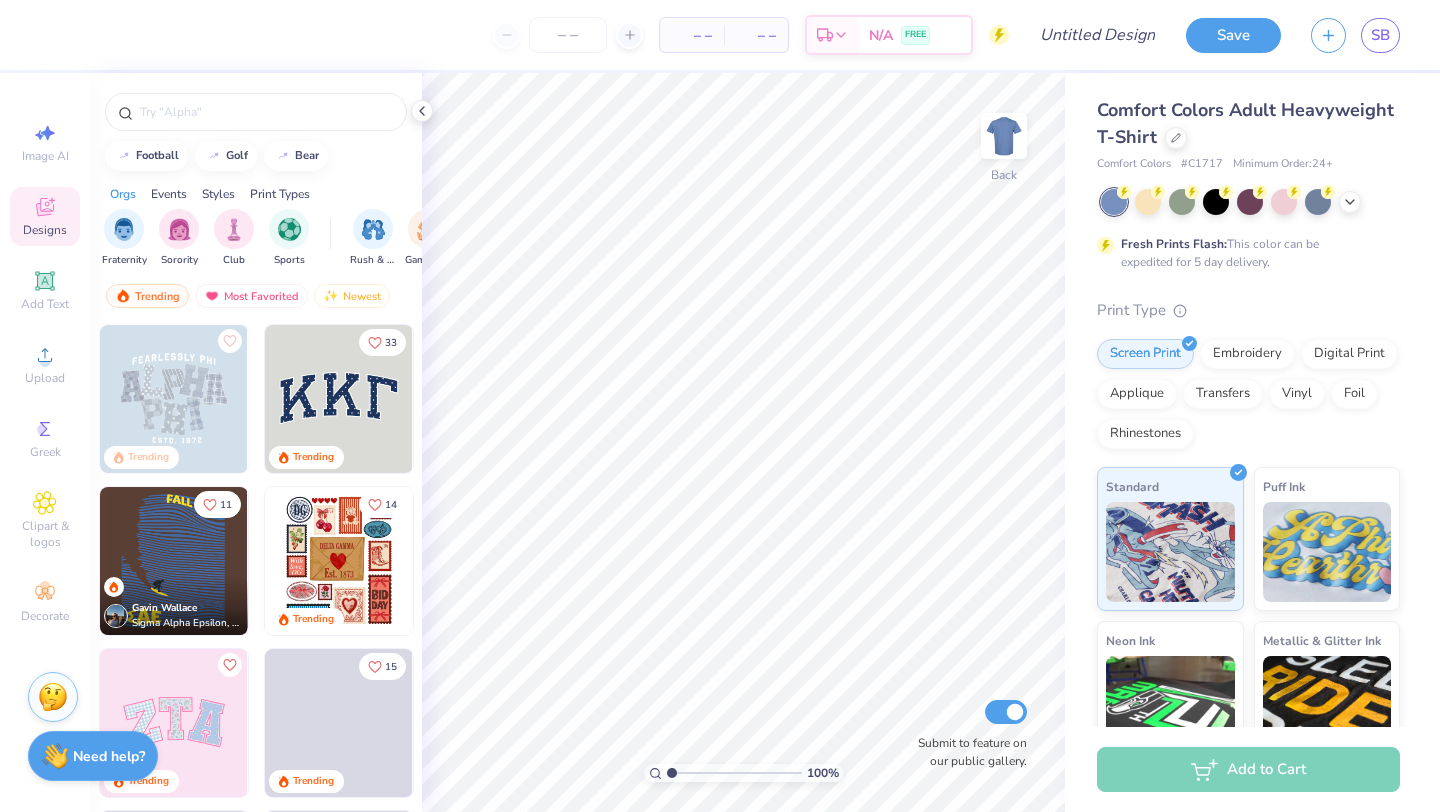 click on "Need help?" at bounding box center (109, 756) 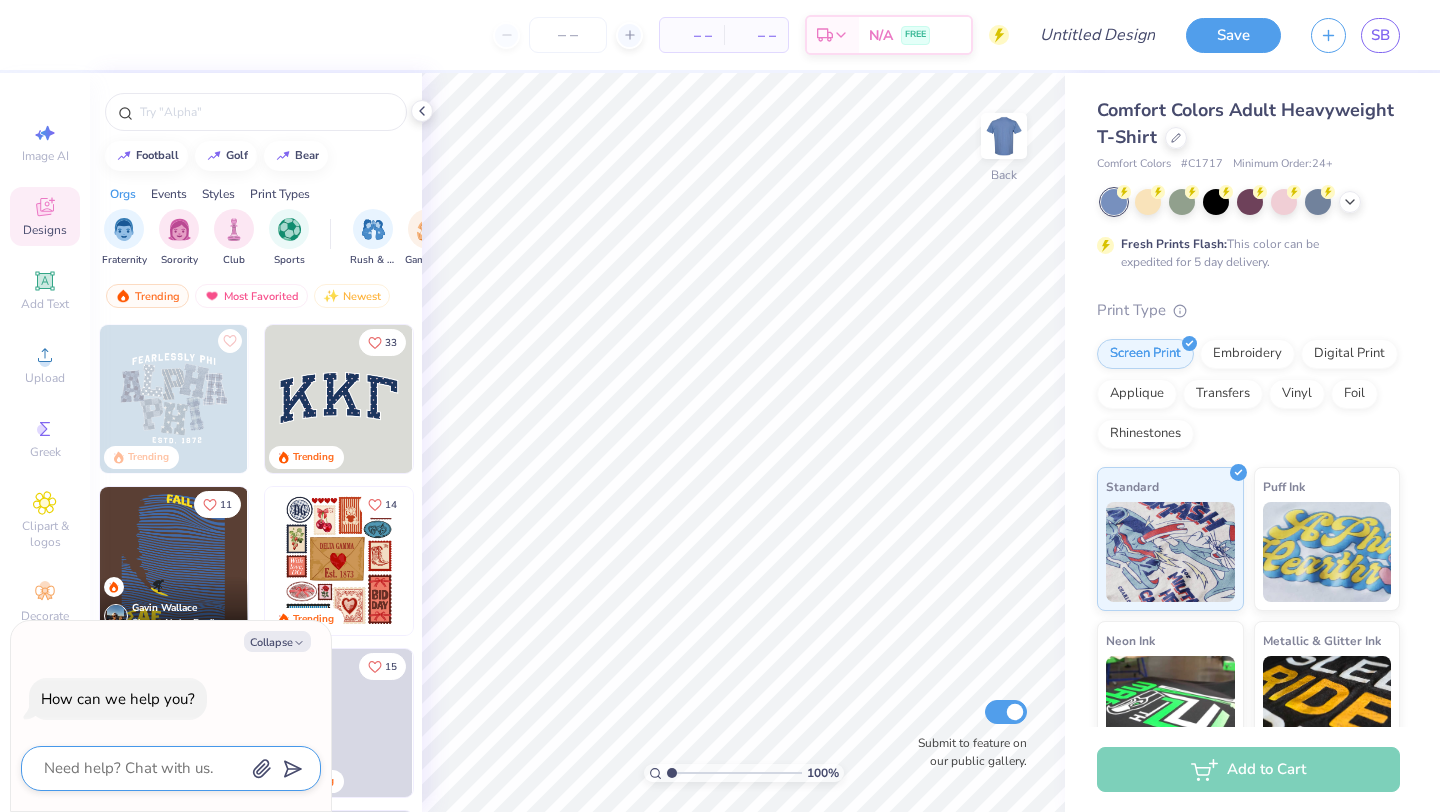 click at bounding box center [143, 768] 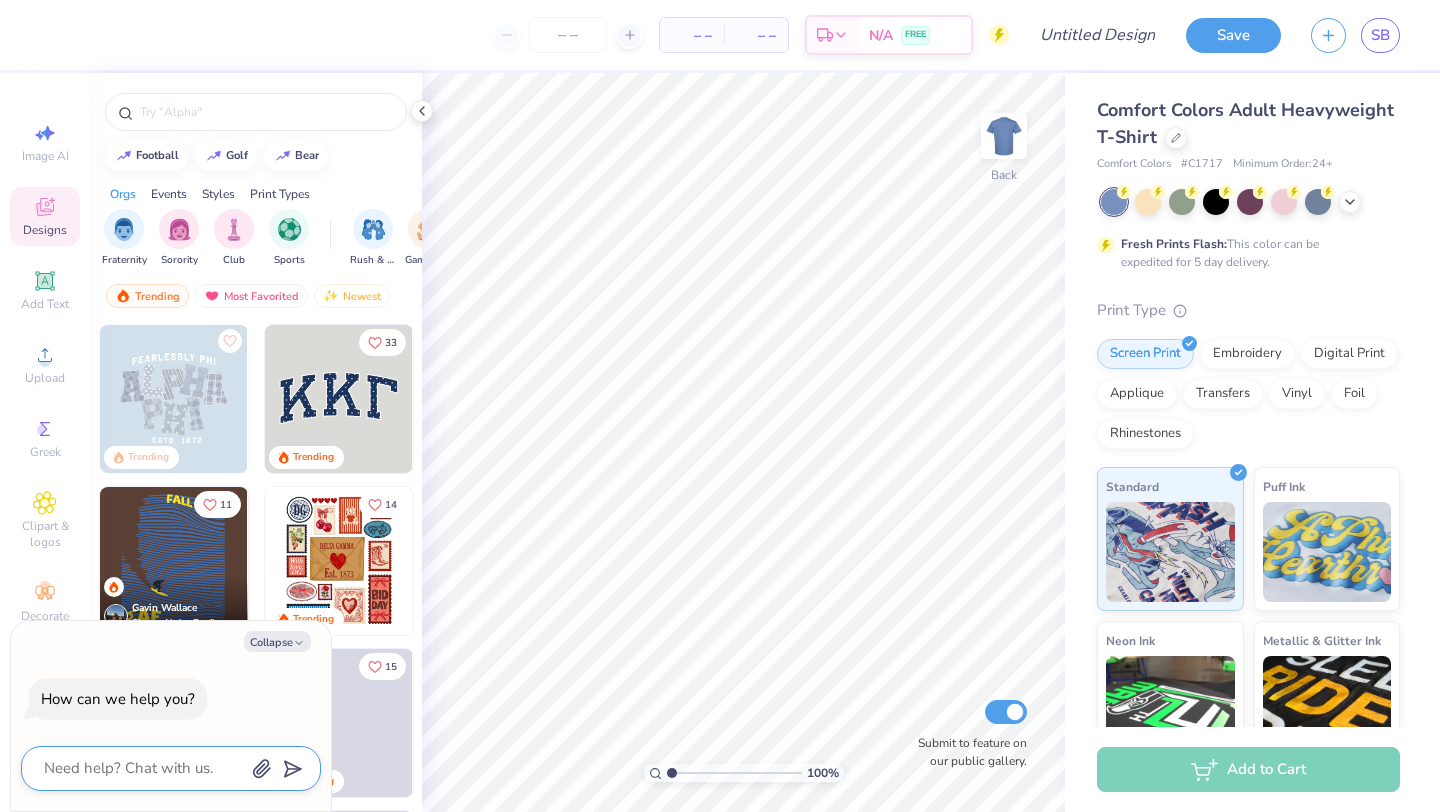 type on "h" 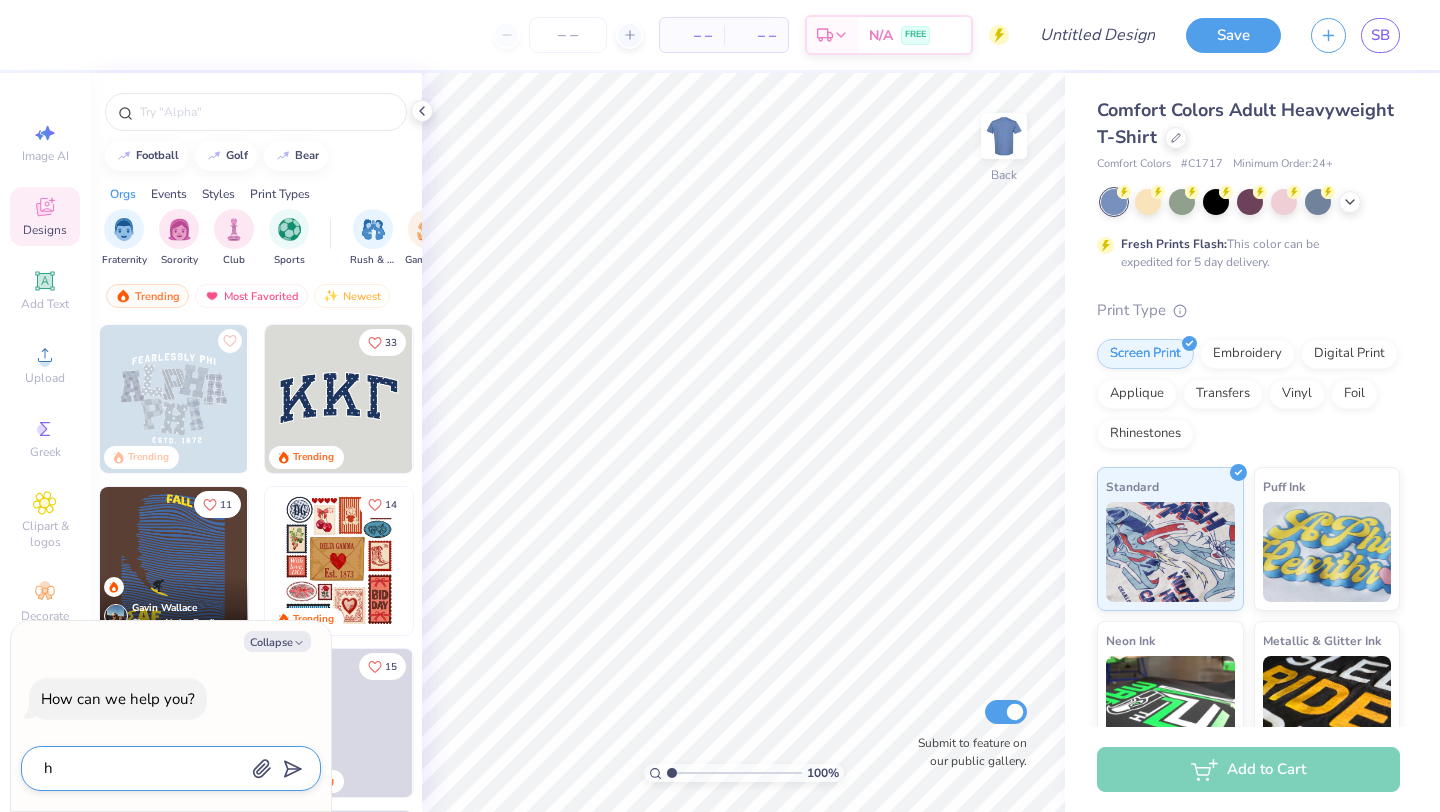 type on "x" 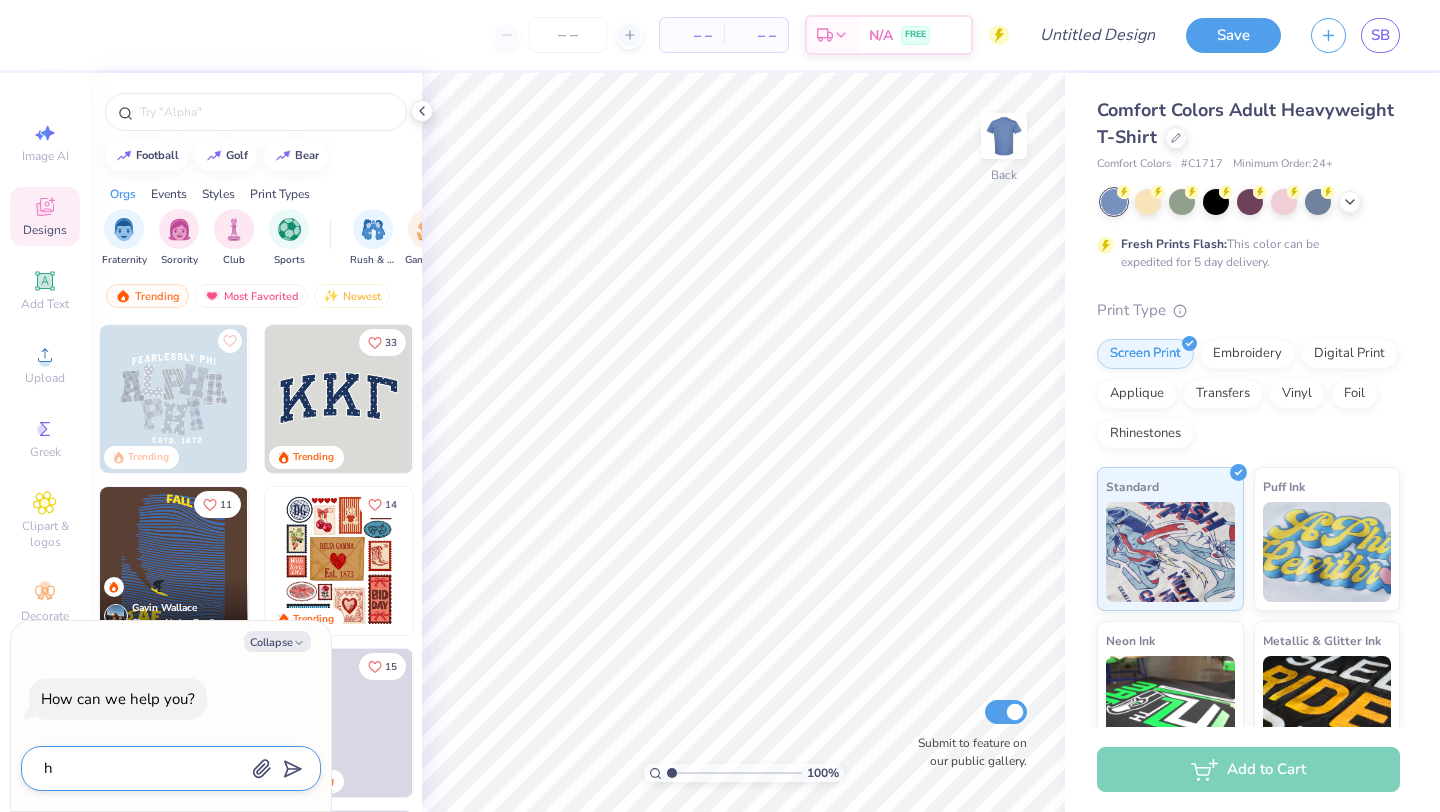 type on "hi" 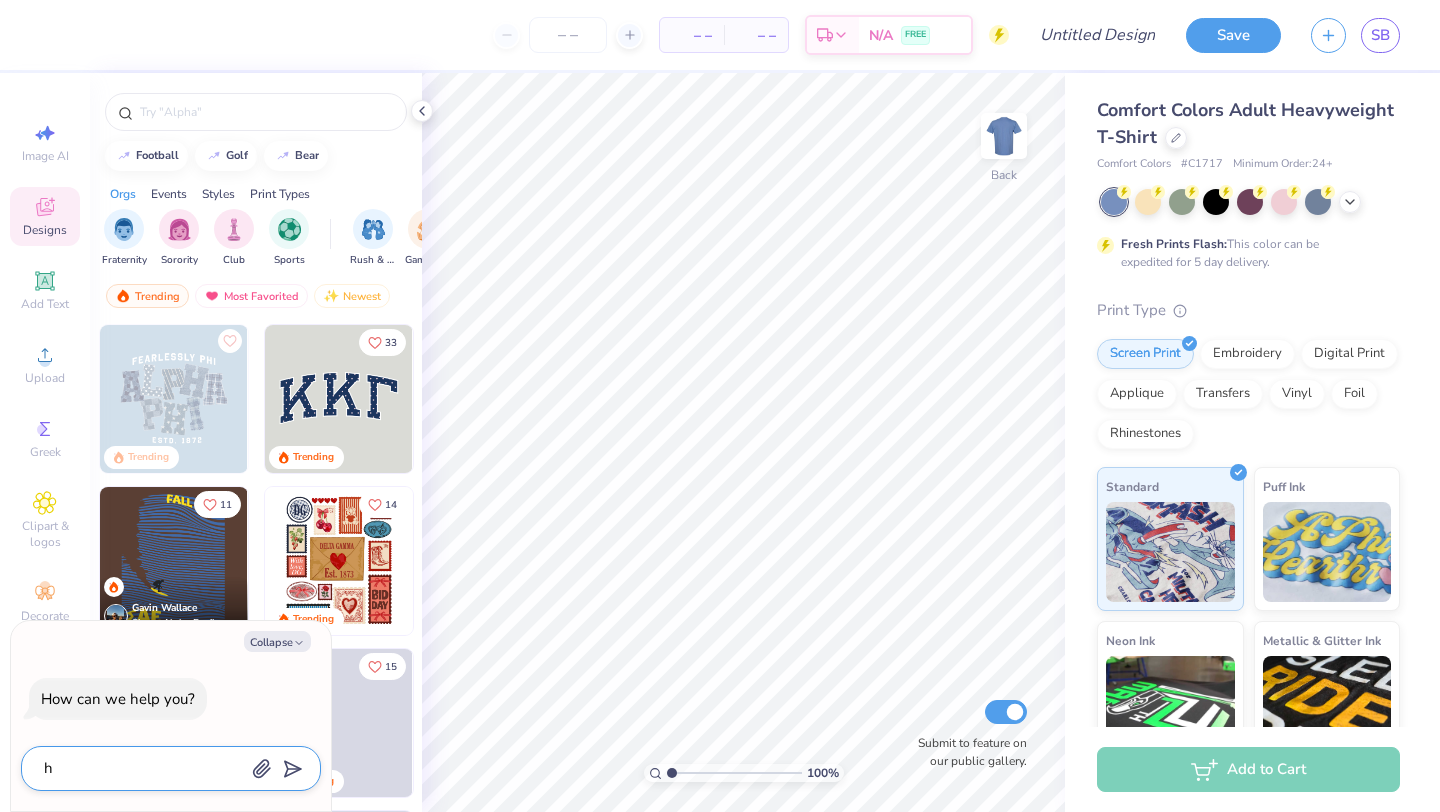 type on "x" 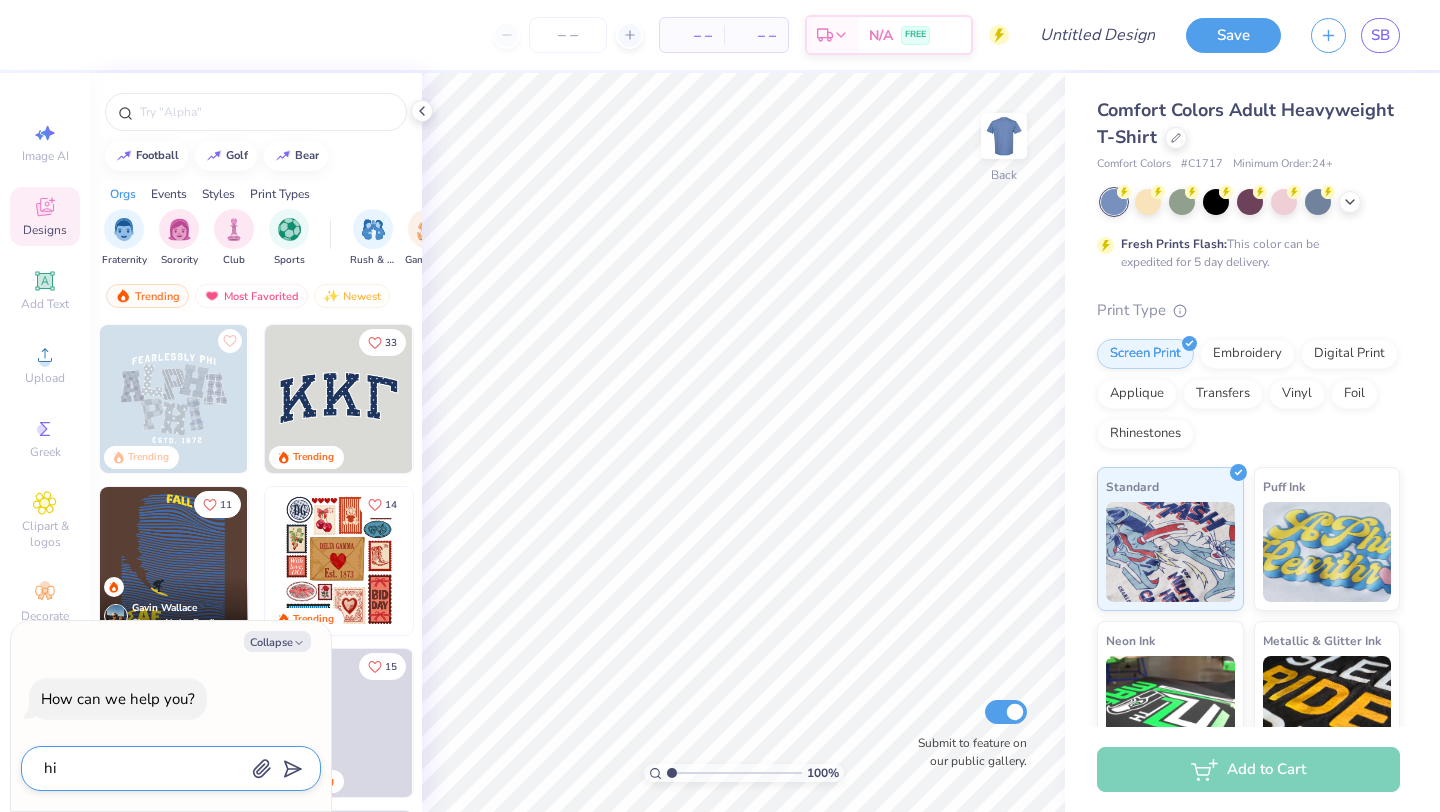 type on "hi" 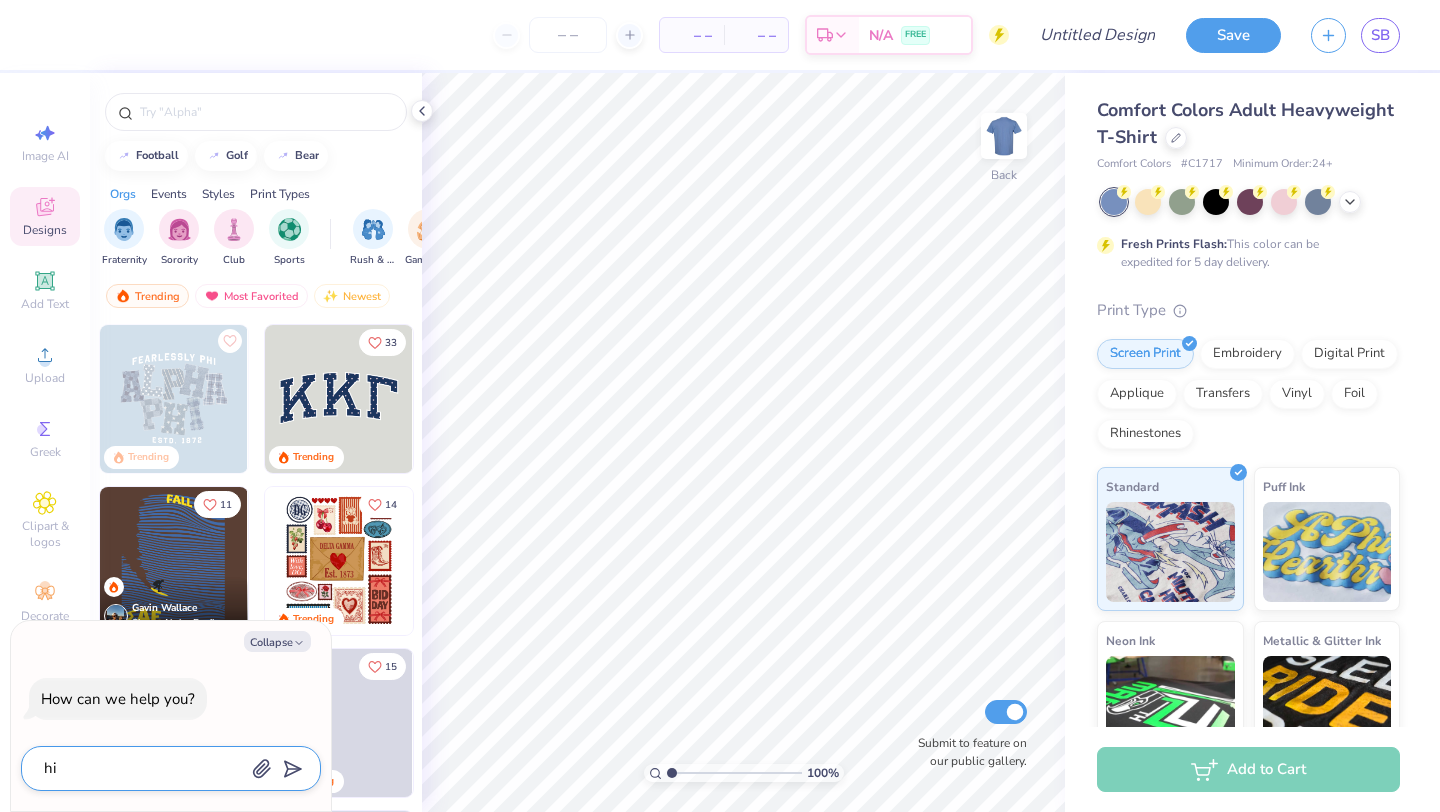 type on "x" 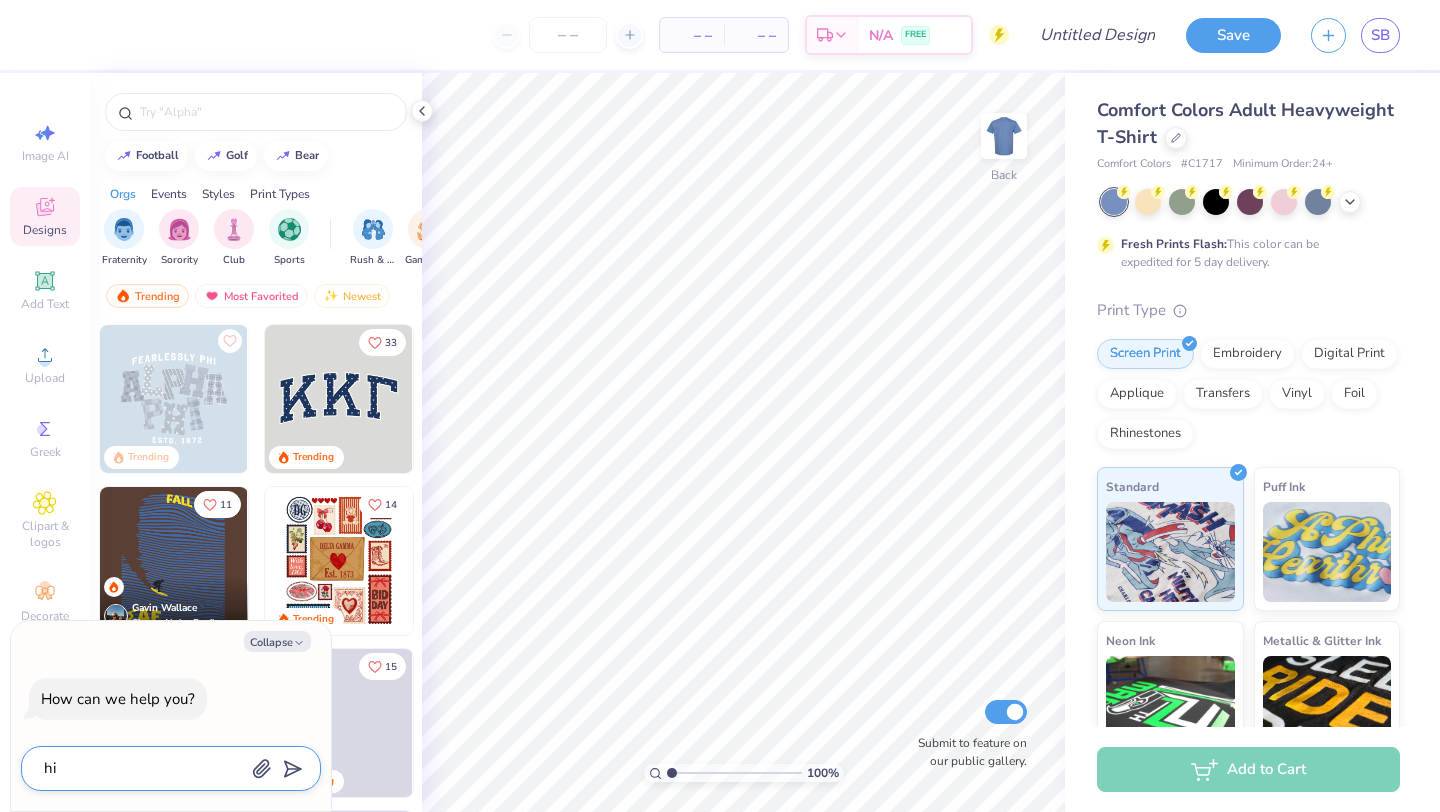 type on "hi w" 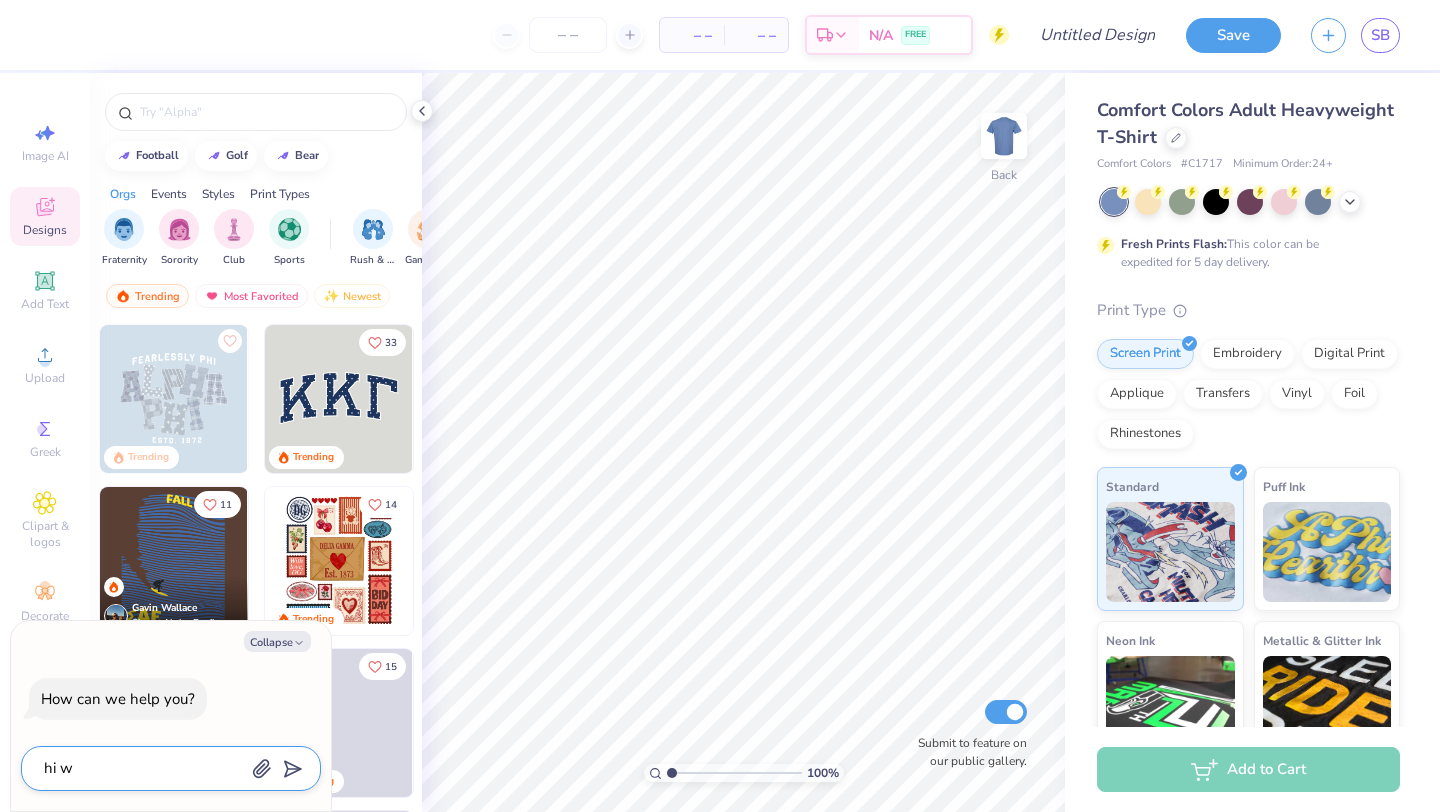 type on "x" 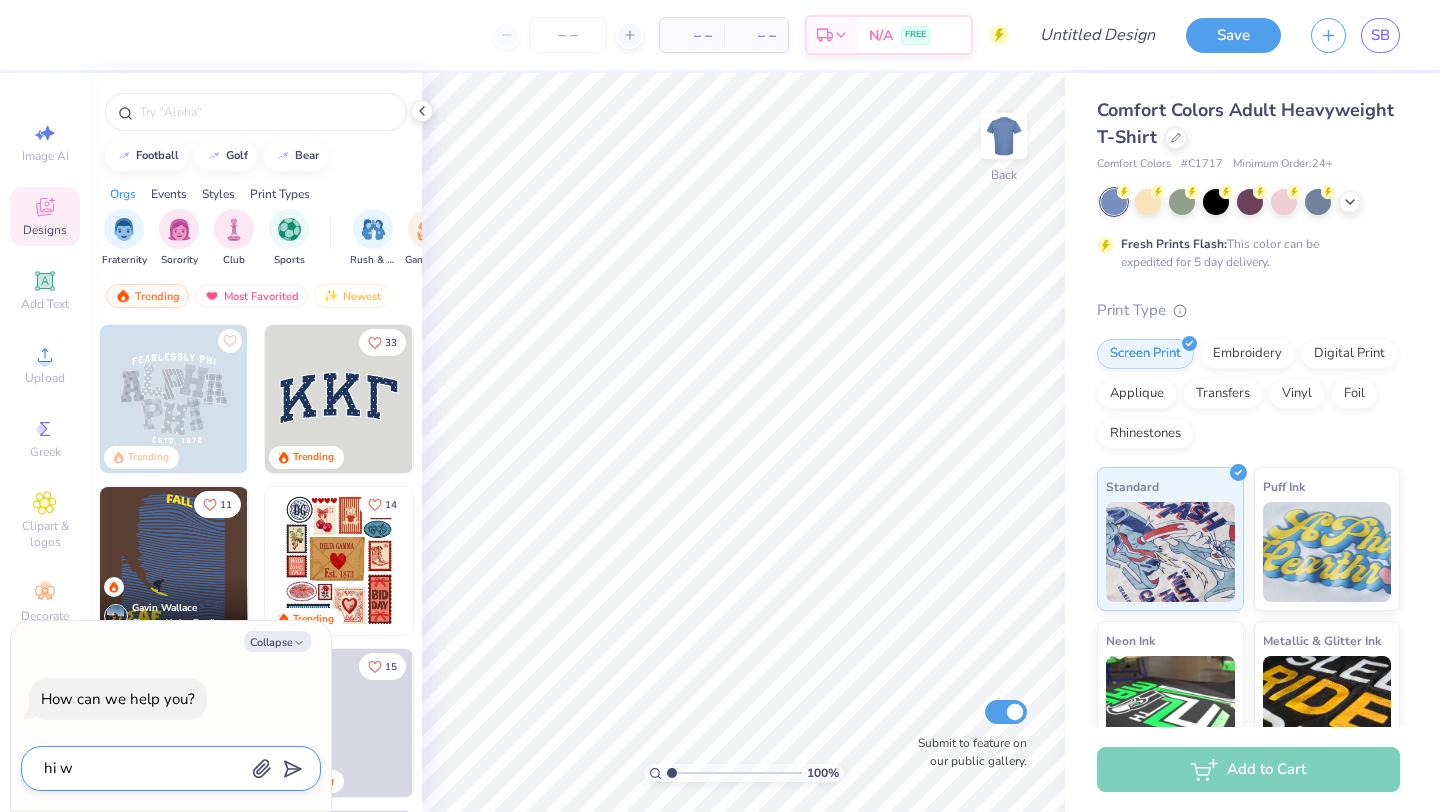 type on "hi" 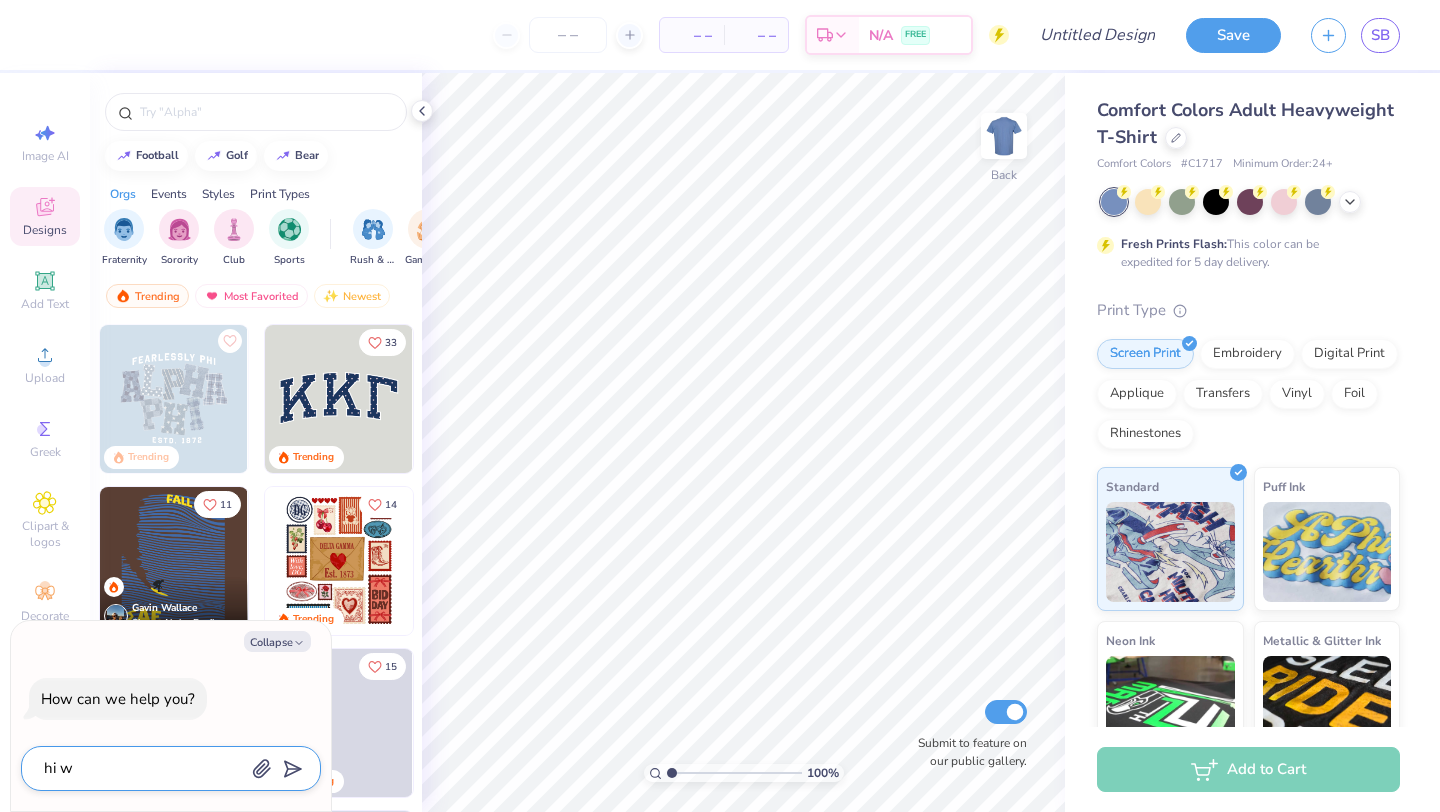 type on "x" 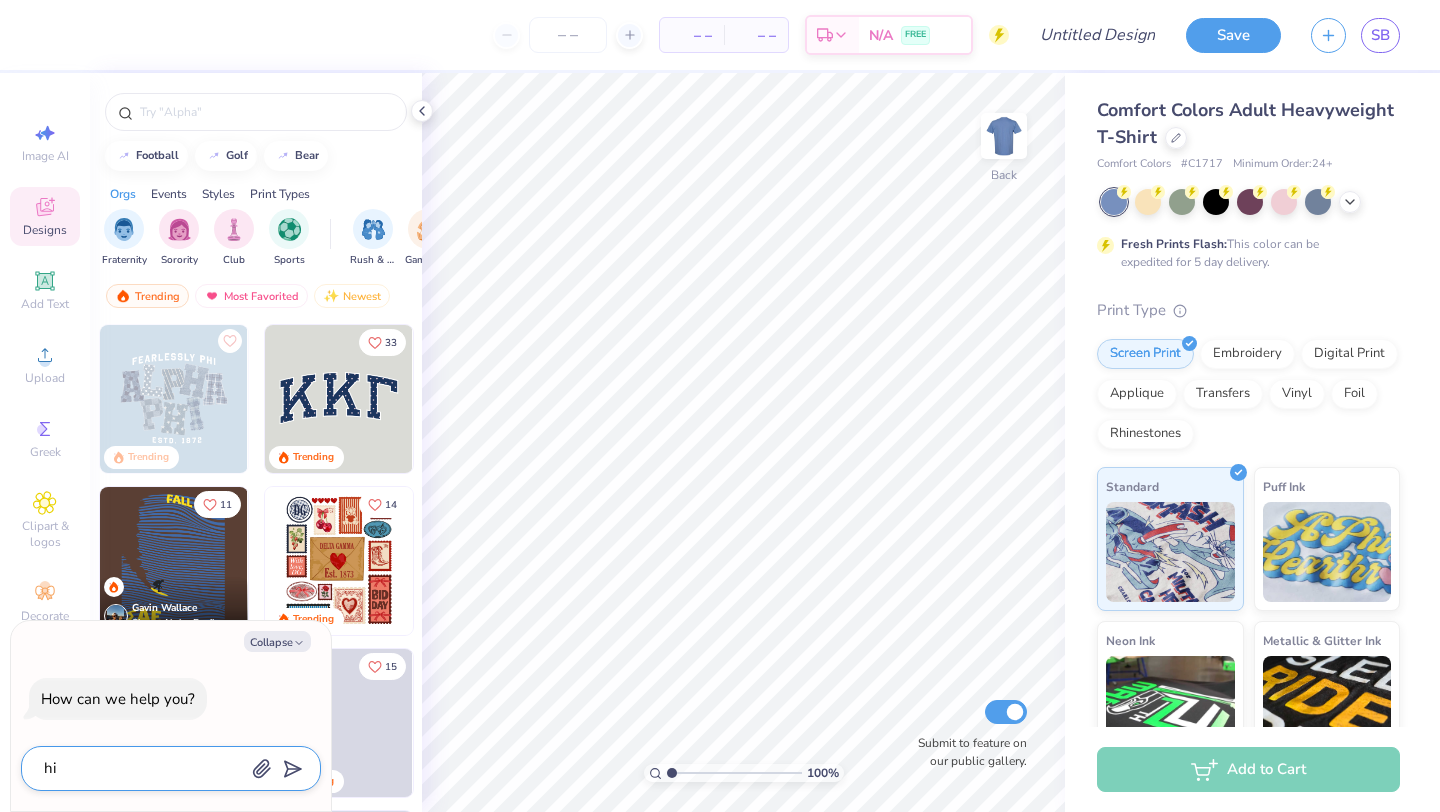 type on "hi i" 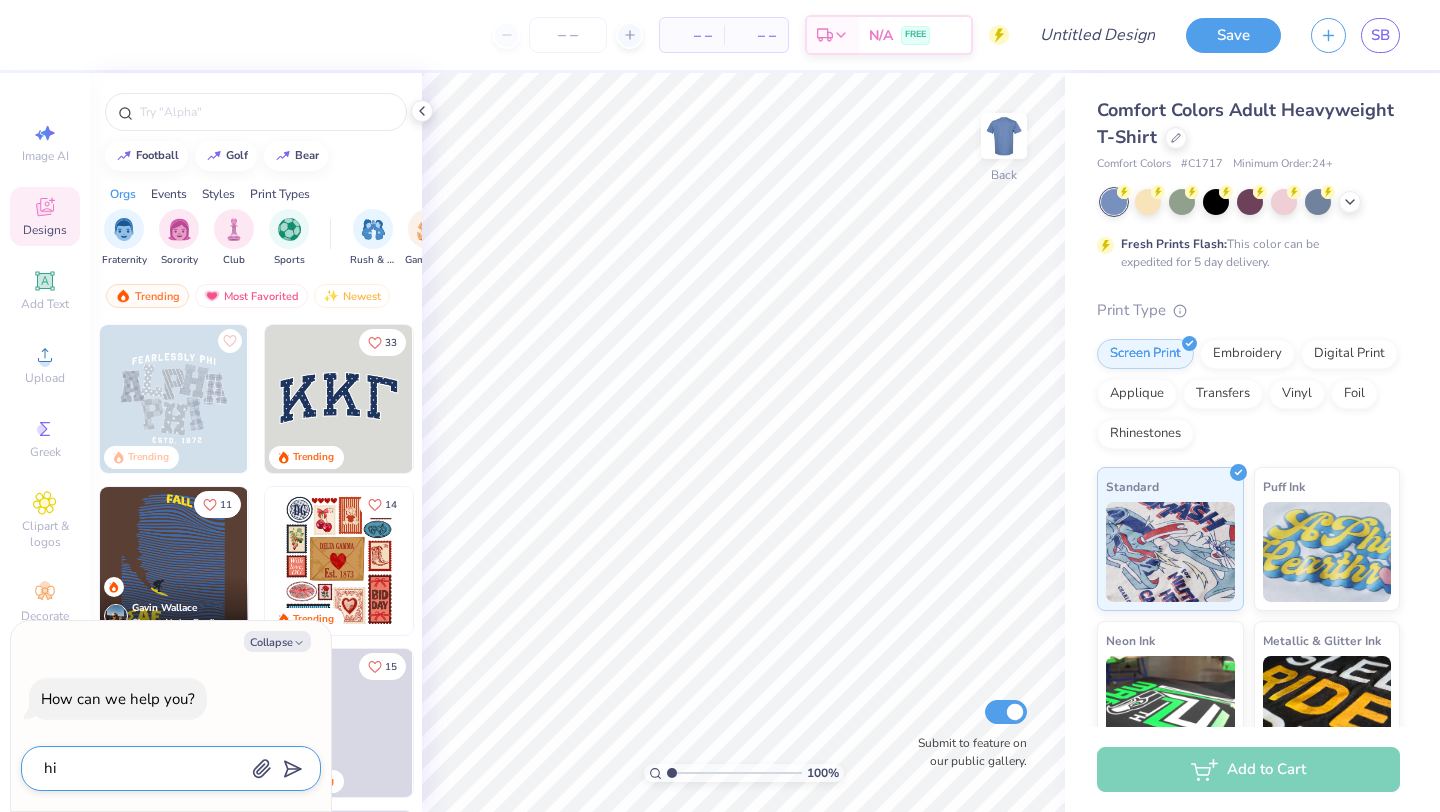 type on "x" 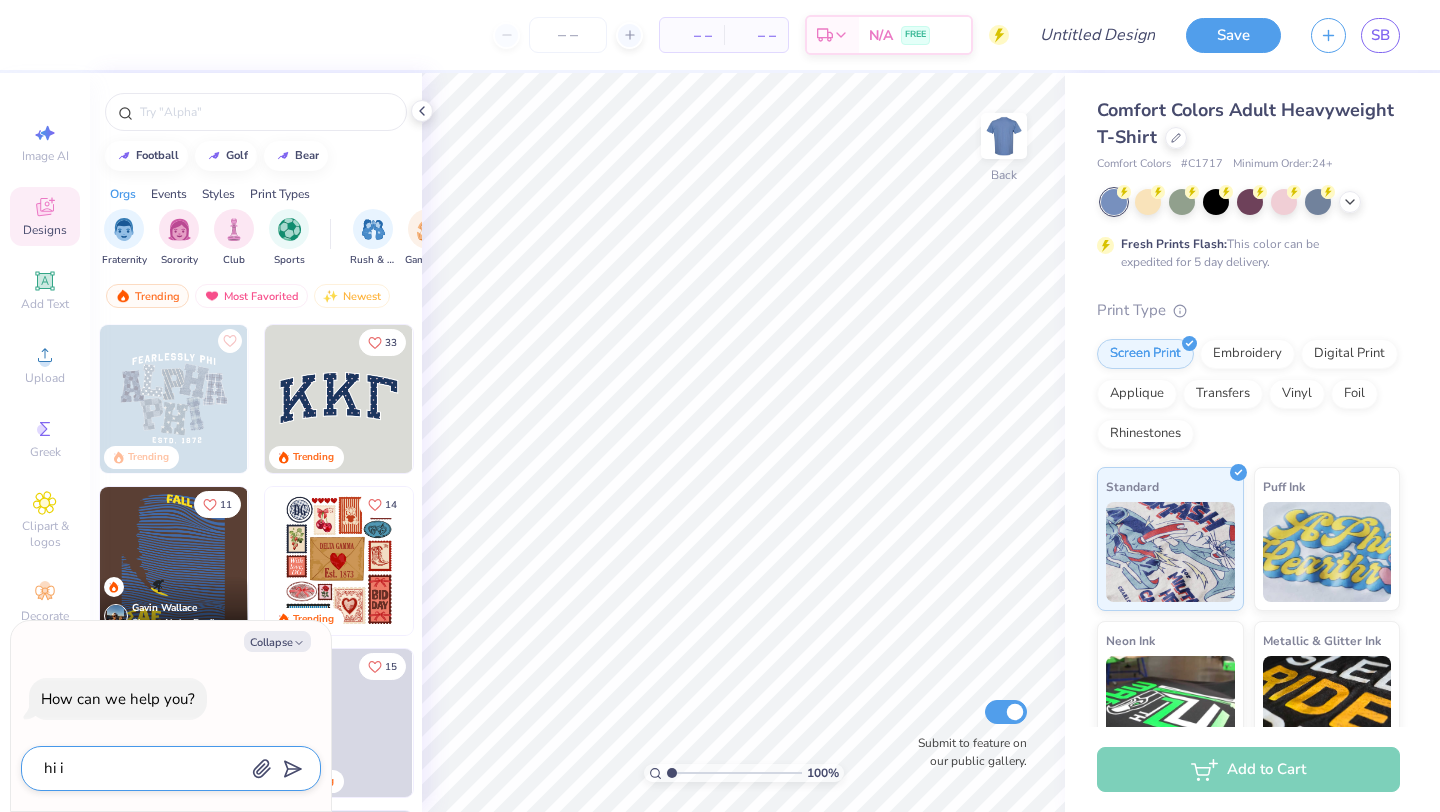 type on "hi im" 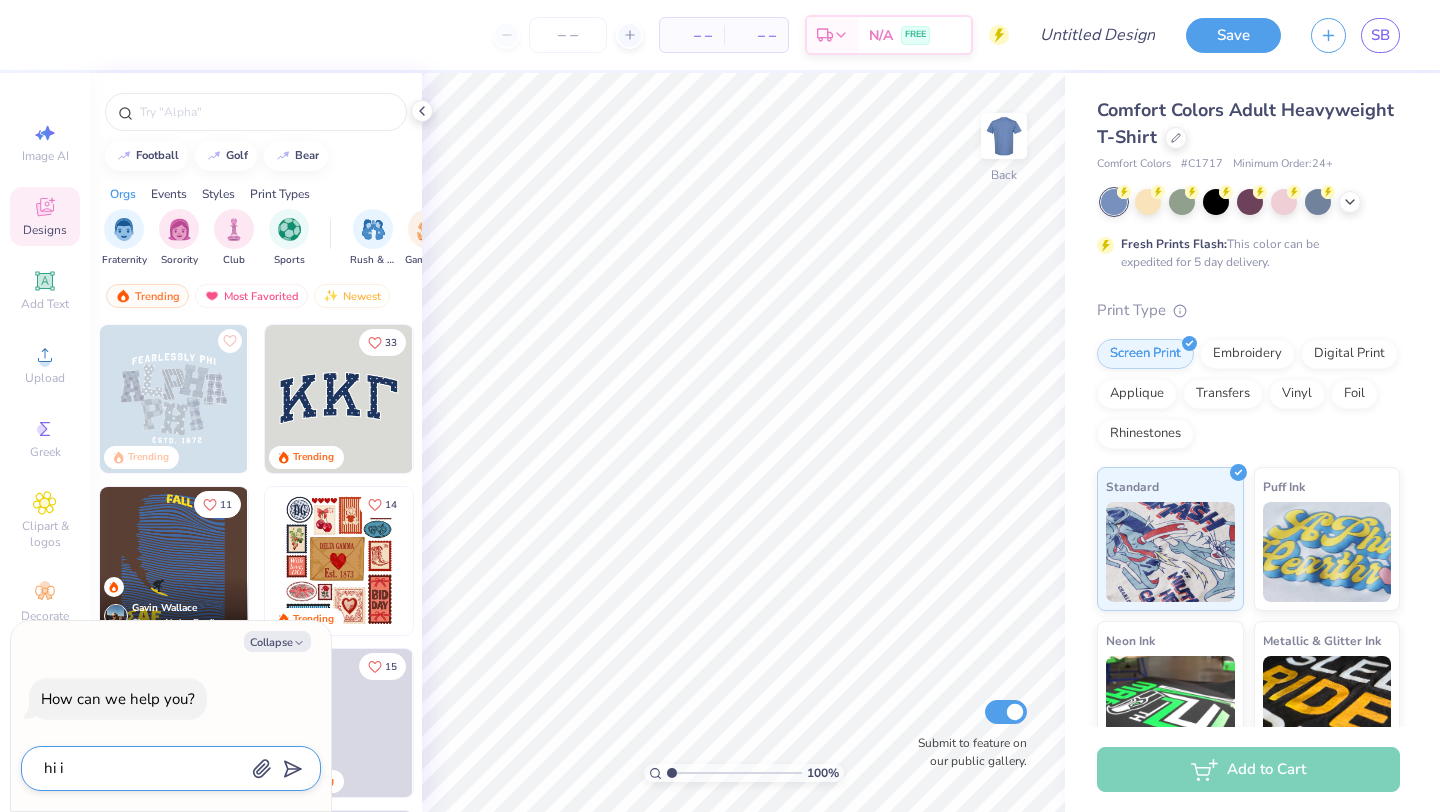 type on "x" 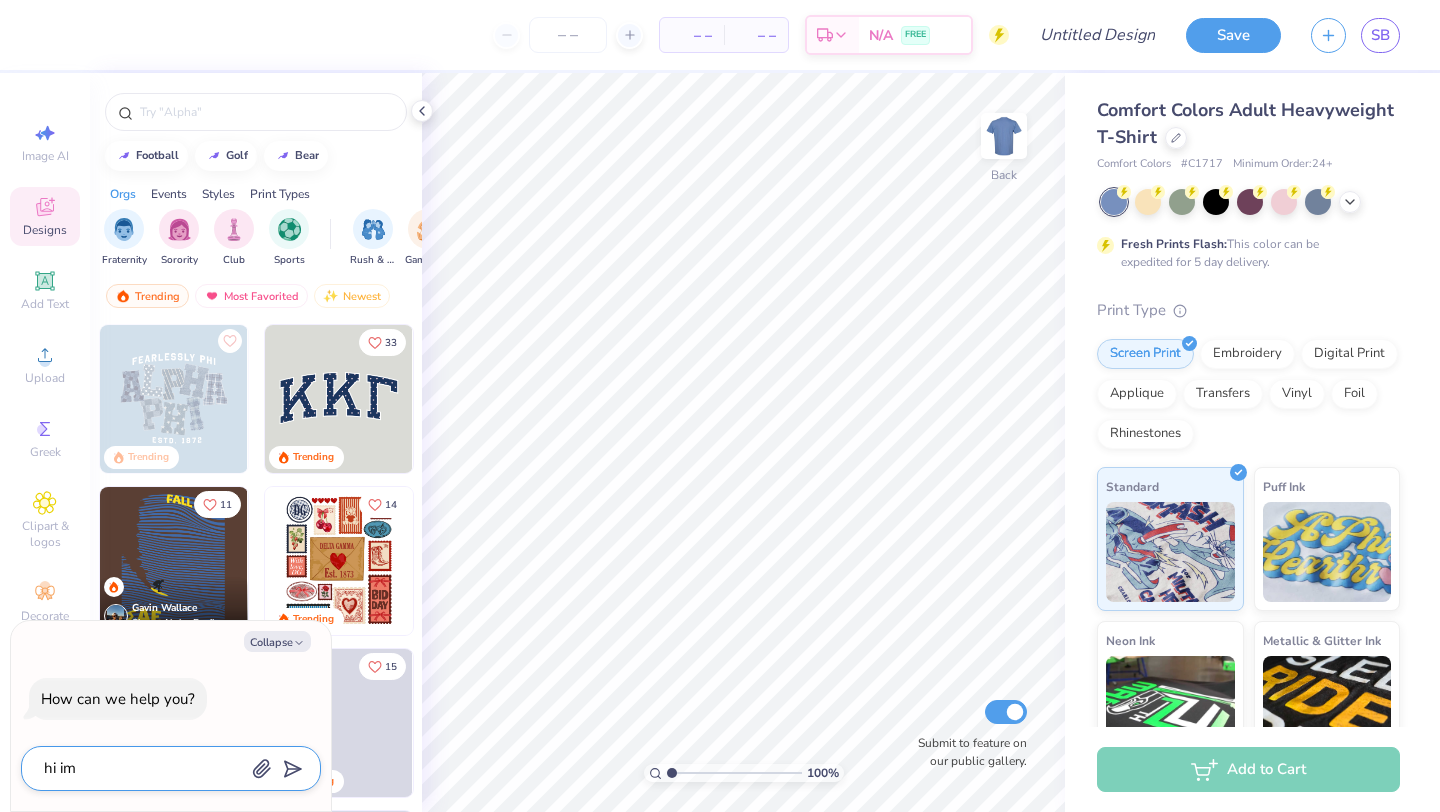 type on "hi im" 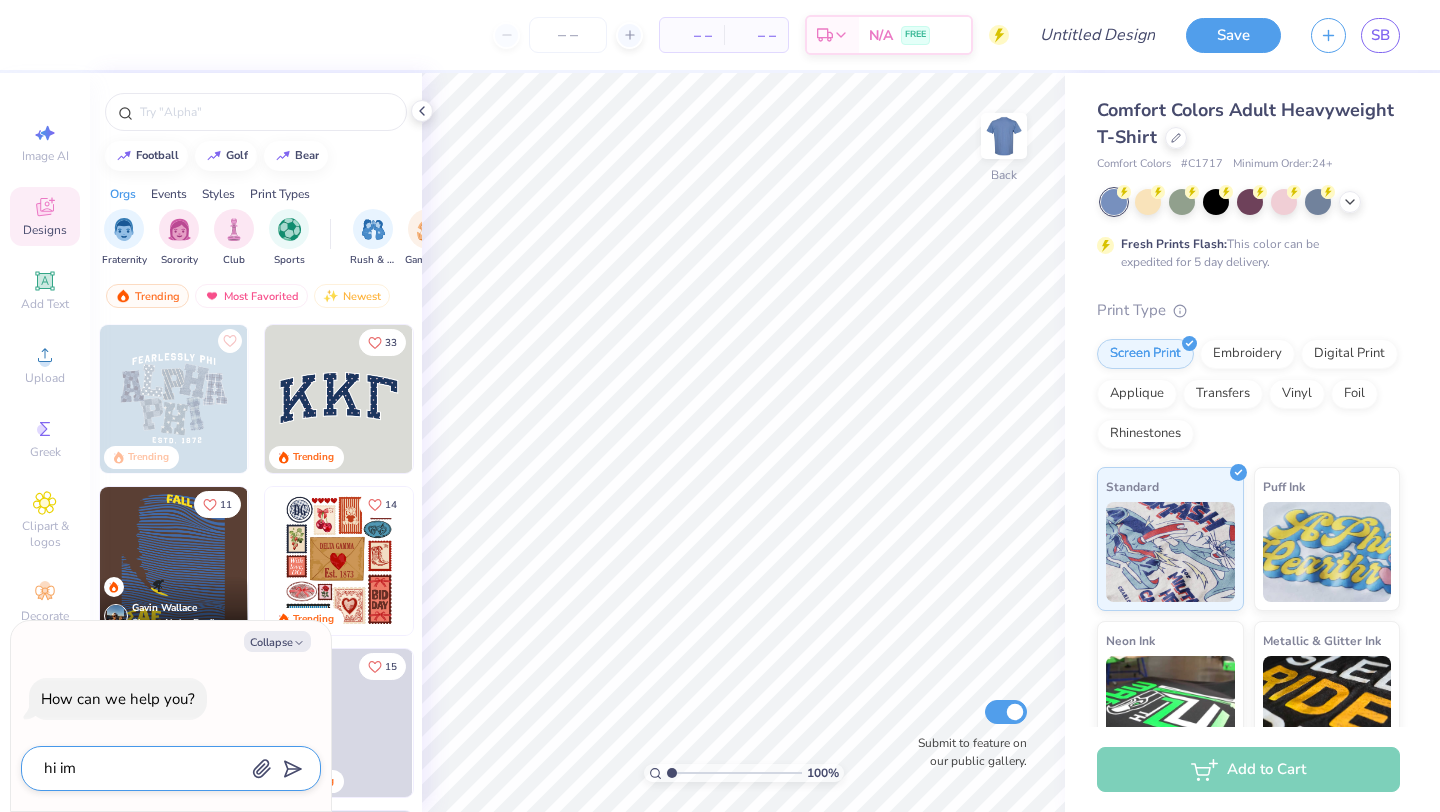 type on "x" 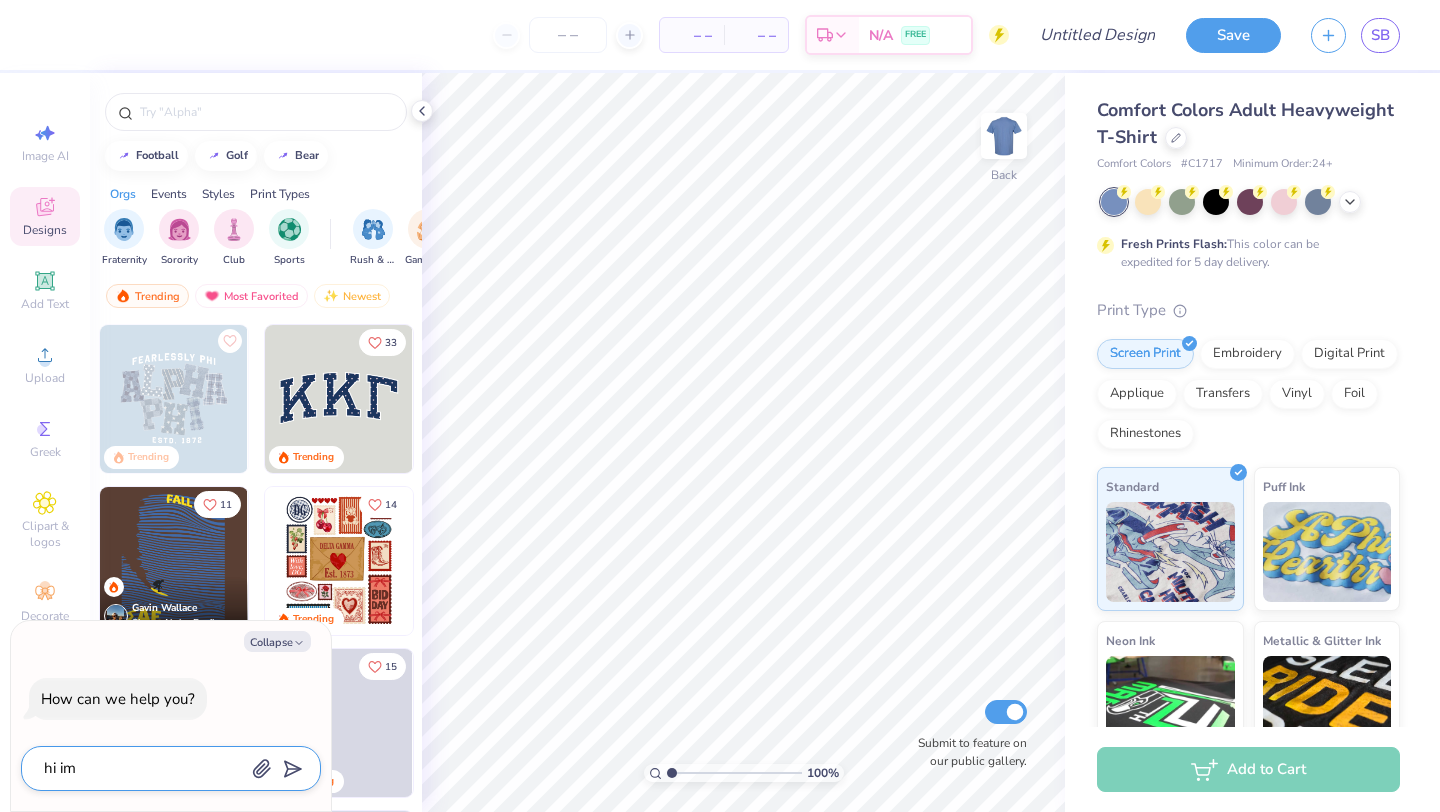 type on "hi im o" 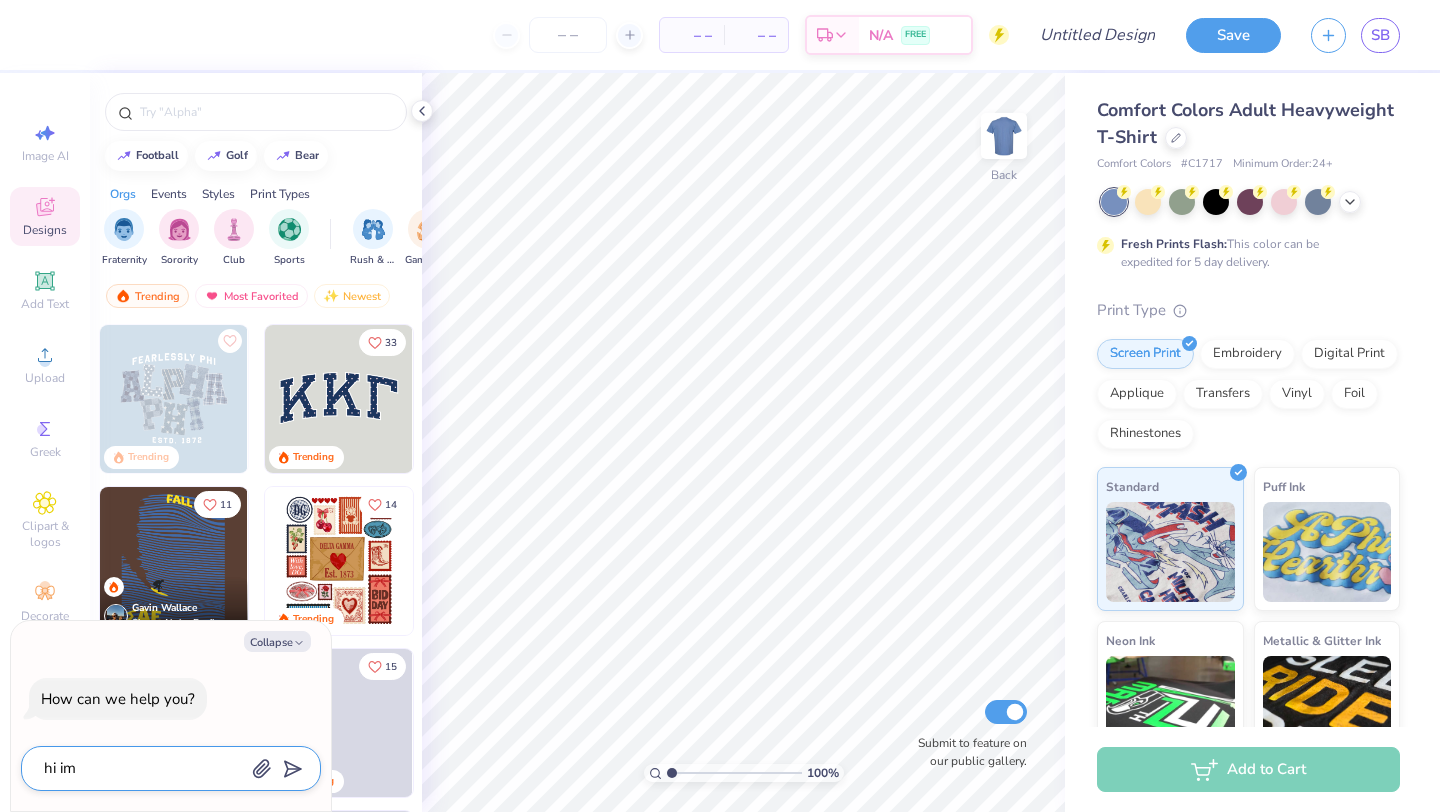 type on "x" 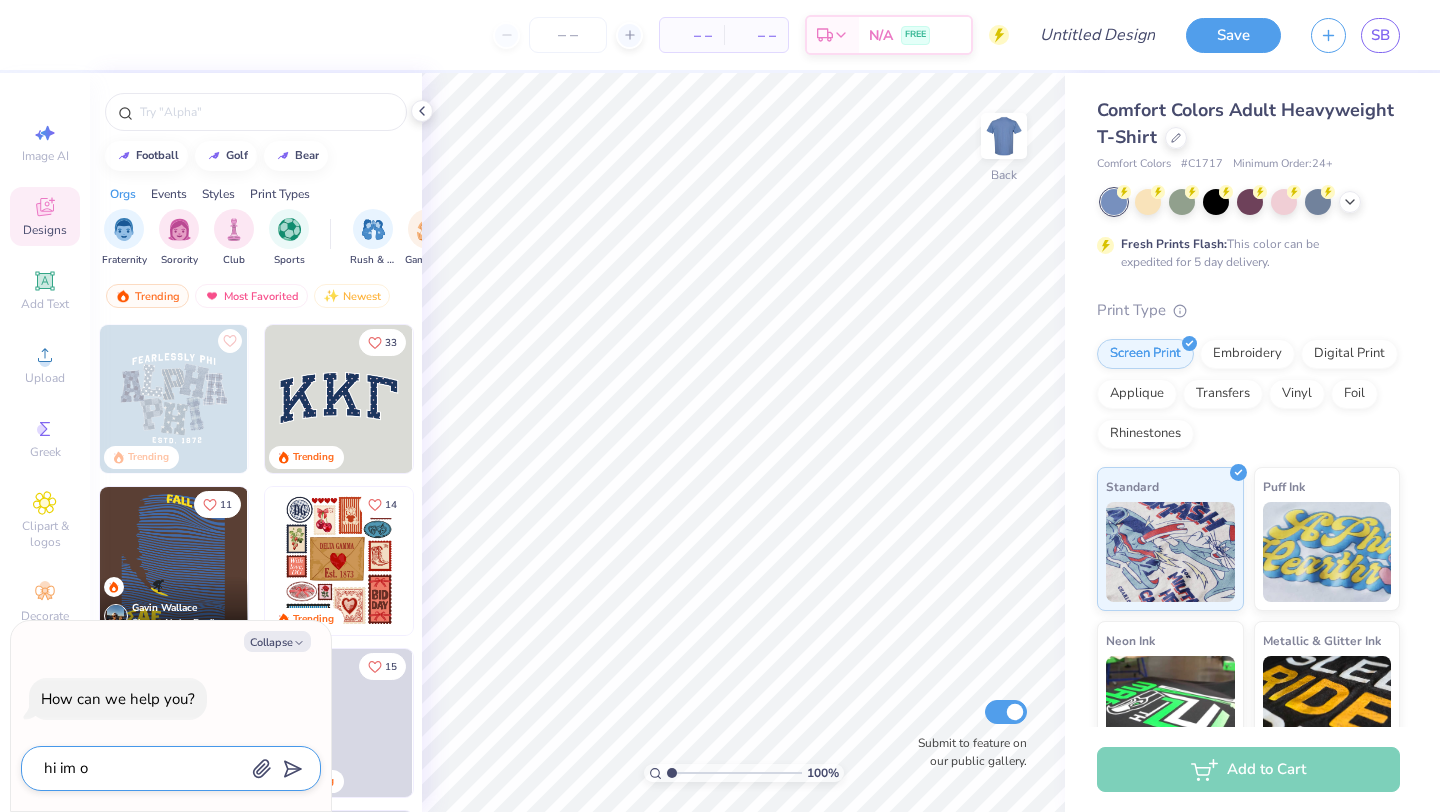 type on "hi im ow" 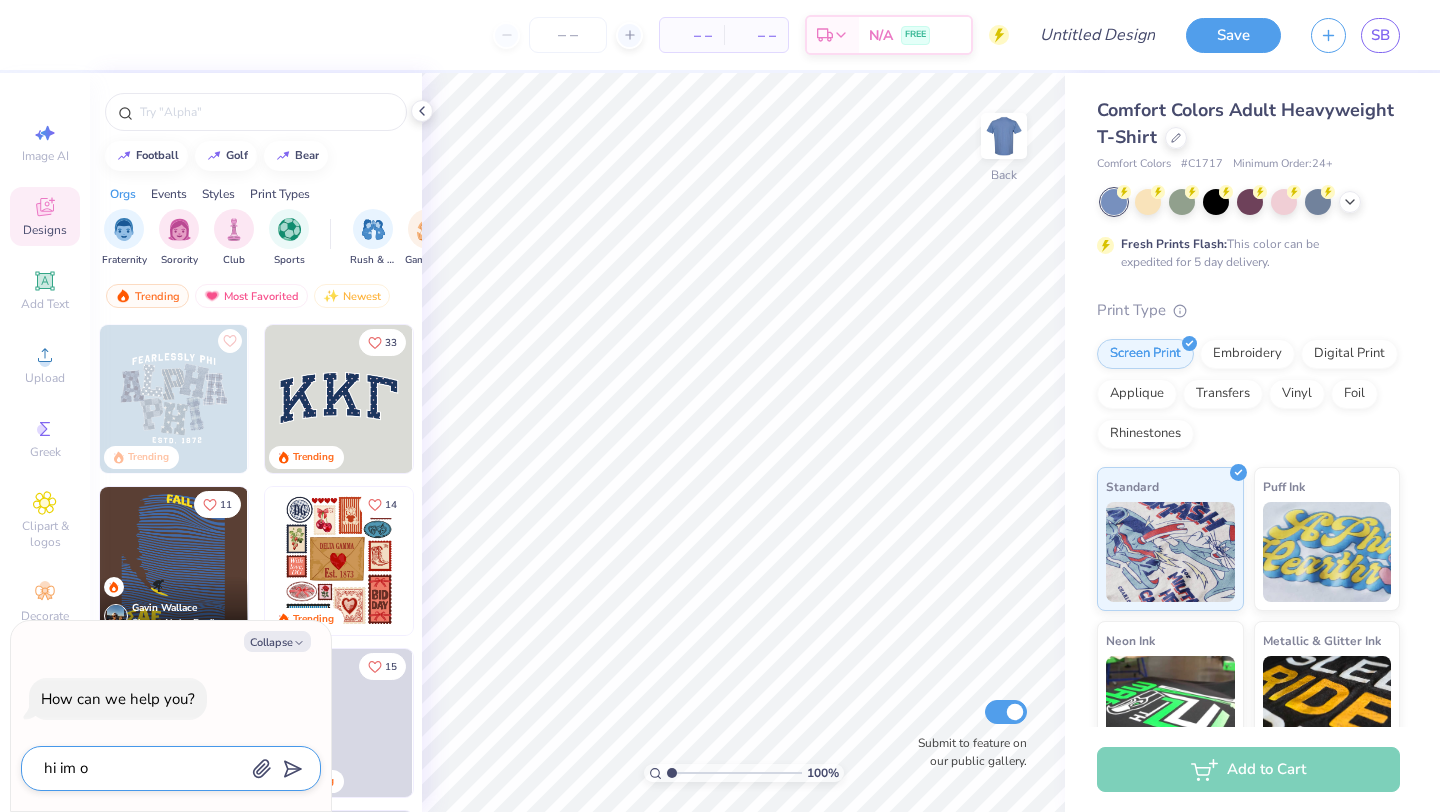 type on "x" 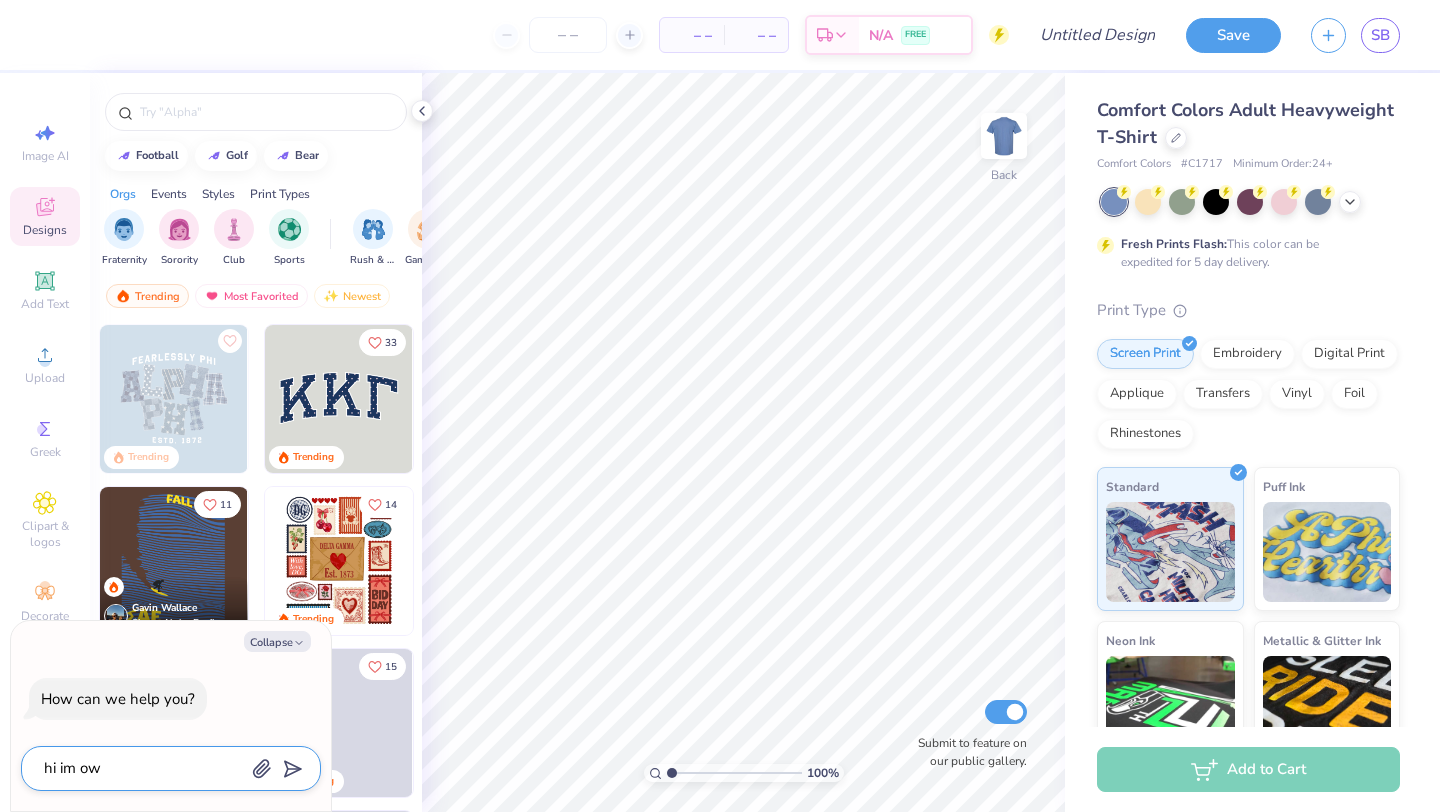 type on "hi im owr" 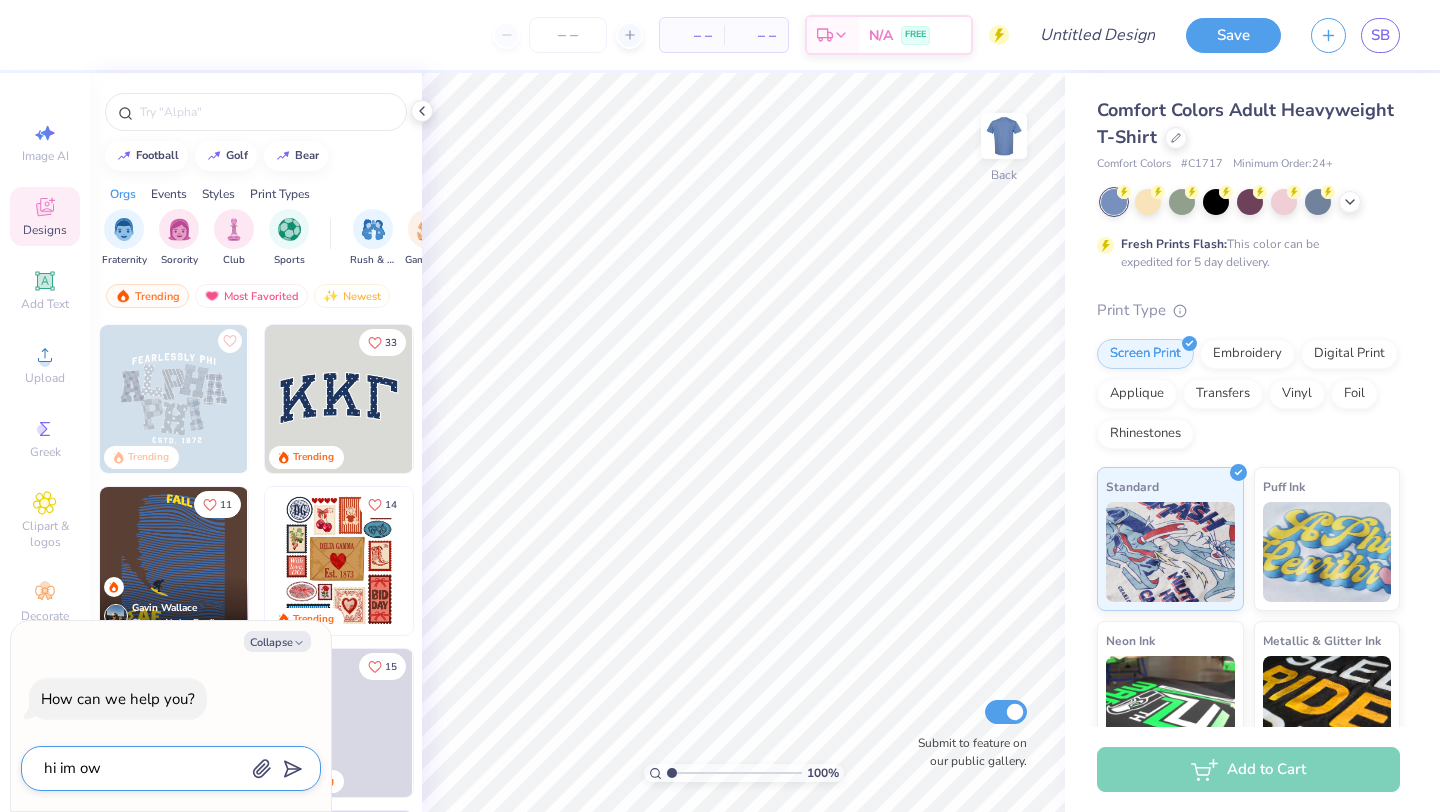 type on "x" 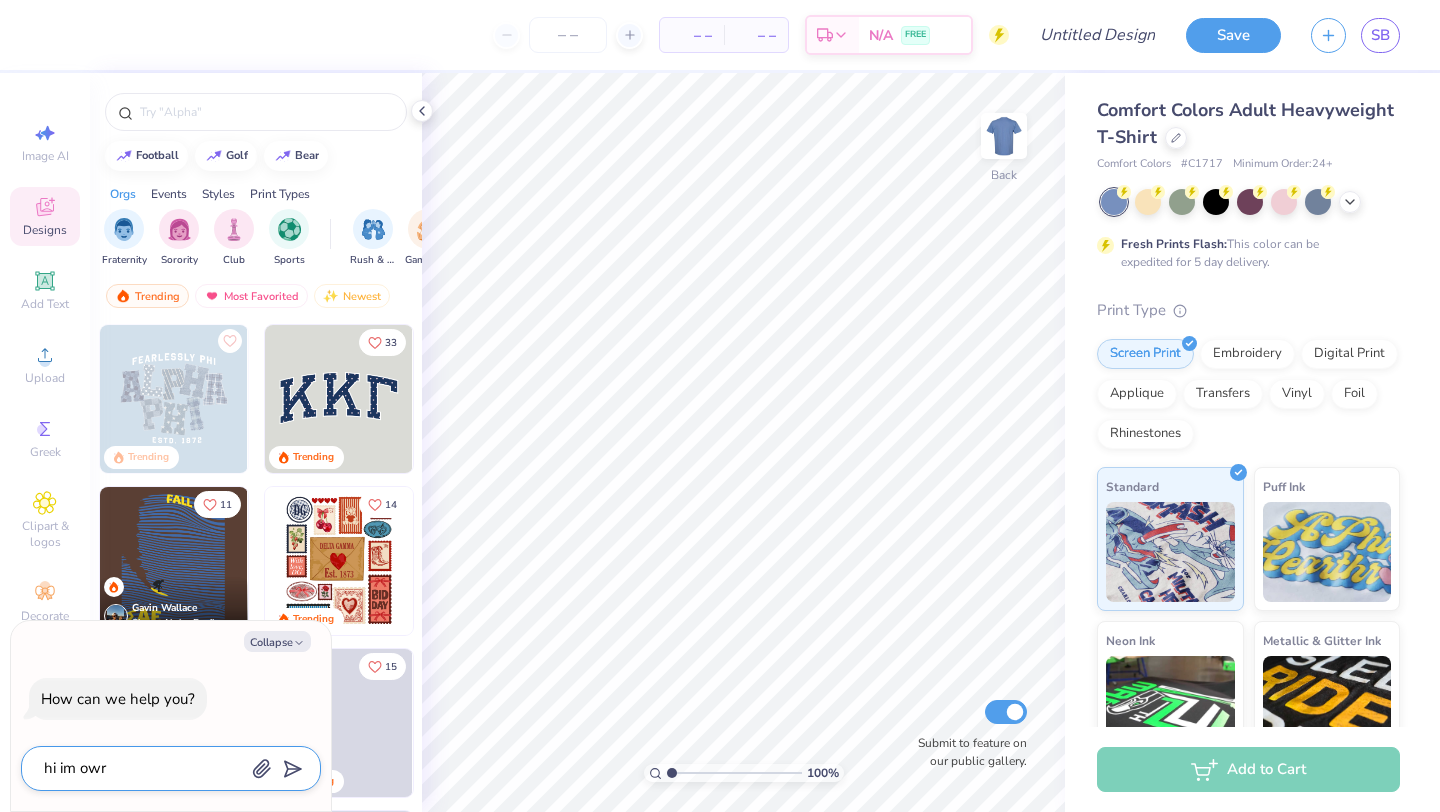 type on "hi im owrk" 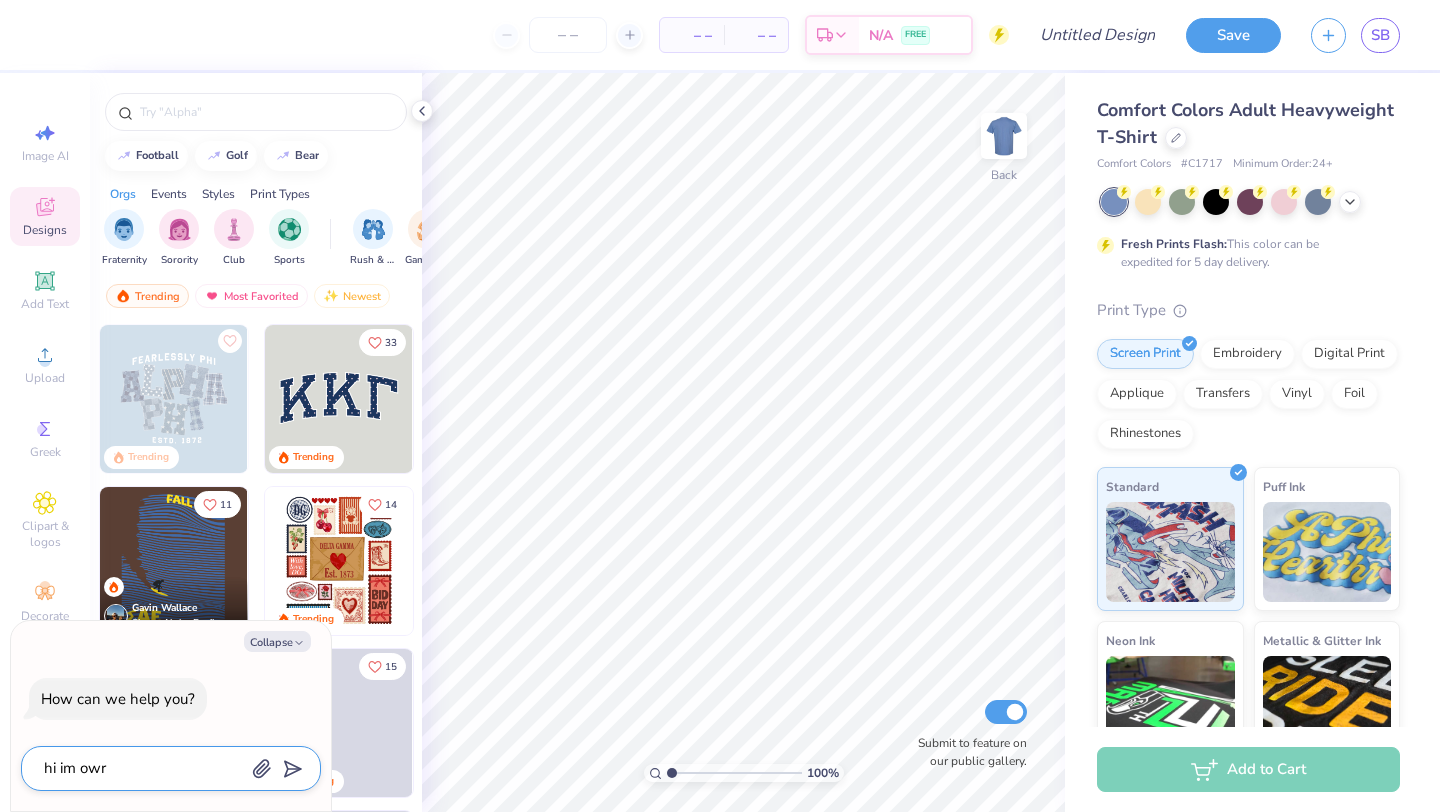type on "x" 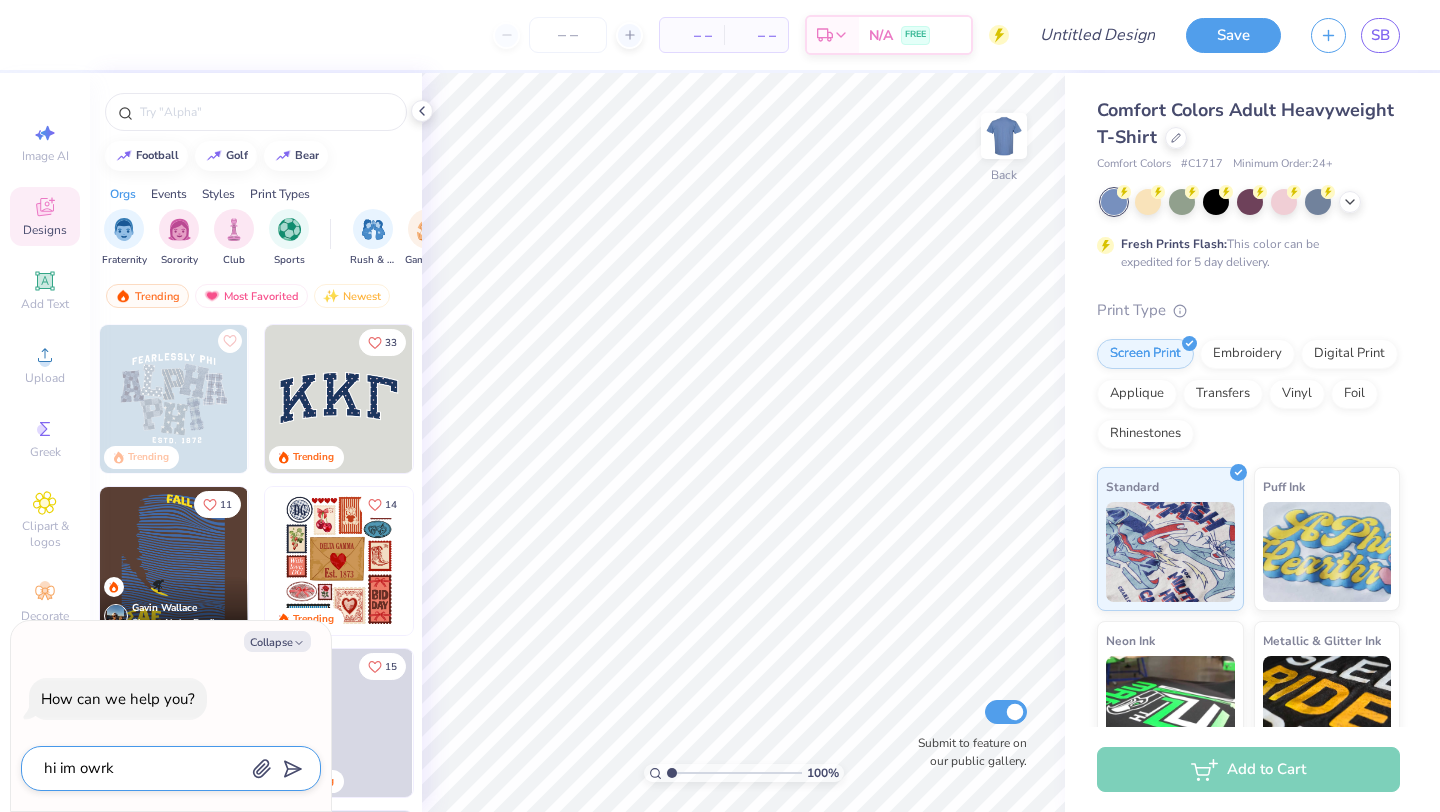 type on "hi im owrki" 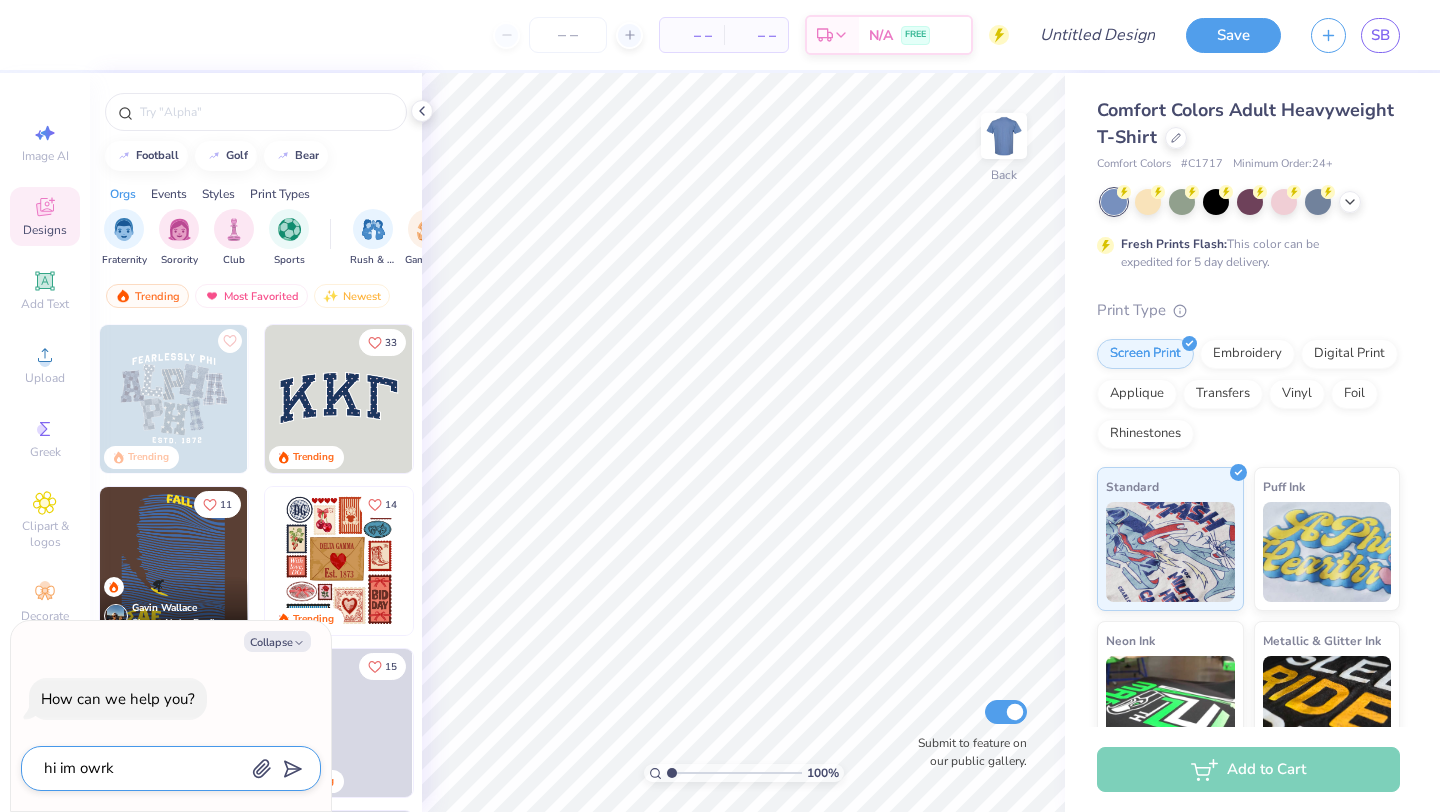 type on "x" 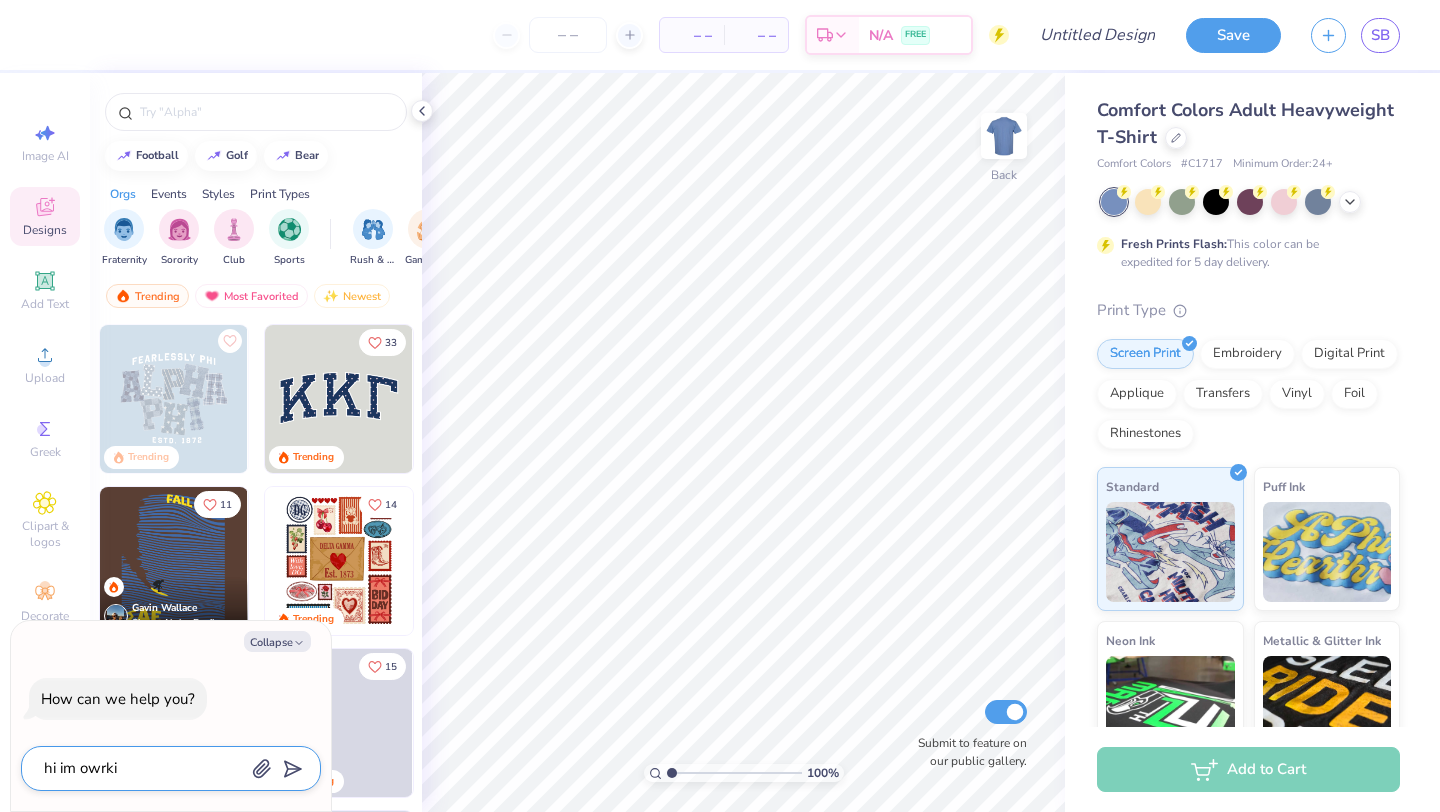 type on "hi im owrkin" 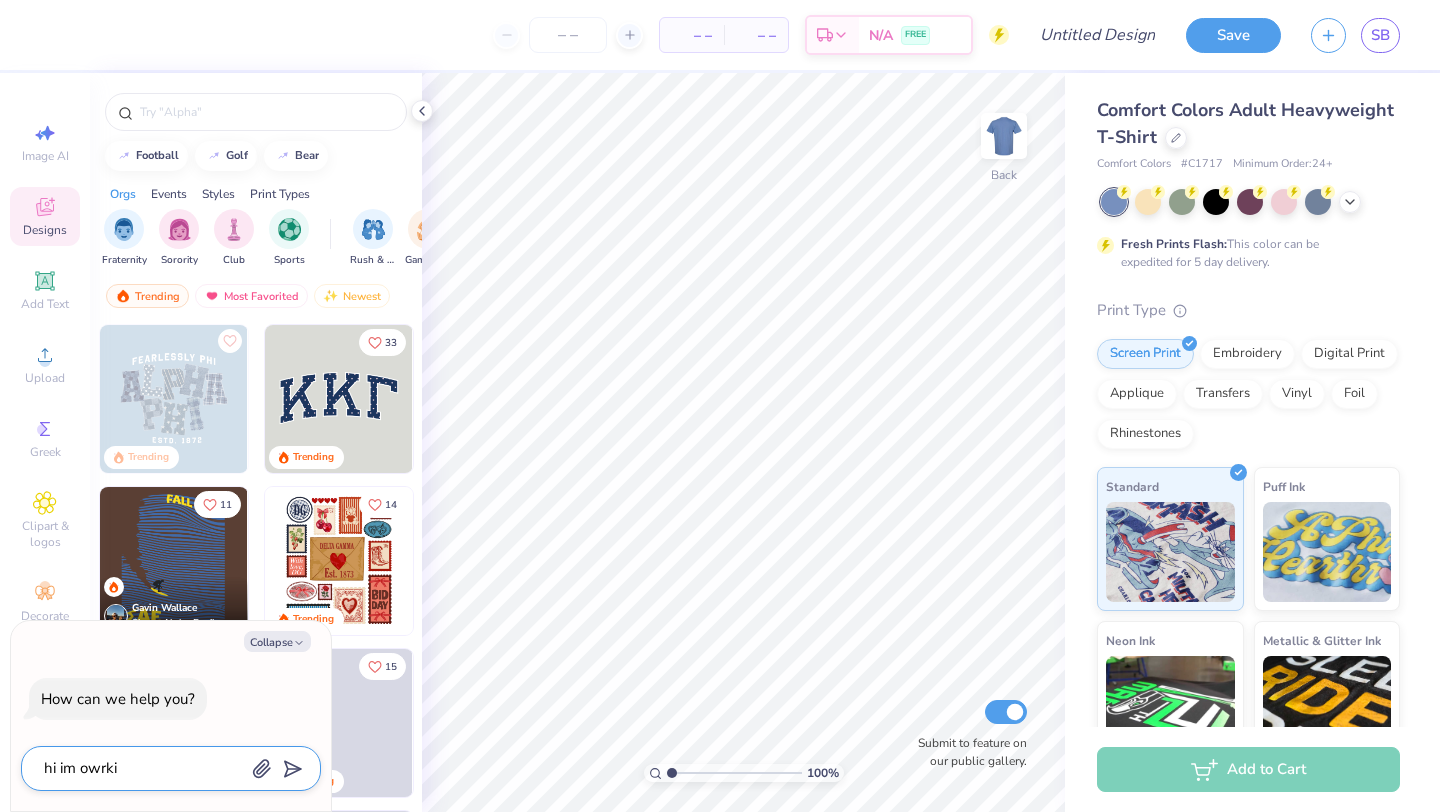 type on "x" 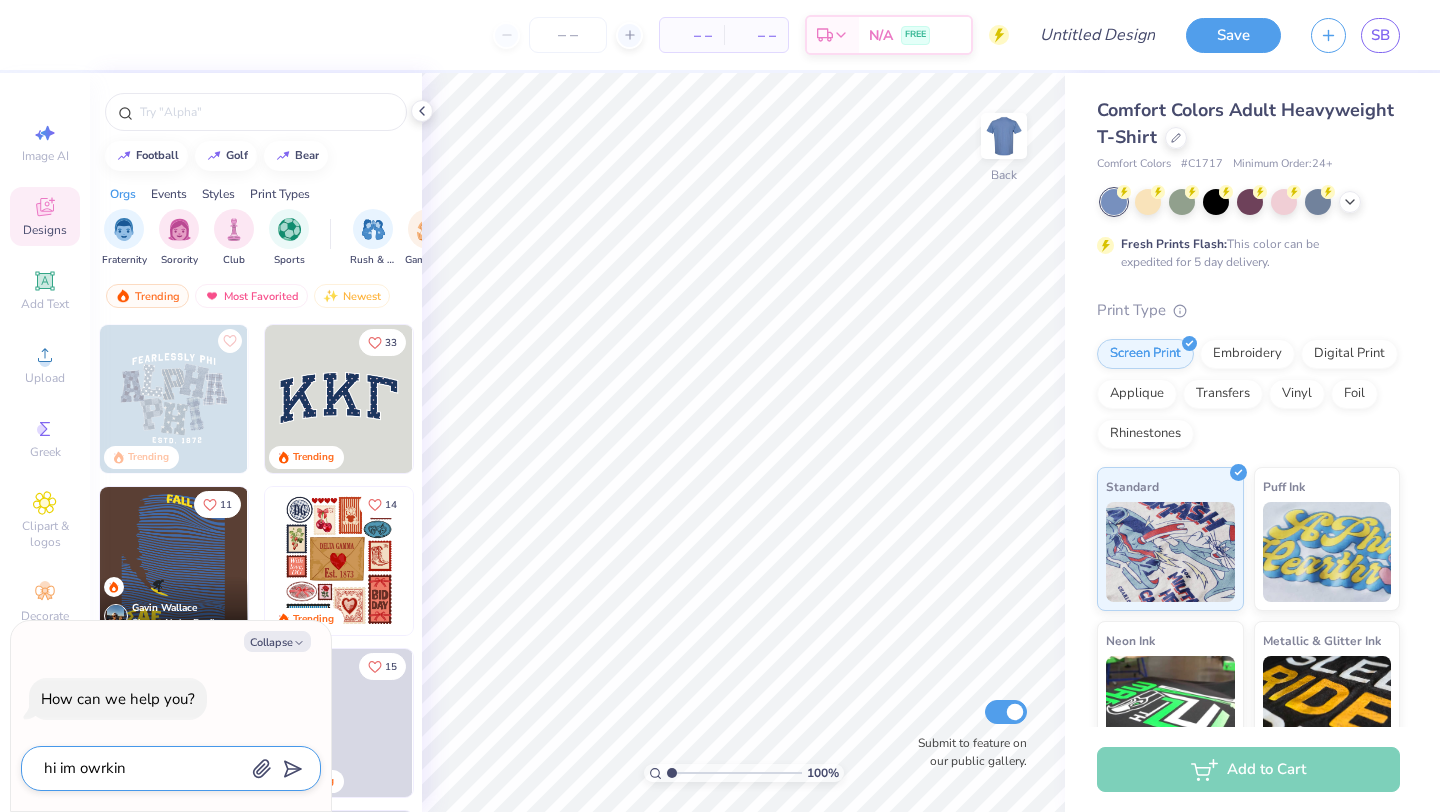 type on "hi im owrking" 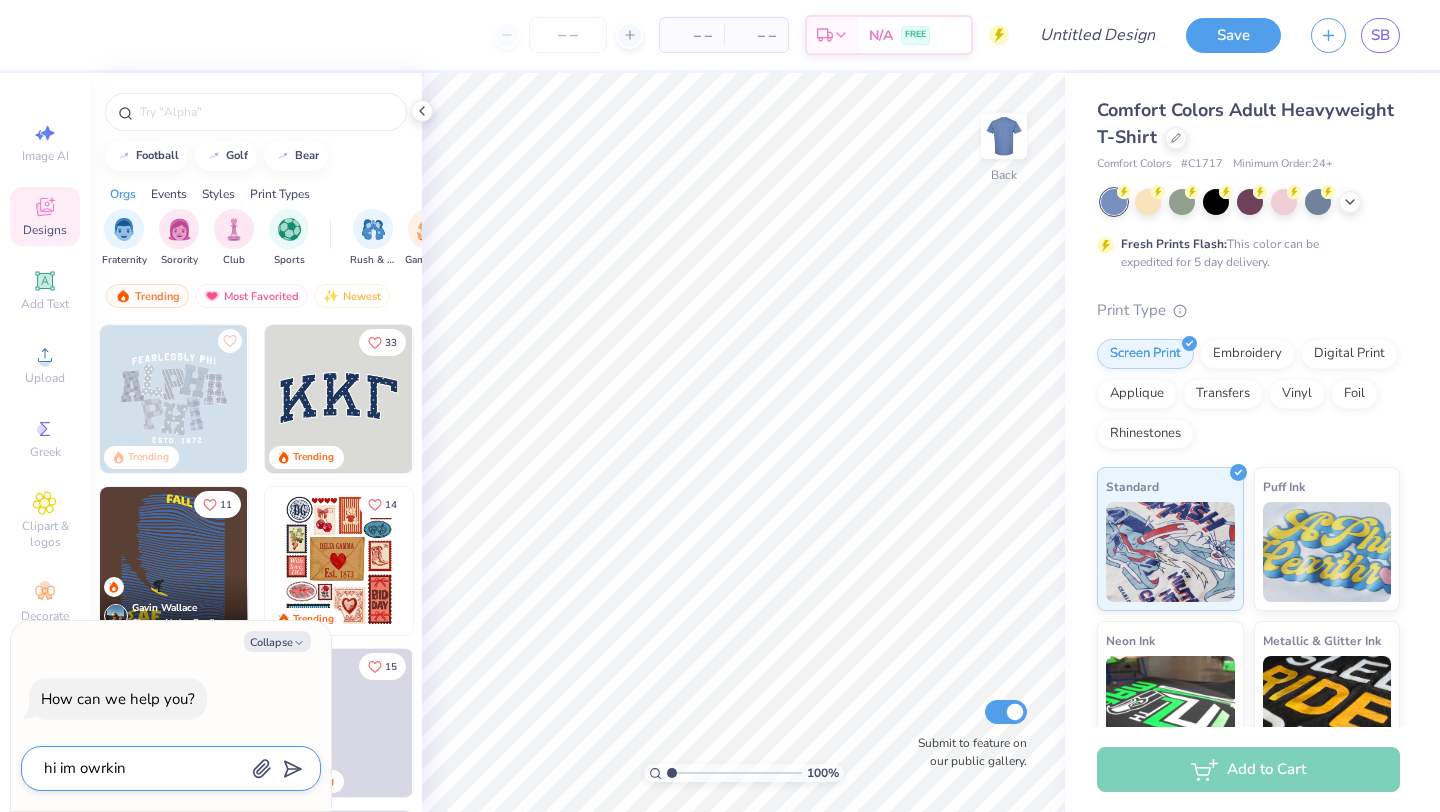 type on "x" 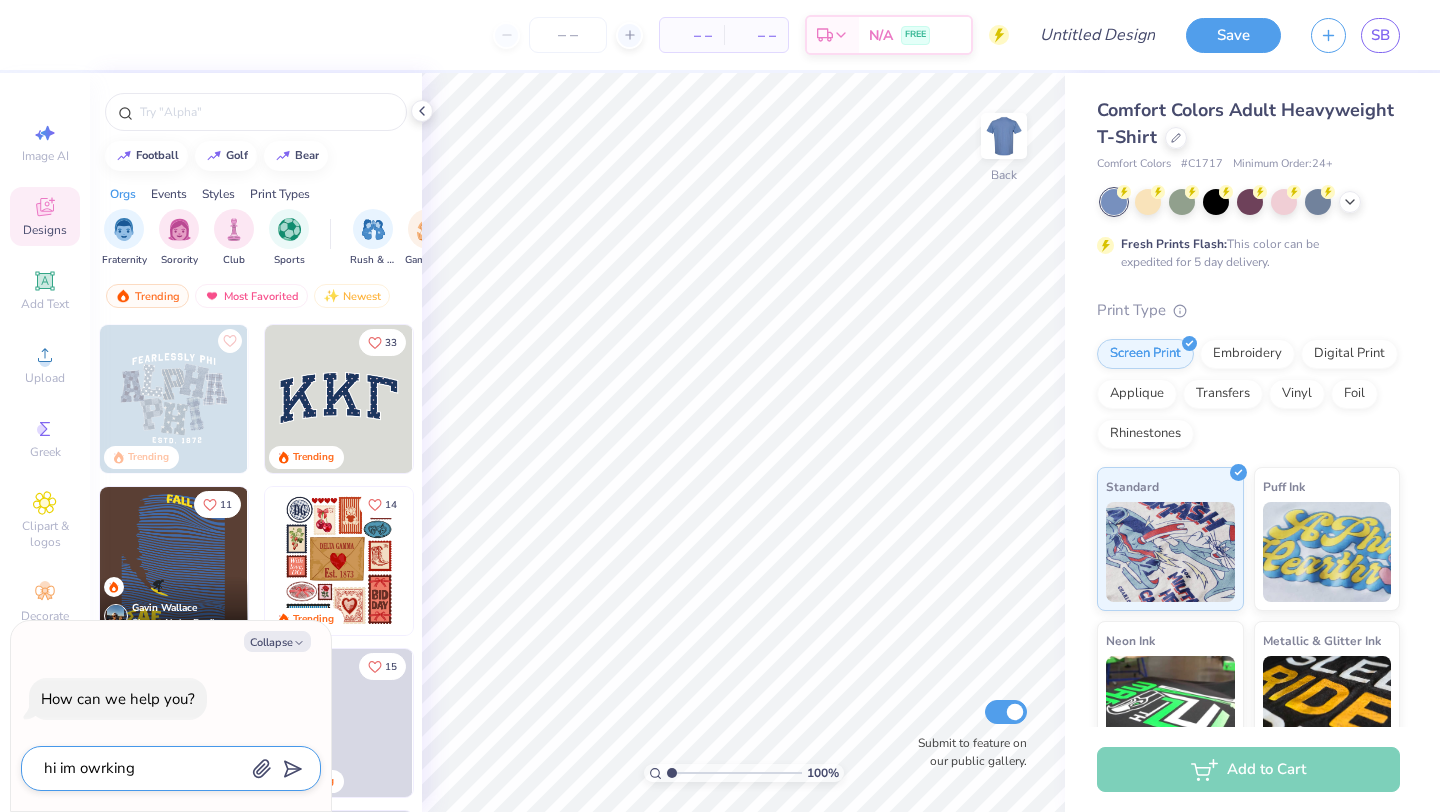 type on "hi im owrking" 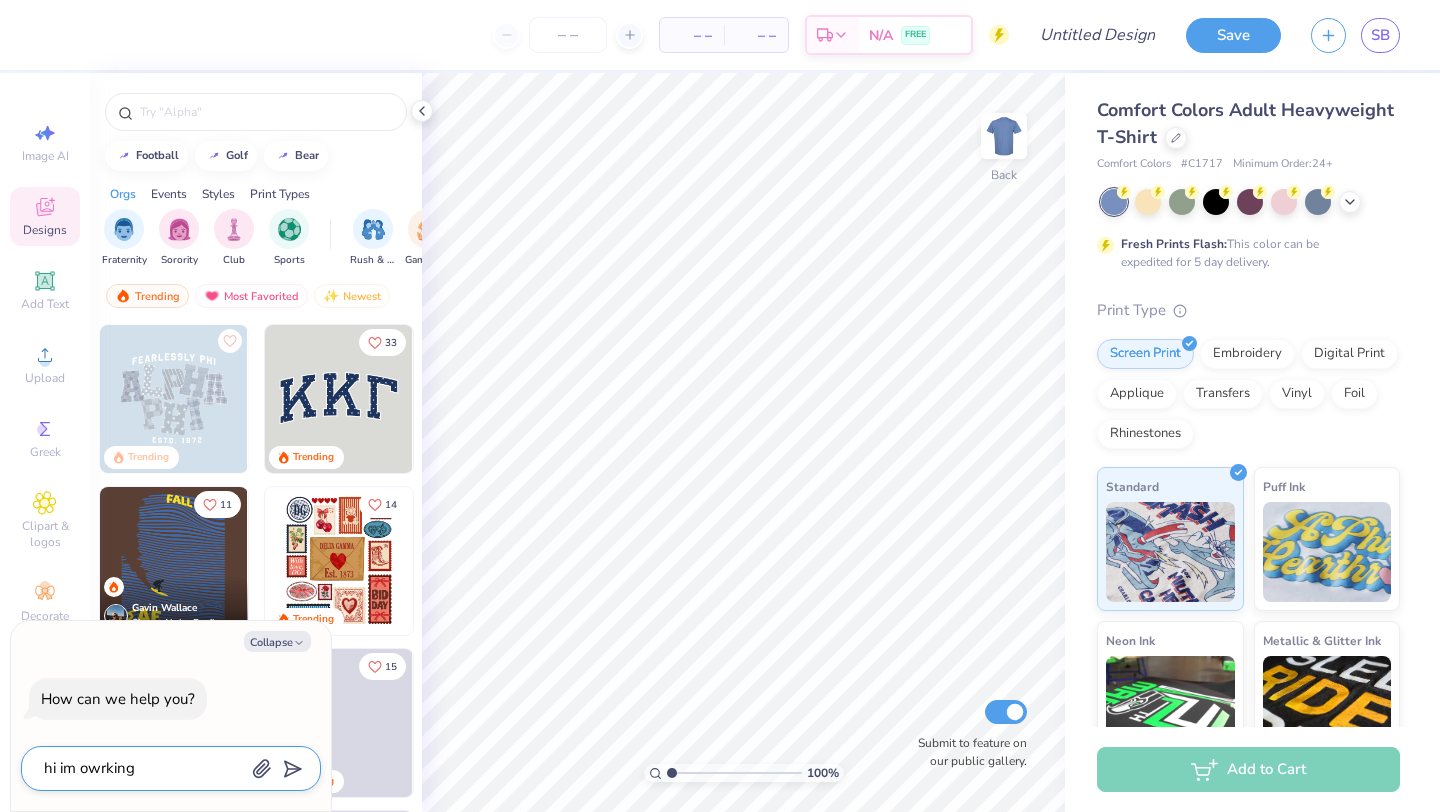 type on "x" 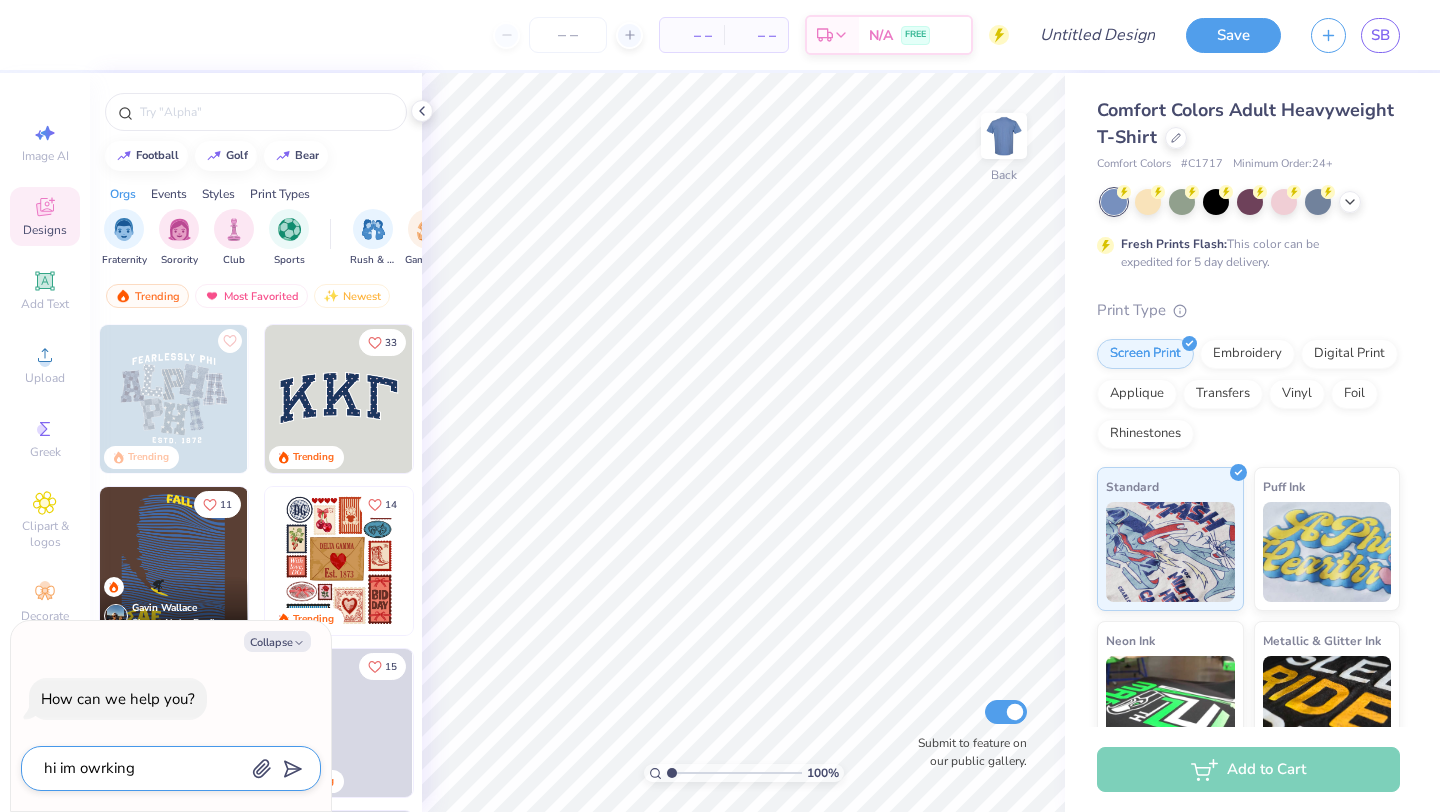 type on "hi im owrking" 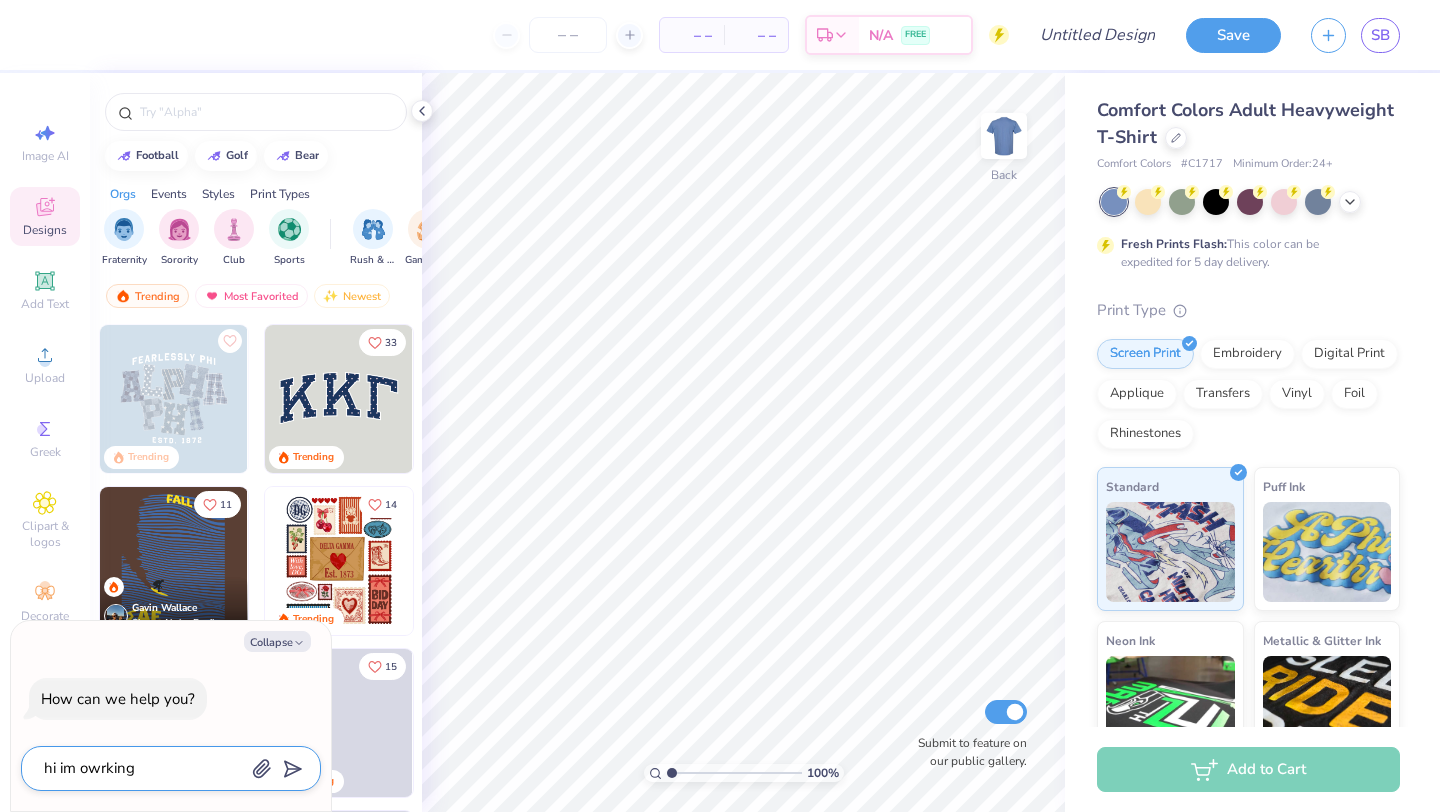 type on "x" 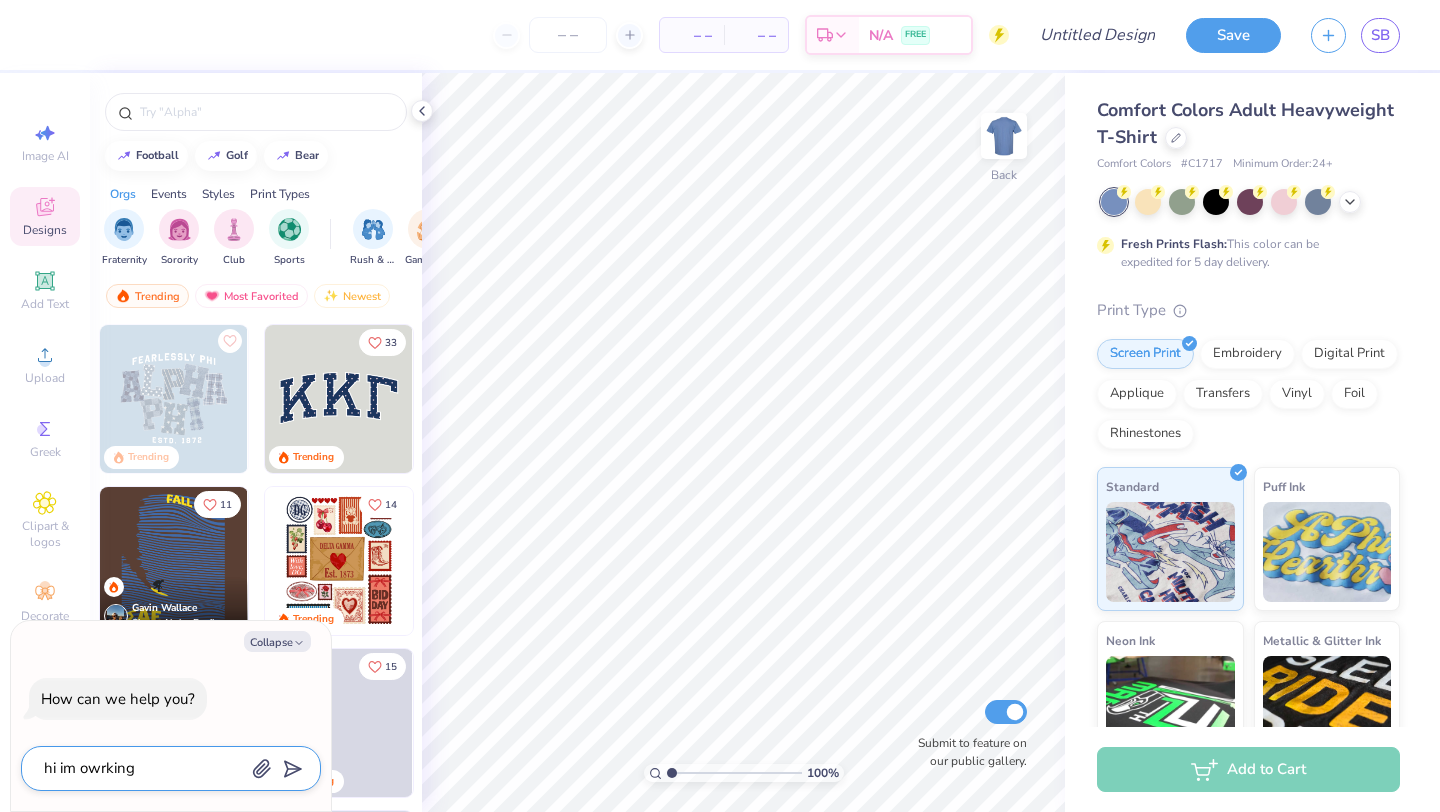 type on "hi im owrkin" 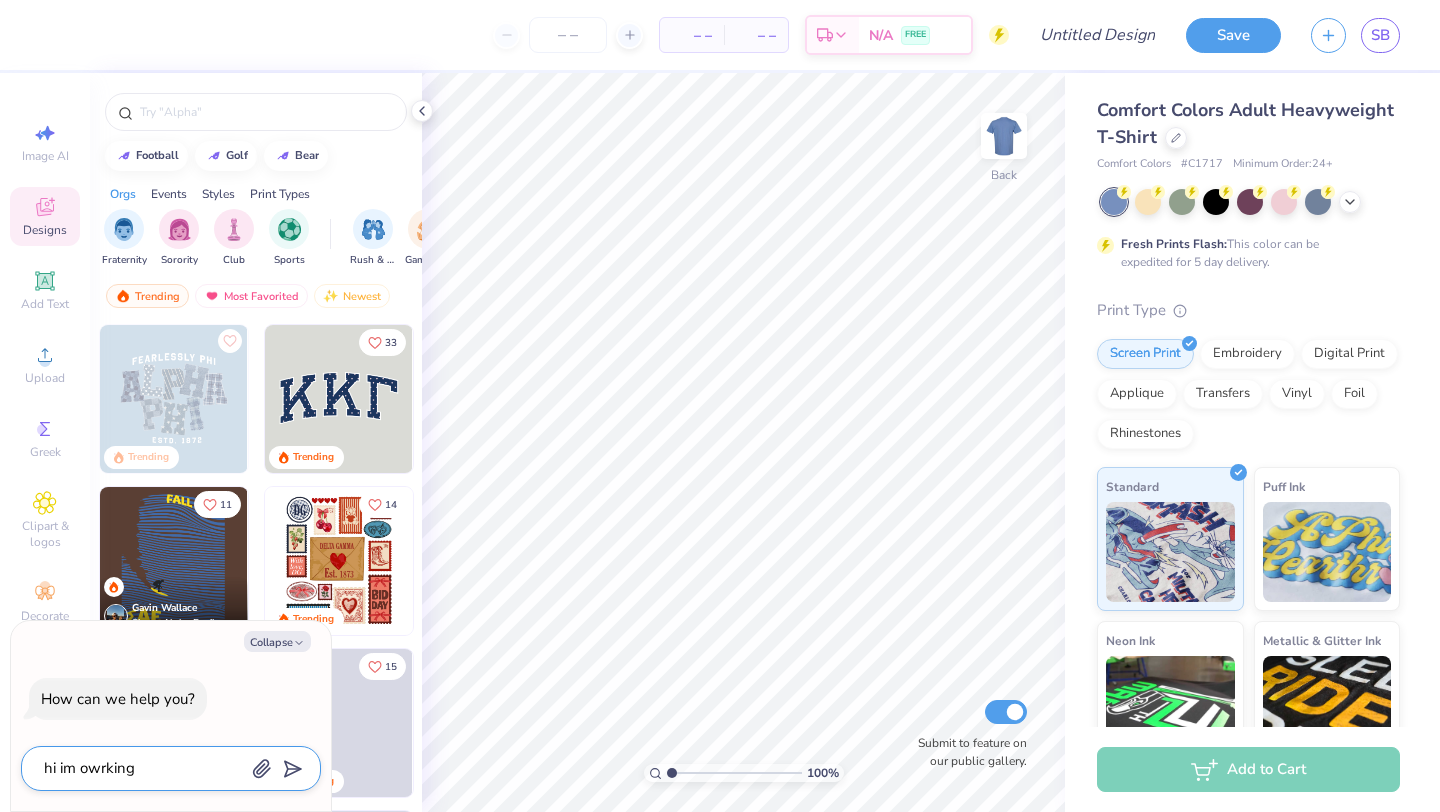 type on "x" 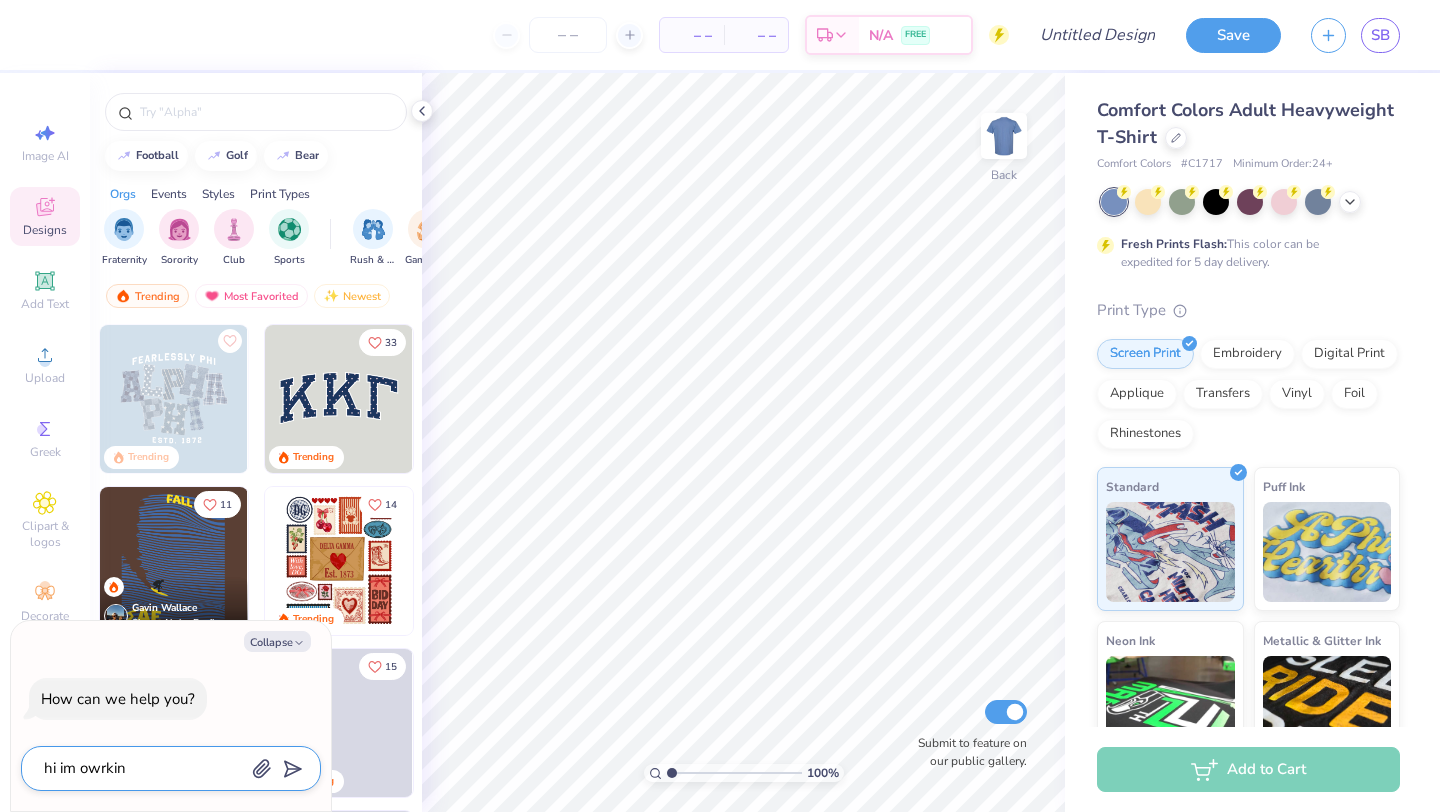type on "hi im owrki" 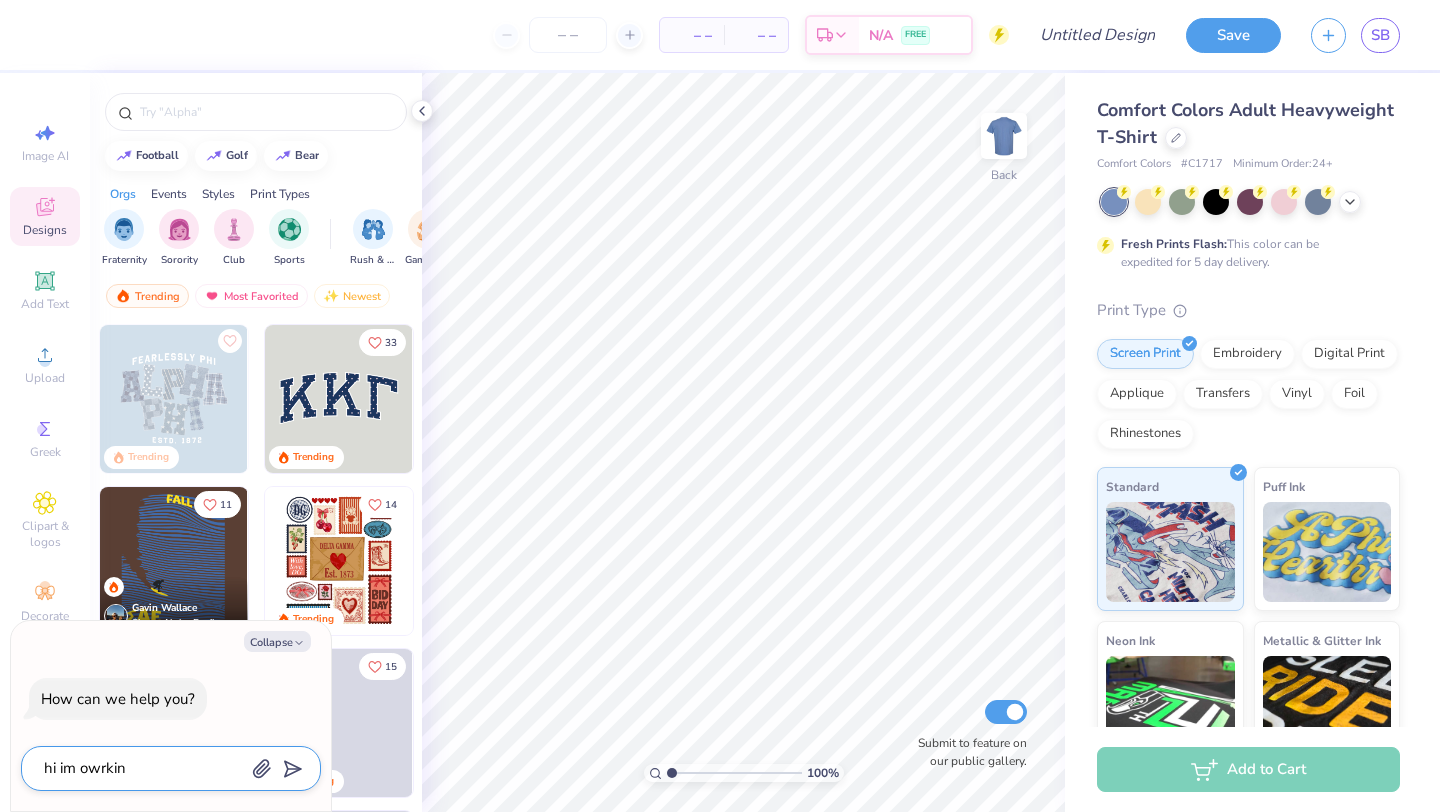 type on "x" 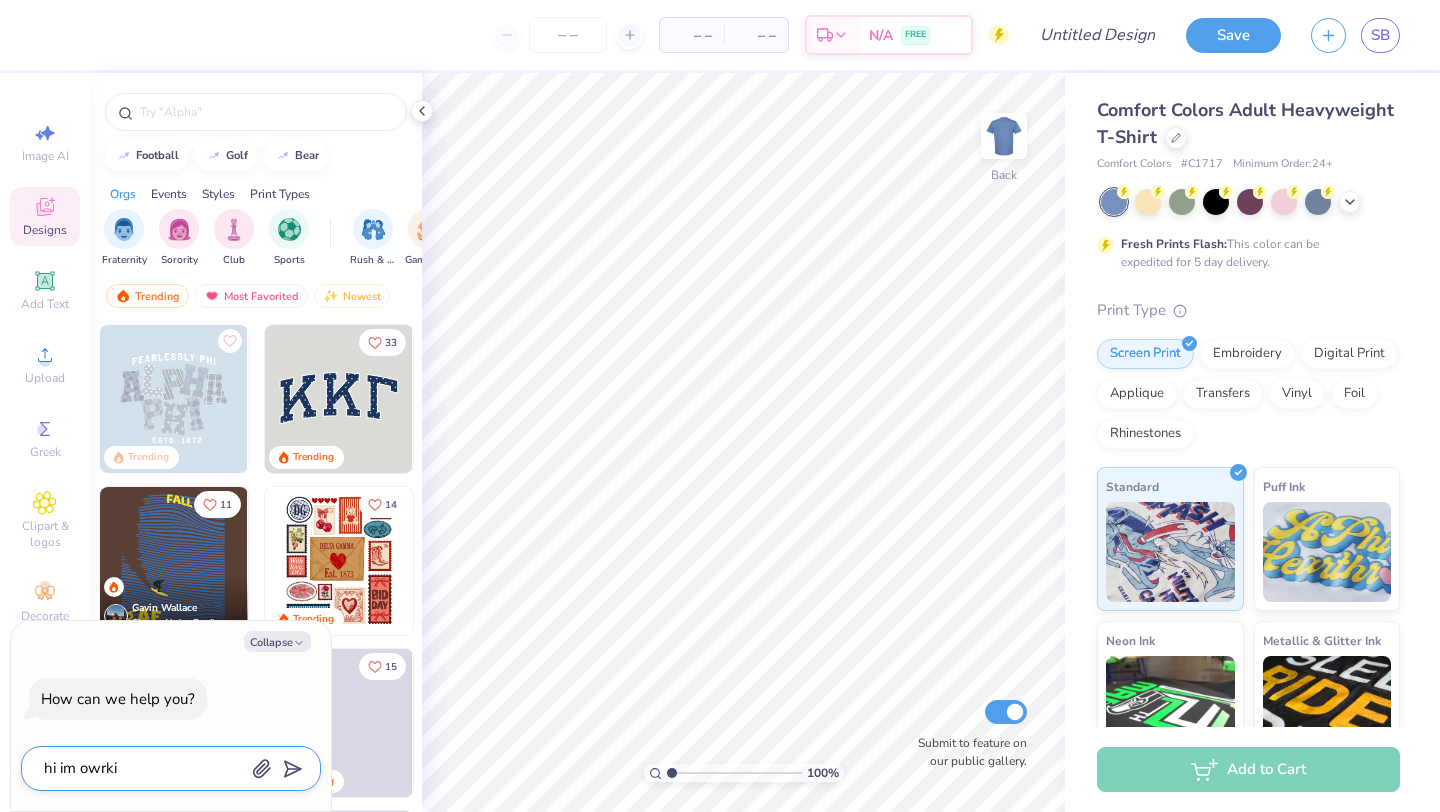 type on "hi im owrk" 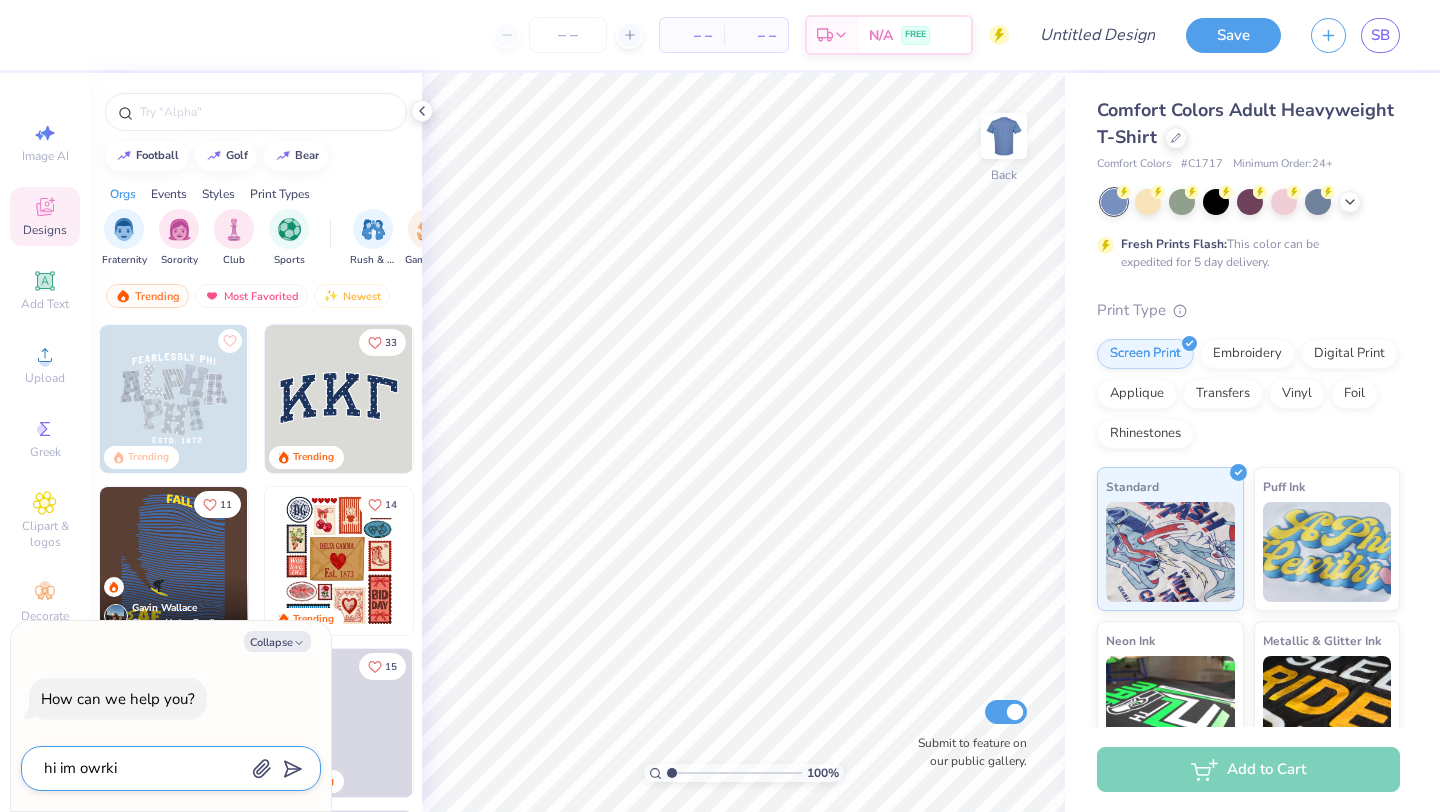 type on "x" 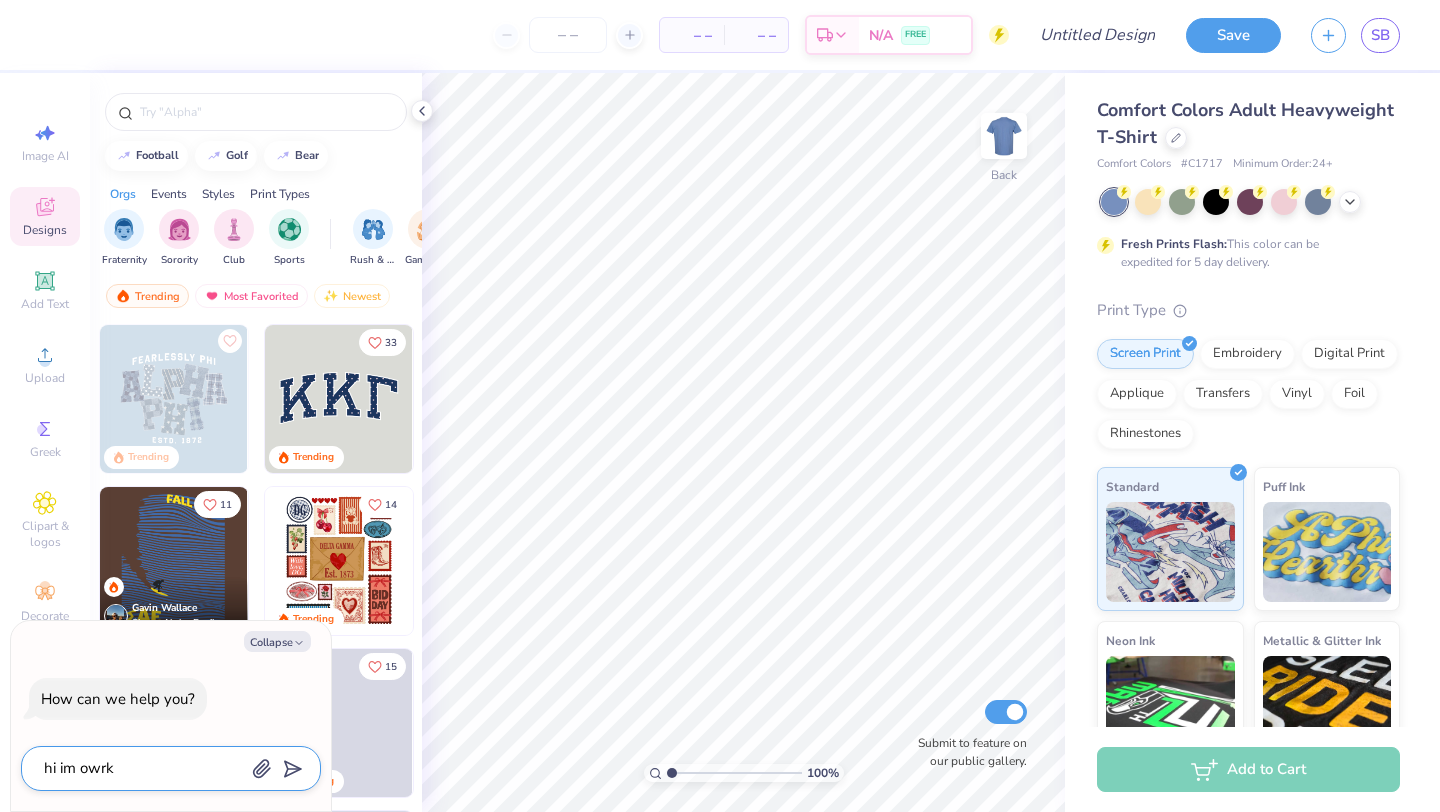 type on "hi im owr" 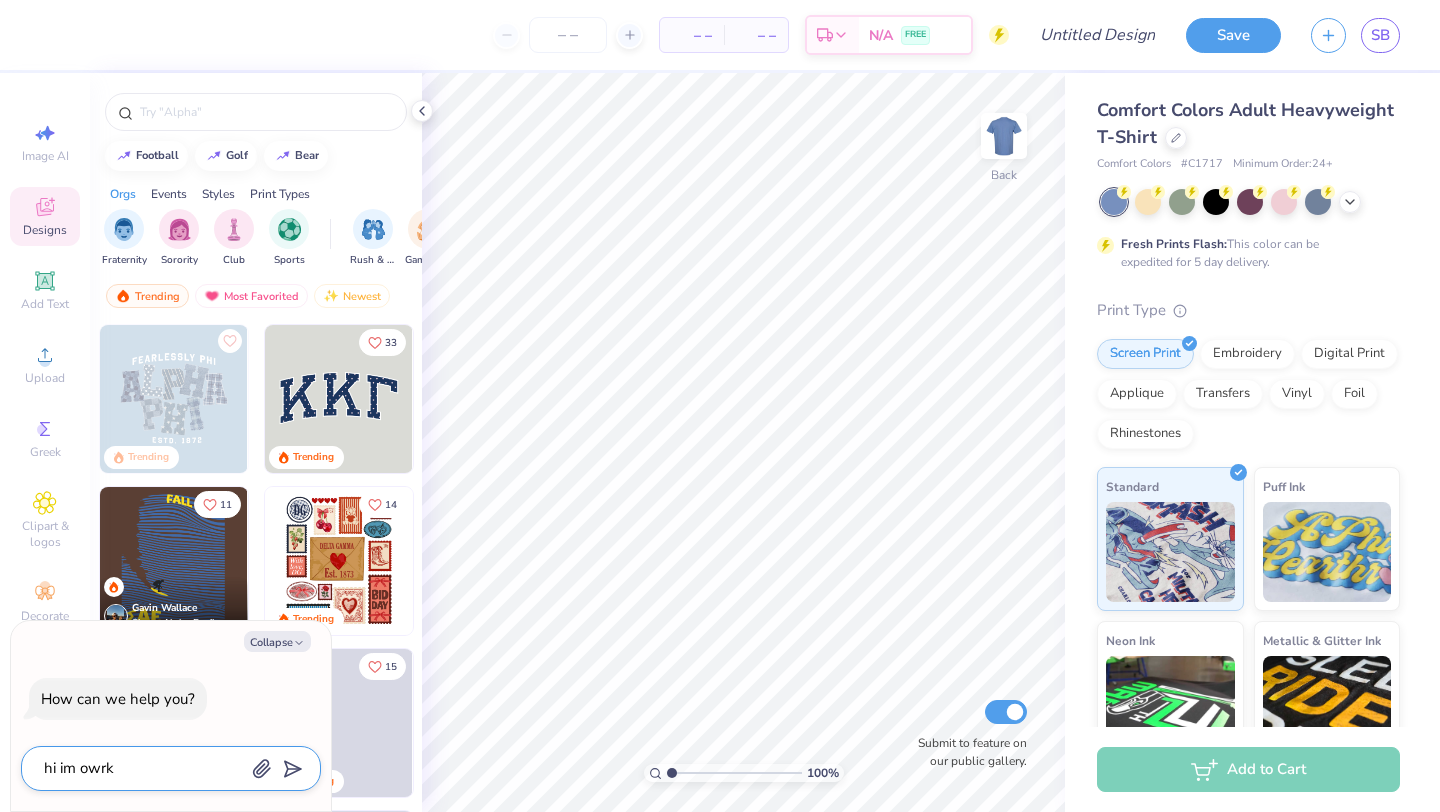 type on "x" 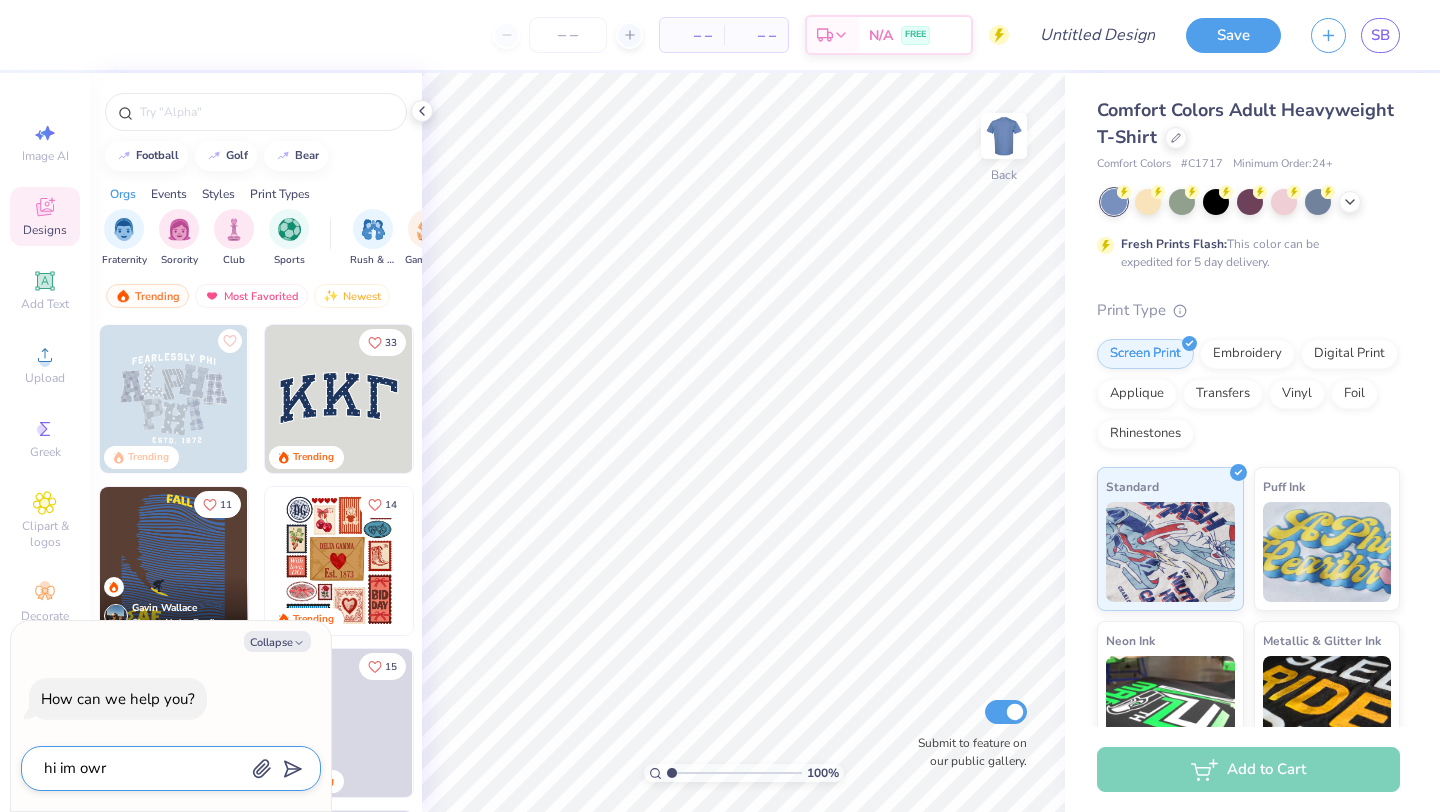 type on "hi im ow" 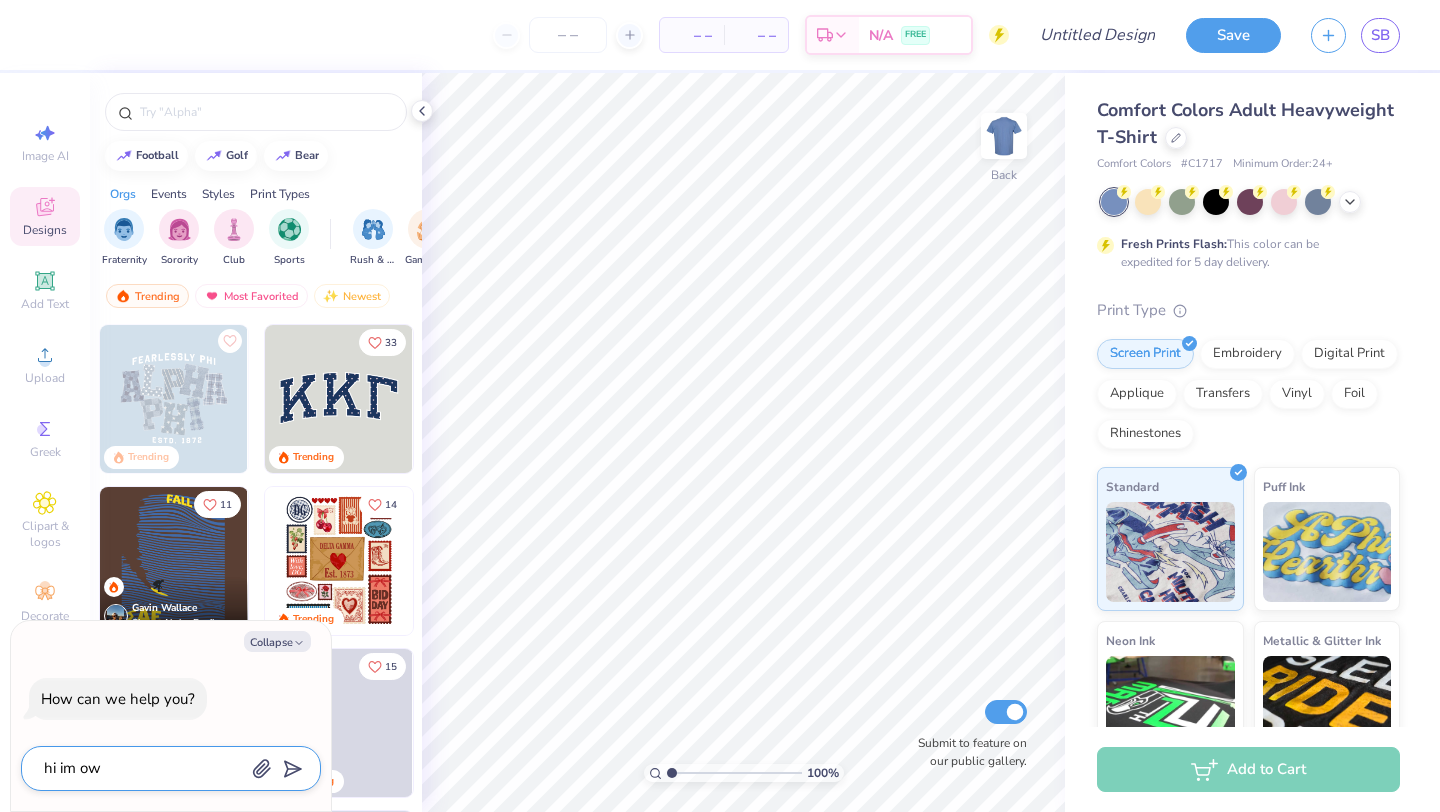 type on "x" 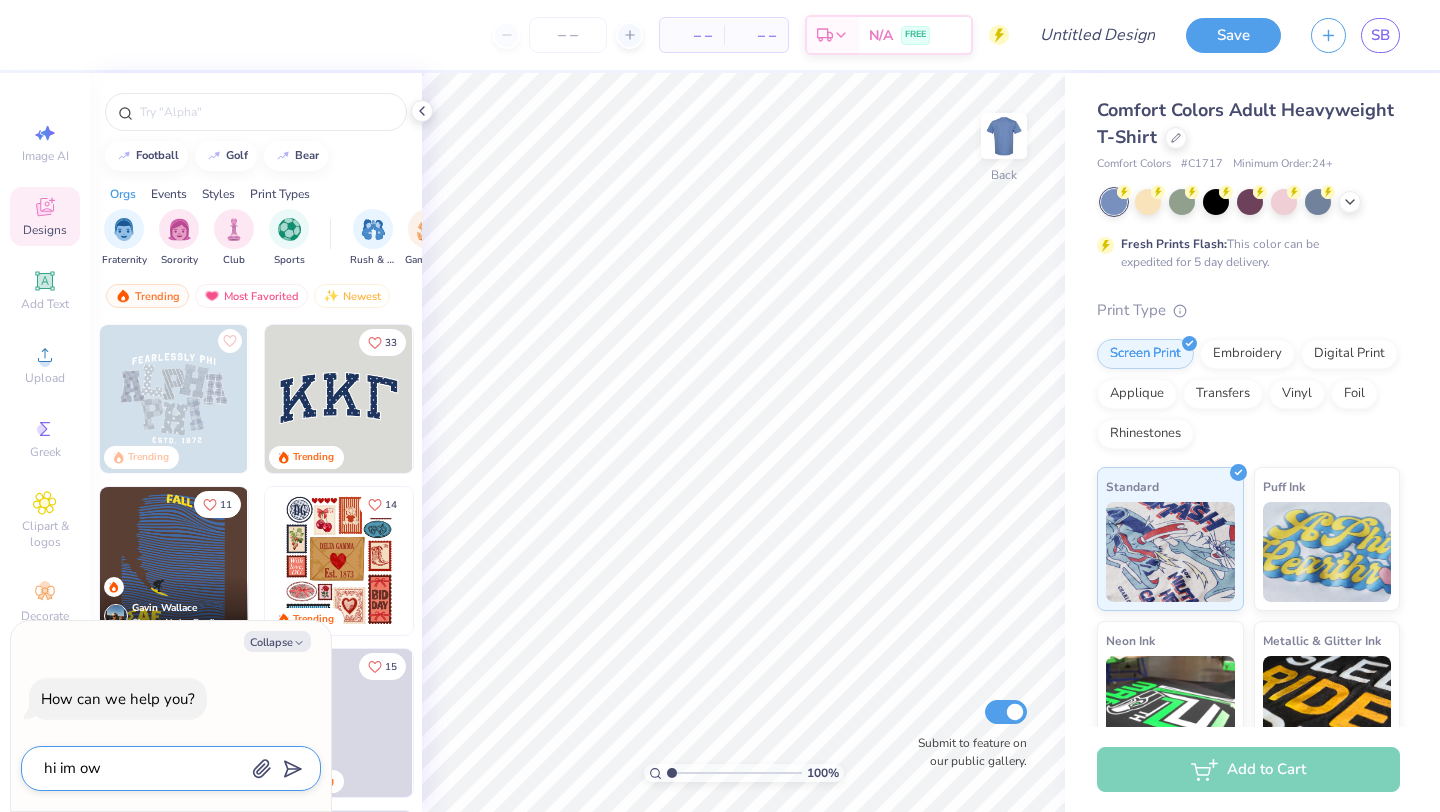 type on "hi im o" 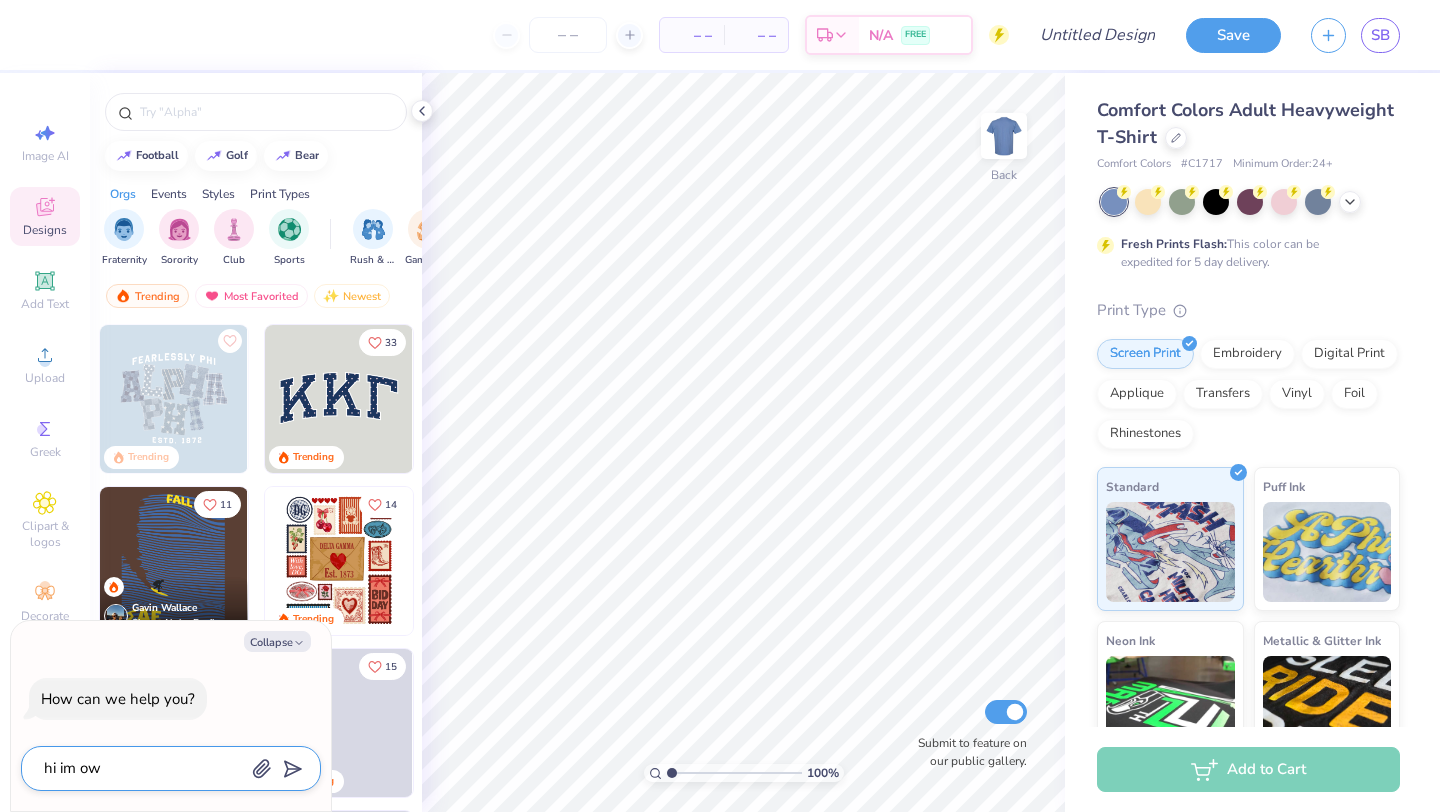 type on "x" 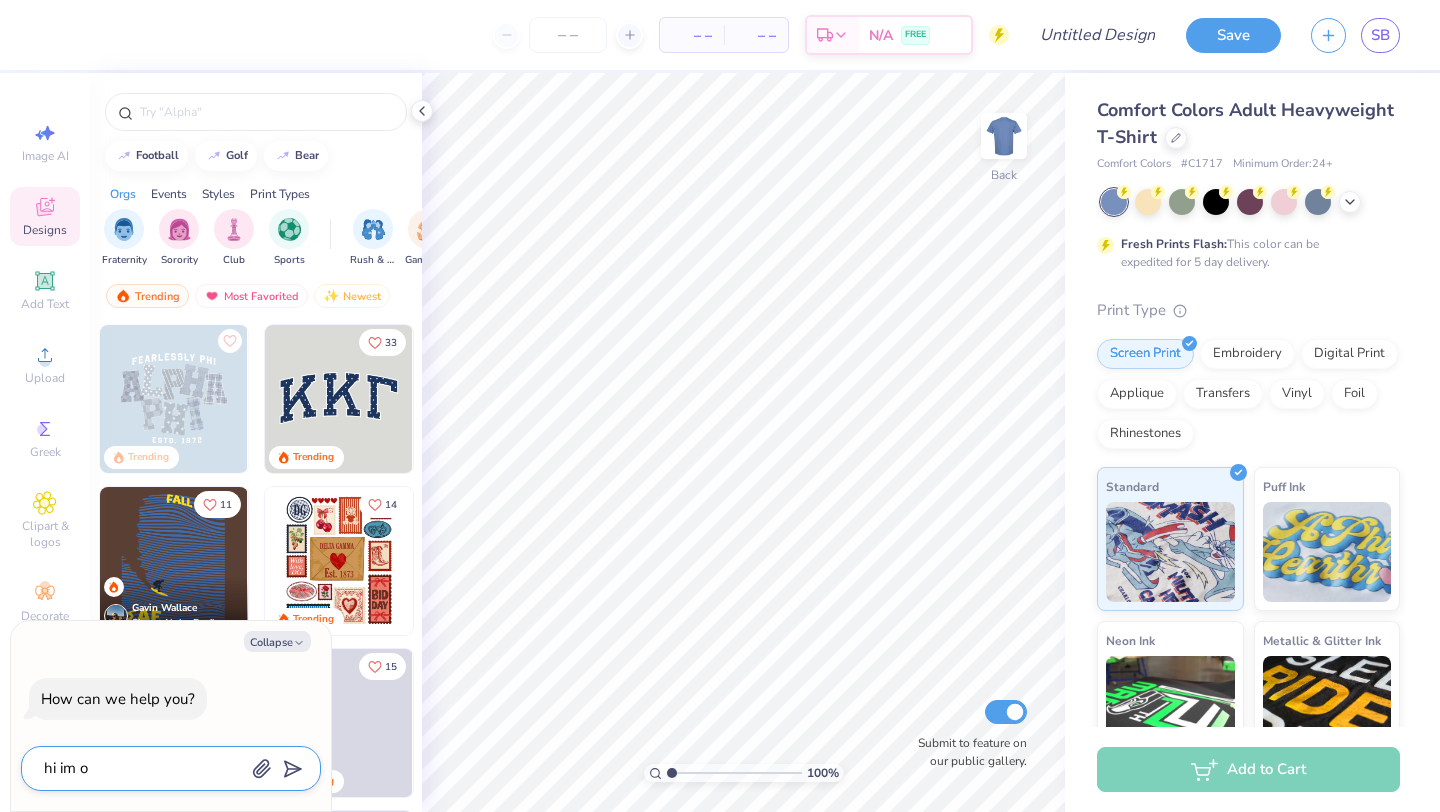 type on "hi im" 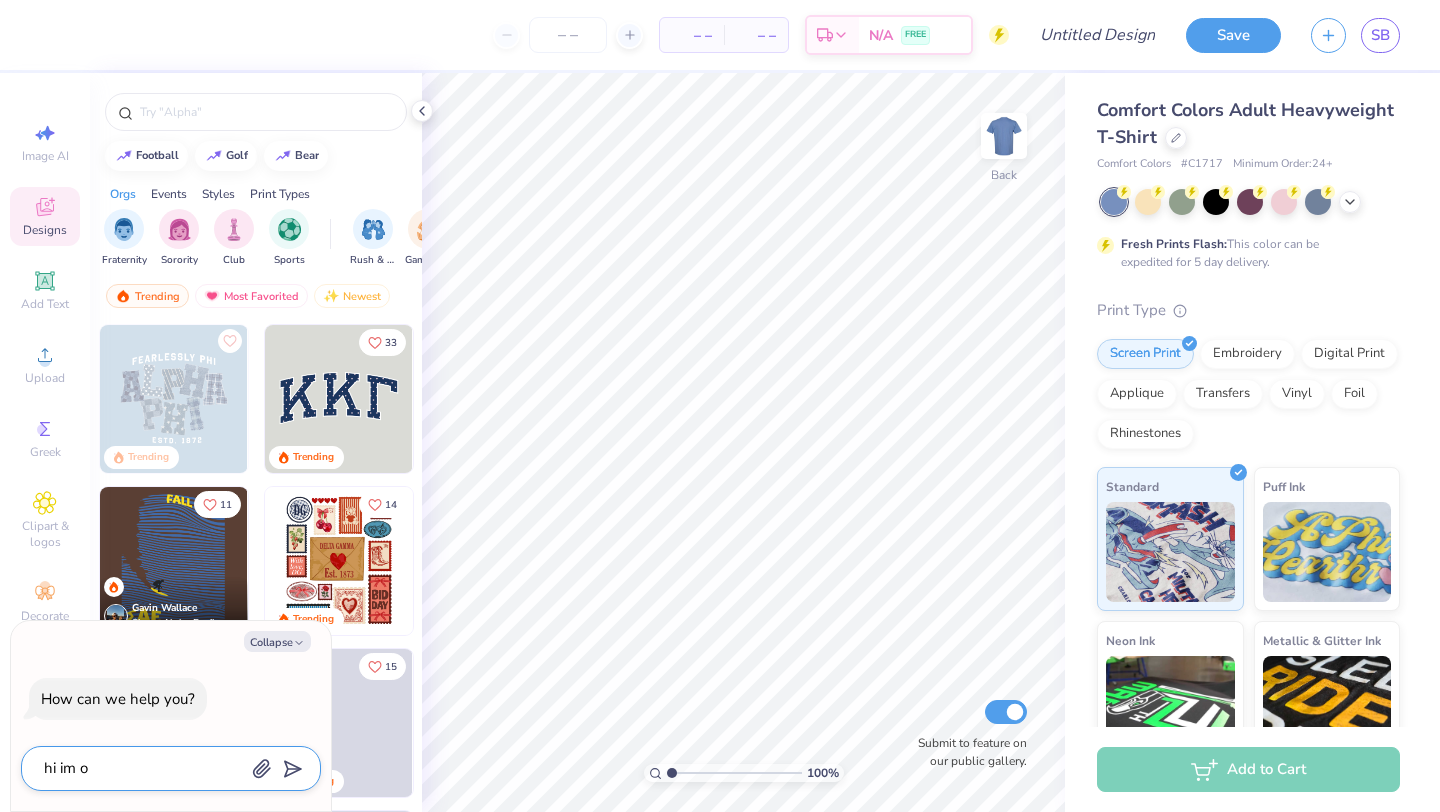 type on "x" 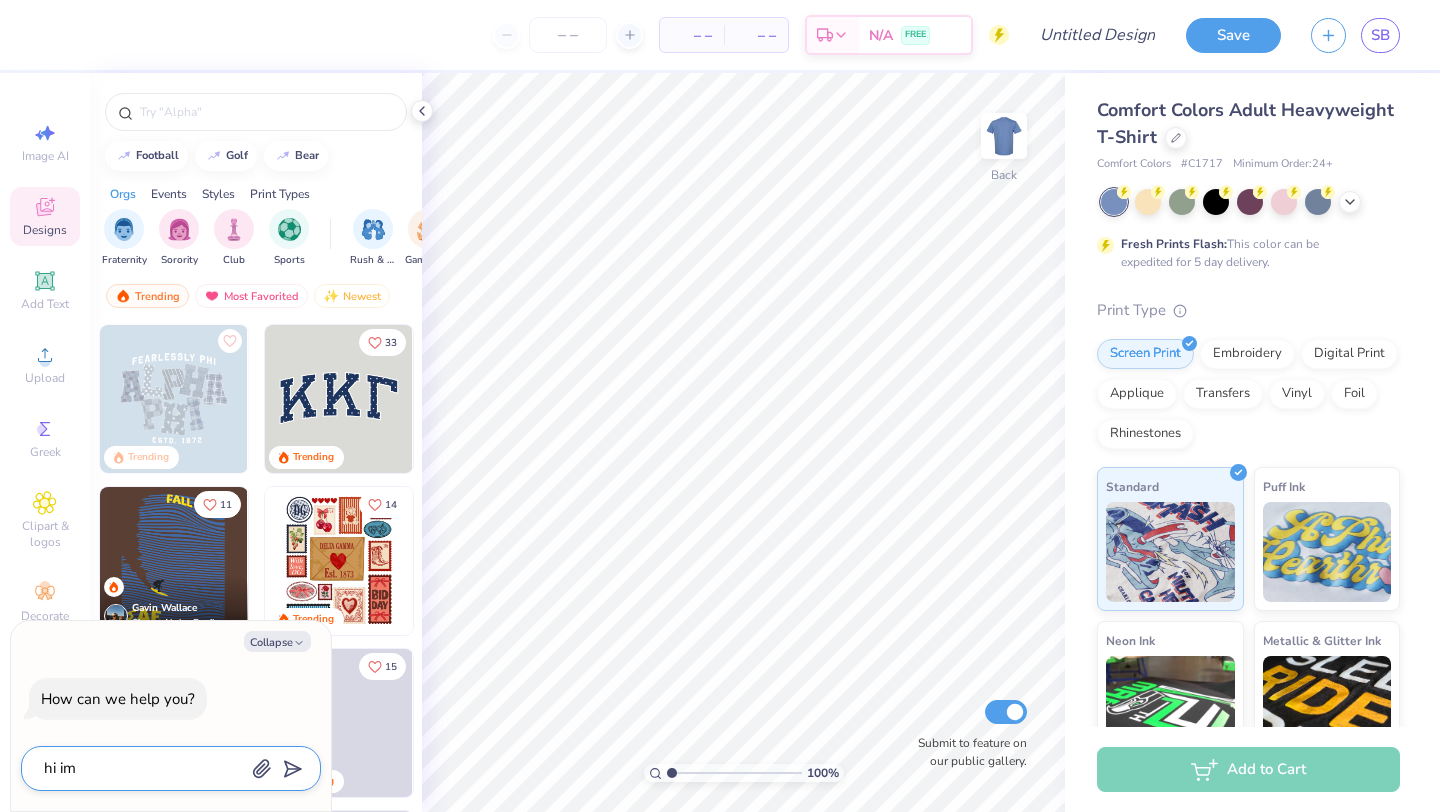 type on "hi im w" 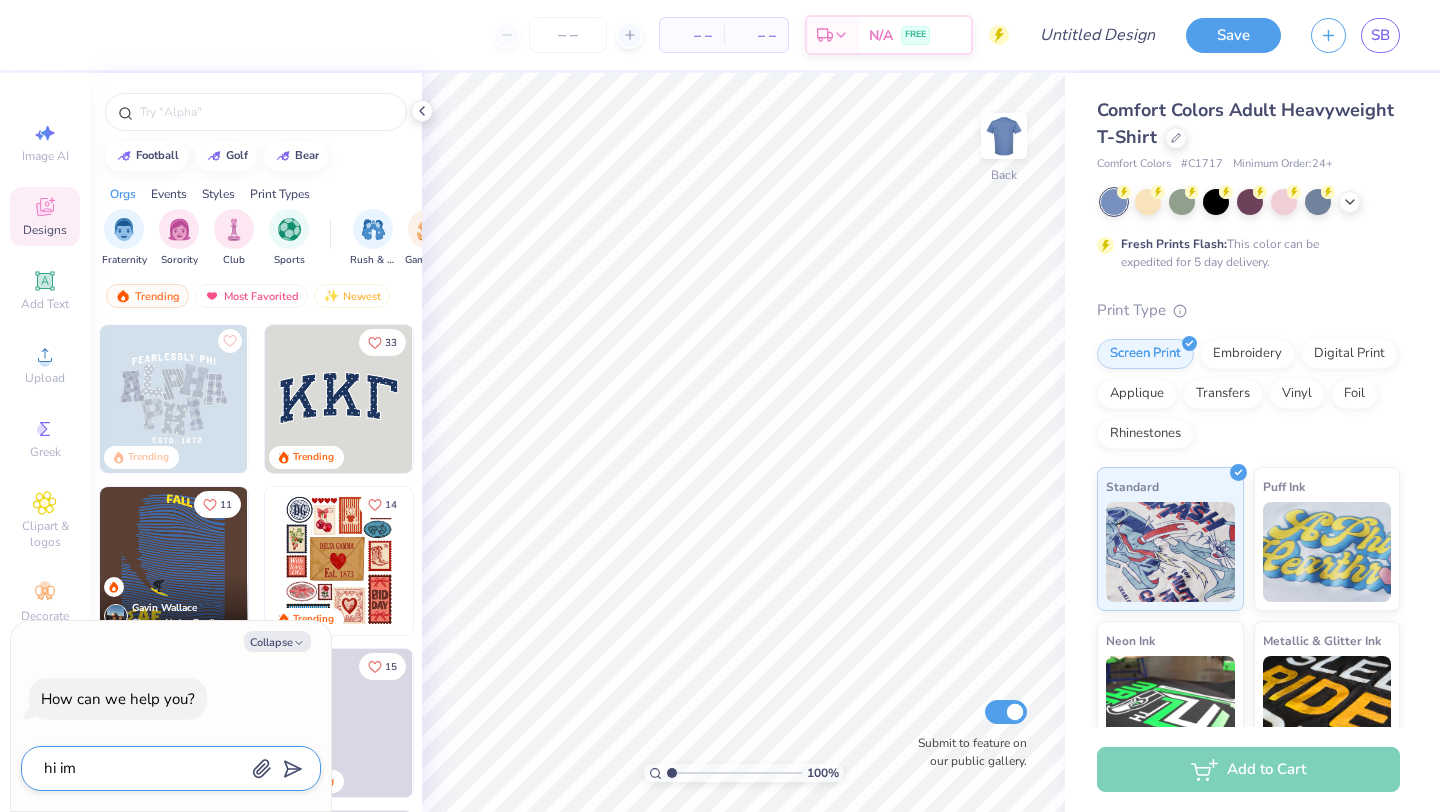 type on "x" 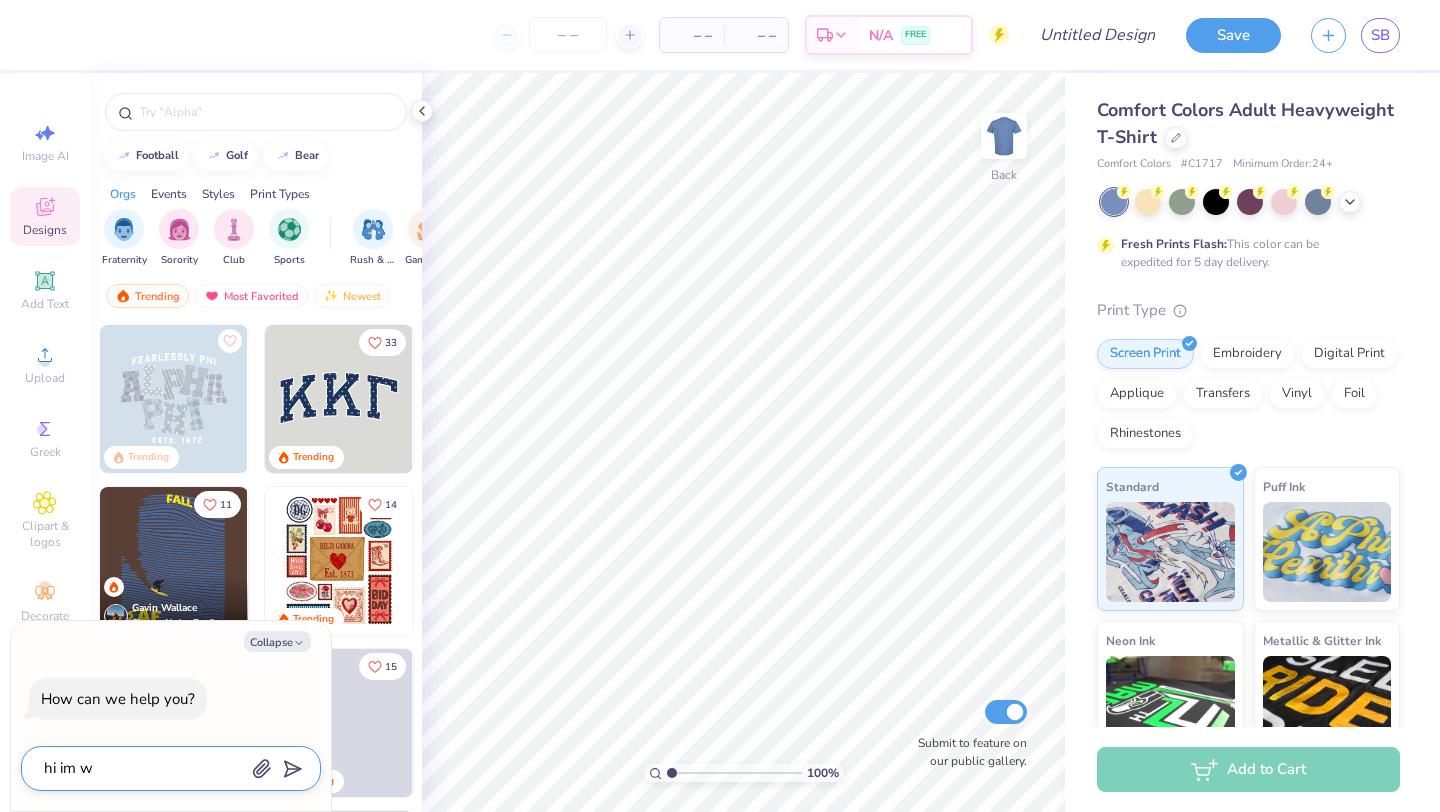 type on "hi im wo" 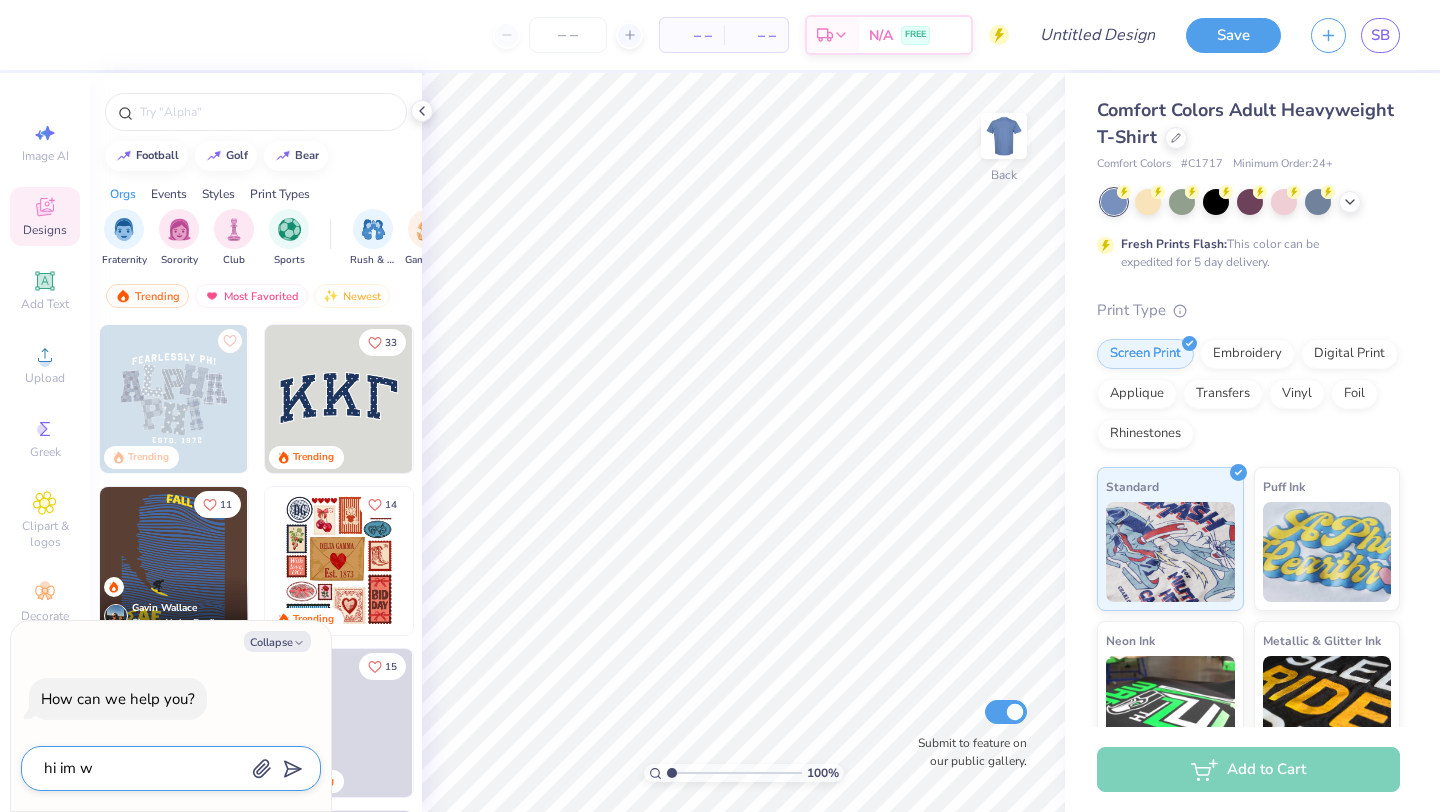type on "x" 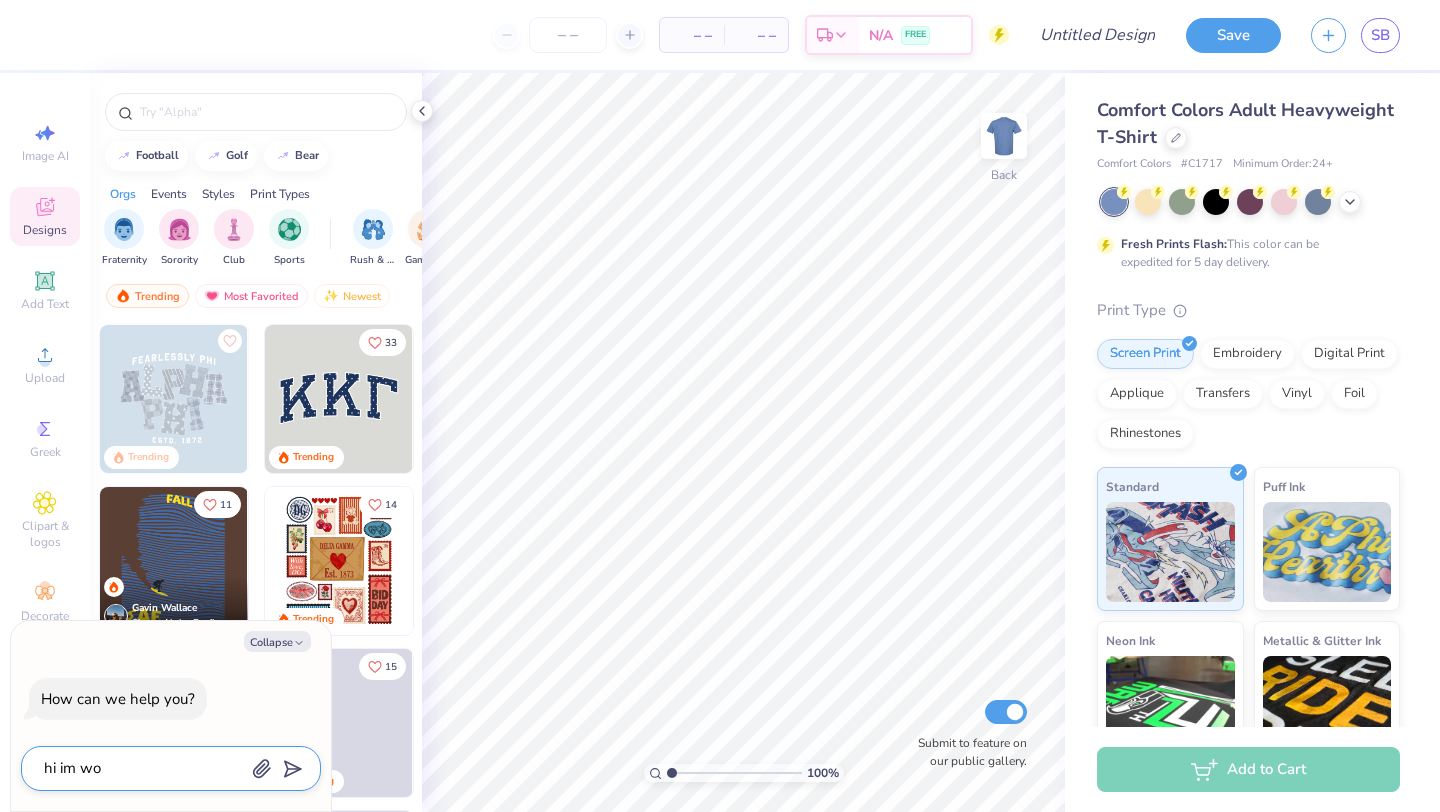 type on "hi im wor" 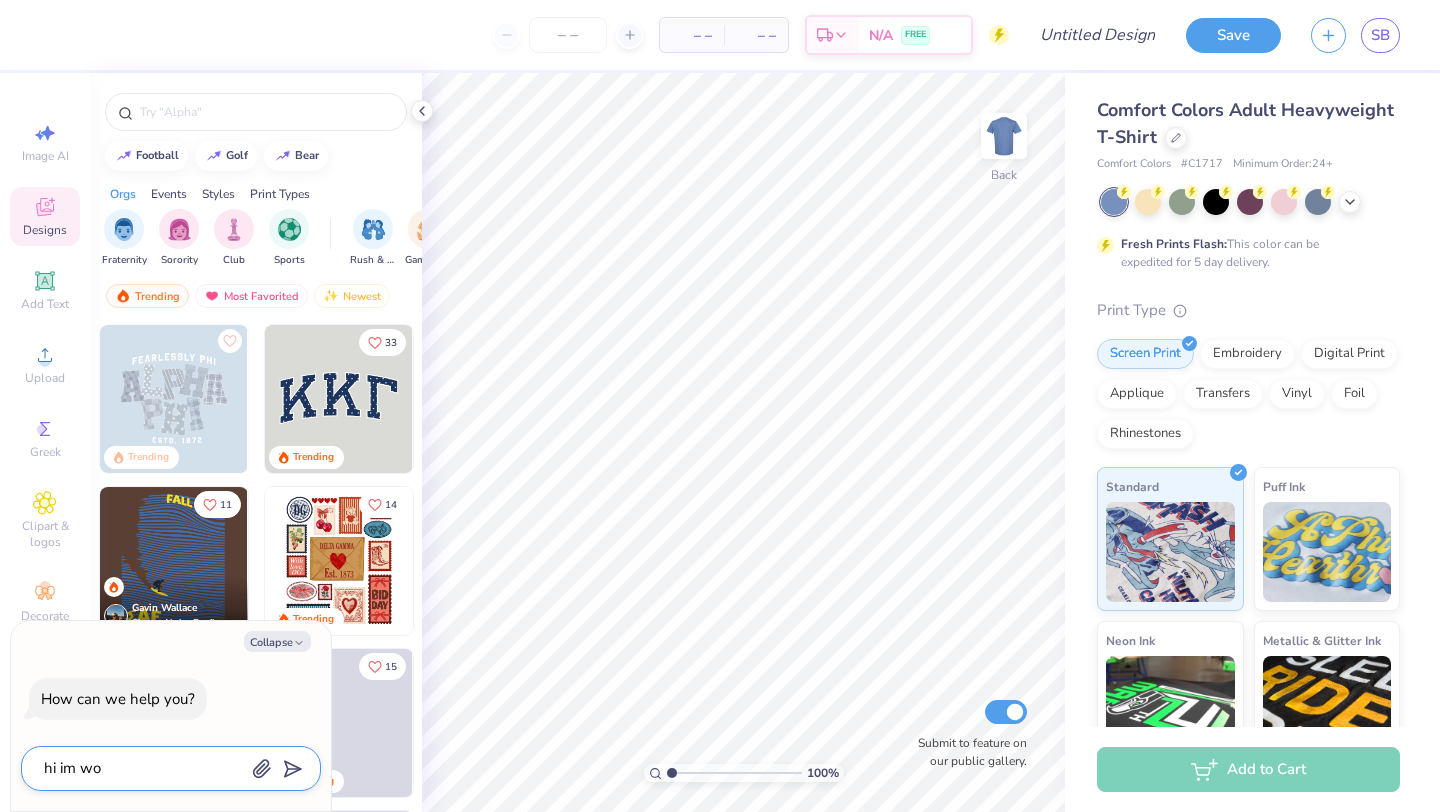 type on "x" 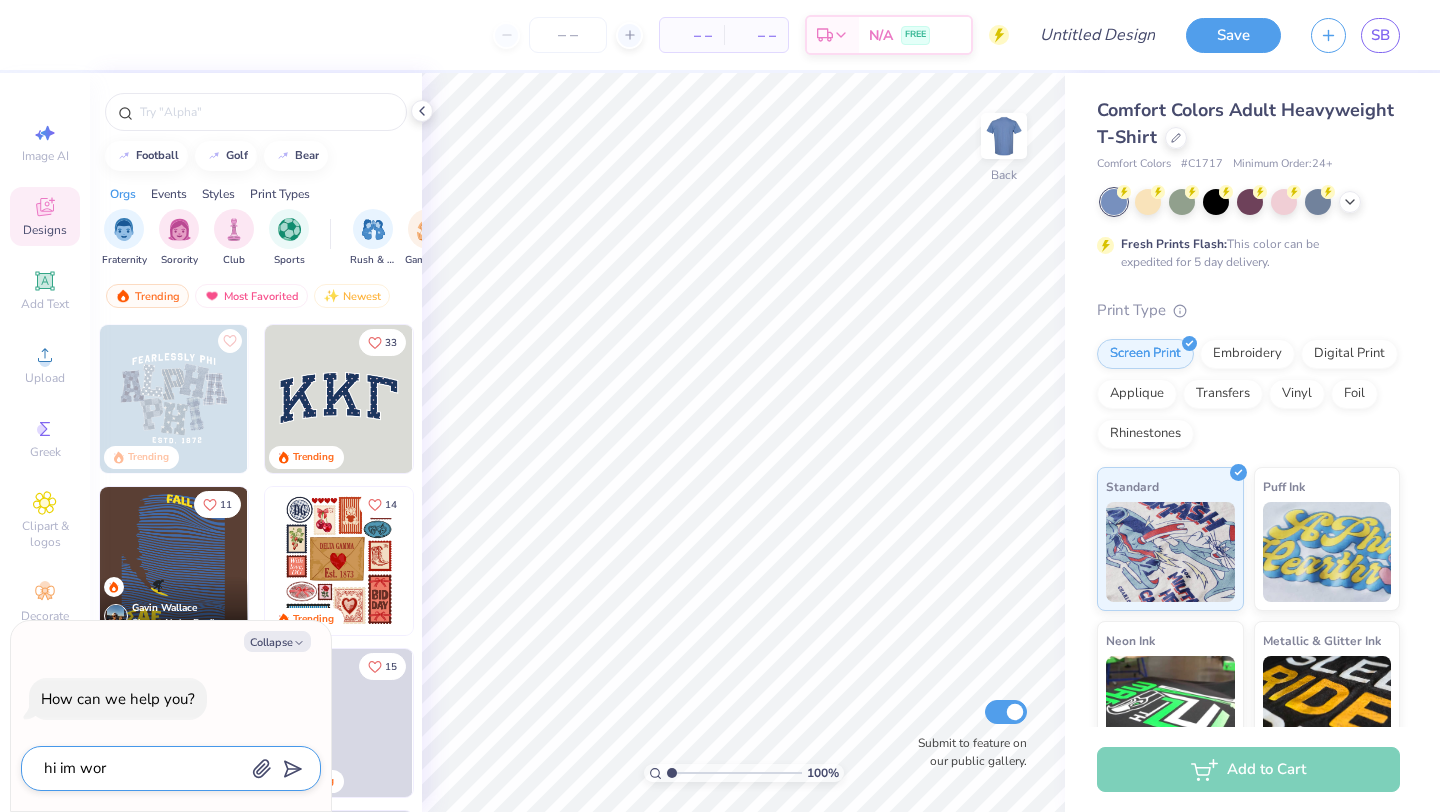 type on "hi im work" 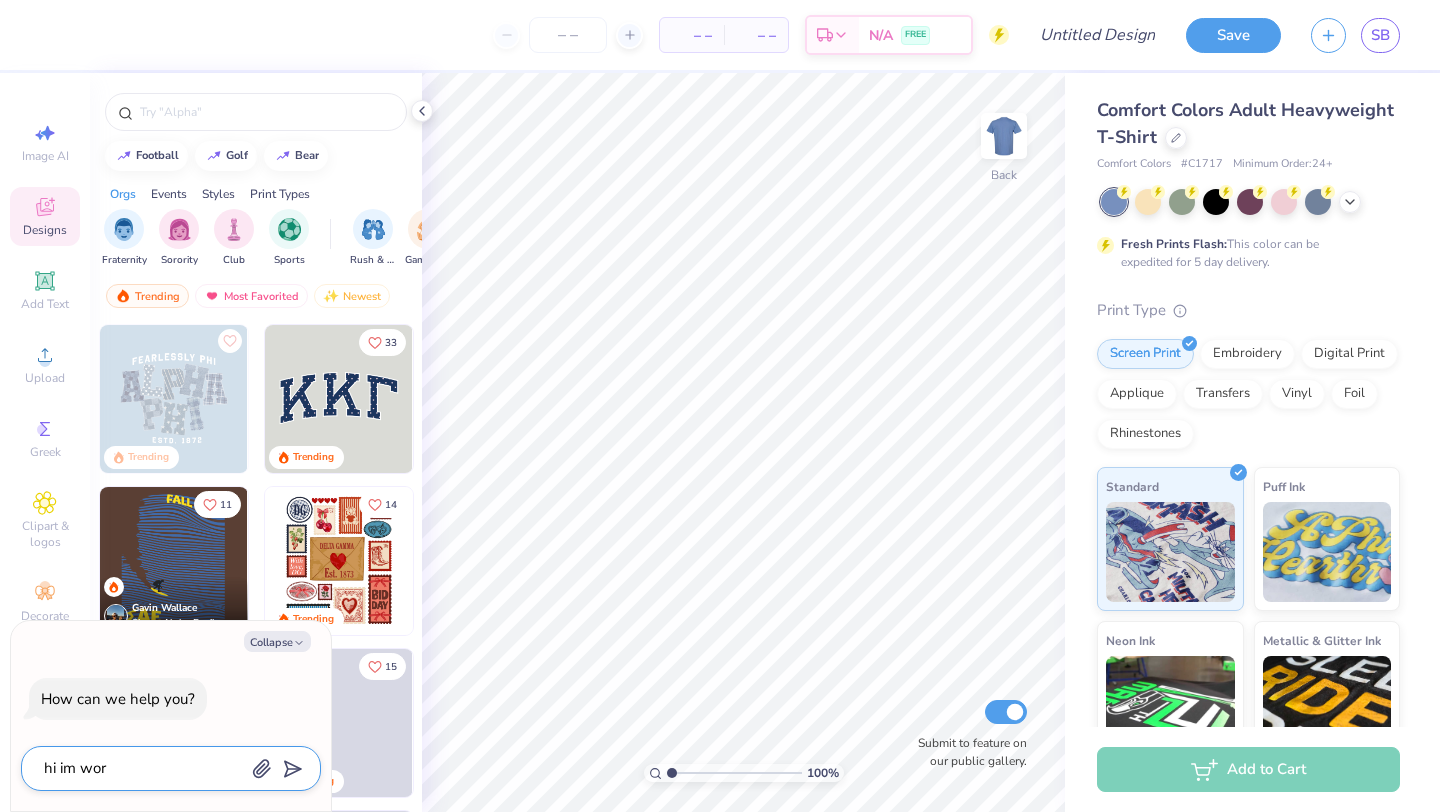 type on "x" 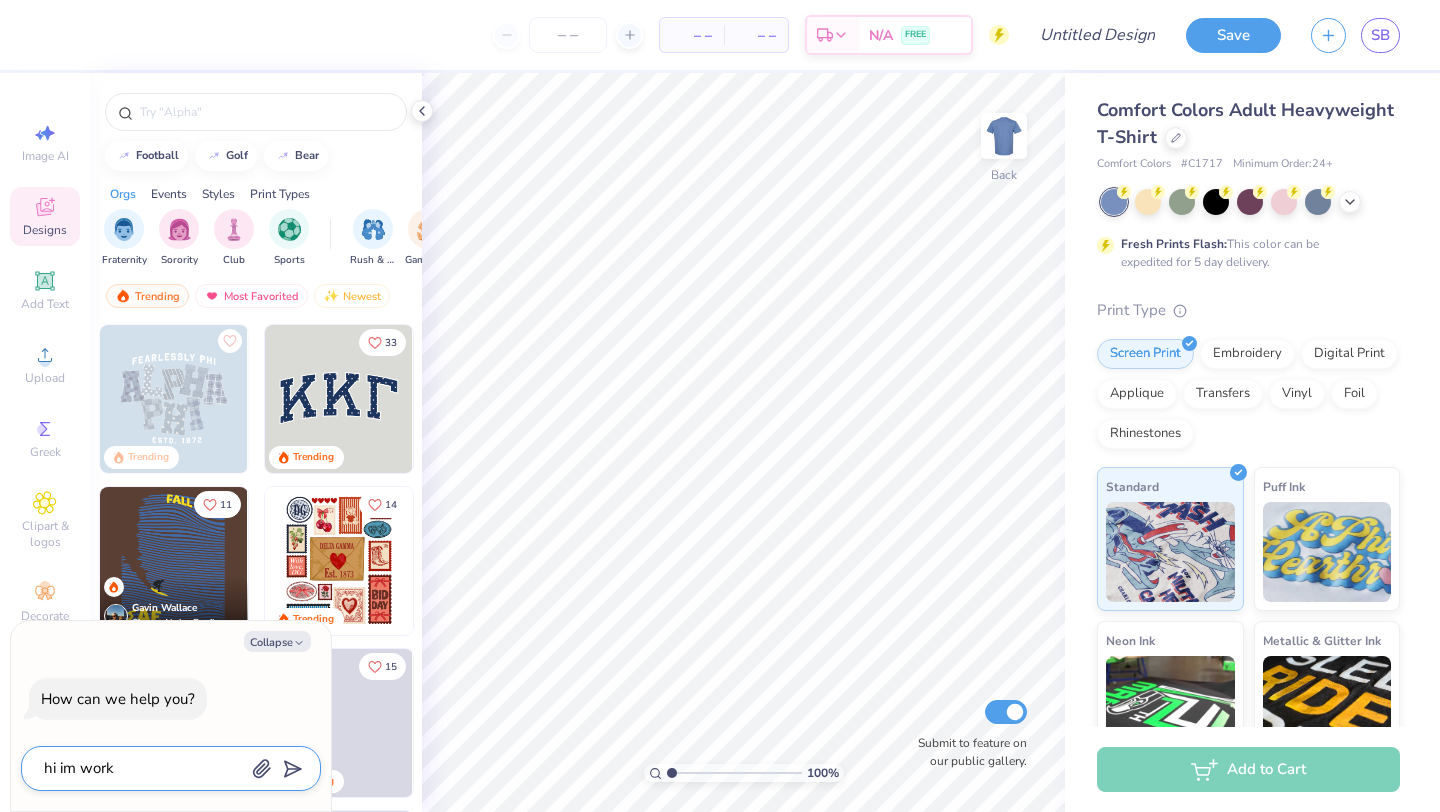 type on "hi im worki" 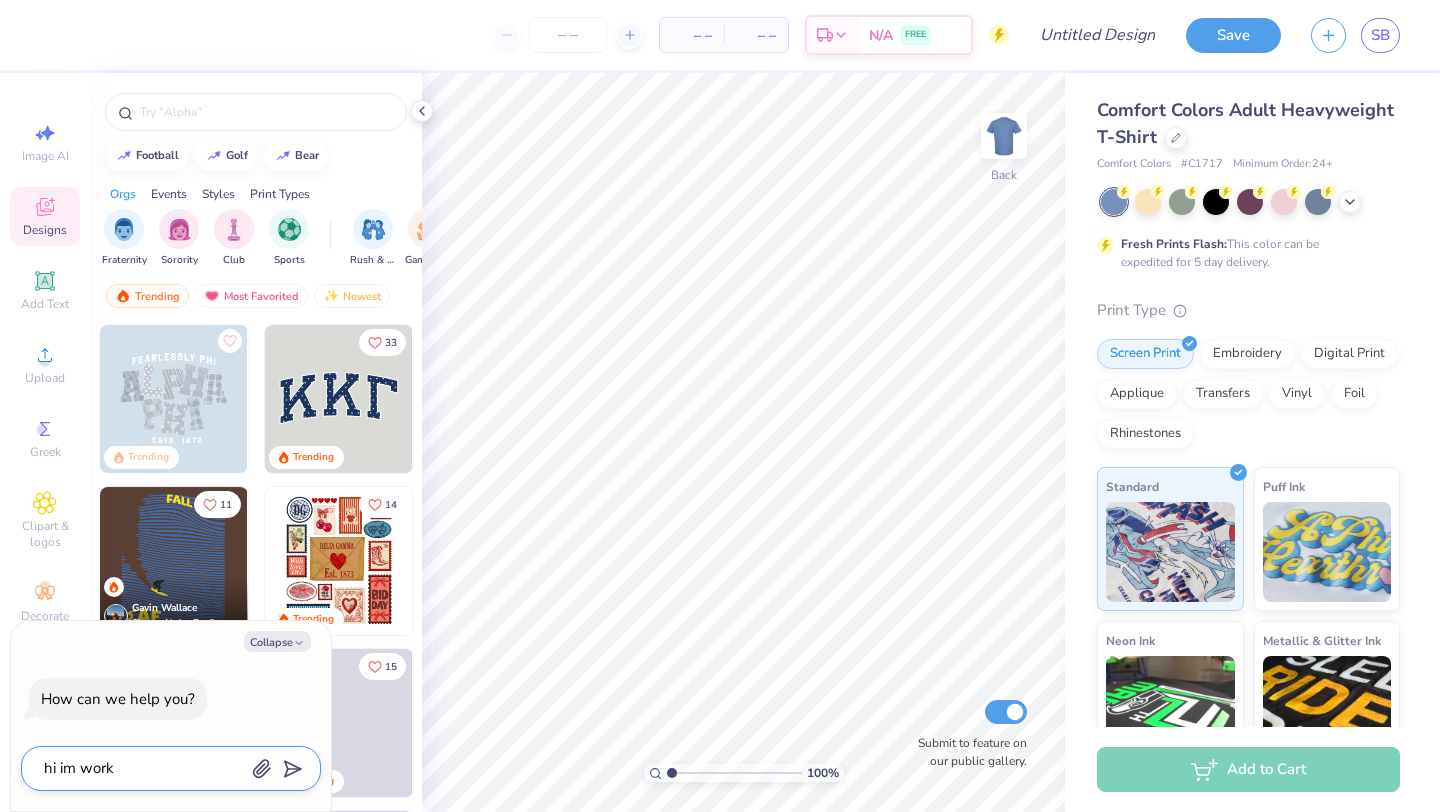 type on "x" 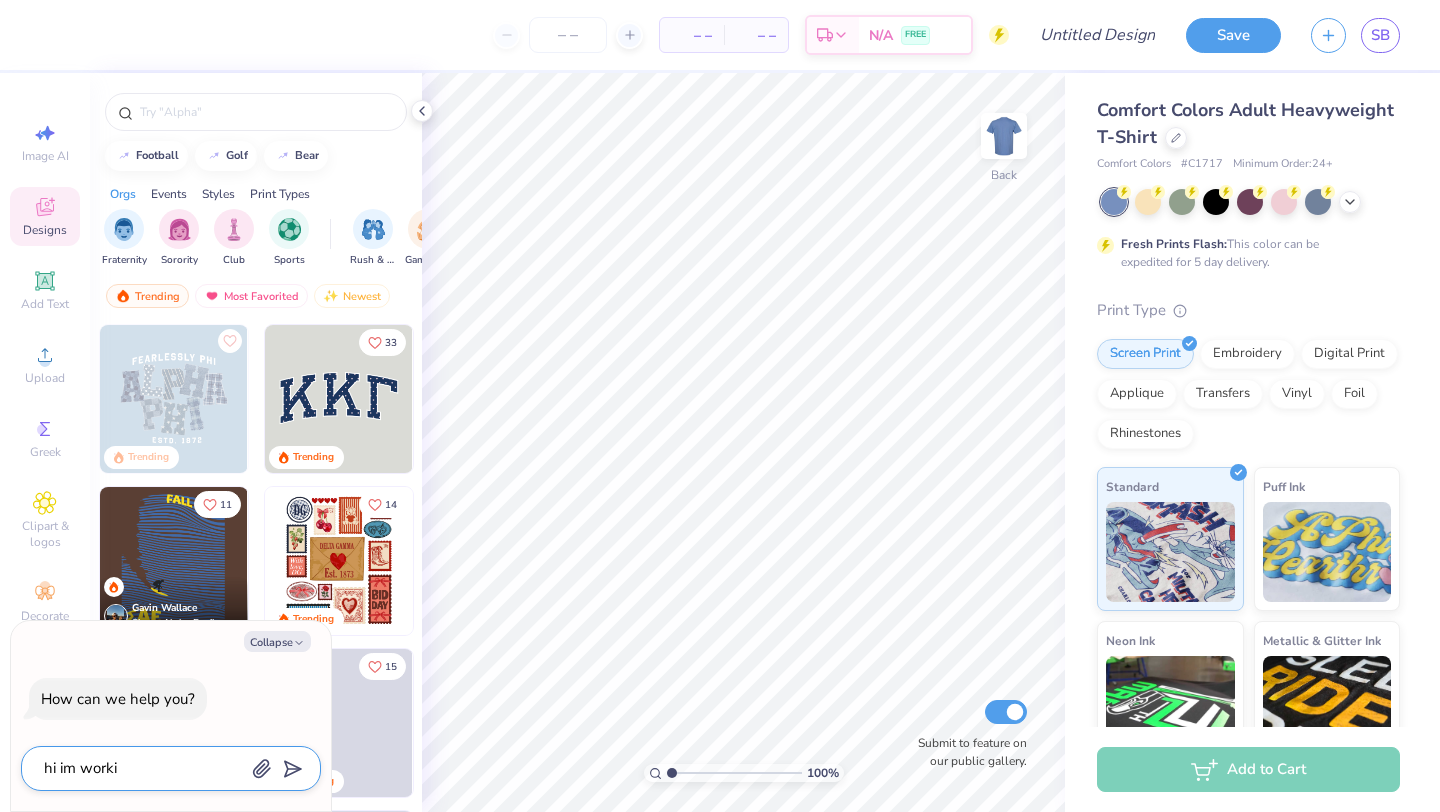 type on "hi im workin" 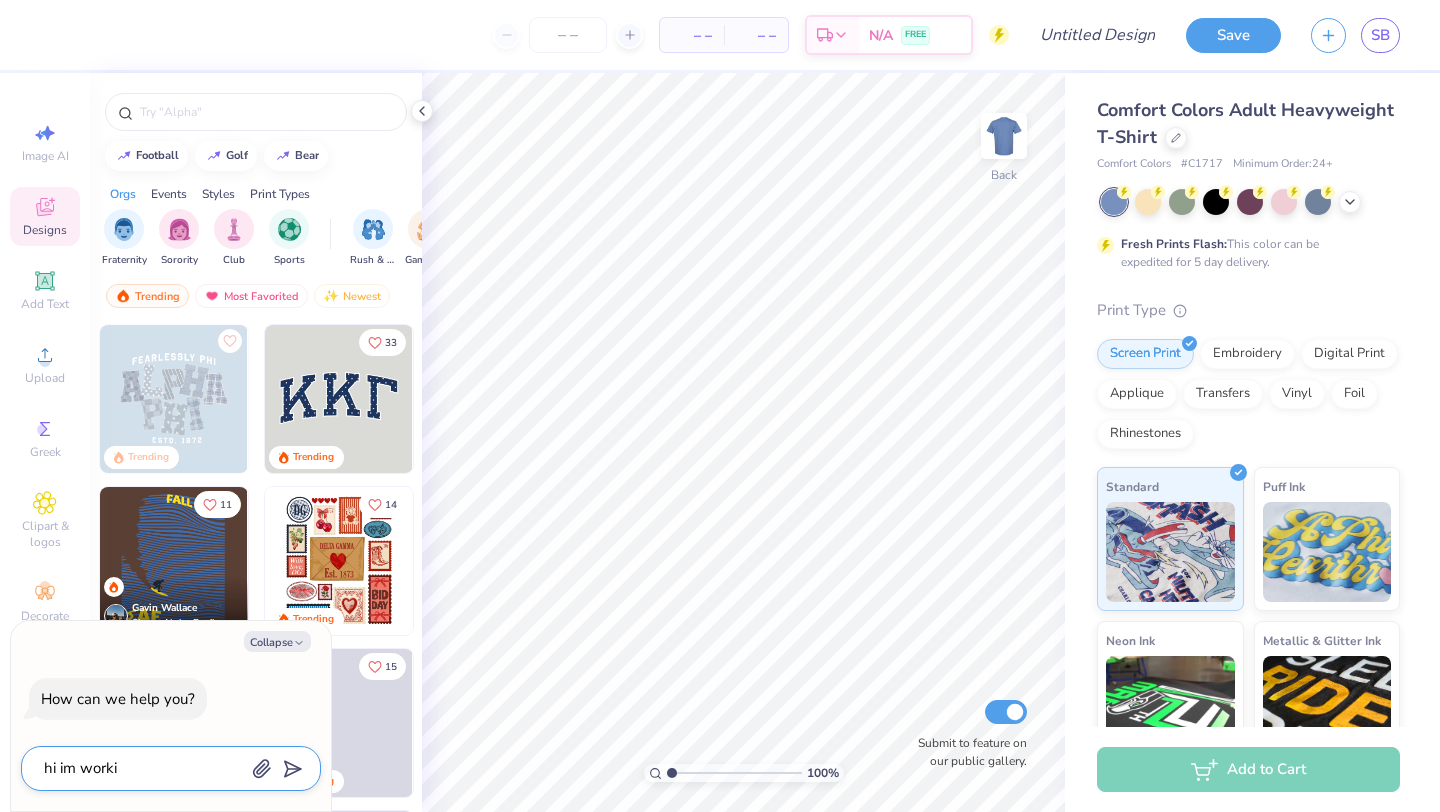 type on "x" 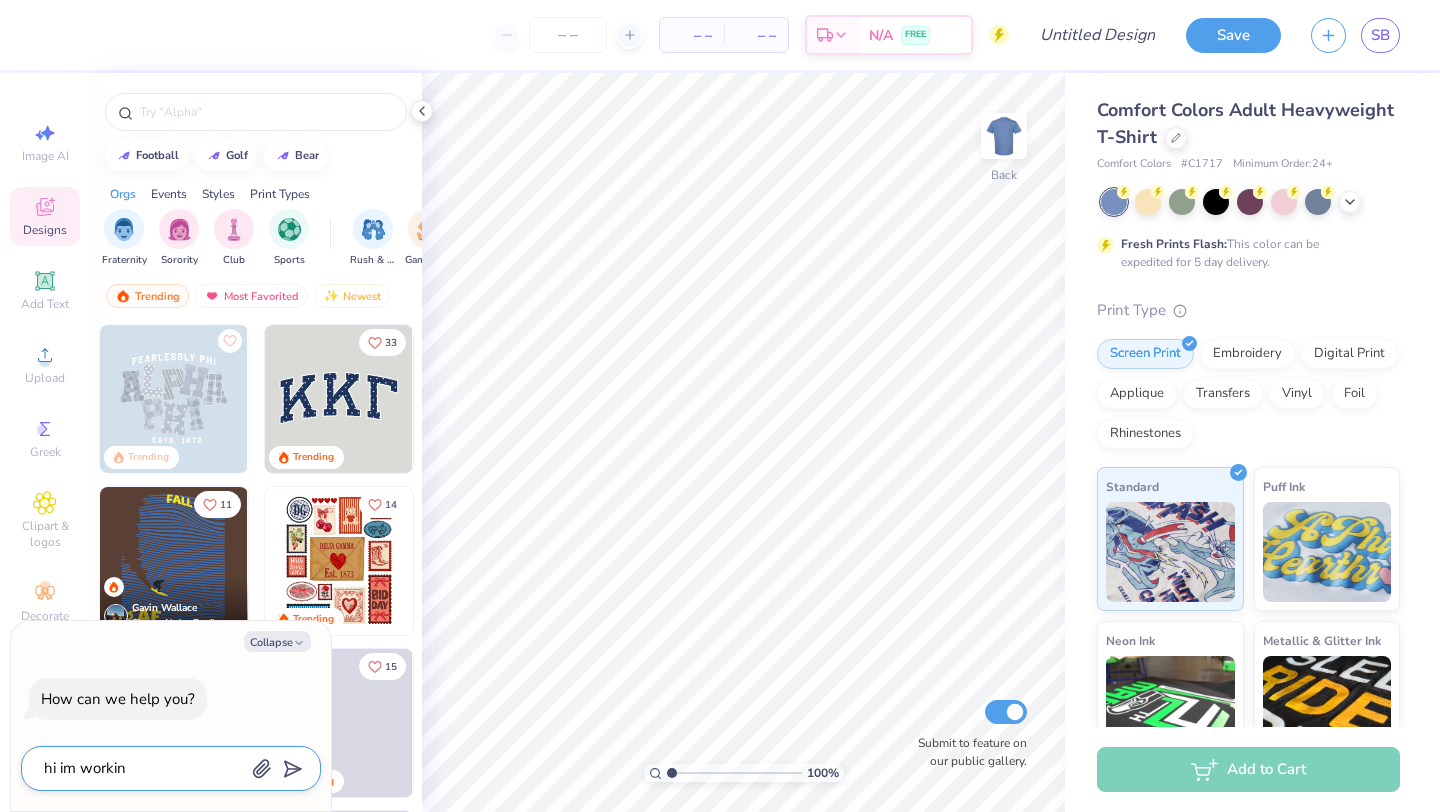 type on "hi im working" 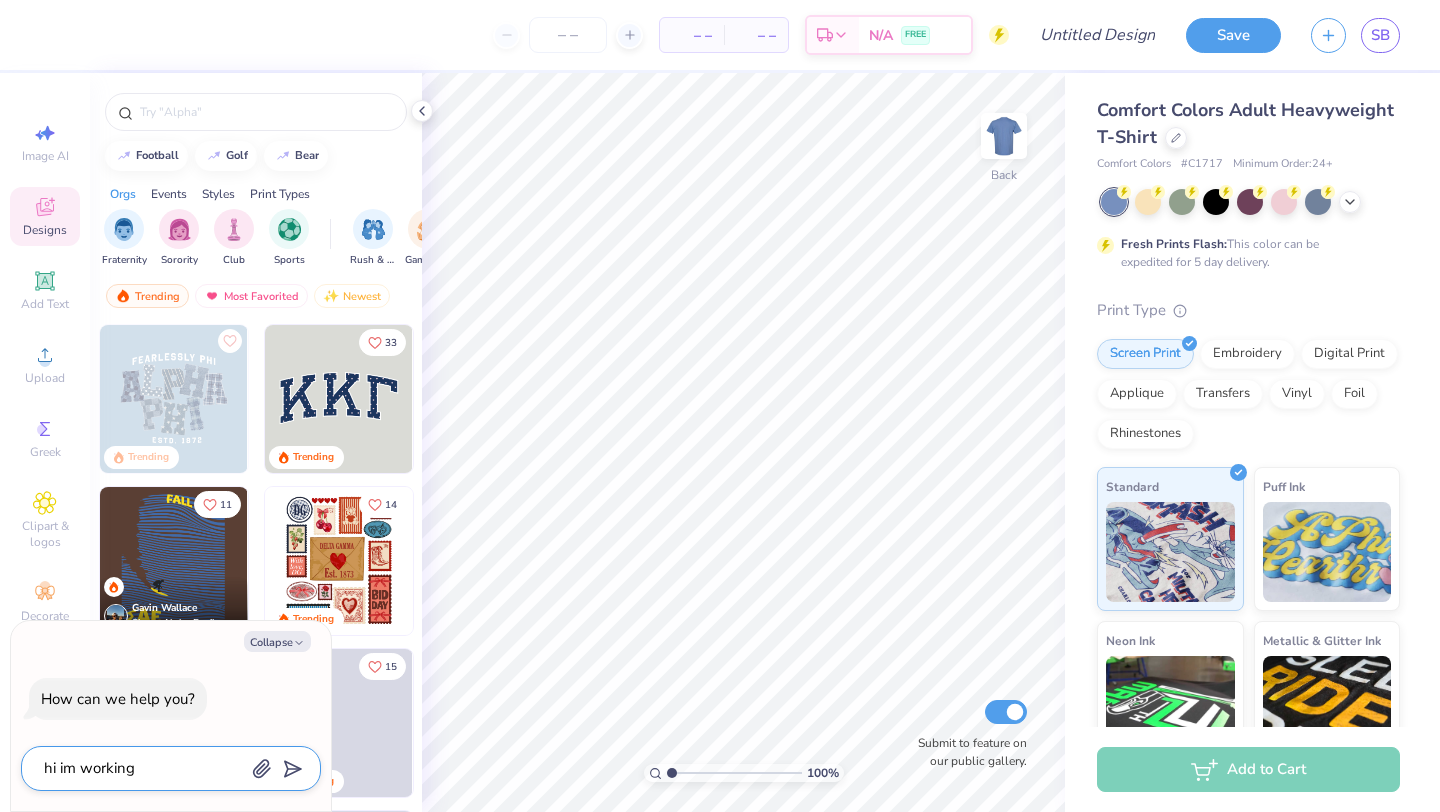type on "x" 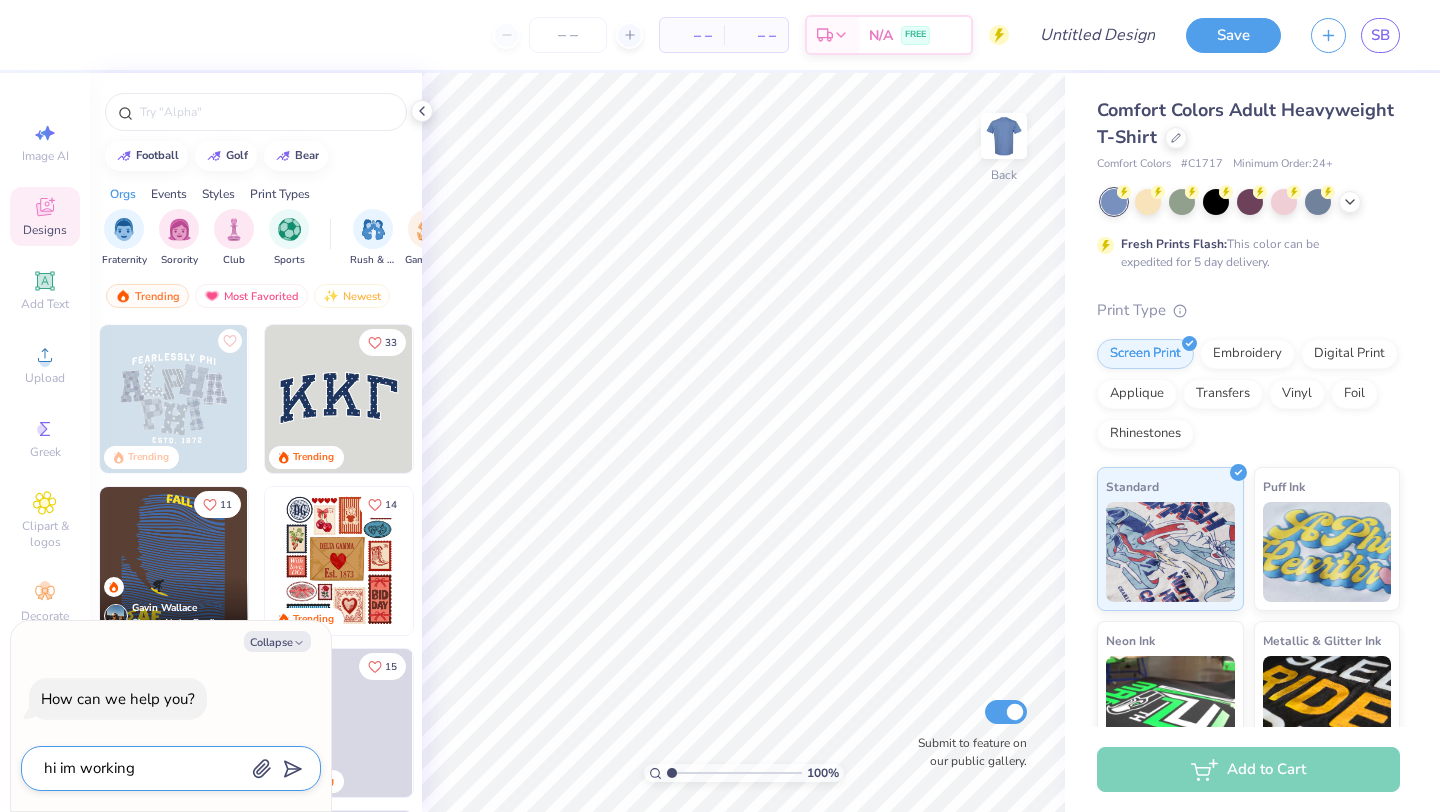 type on "hi im working" 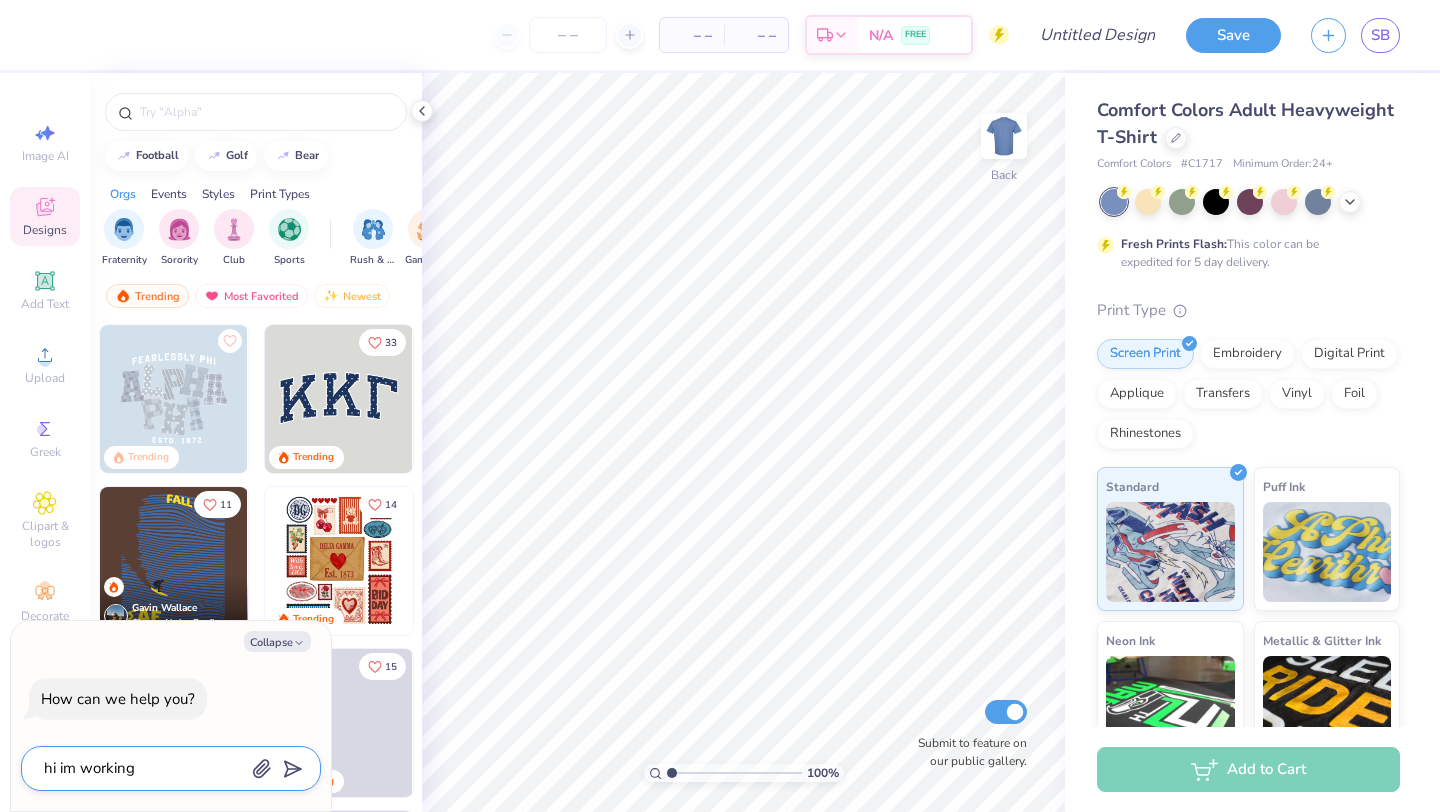 type on "x" 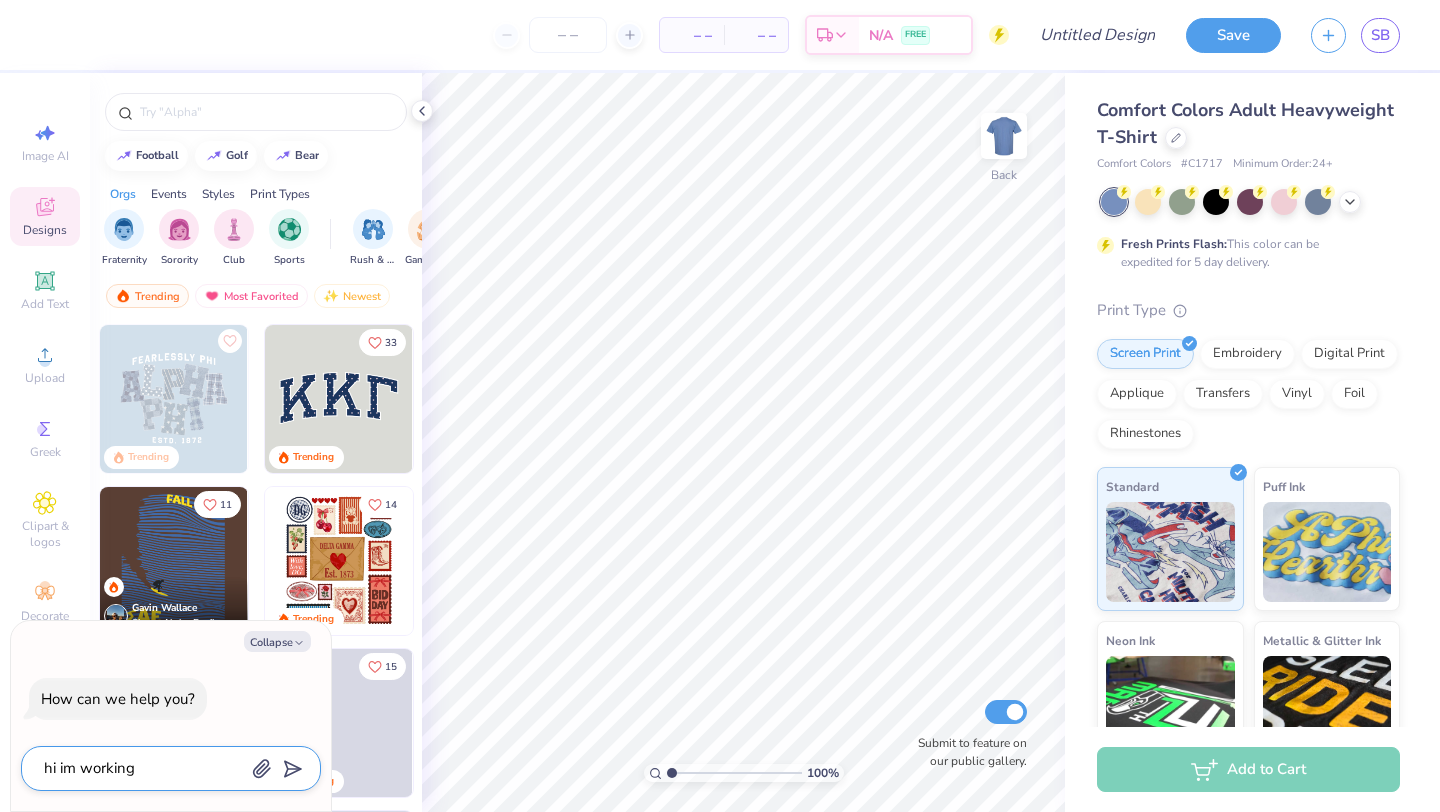 type on "hi im working o" 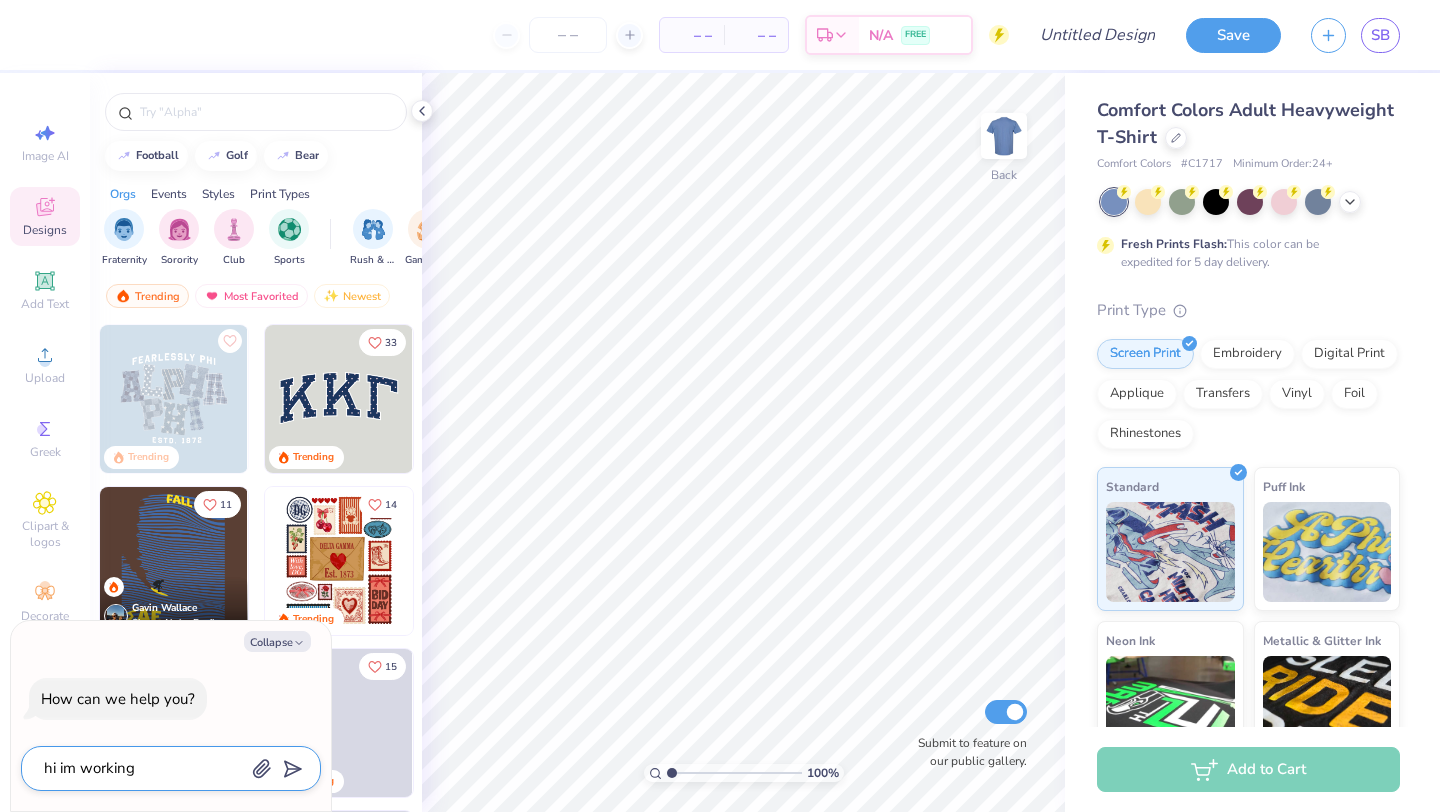 type on "x" 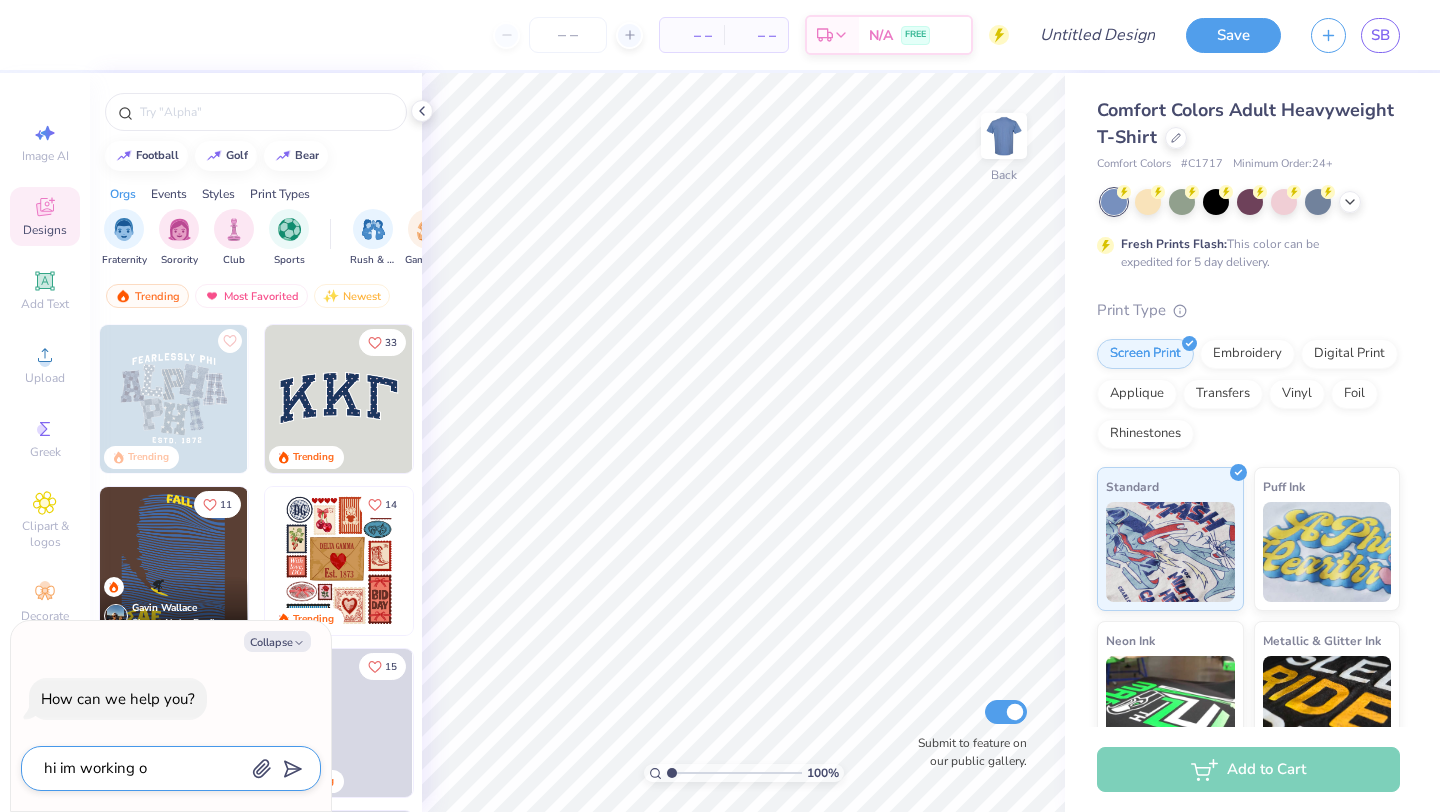 type on "hi im working on" 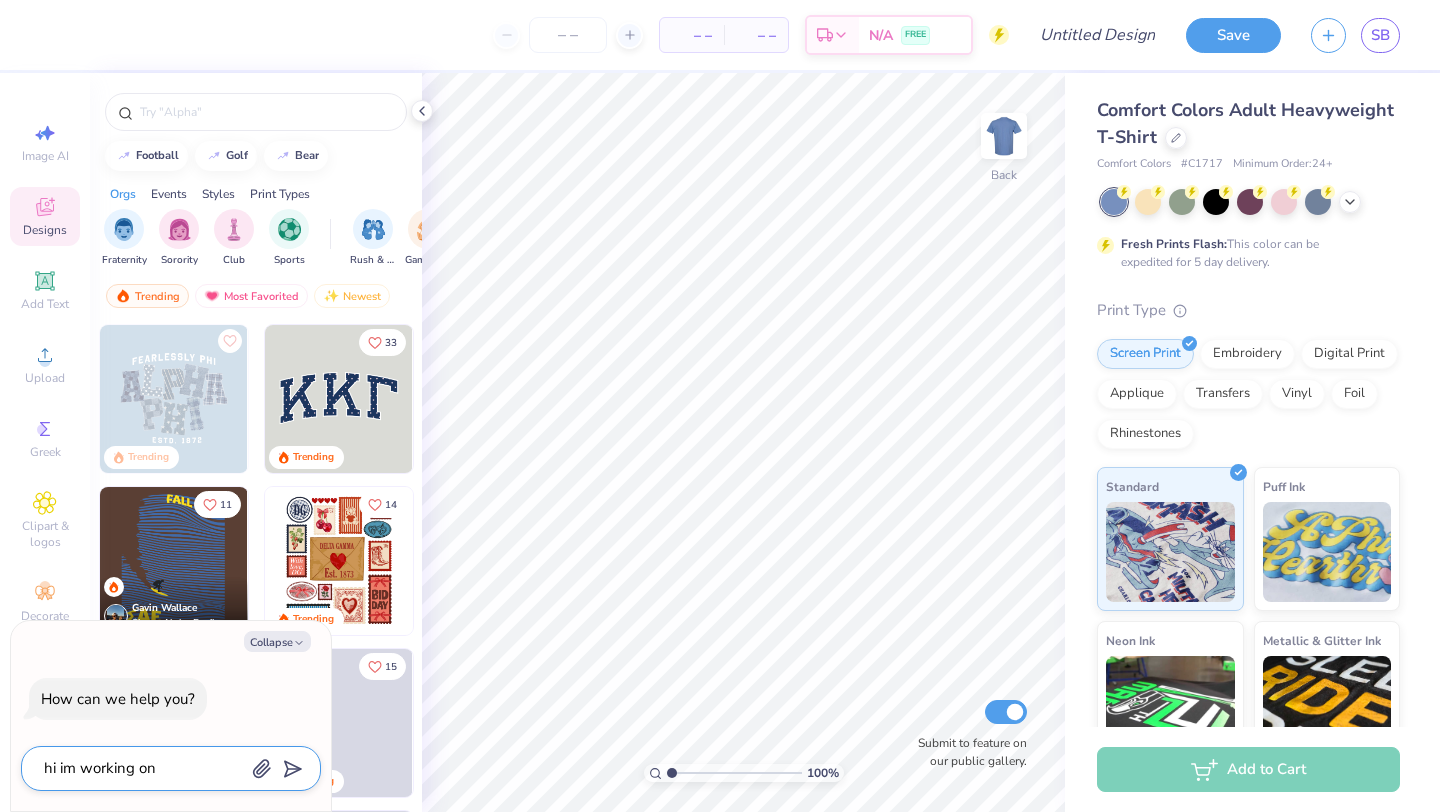 type on "x" 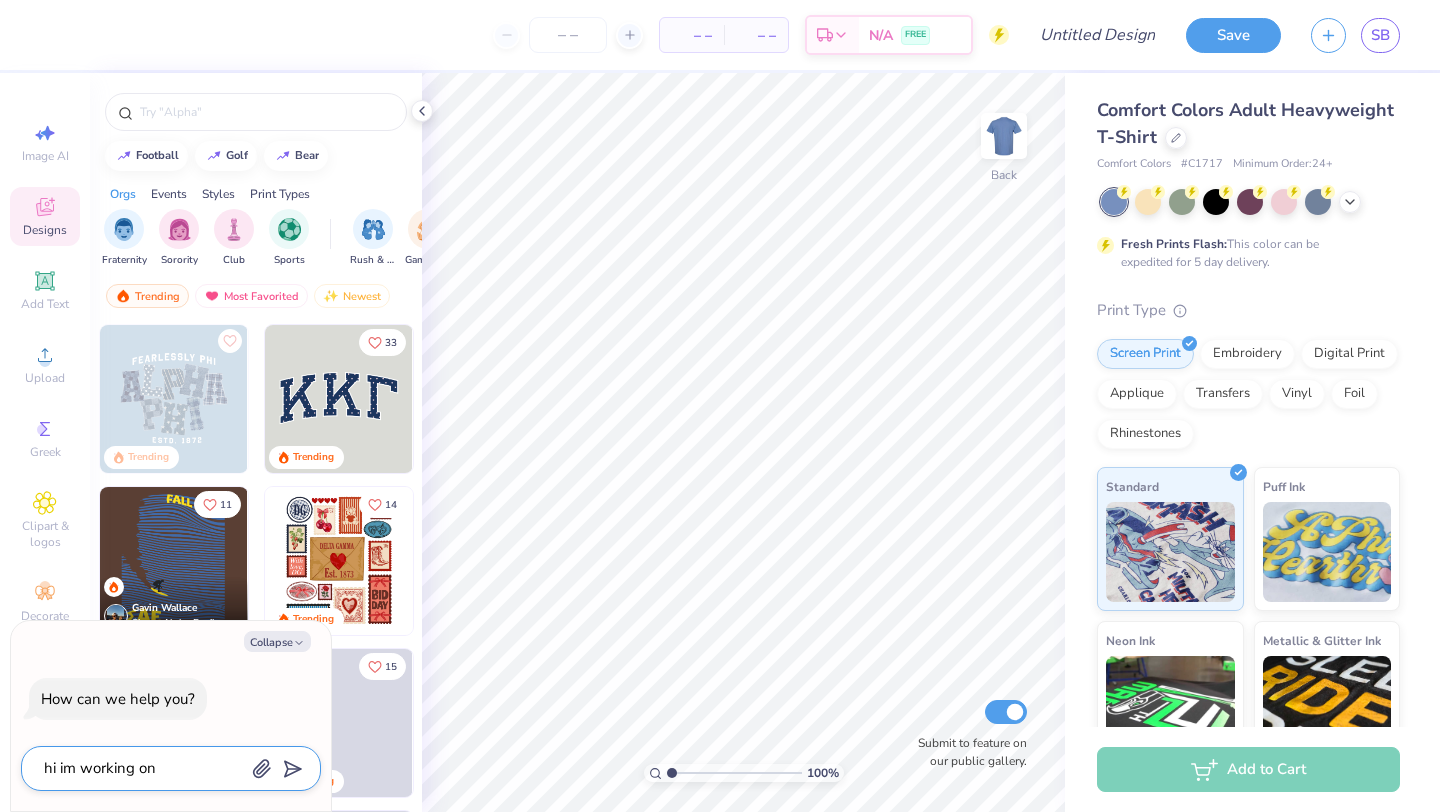 type on "hi im working on" 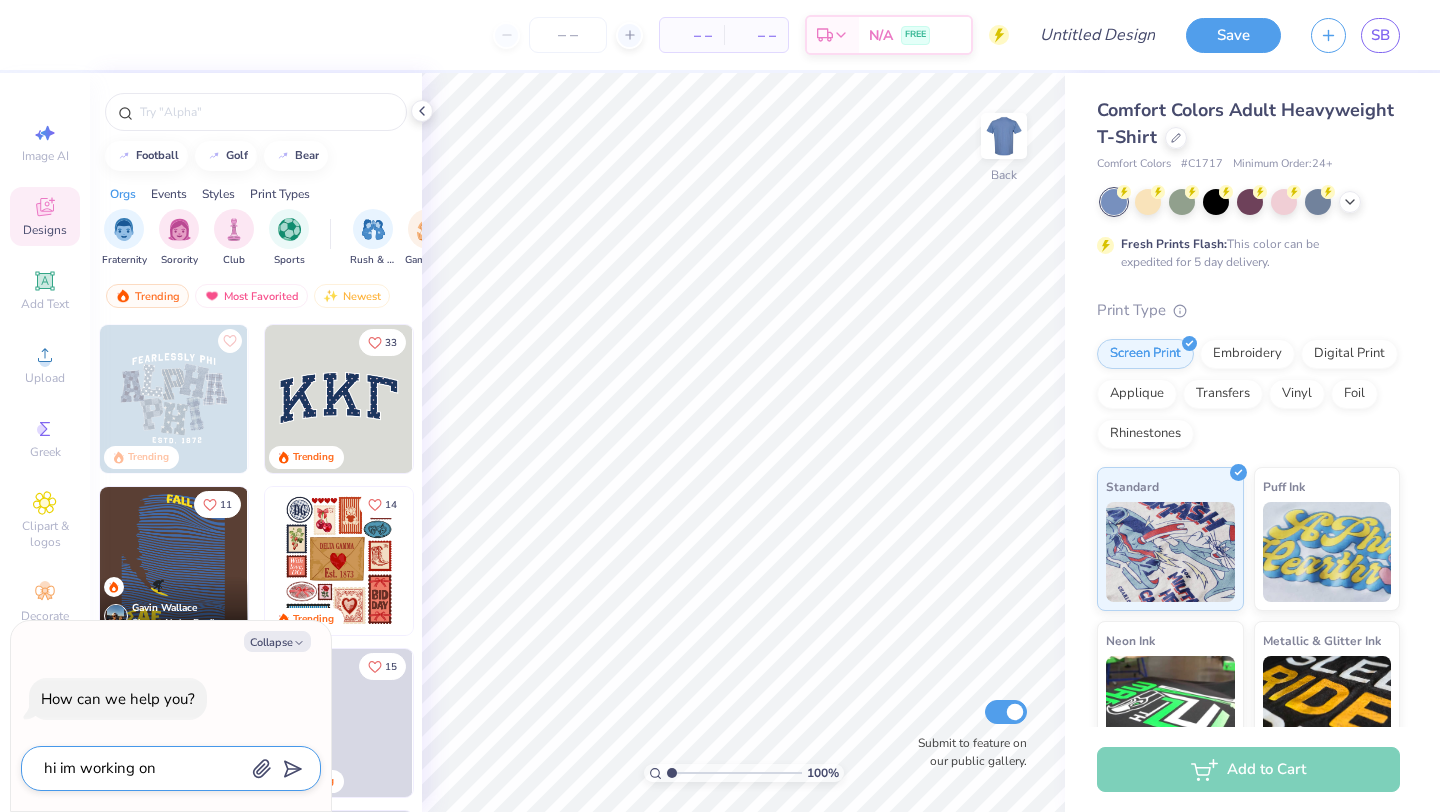 type on "x" 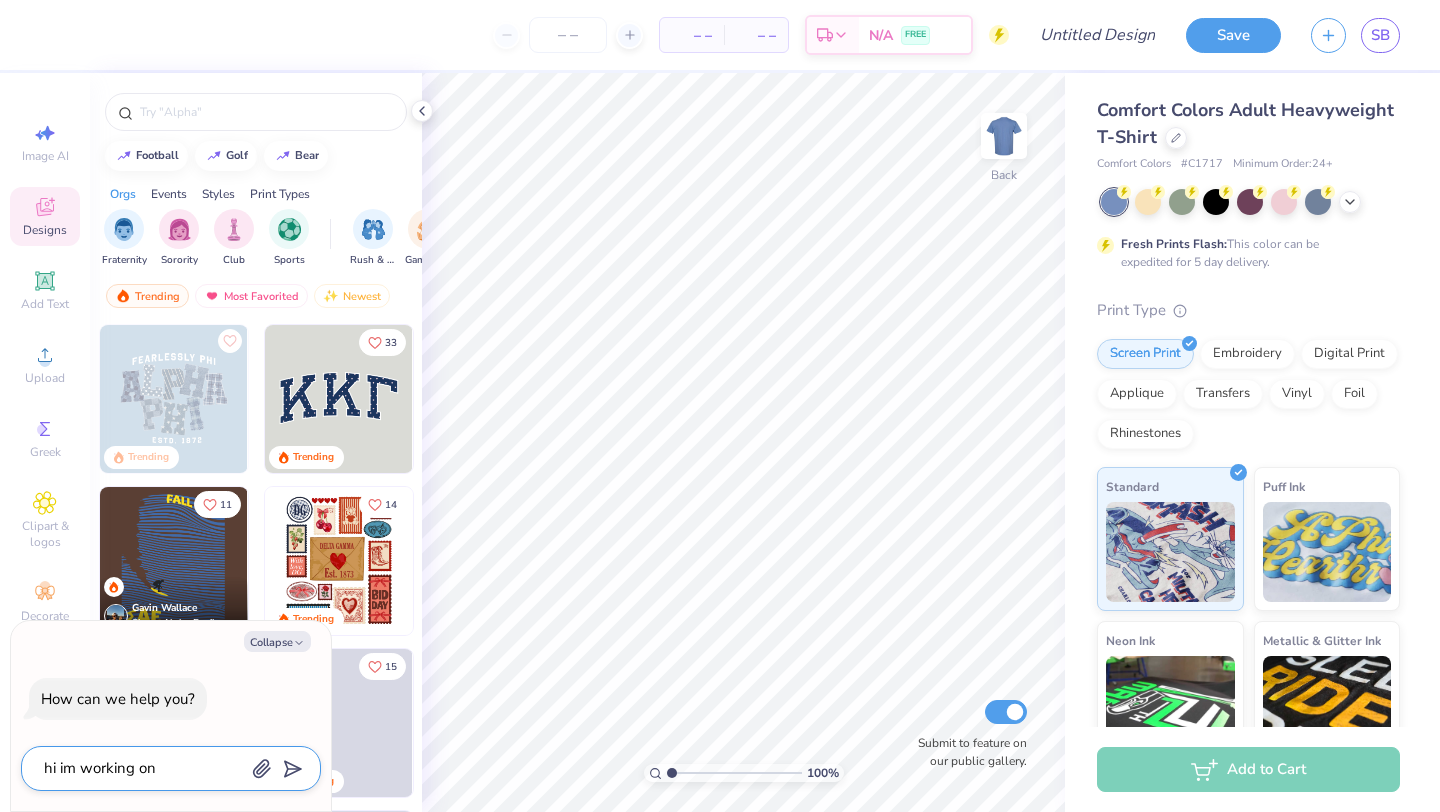 type on "hi im working on c" 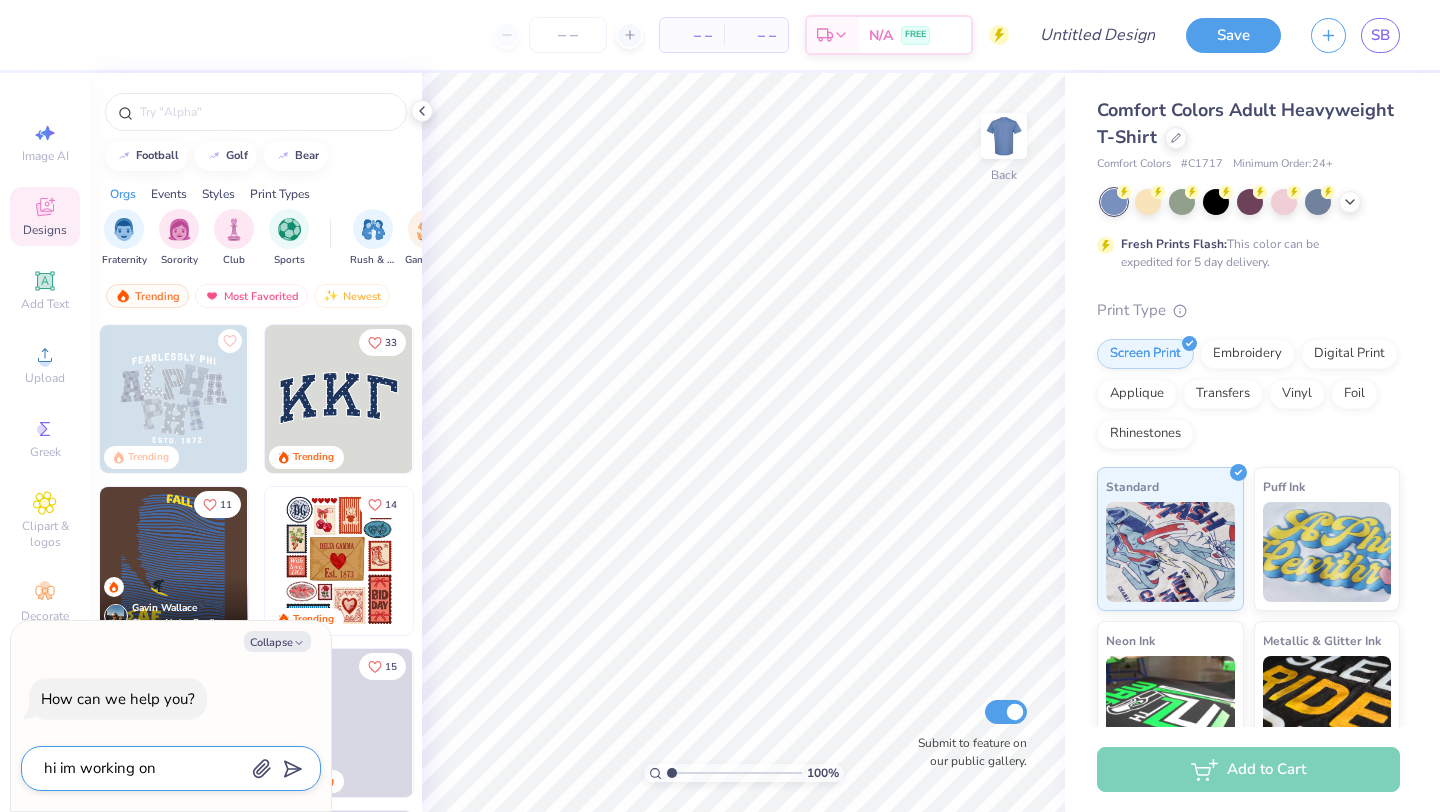 type on "x" 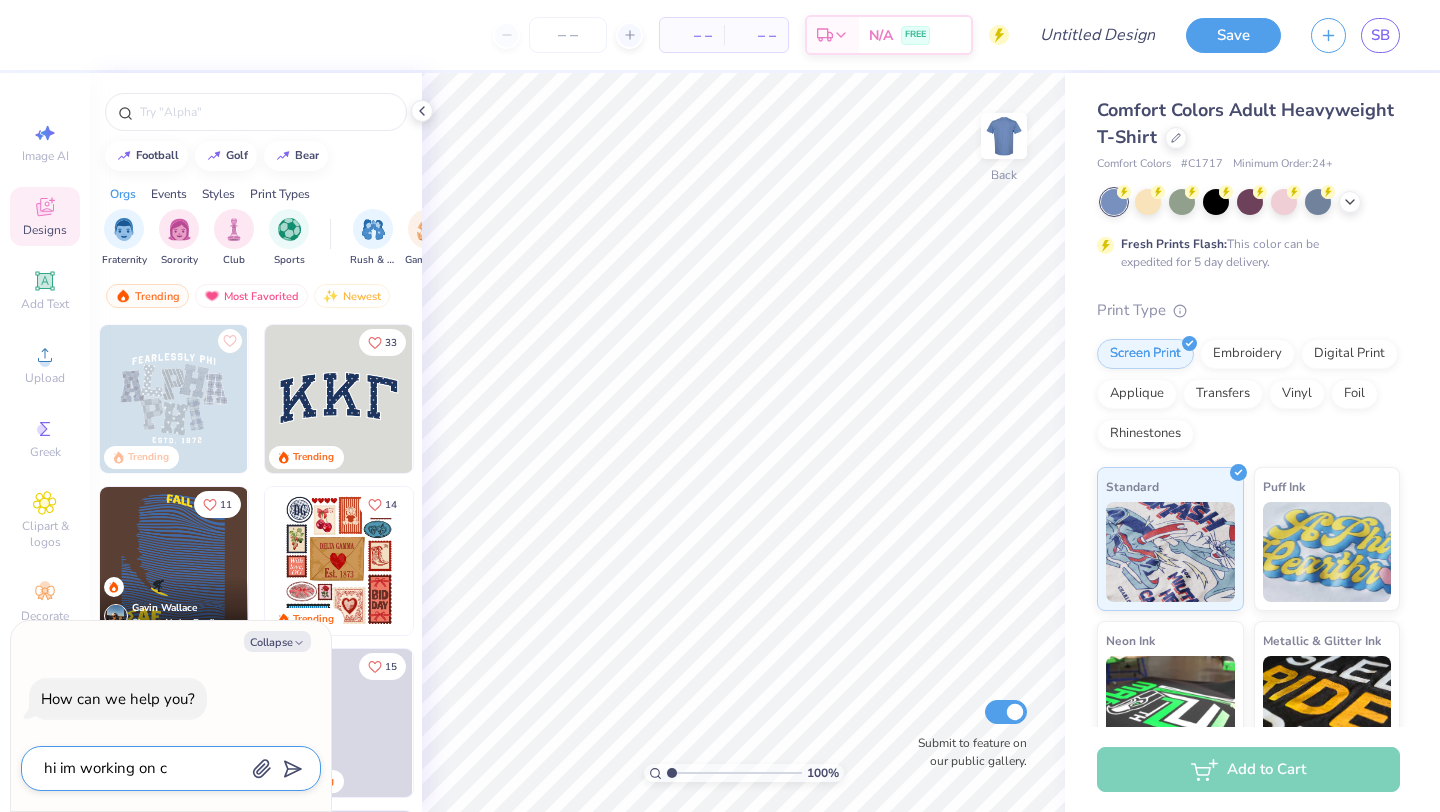 type on "hi im working on cr" 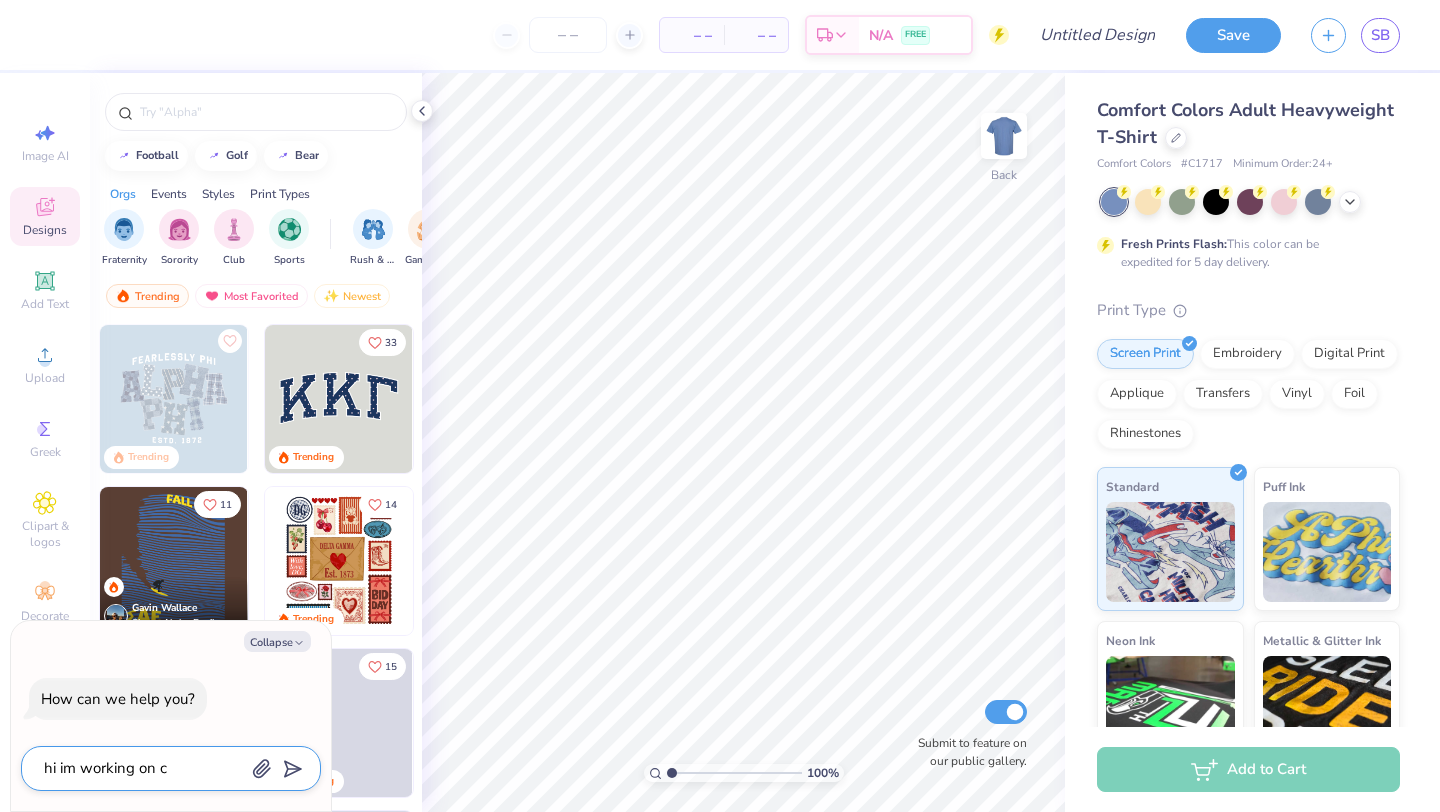 type on "x" 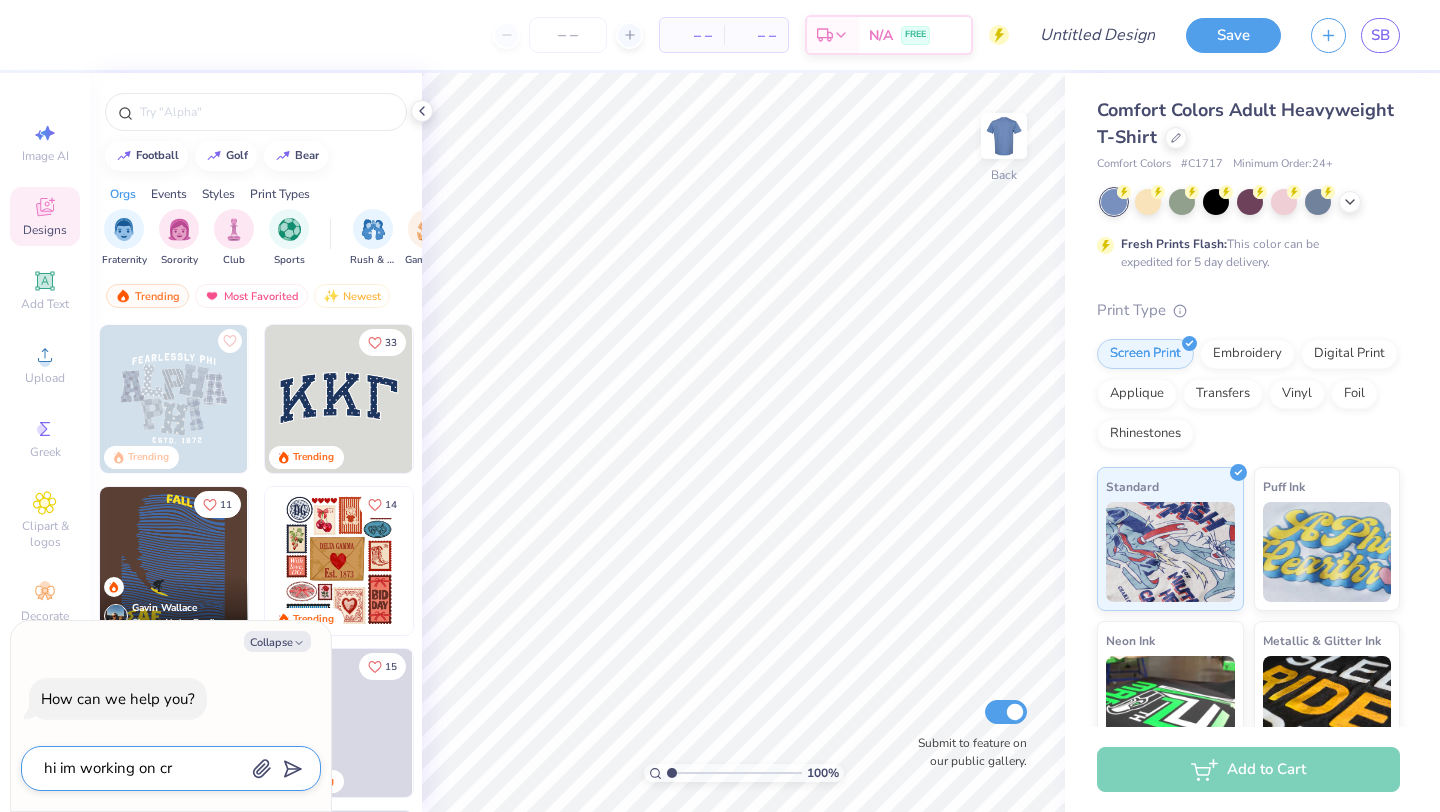 type on "hi im working on cre" 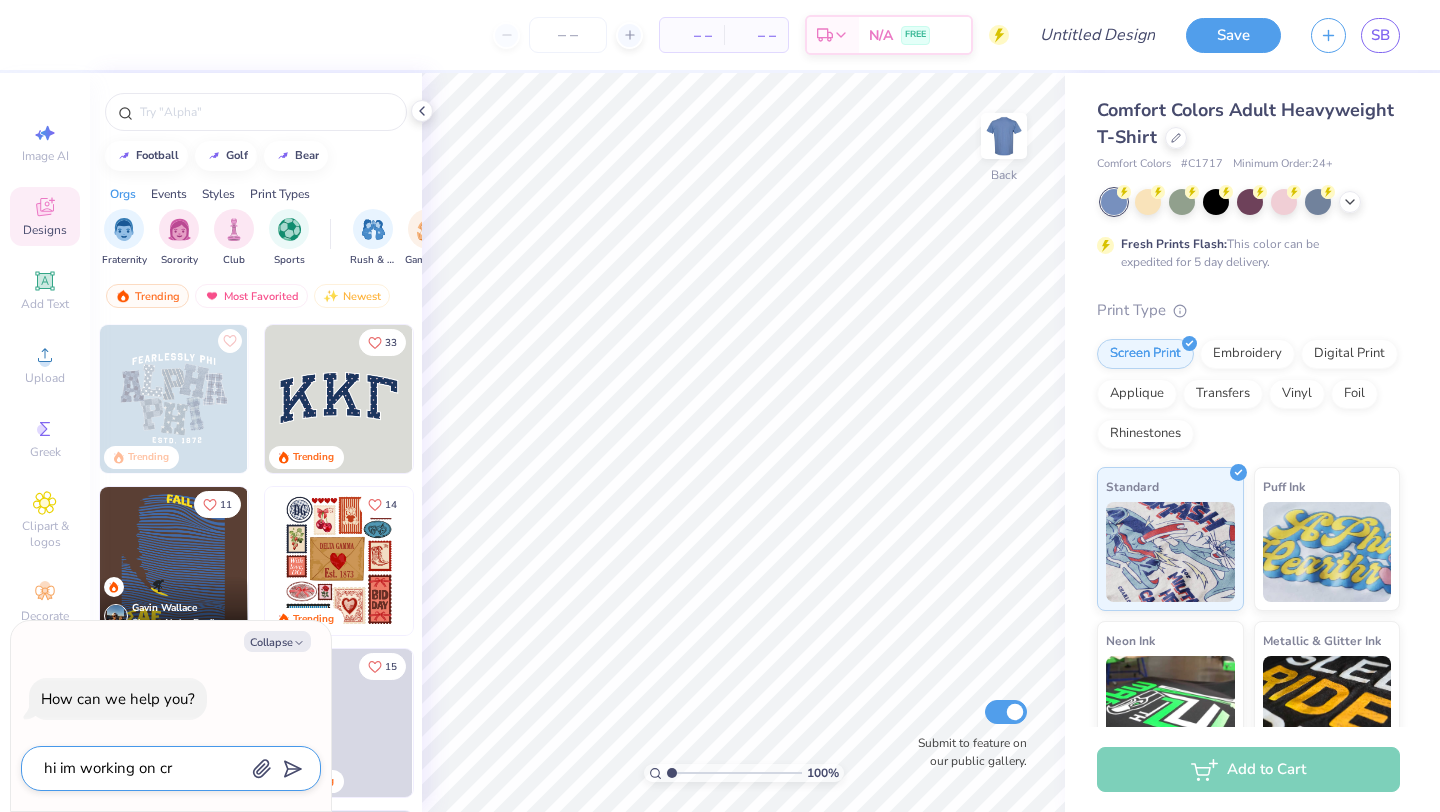 type on "x" 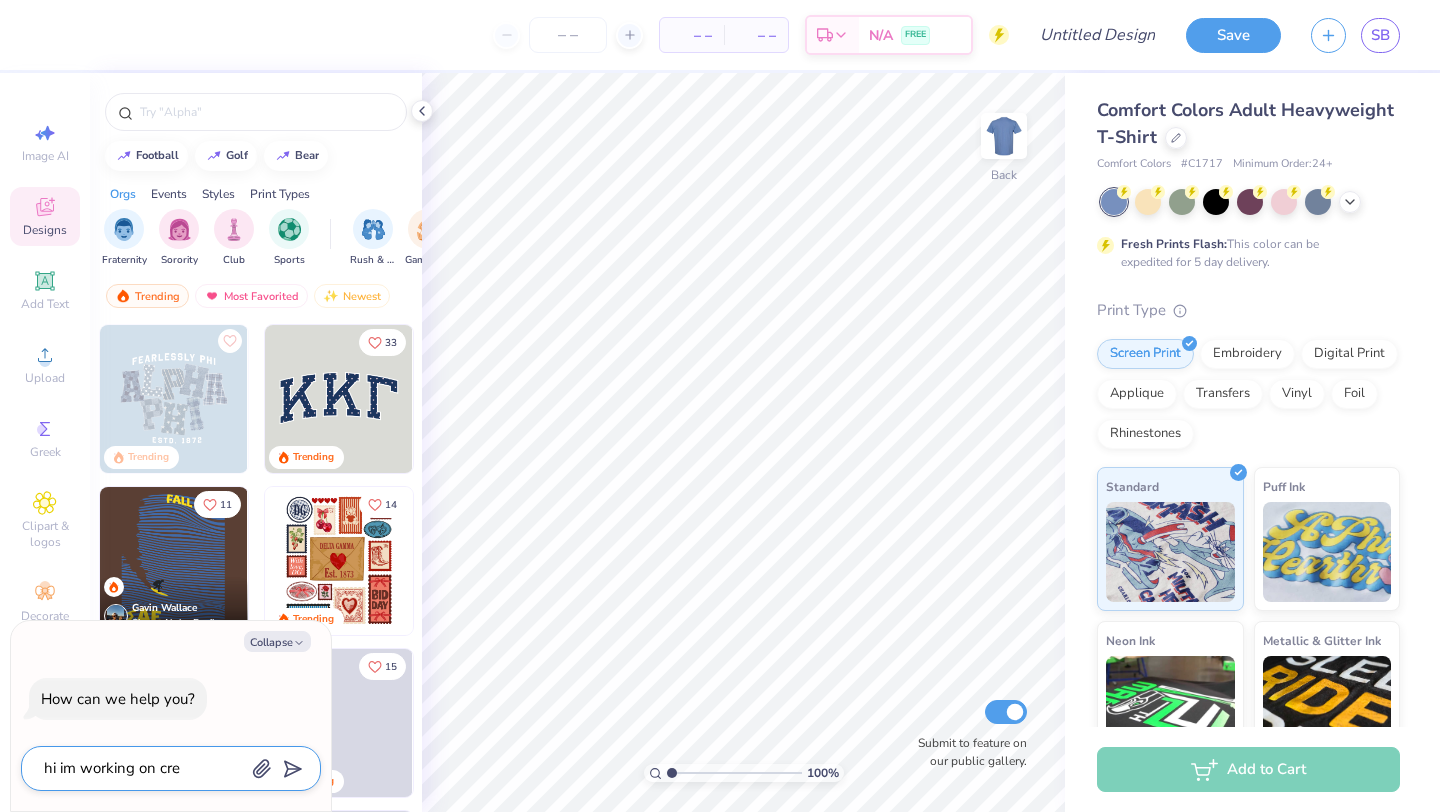 type on "hi im working on crea" 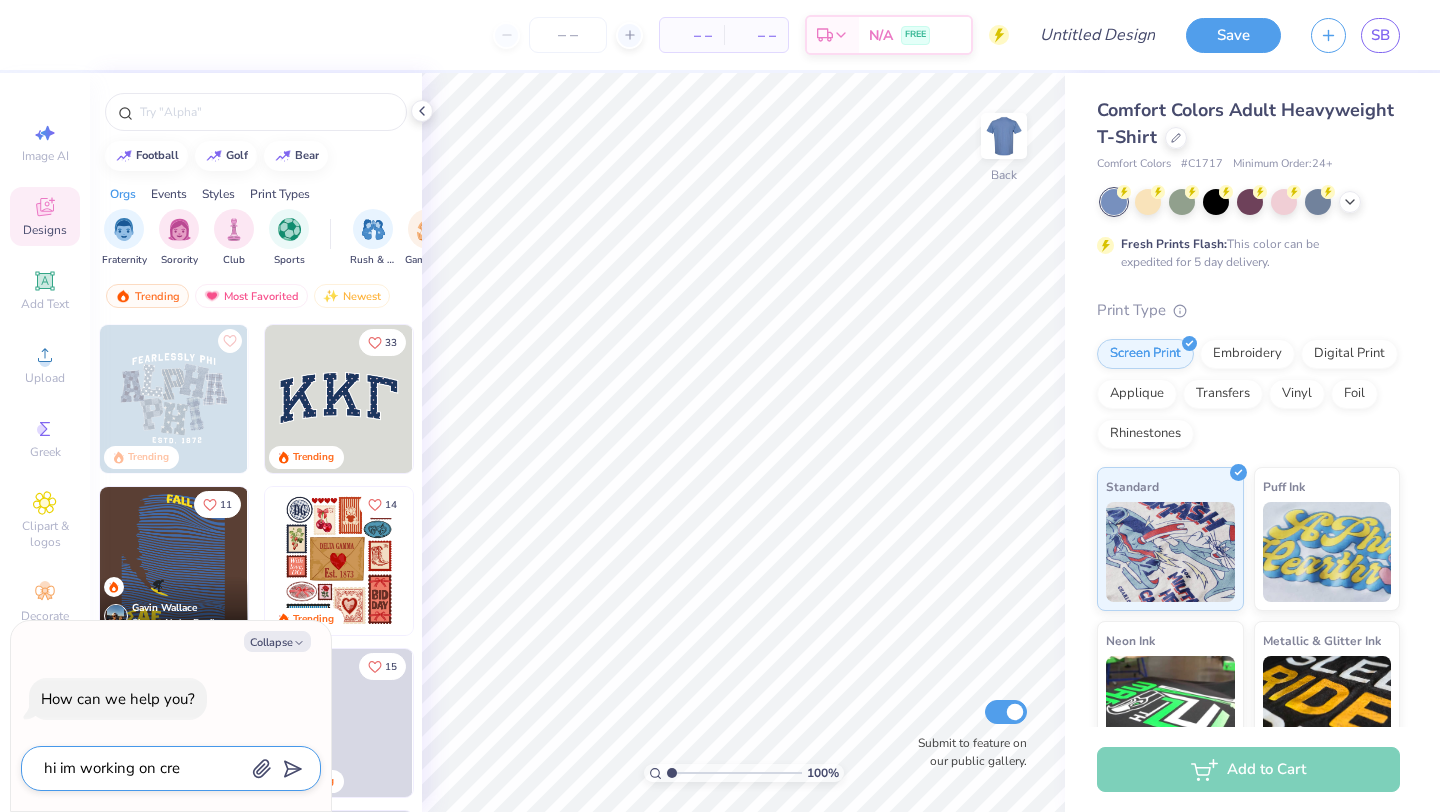 type on "x" 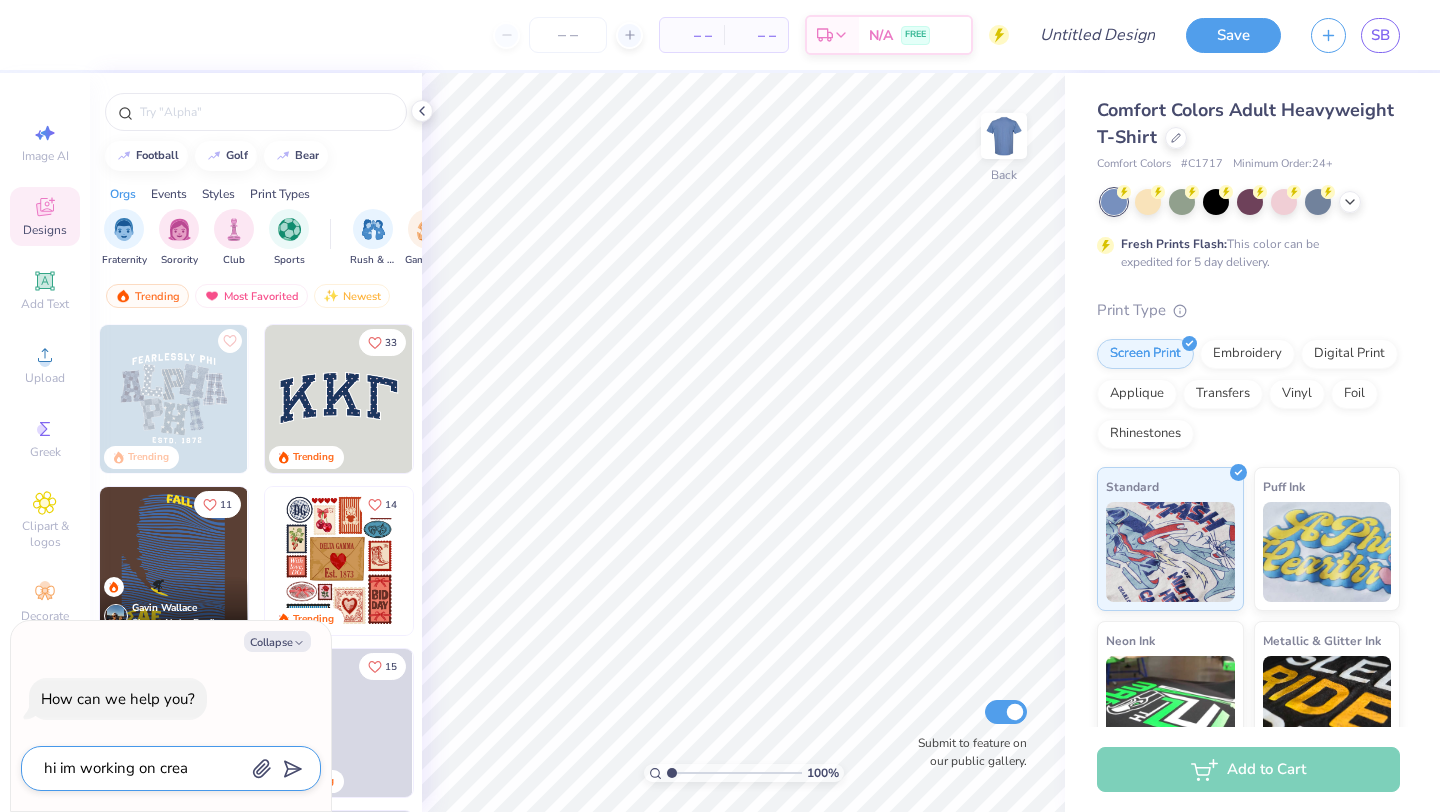 type on "hi im working on creat" 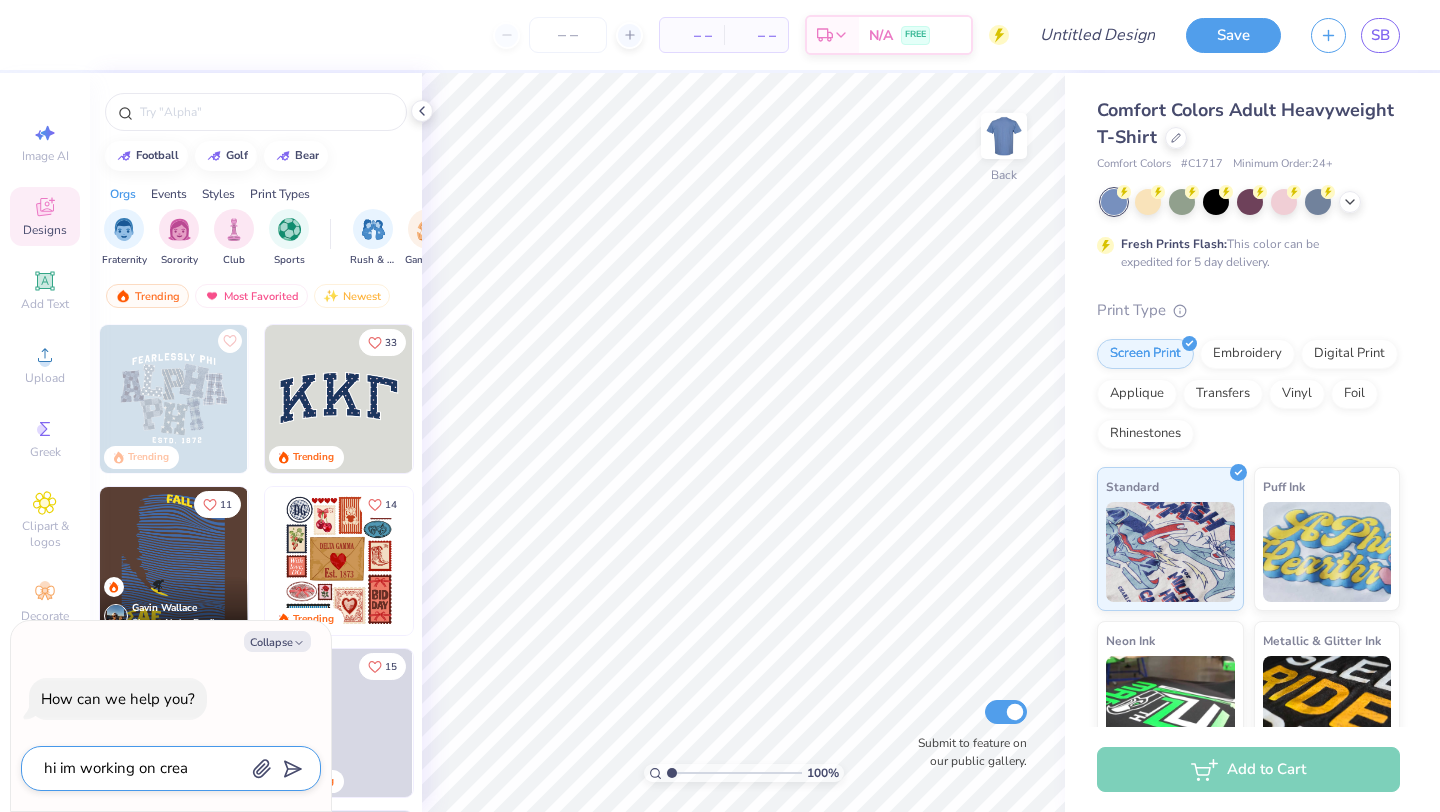 type on "x" 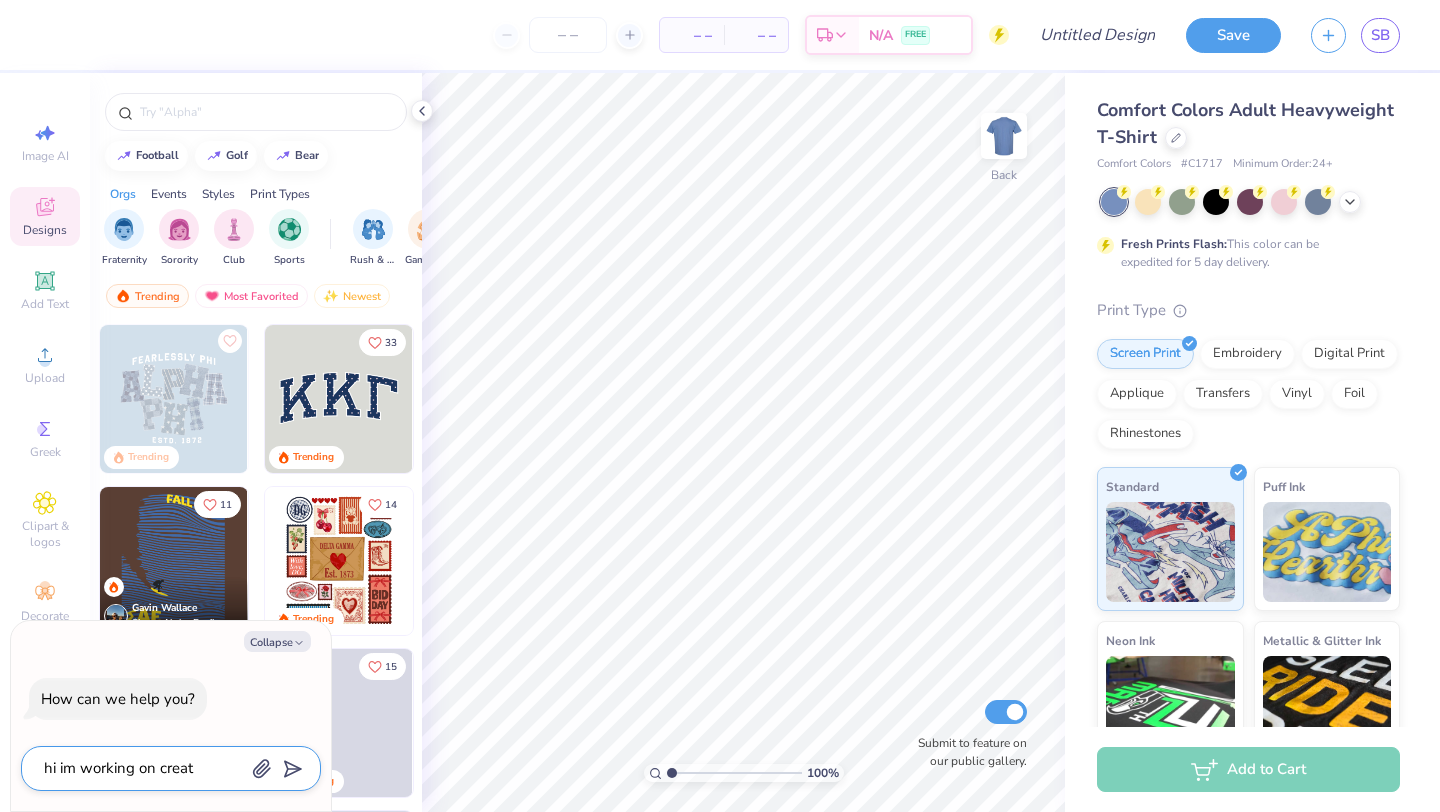 type on "hi im working on creati" 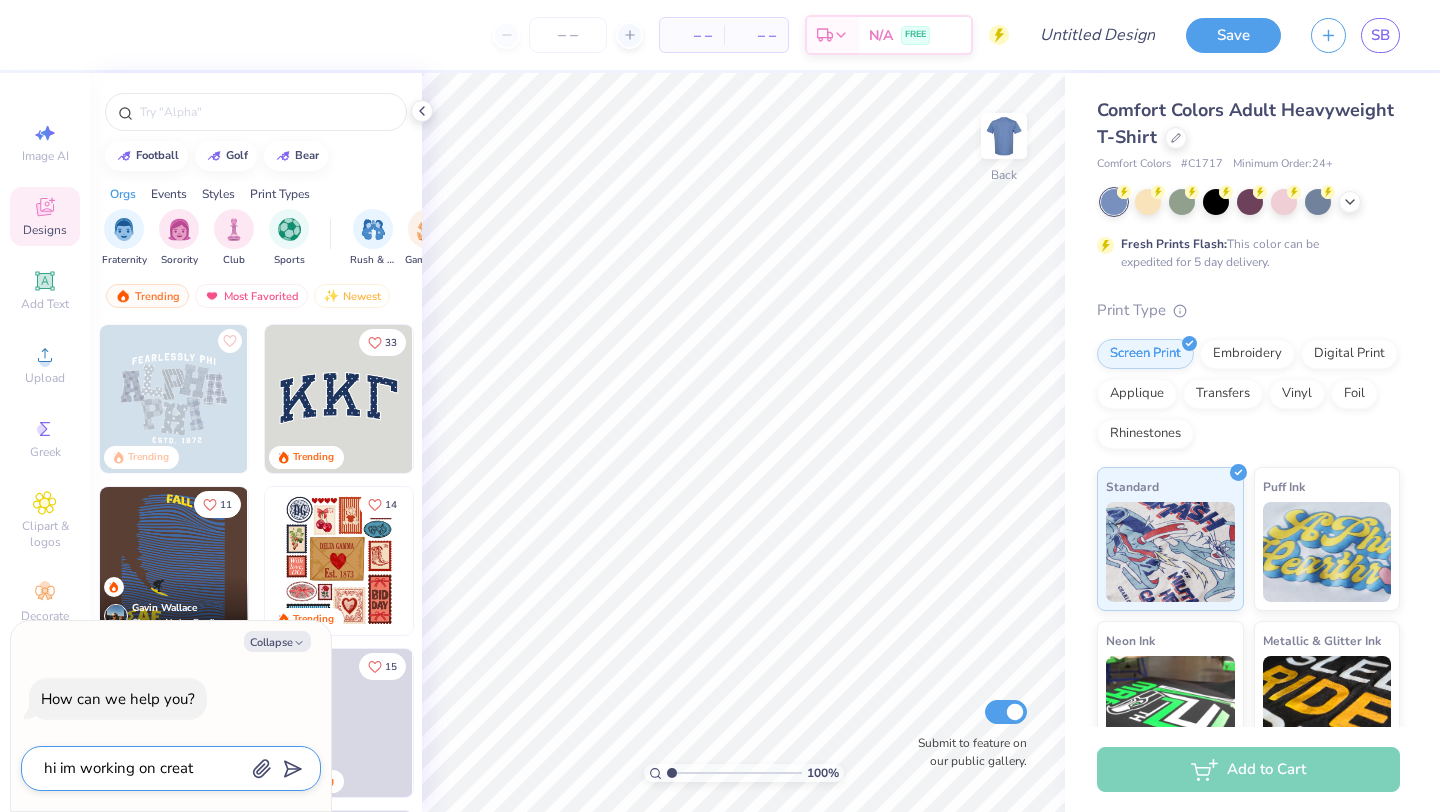 type on "x" 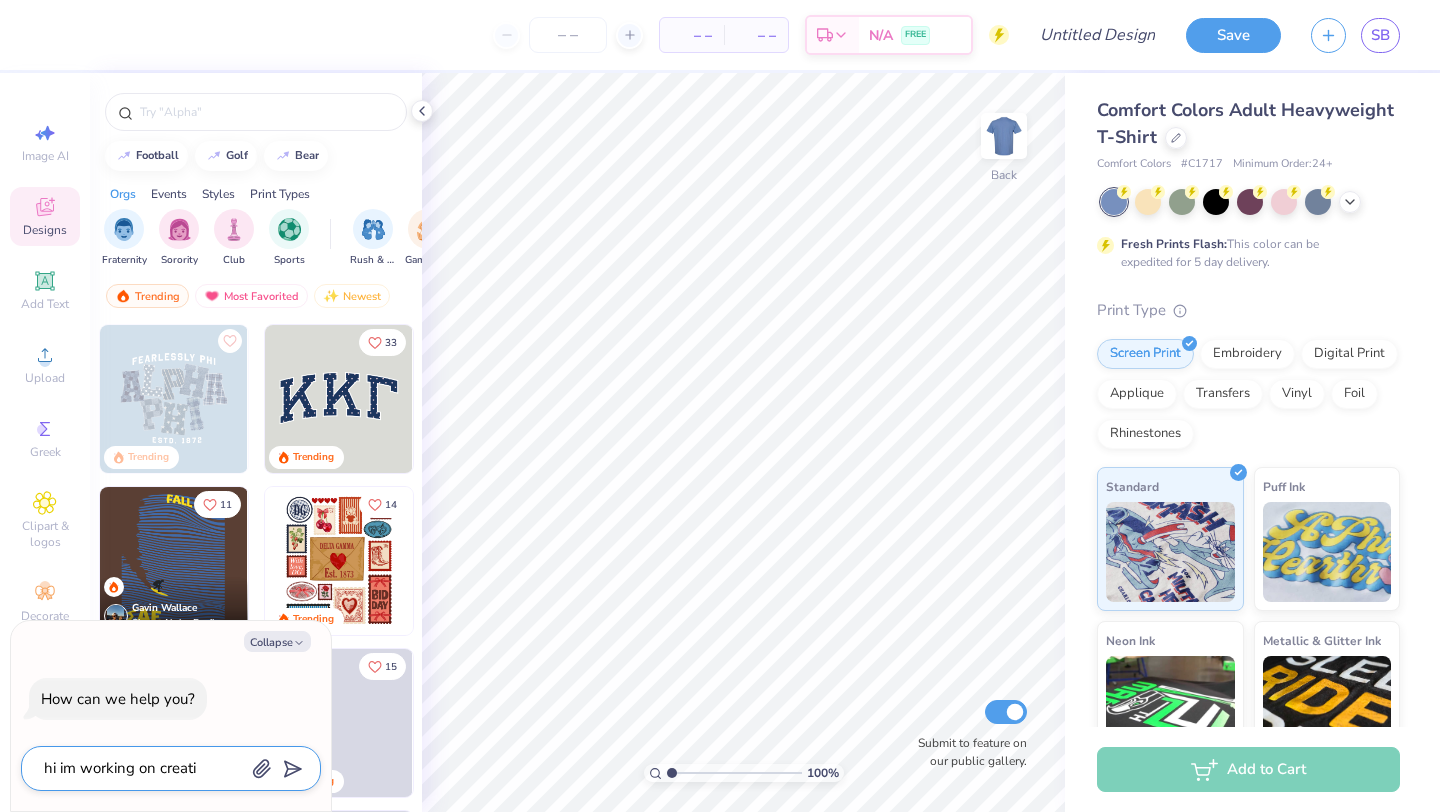 type on "hi im working on creatin" 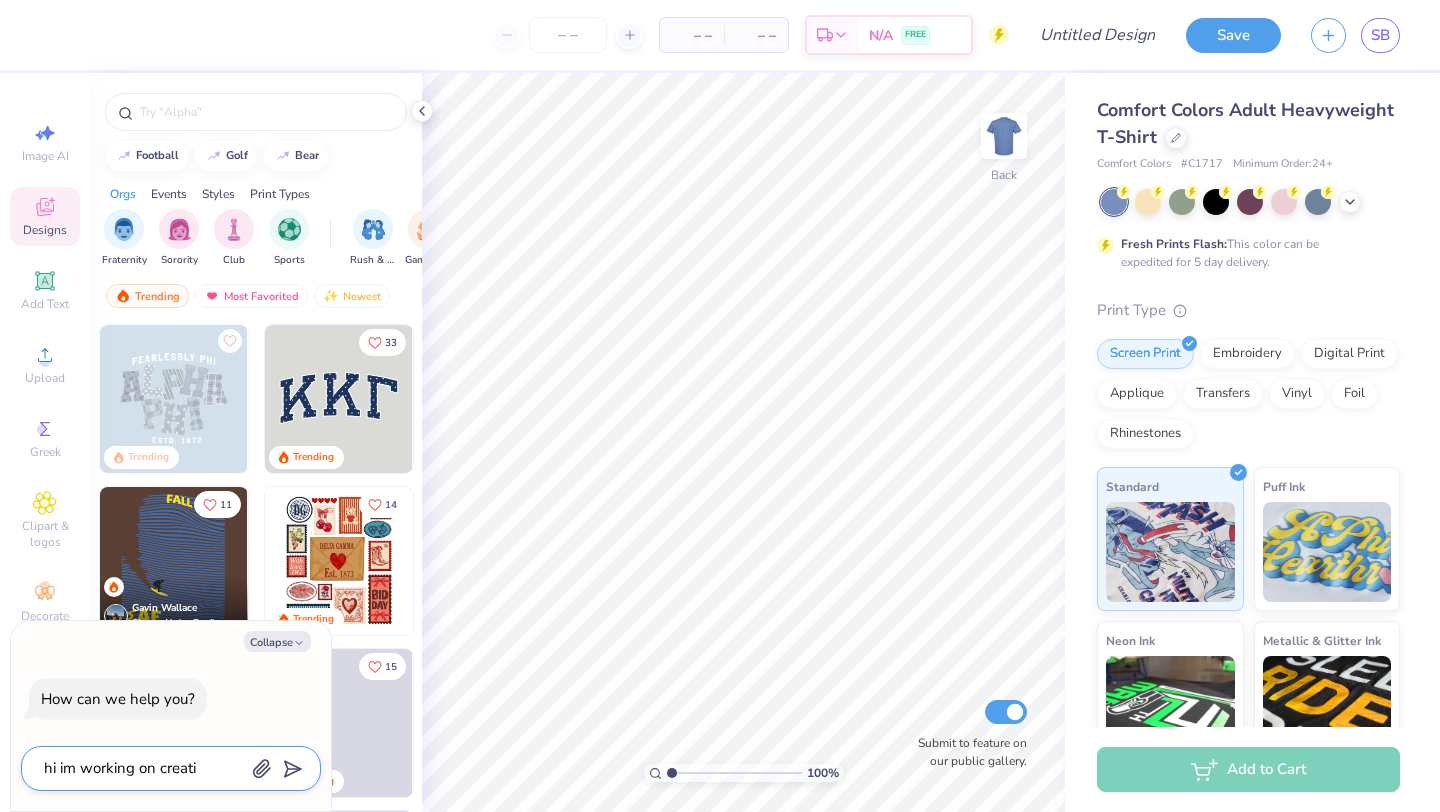 type on "x" 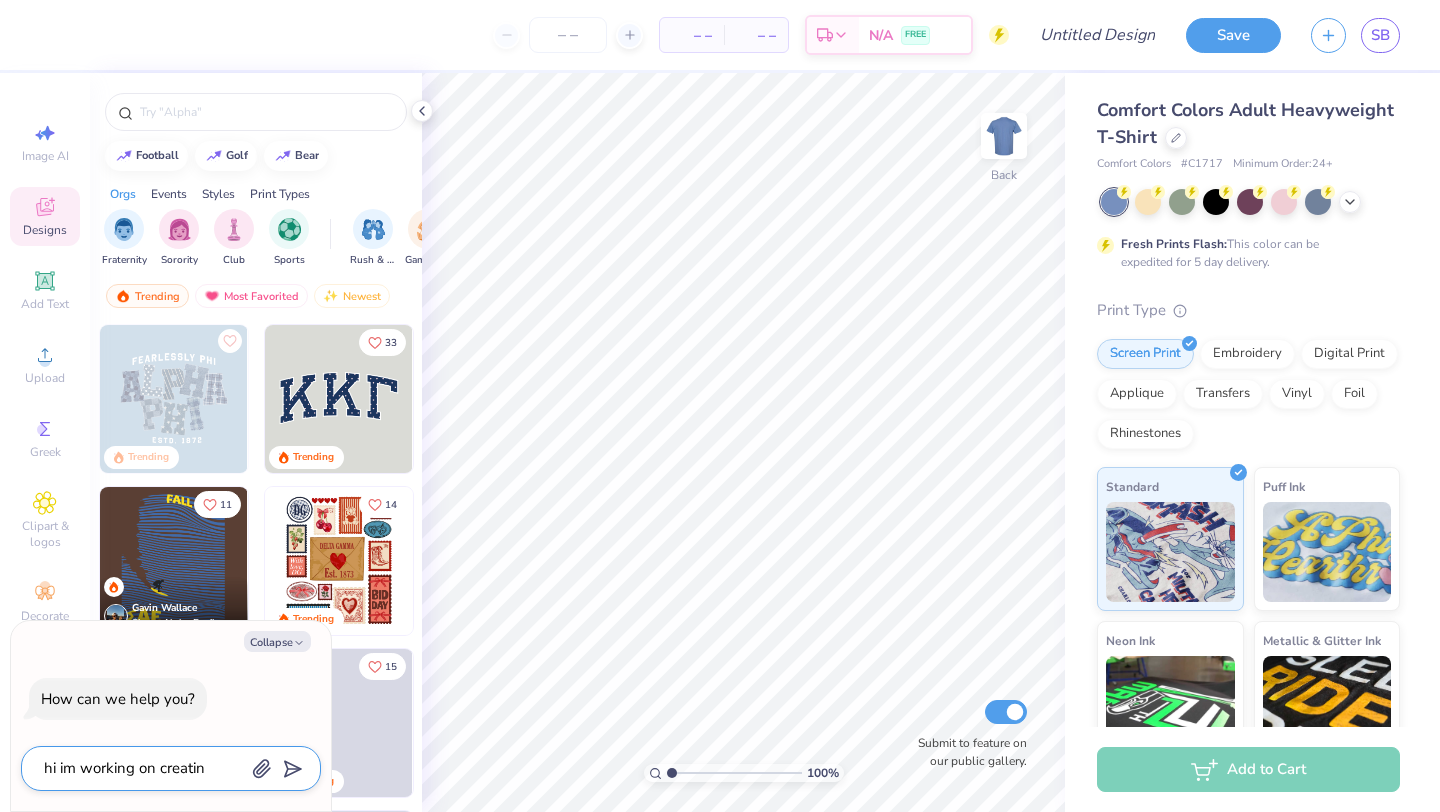 type on "hi im working on creating" 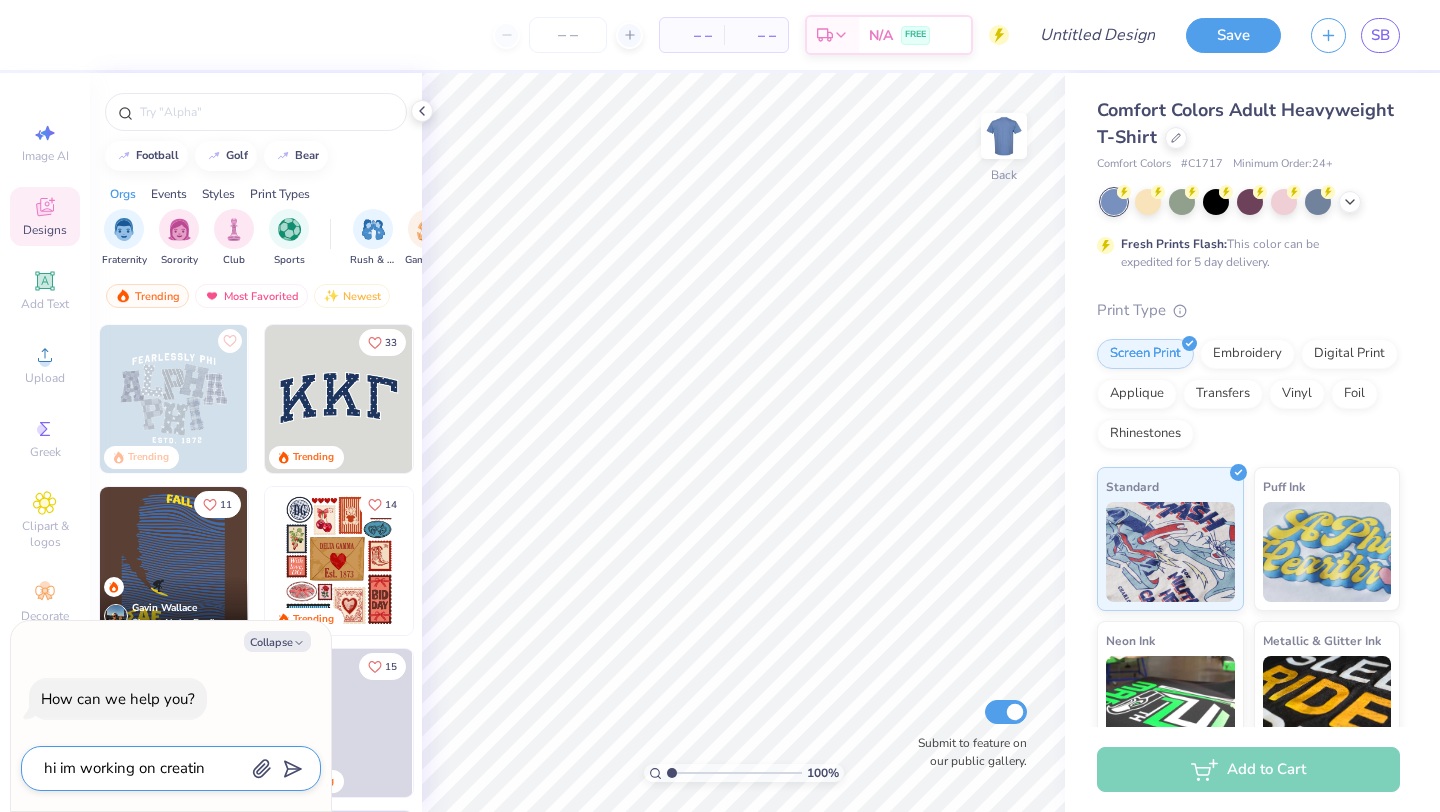 type on "x" 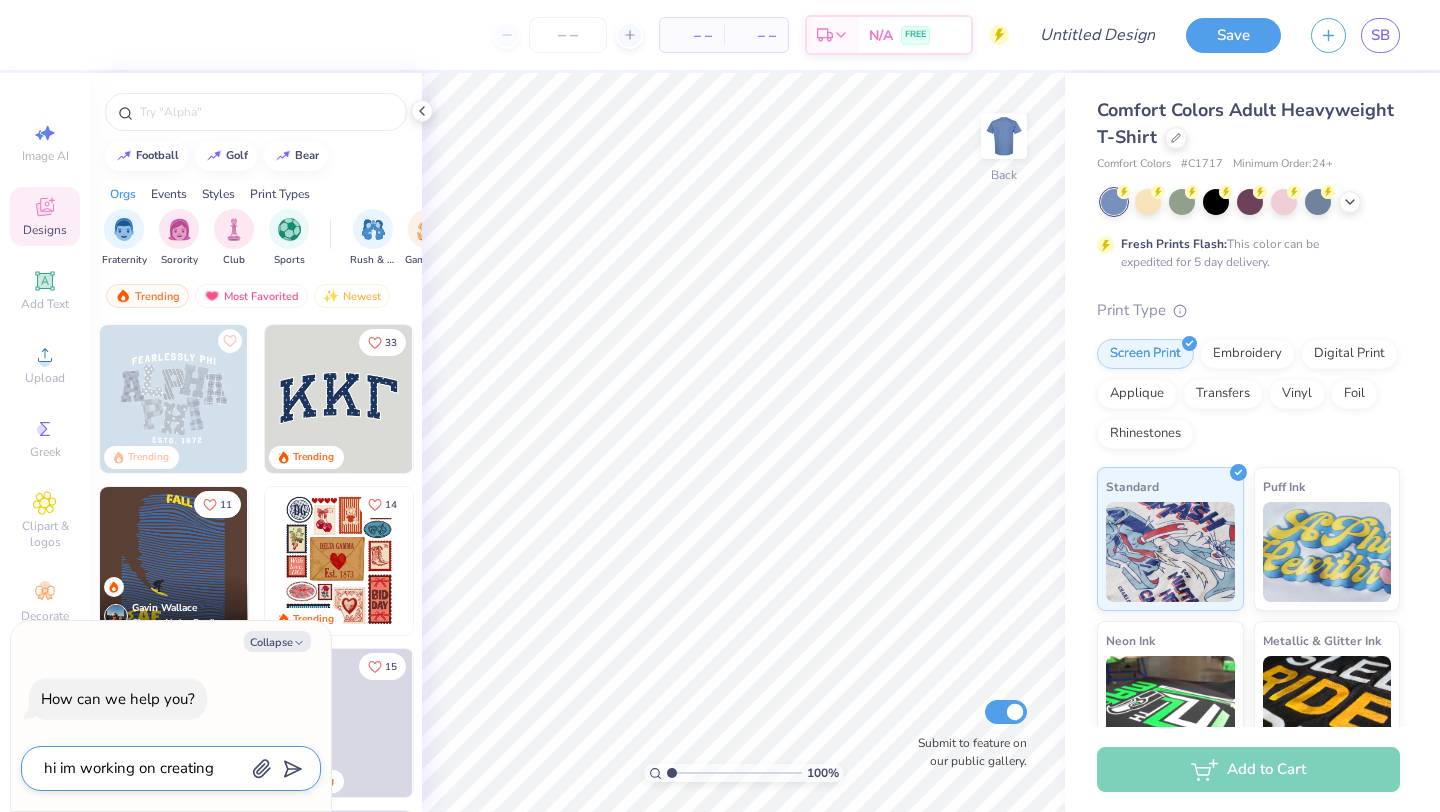 type on "hi im working on creating" 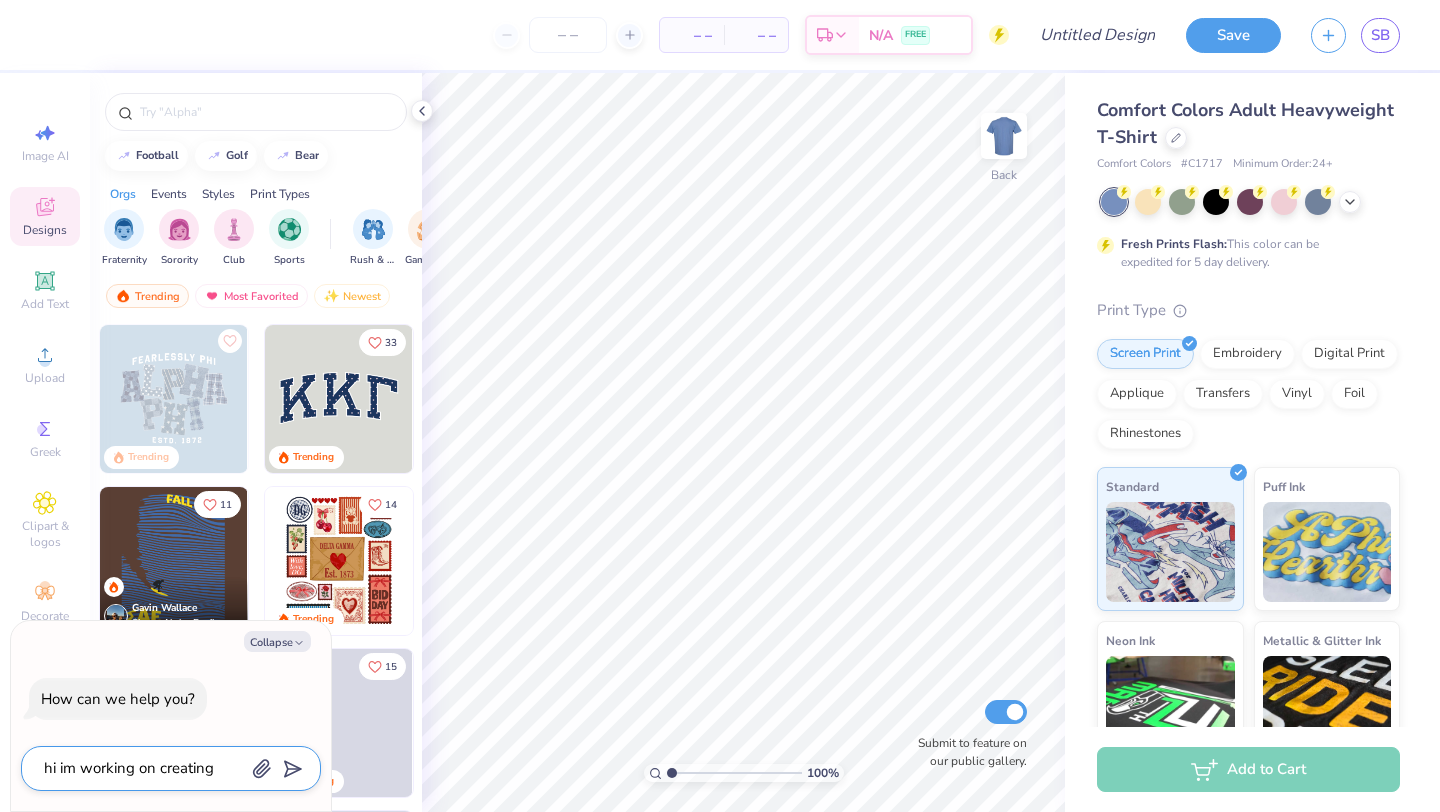 type on "x" 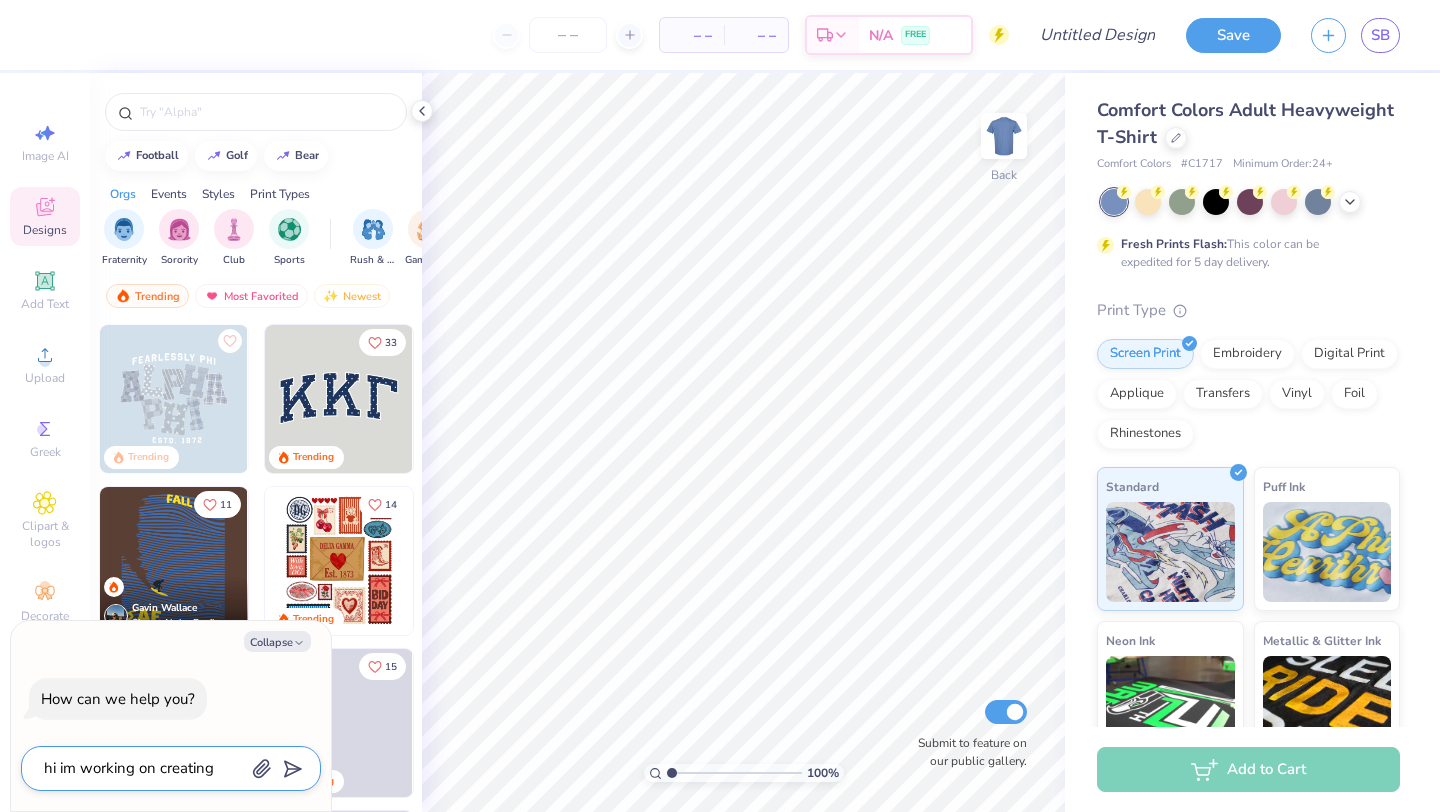 type on "hi im working on creating a" 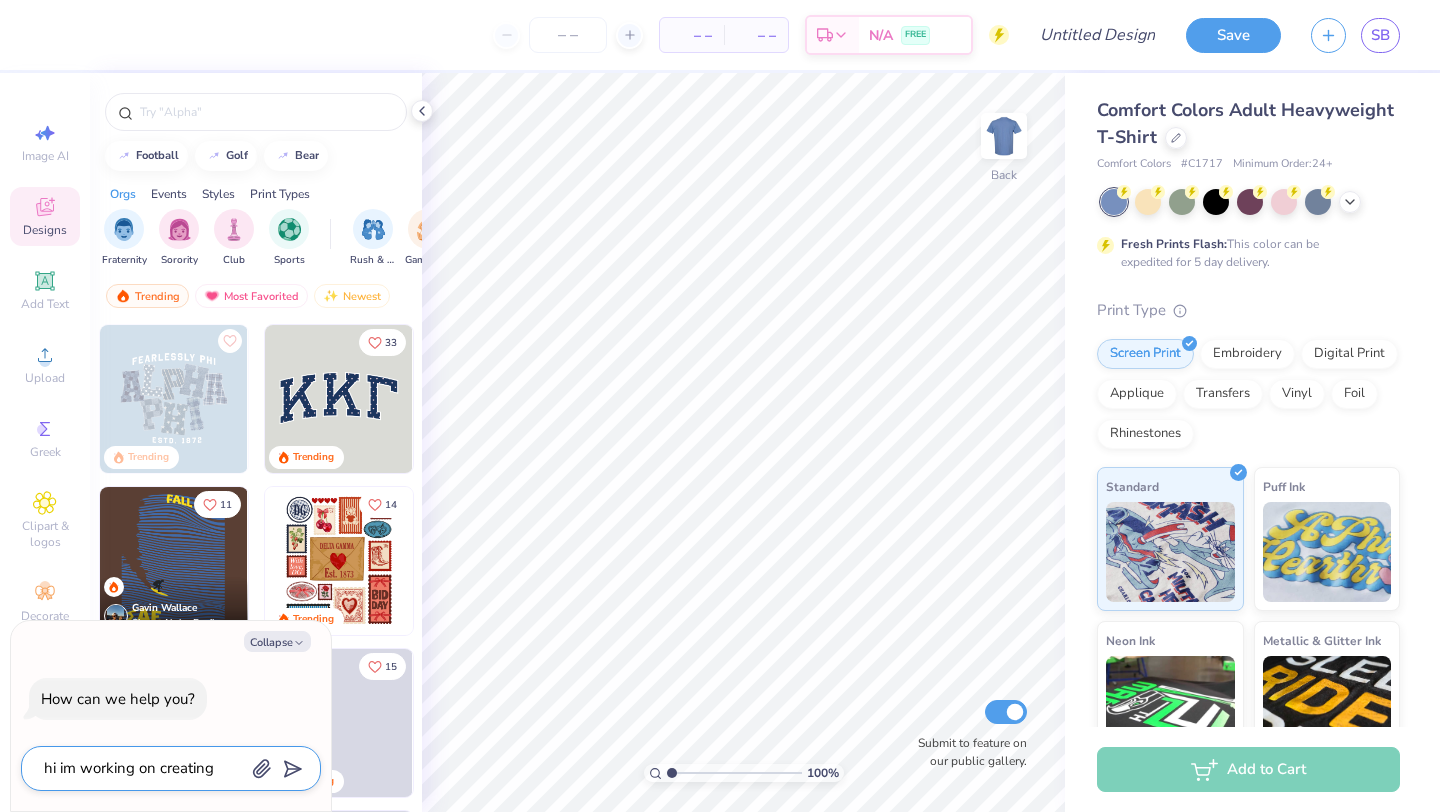 type on "x" 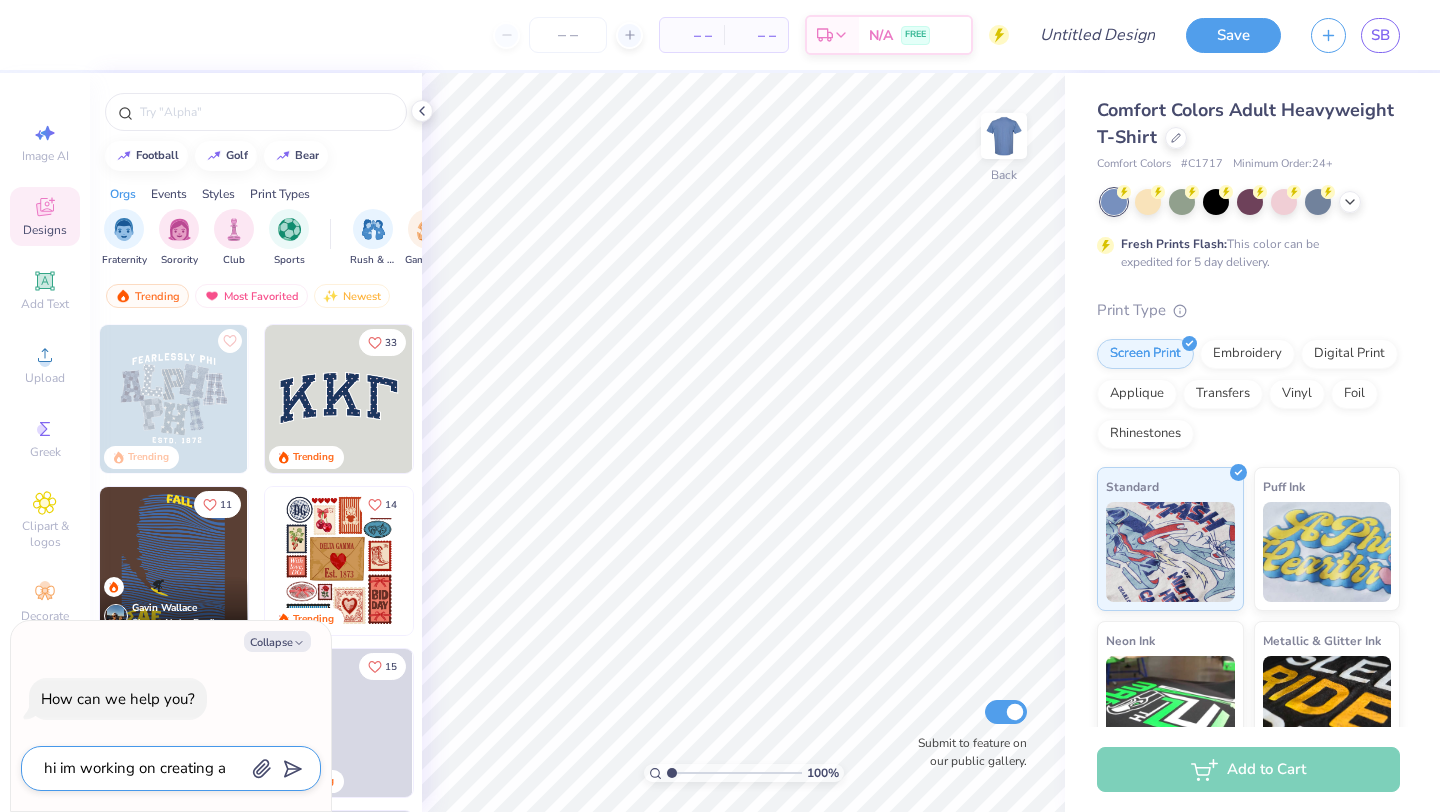 type on "hi im working on creating a" 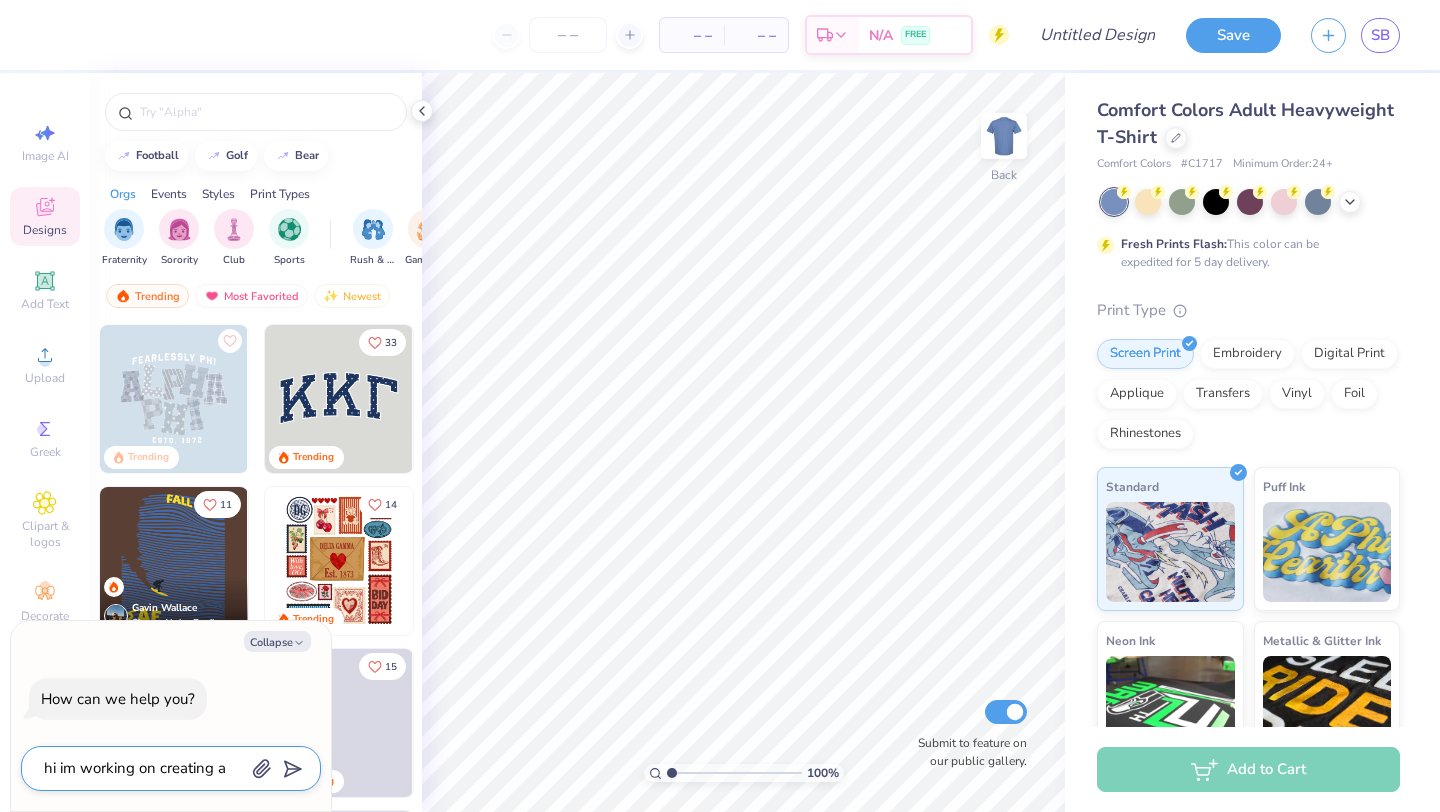 type on "x" 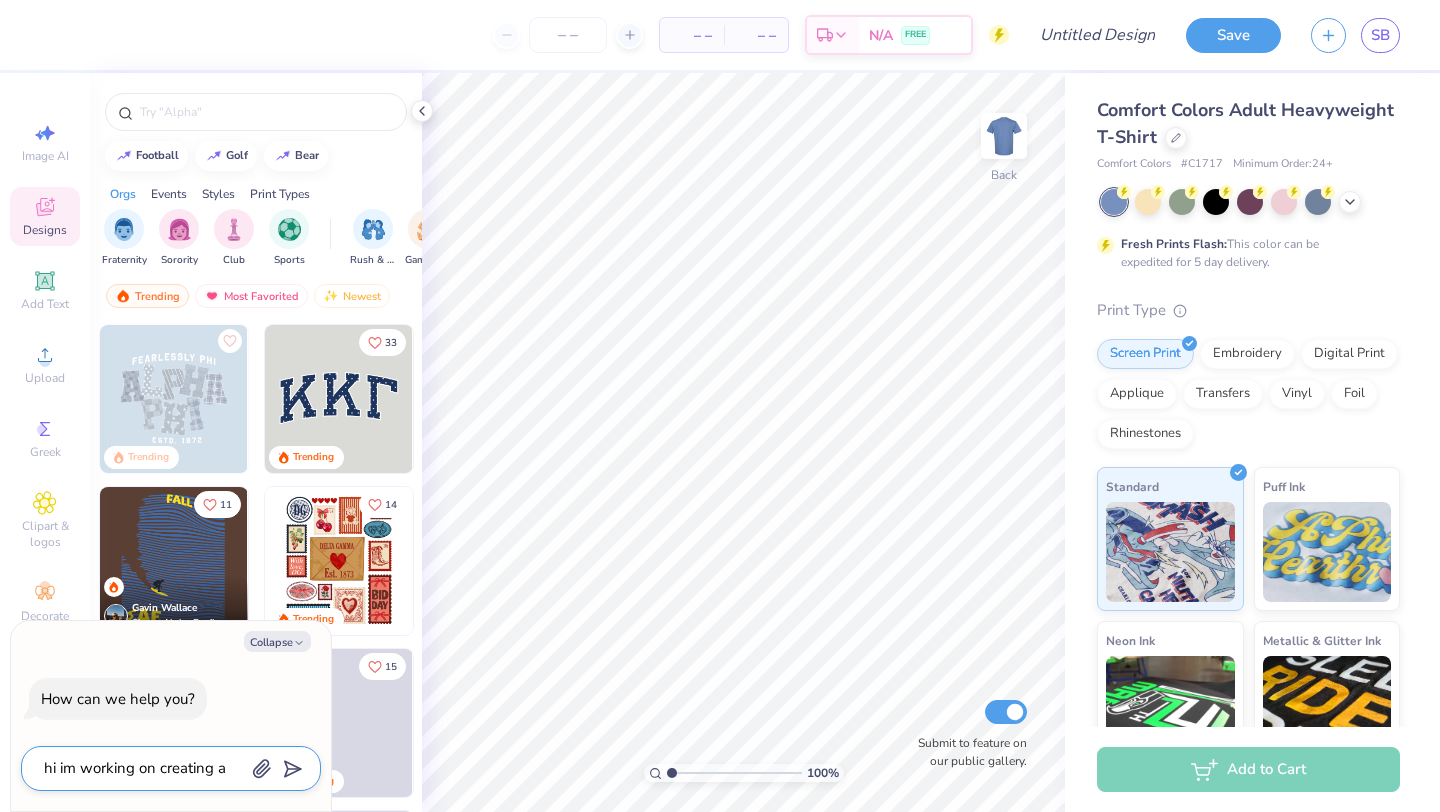 type on "hi im working on creating a d" 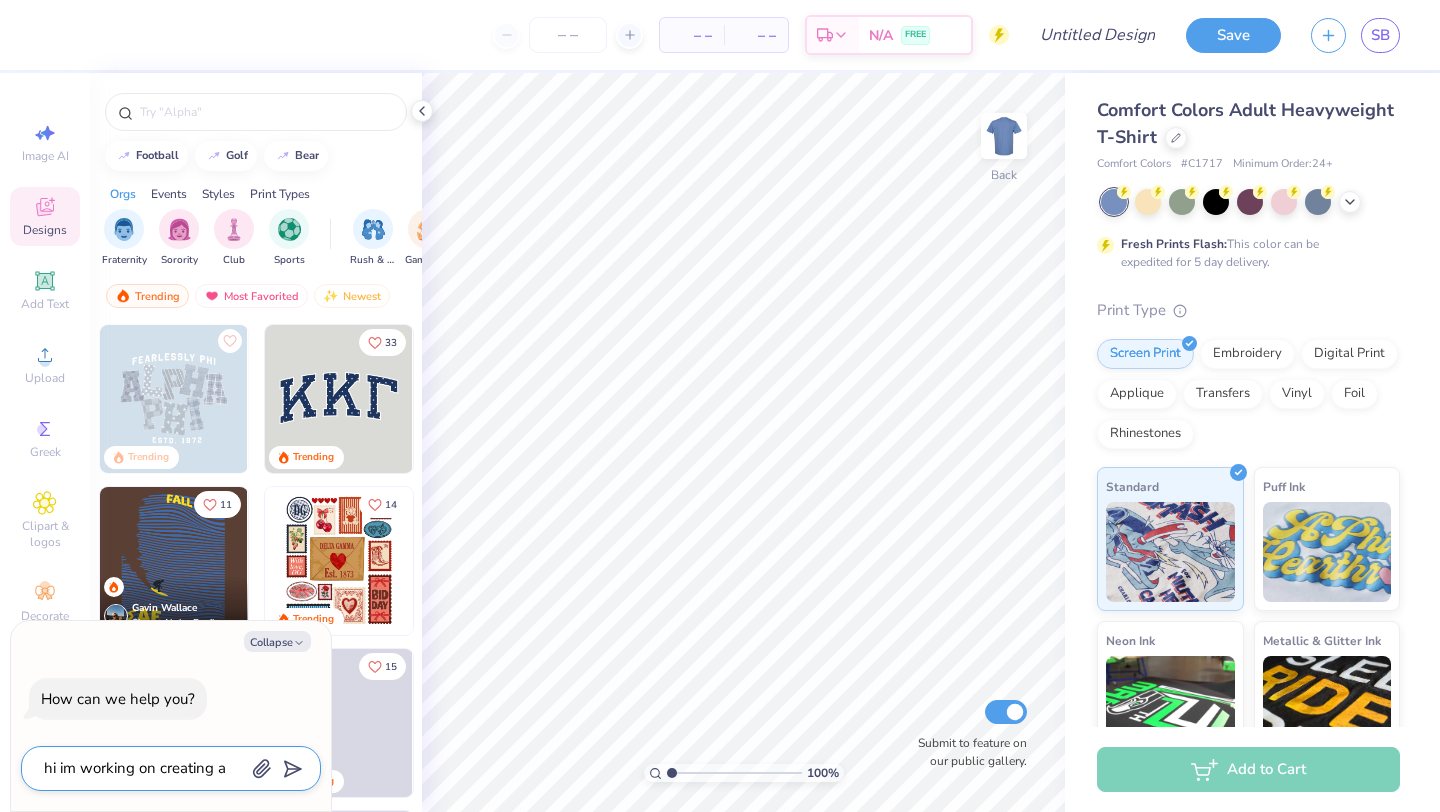 type on "x" 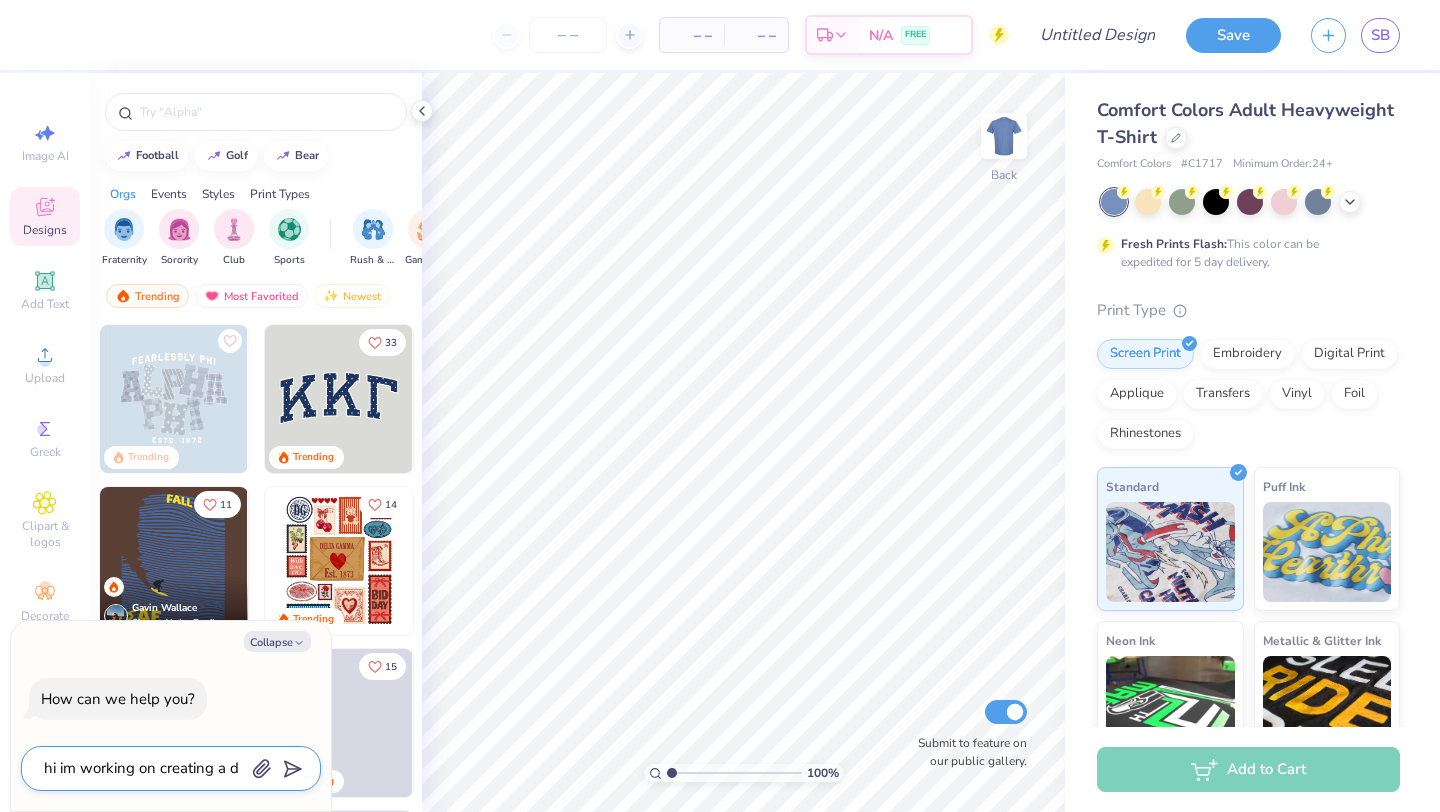 type on "hi im working on creating a de" 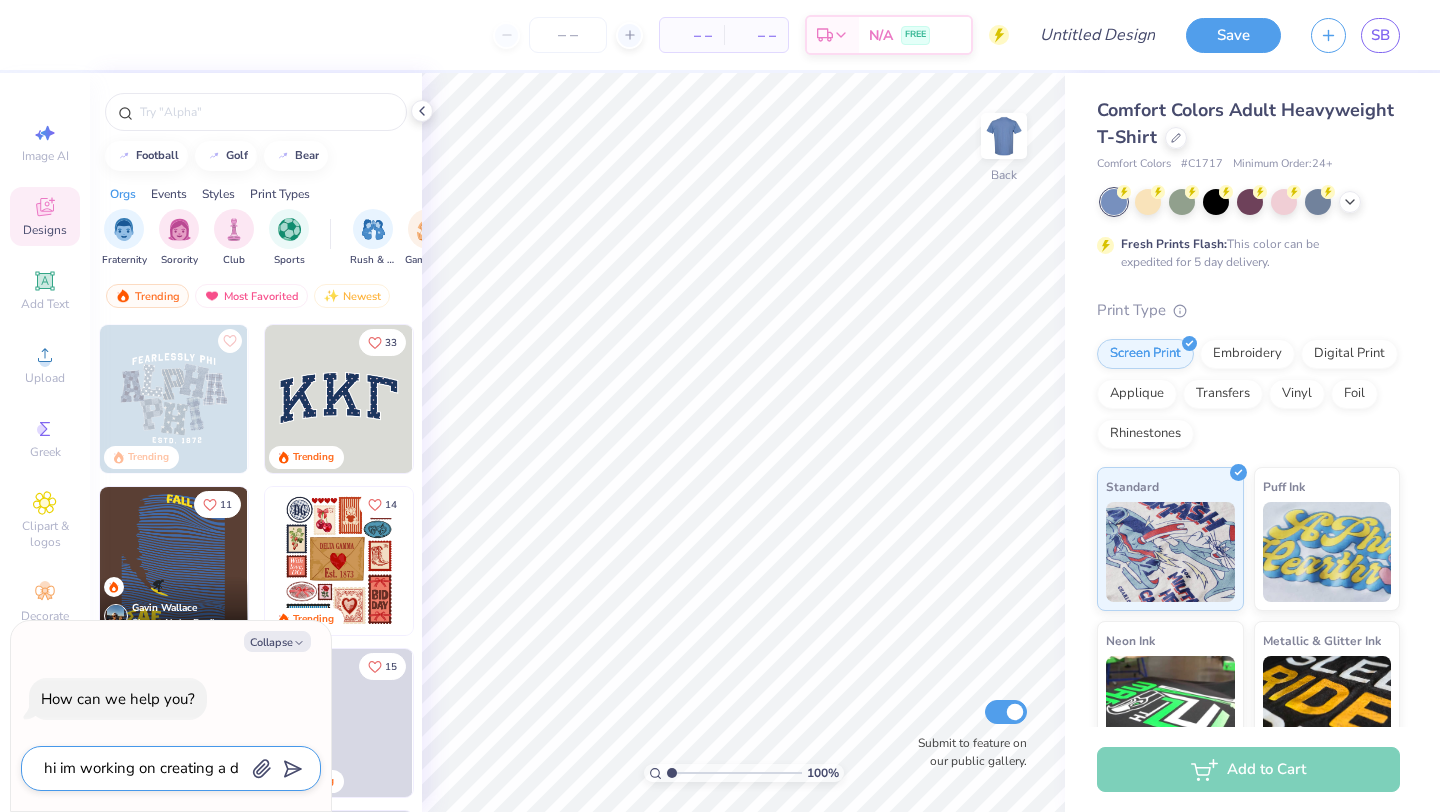 type on "x" 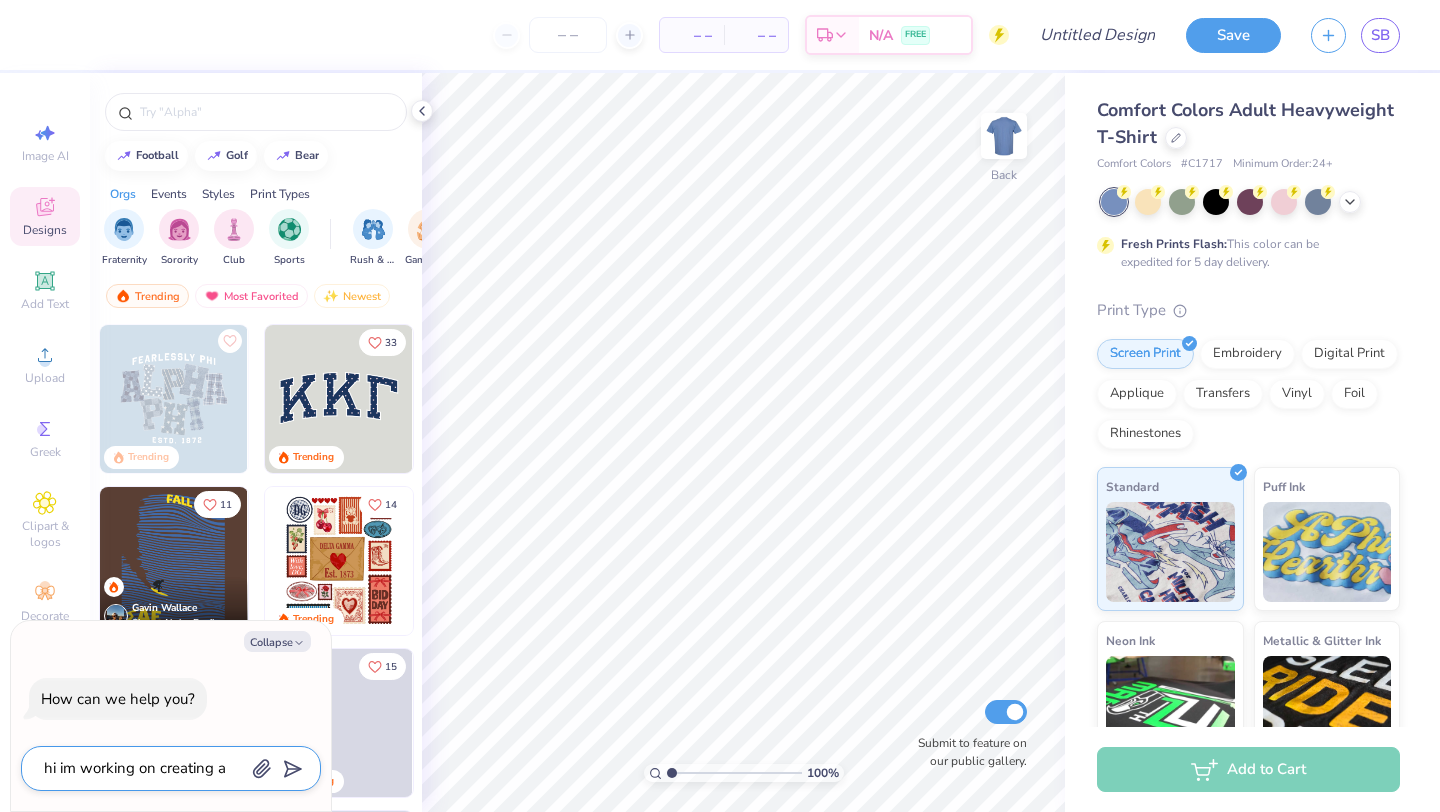 type on "hi im working on creating a des" 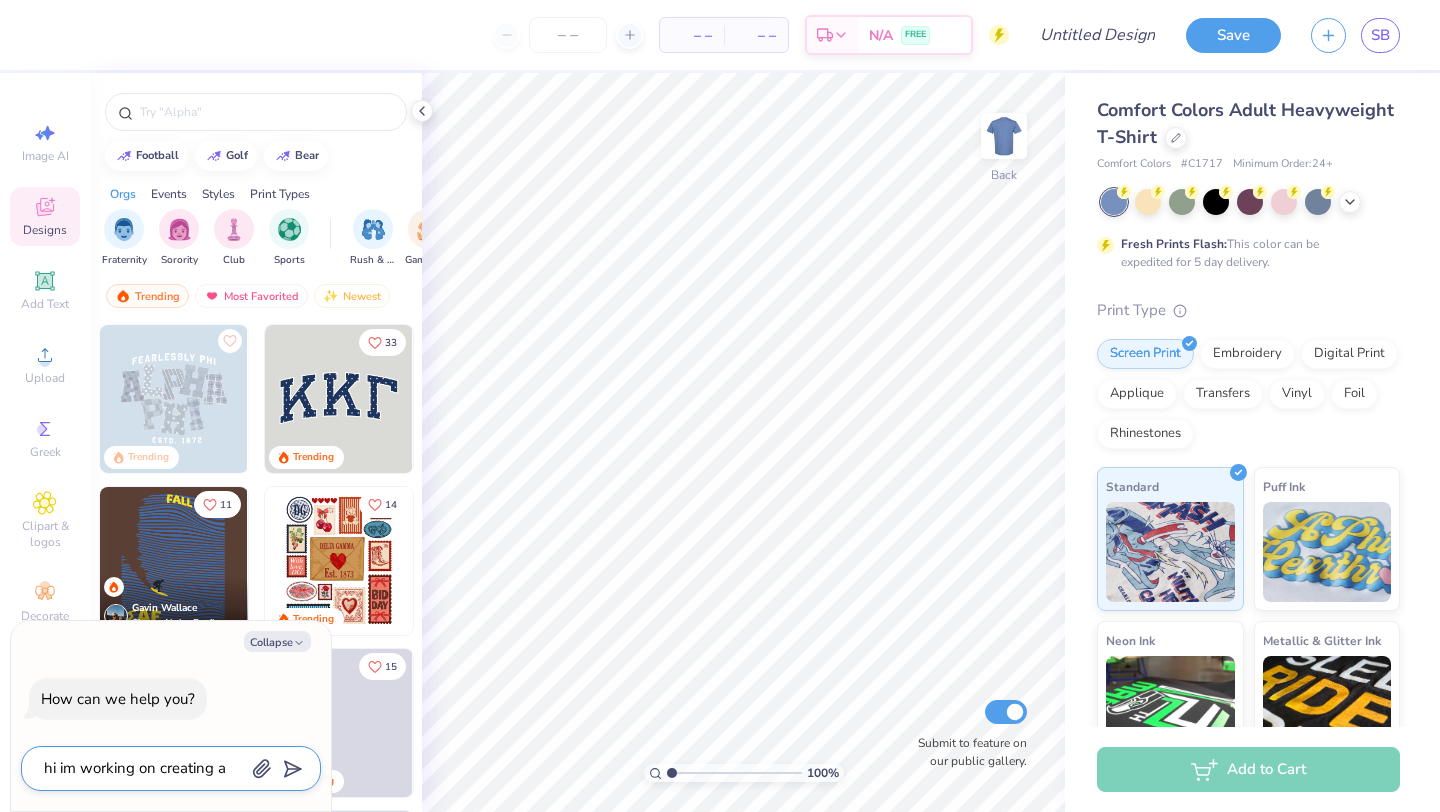 type on "x" 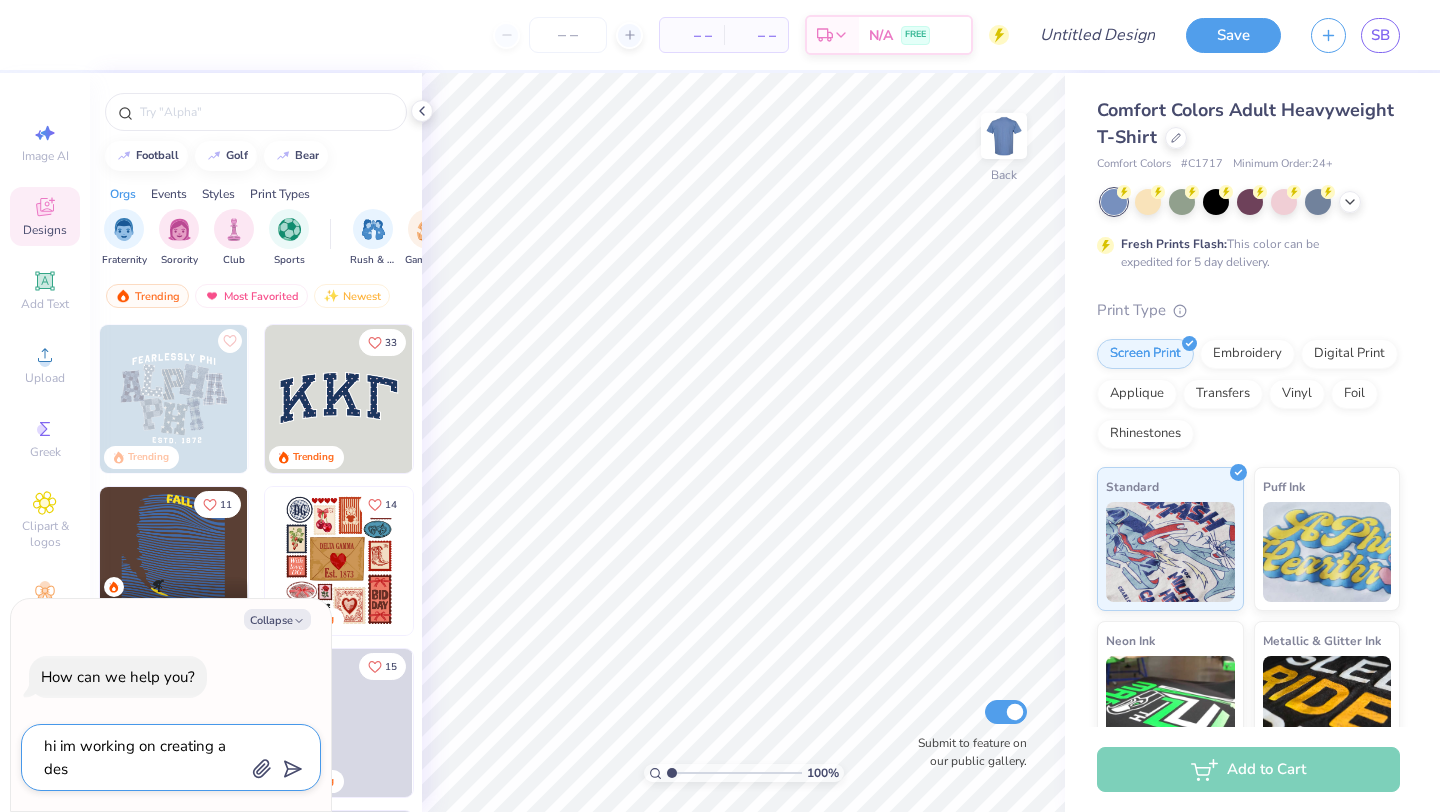 type on "hi im working on creating a desi" 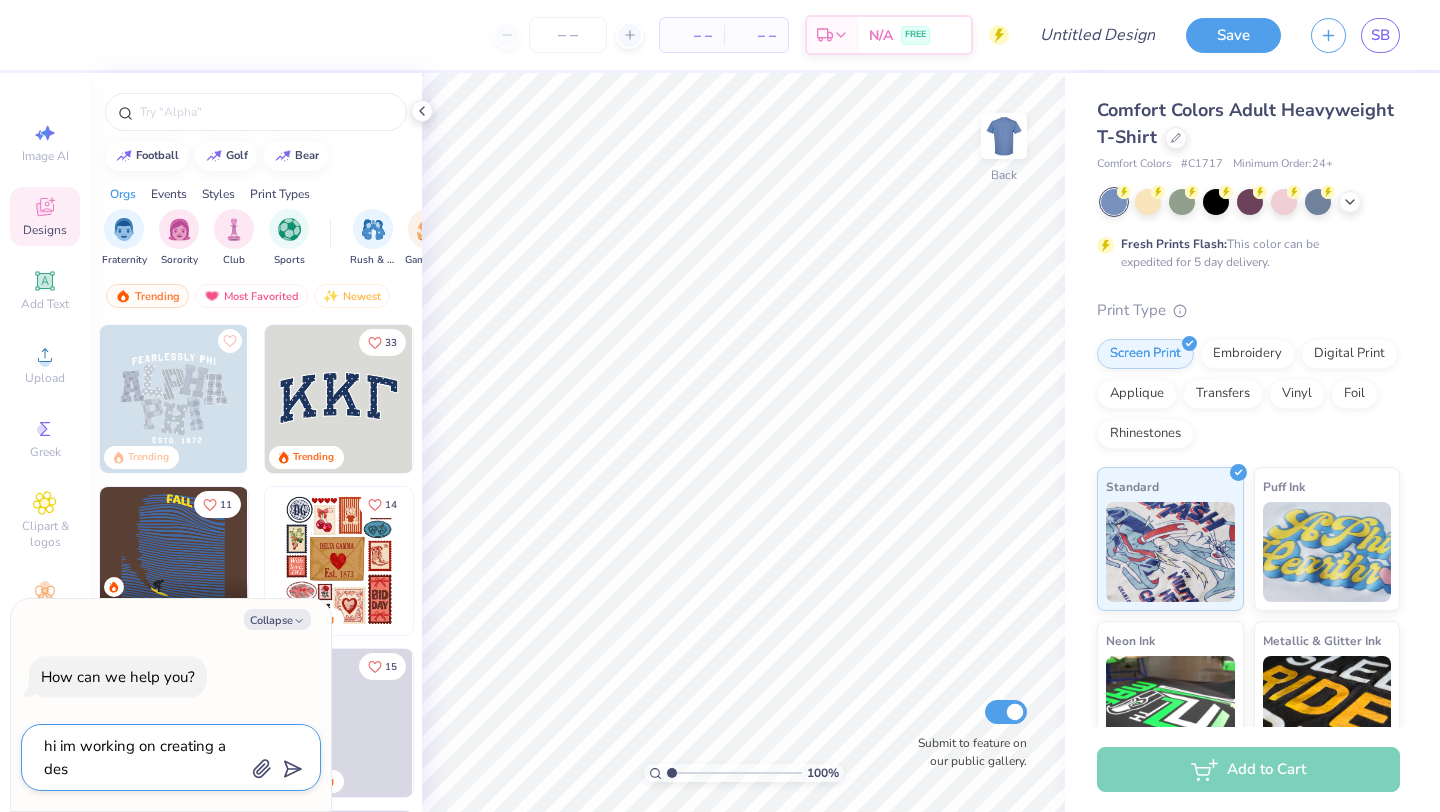 type on "x" 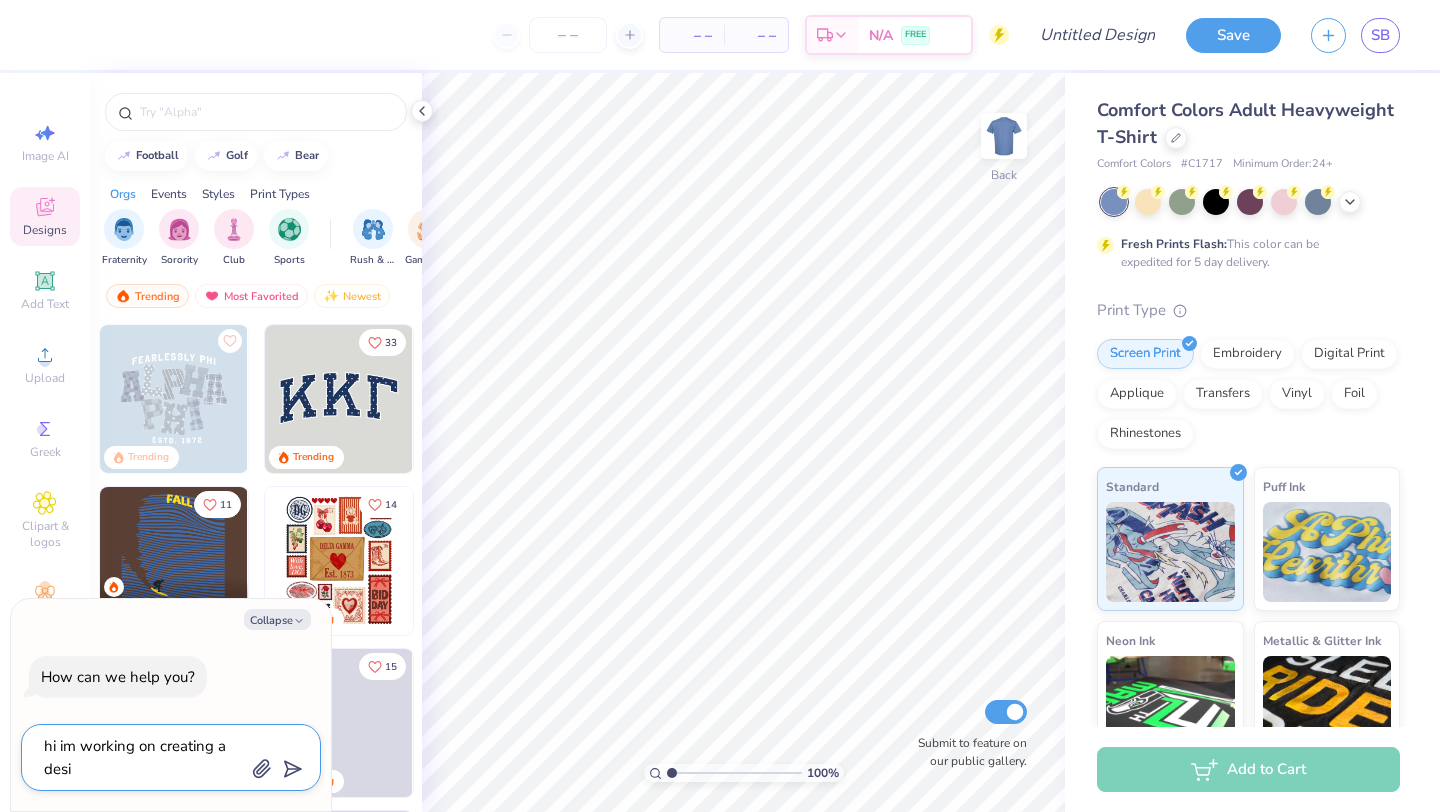 type on "hi im working on creating a desig" 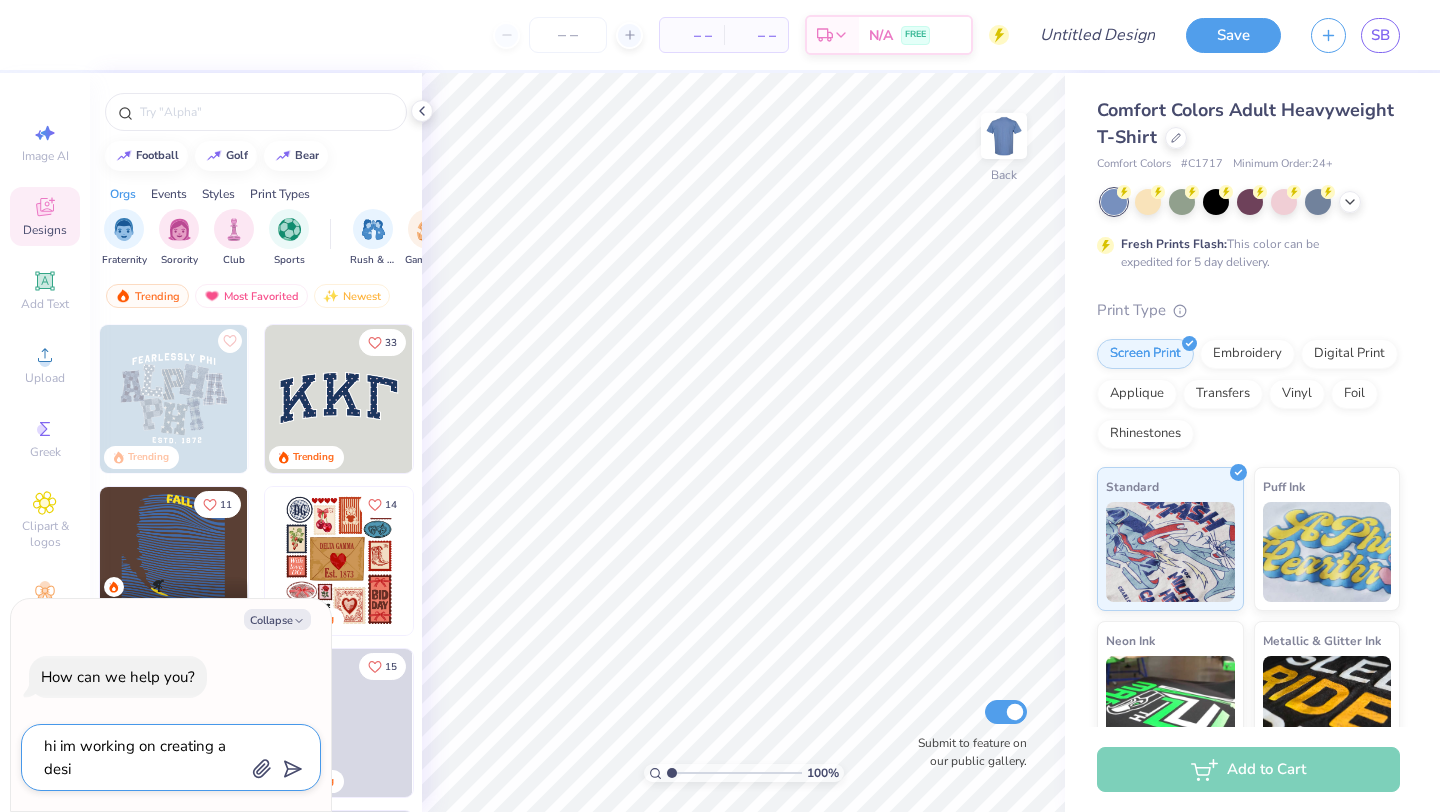 type on "x" 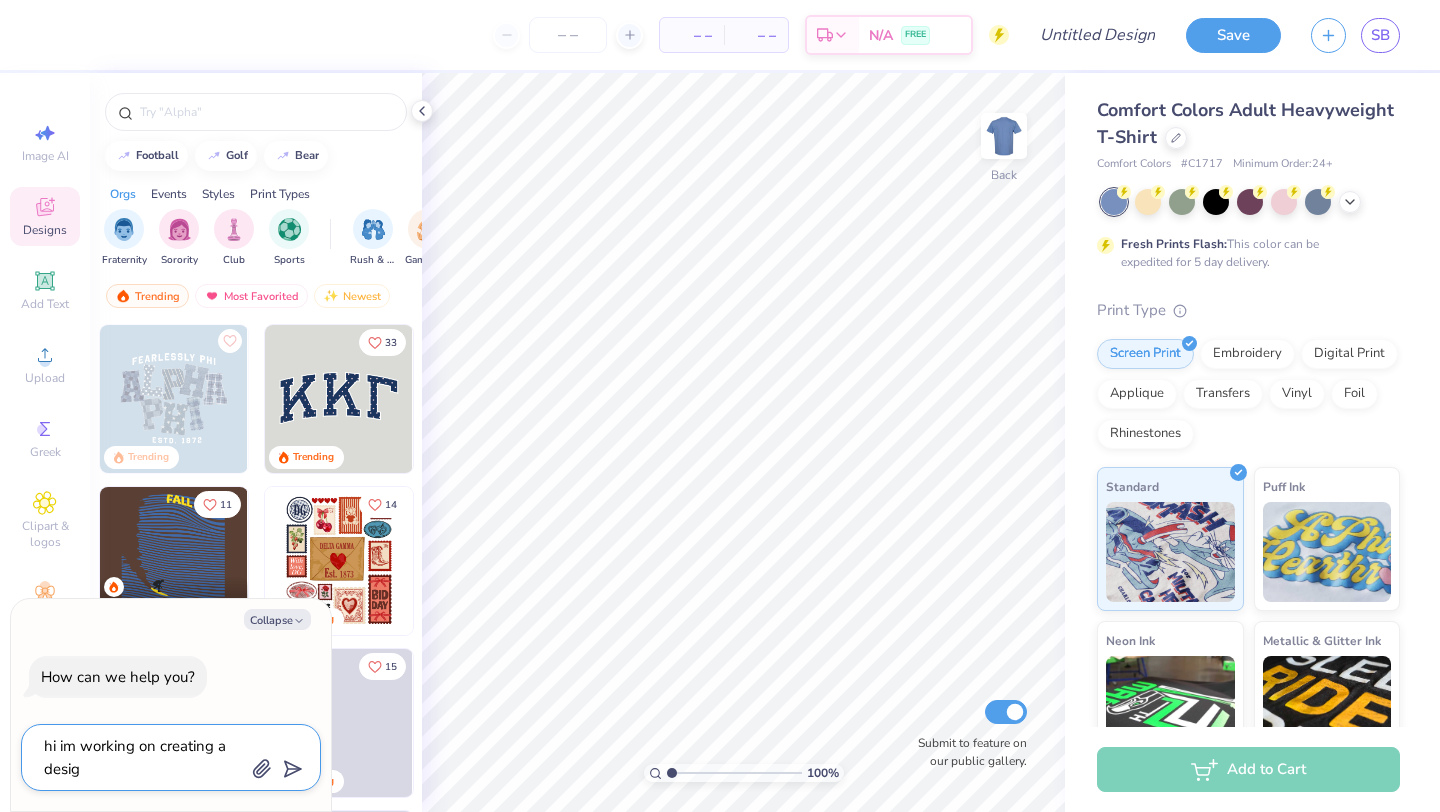 type on "hi im working on creating a design" 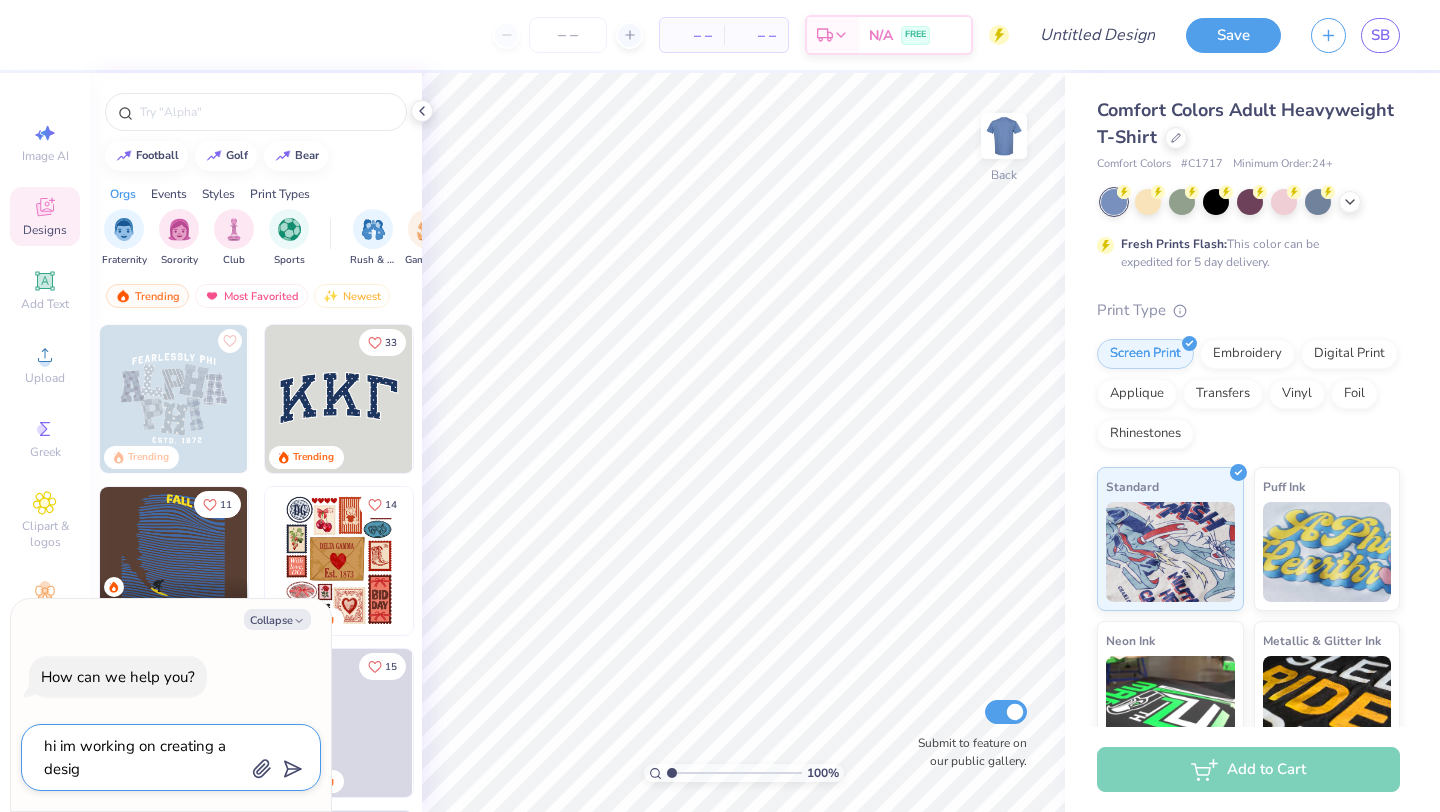 type on "x" 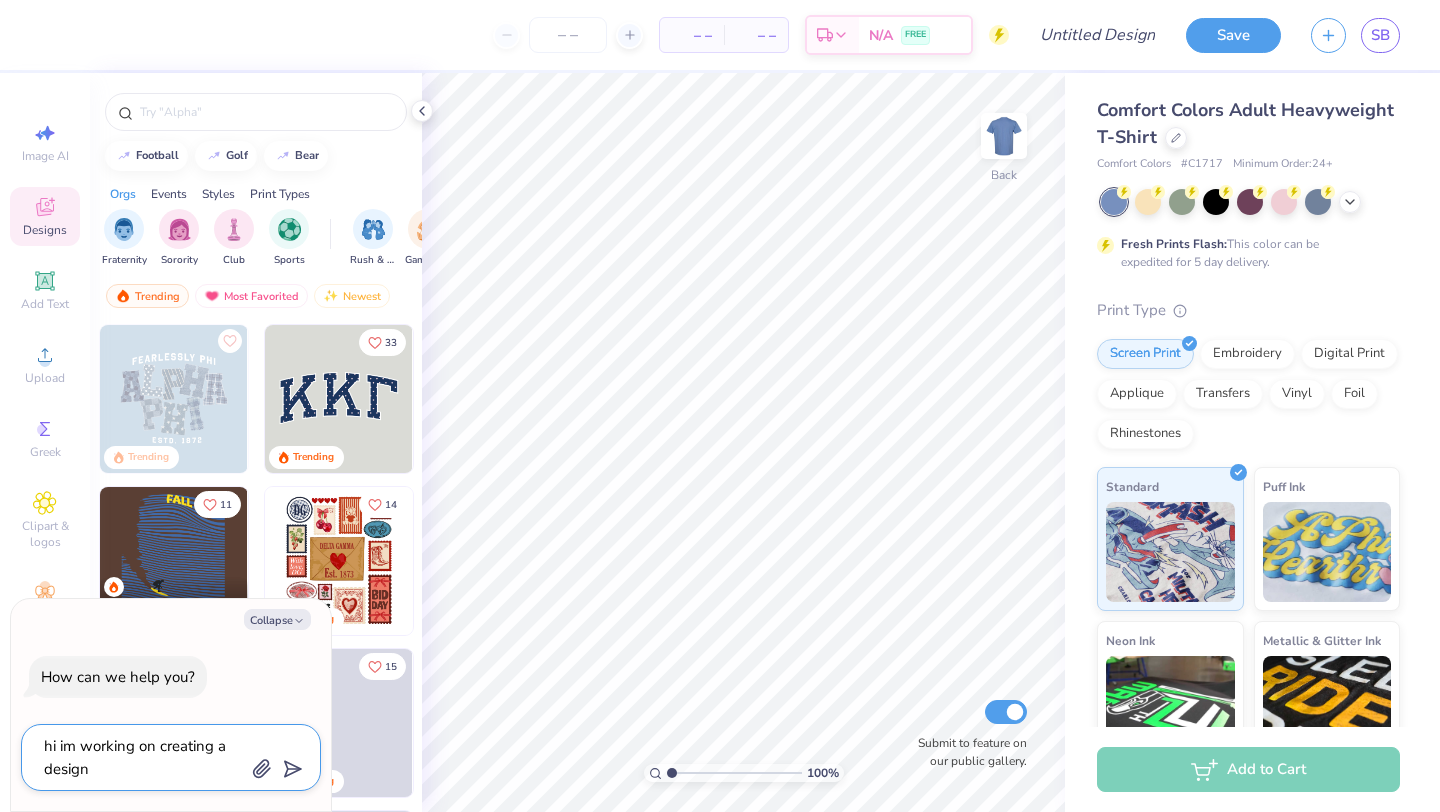 type on "hi im working on creating a design" 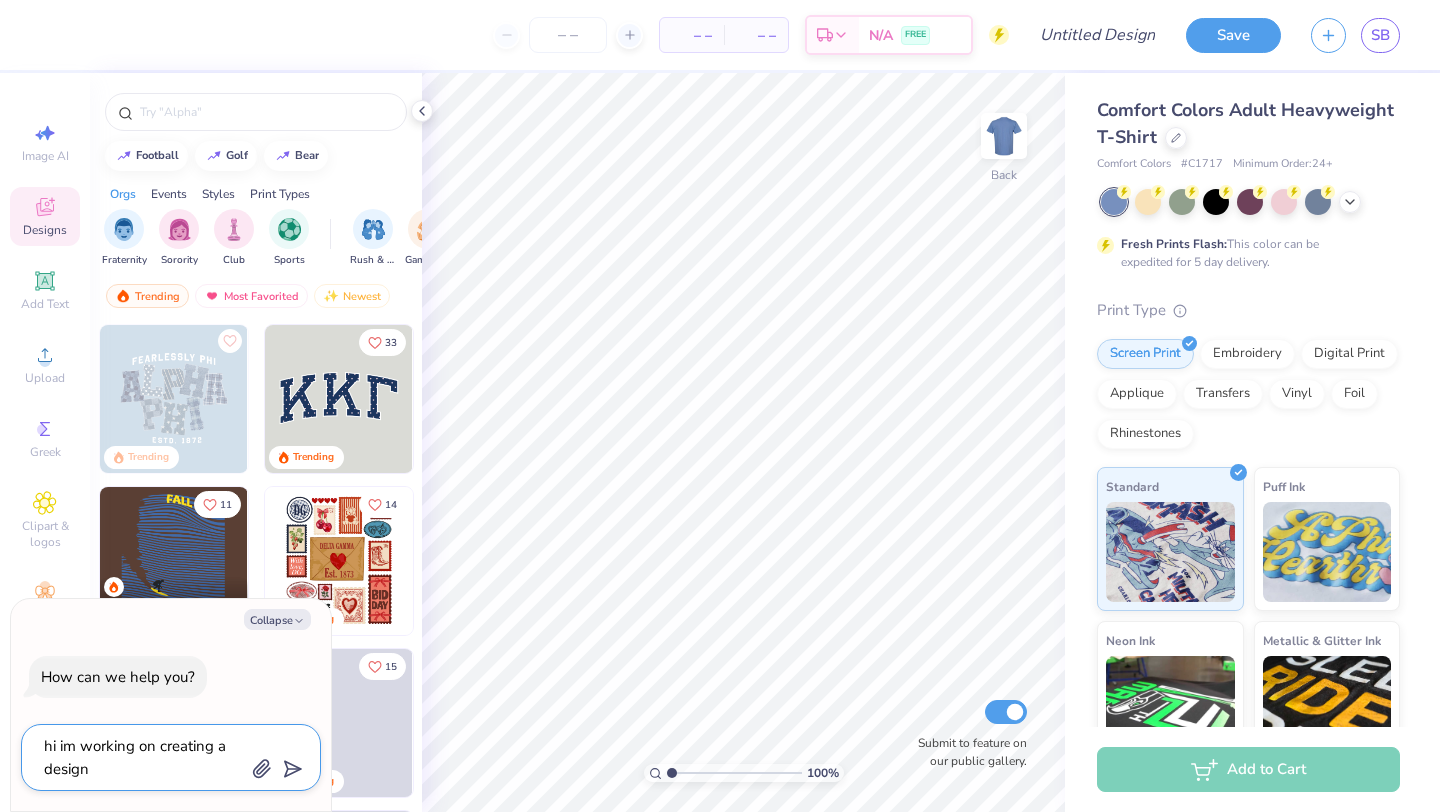type on "x" 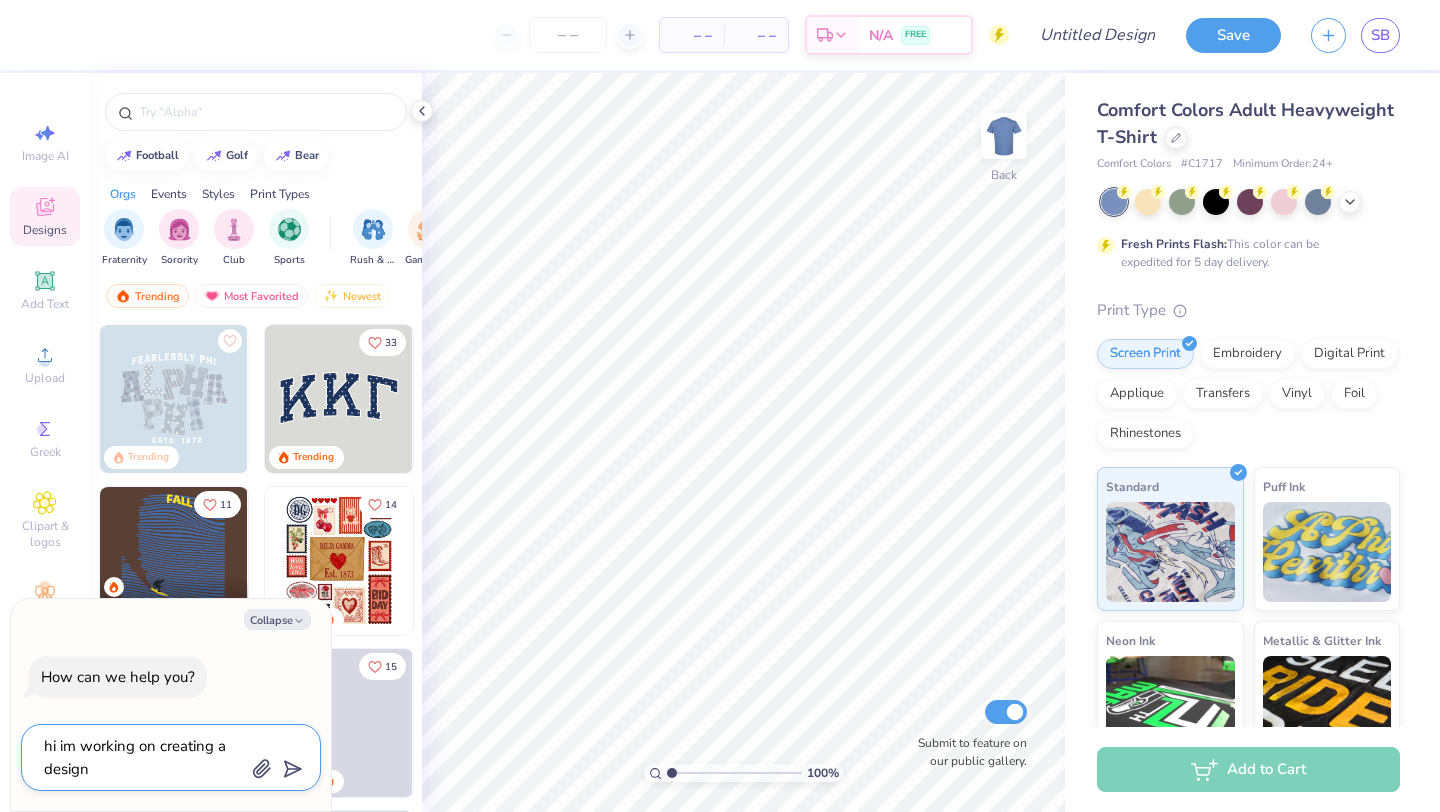 type on "hi im working on creating a design f" 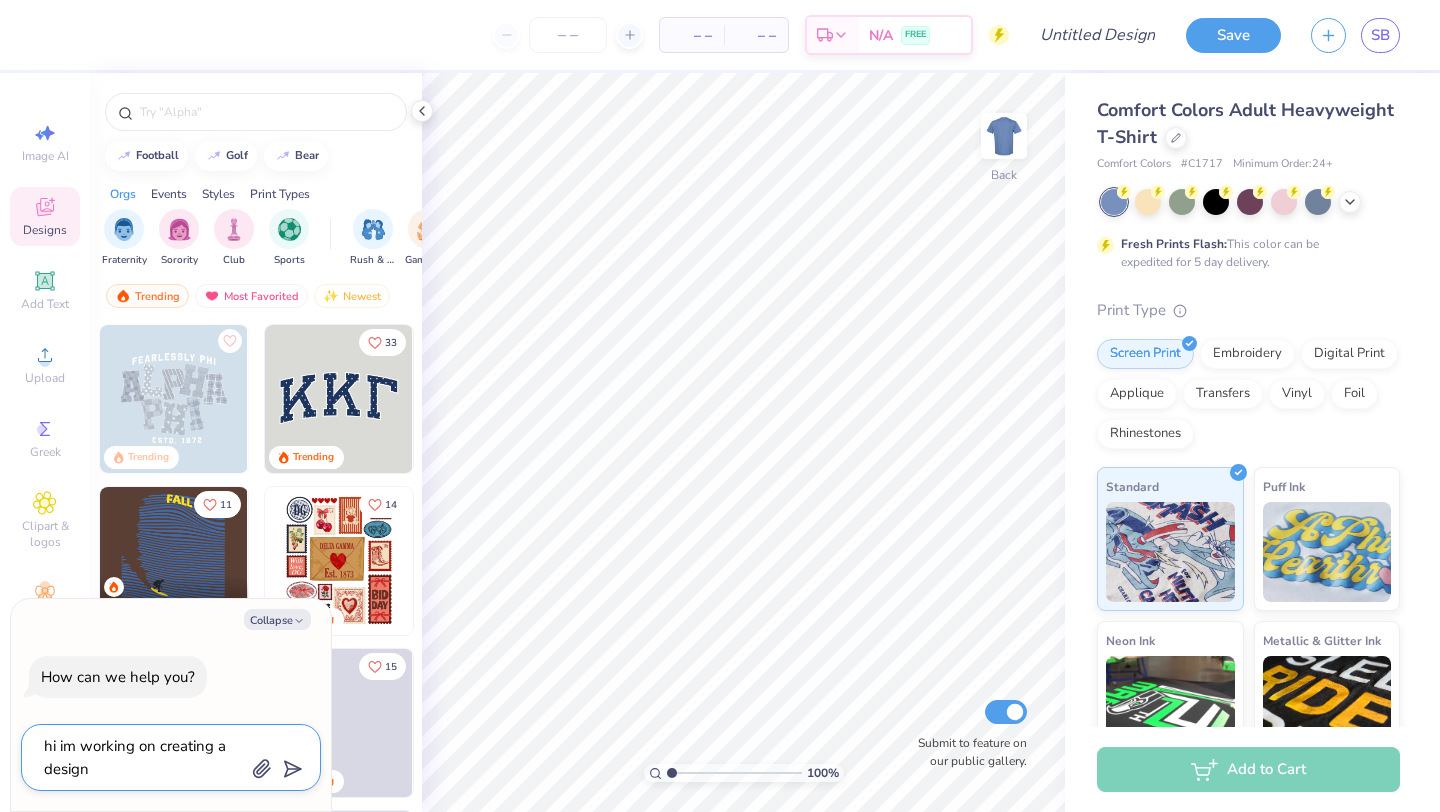 type on "x" 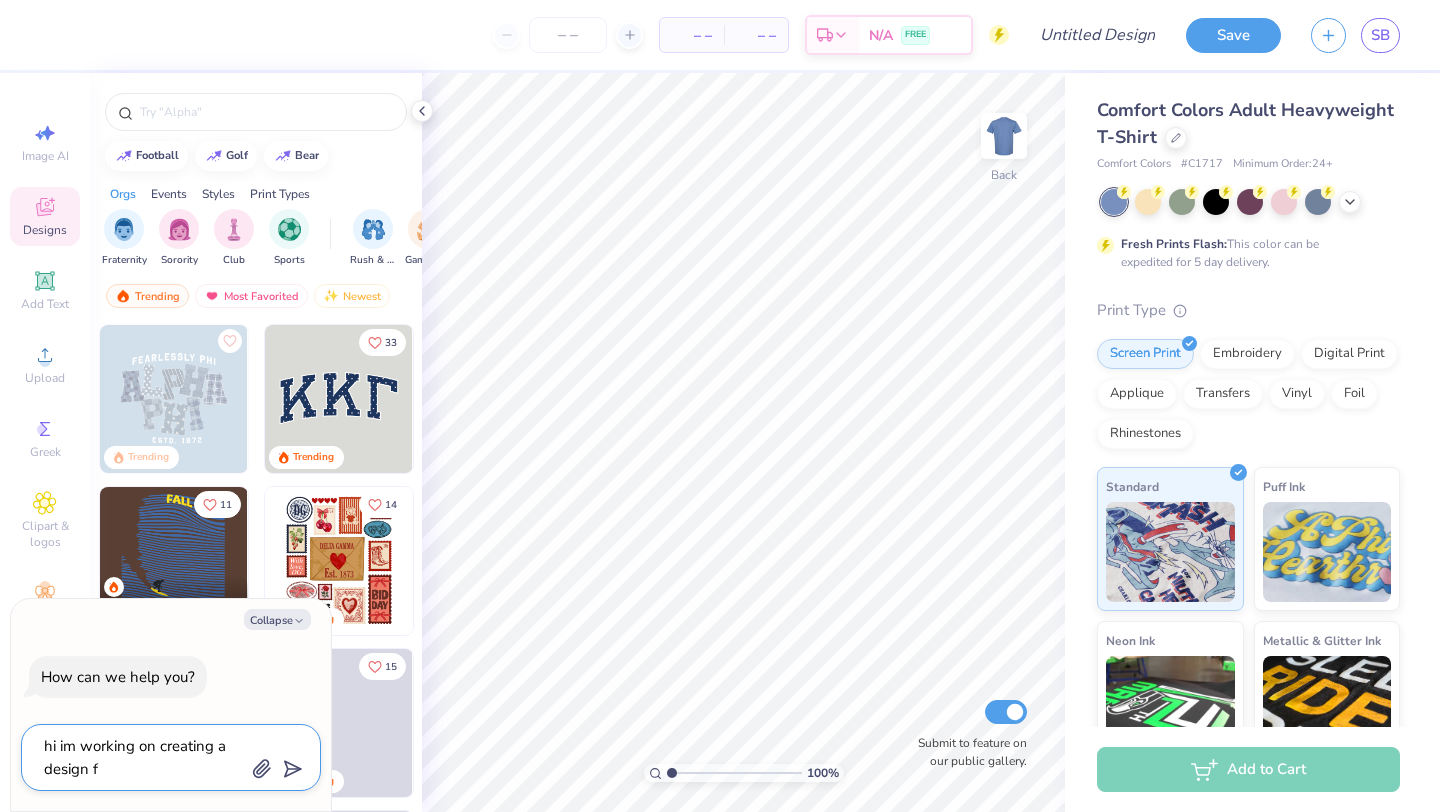 type on "hi im working on creating a design fo" 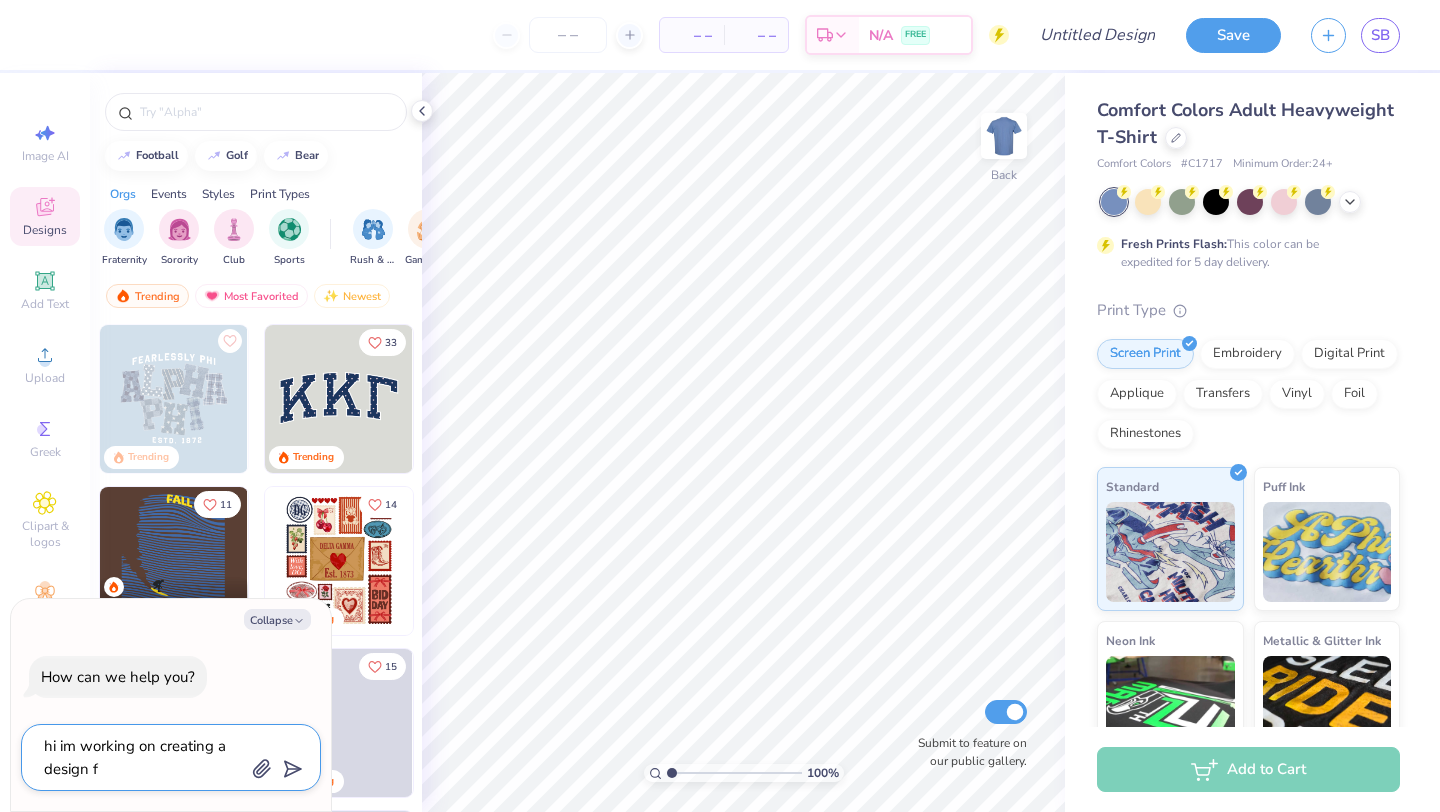 type on "x" 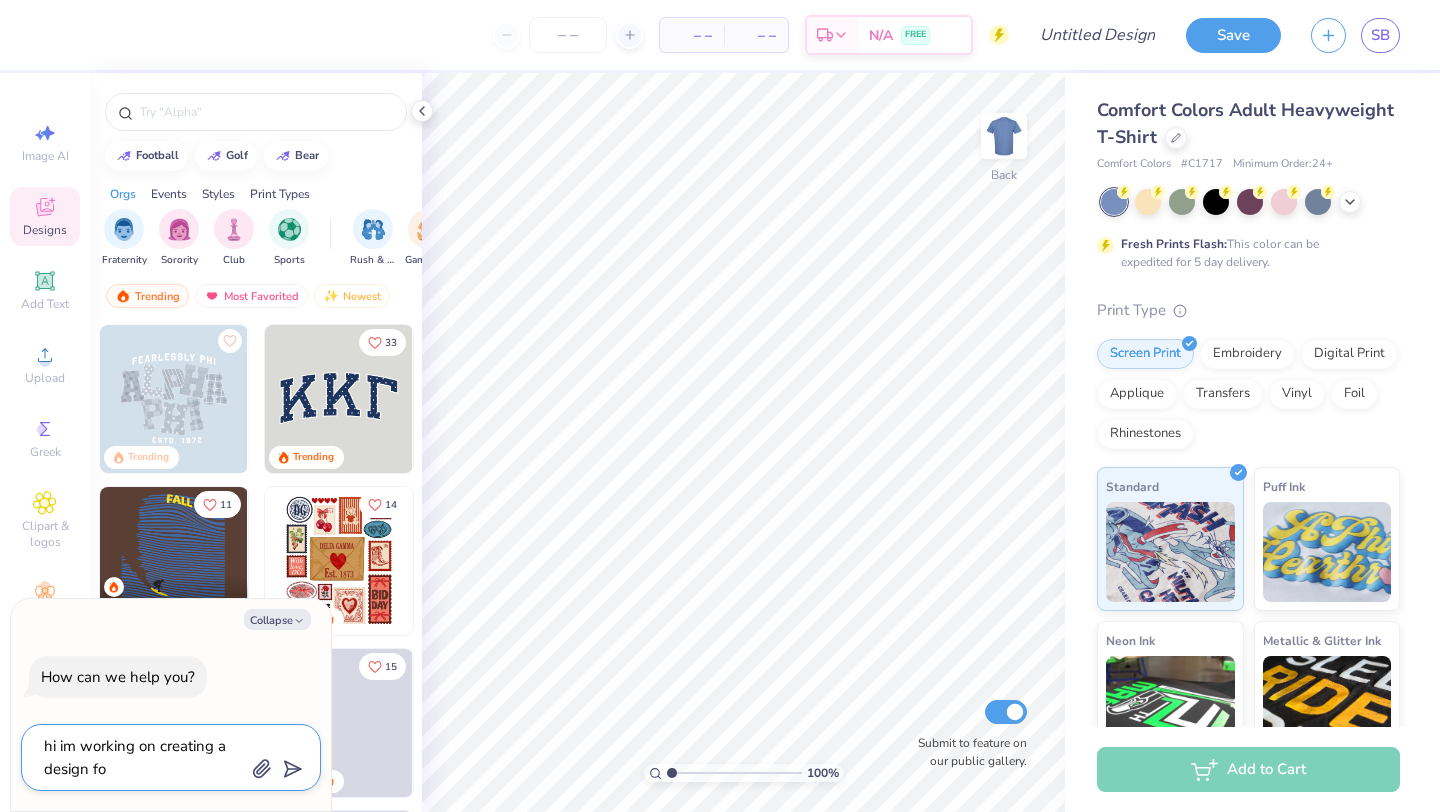 type on "hi im working on creating a design for" 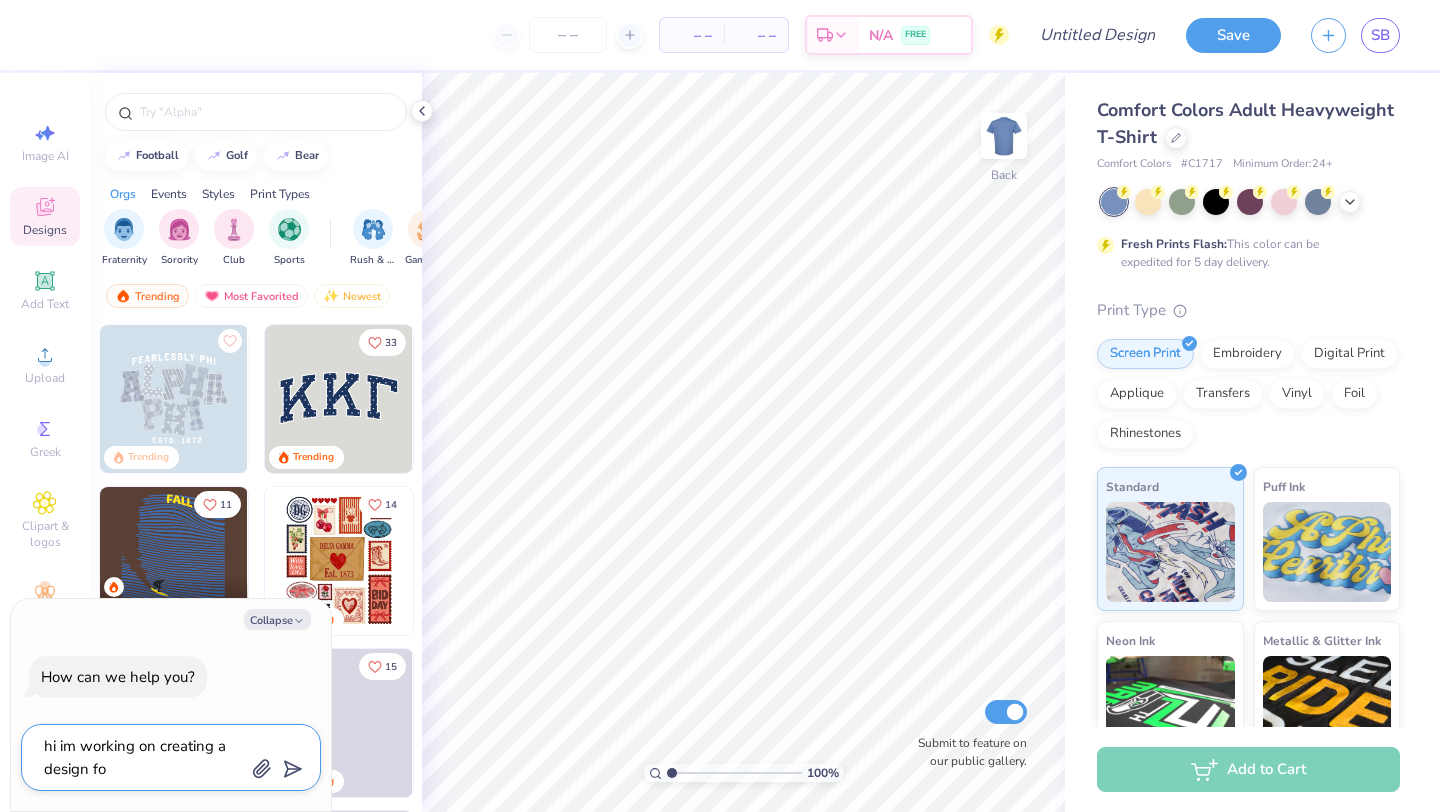 type on "x" 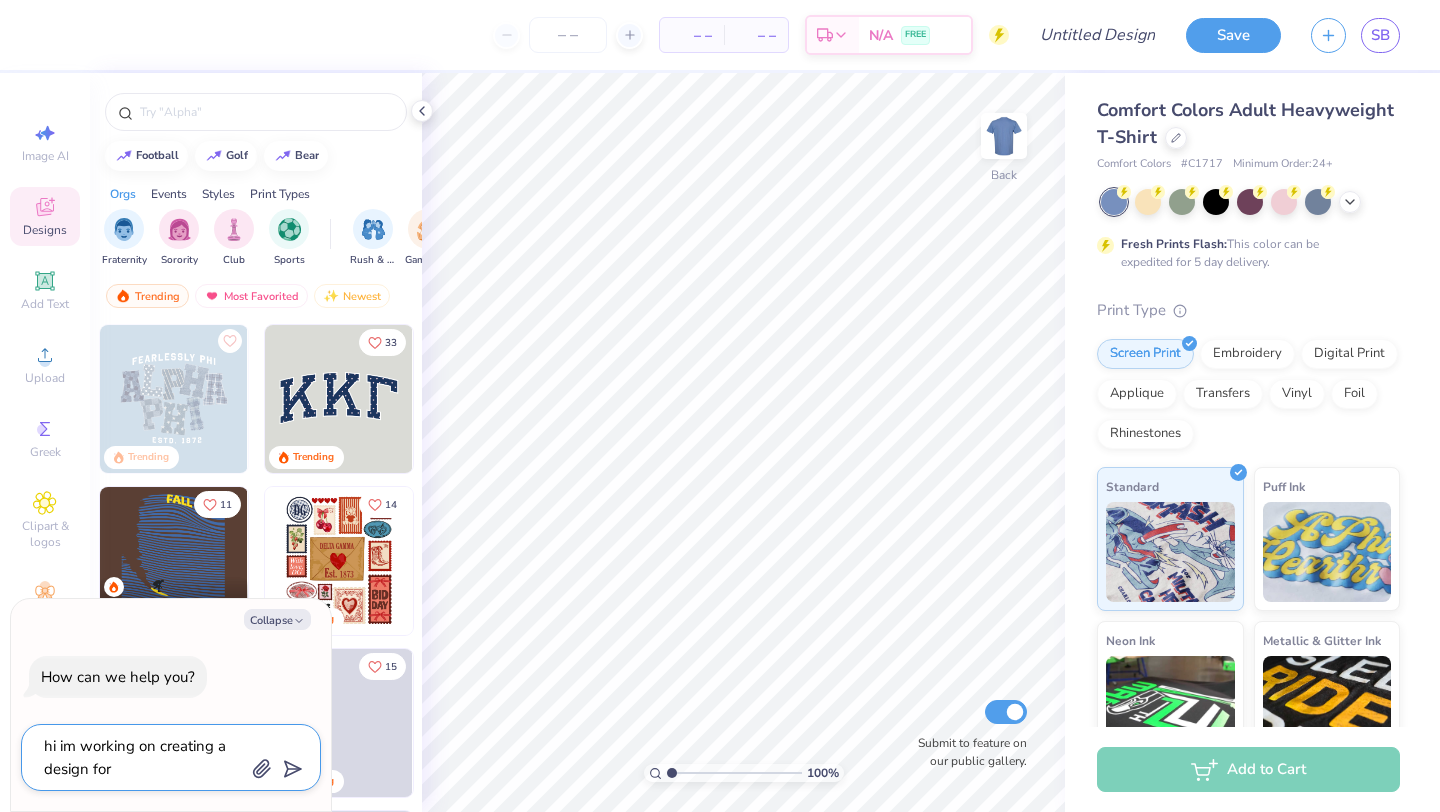 type on "hi im working on creating a design for" 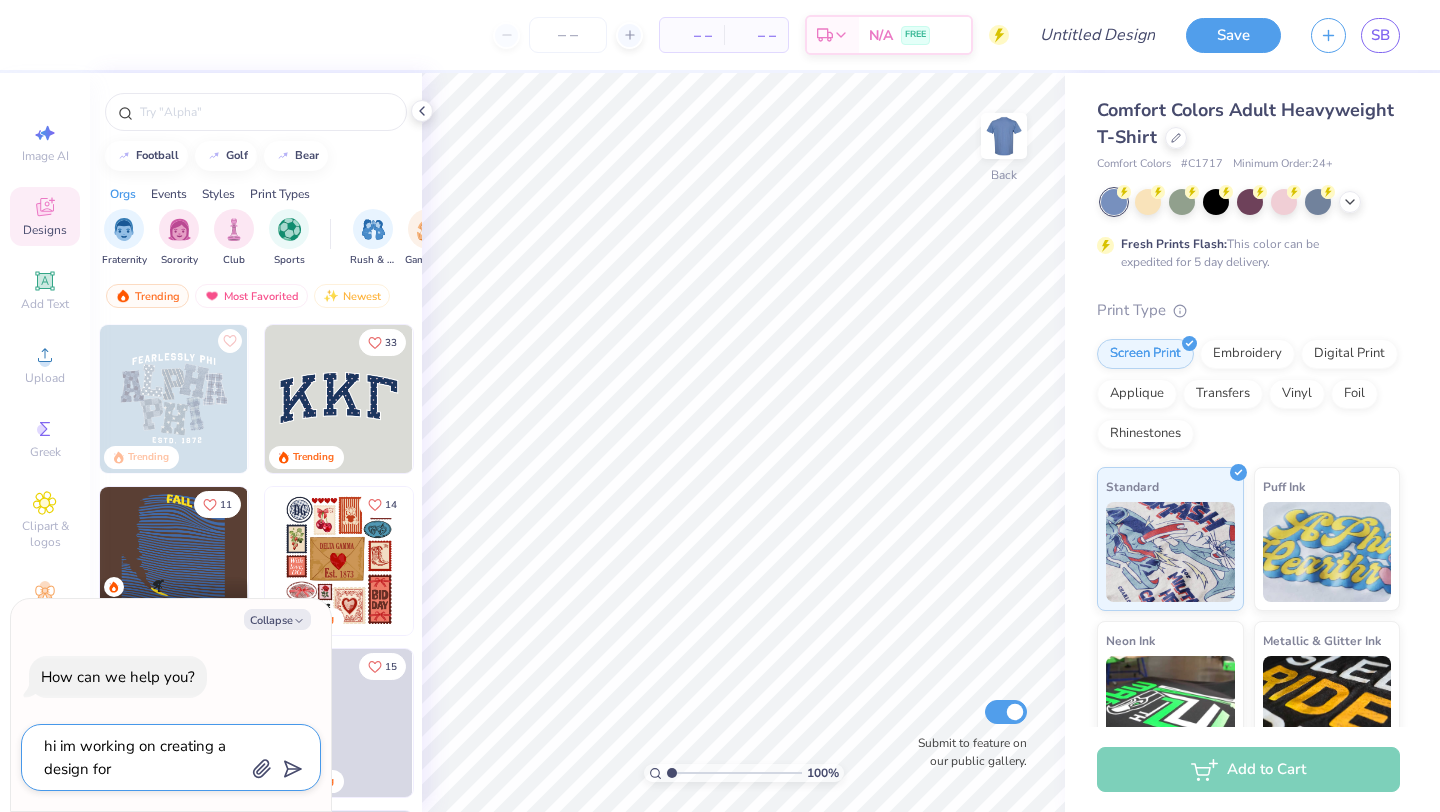 type on "x" 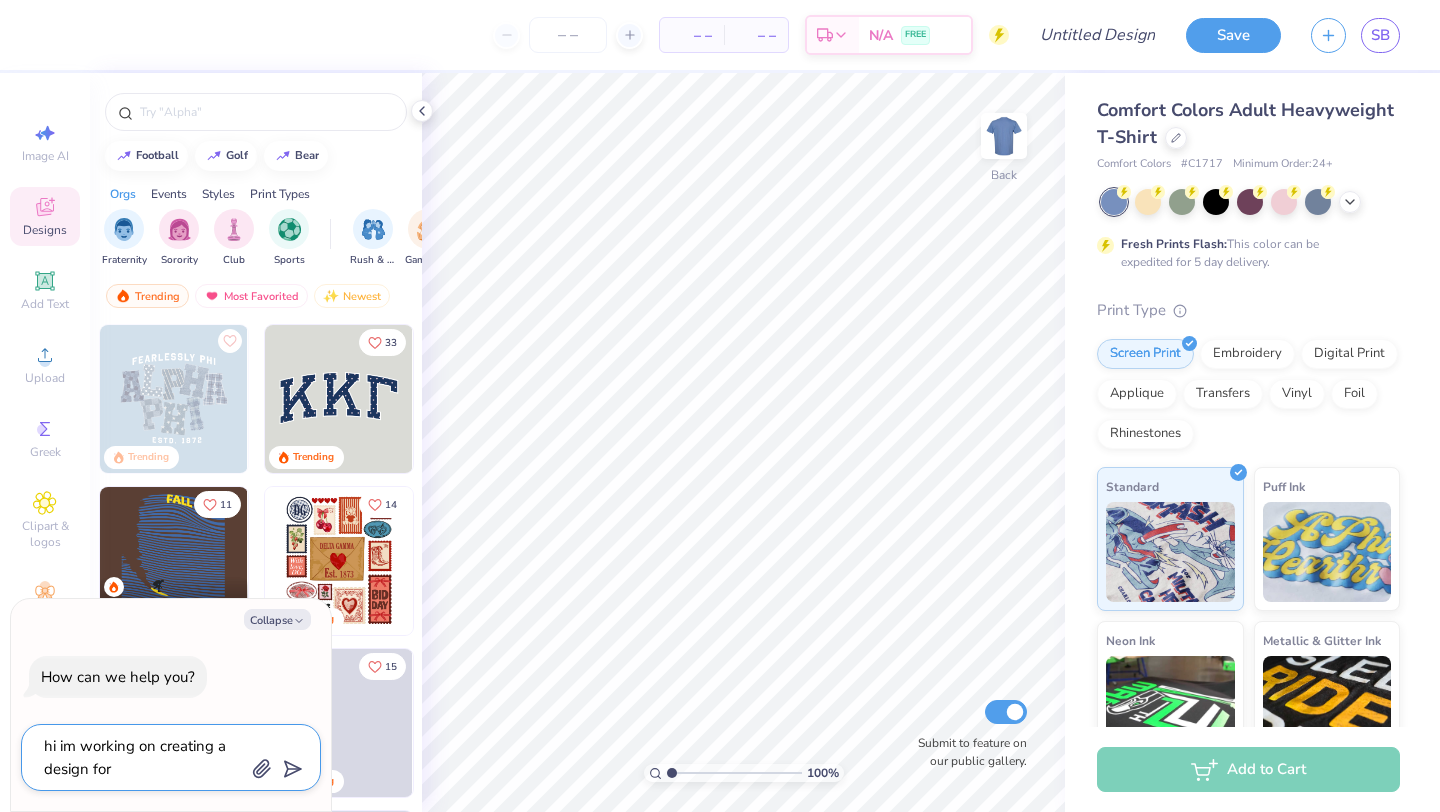 type on "hi im working on creating a design for m" 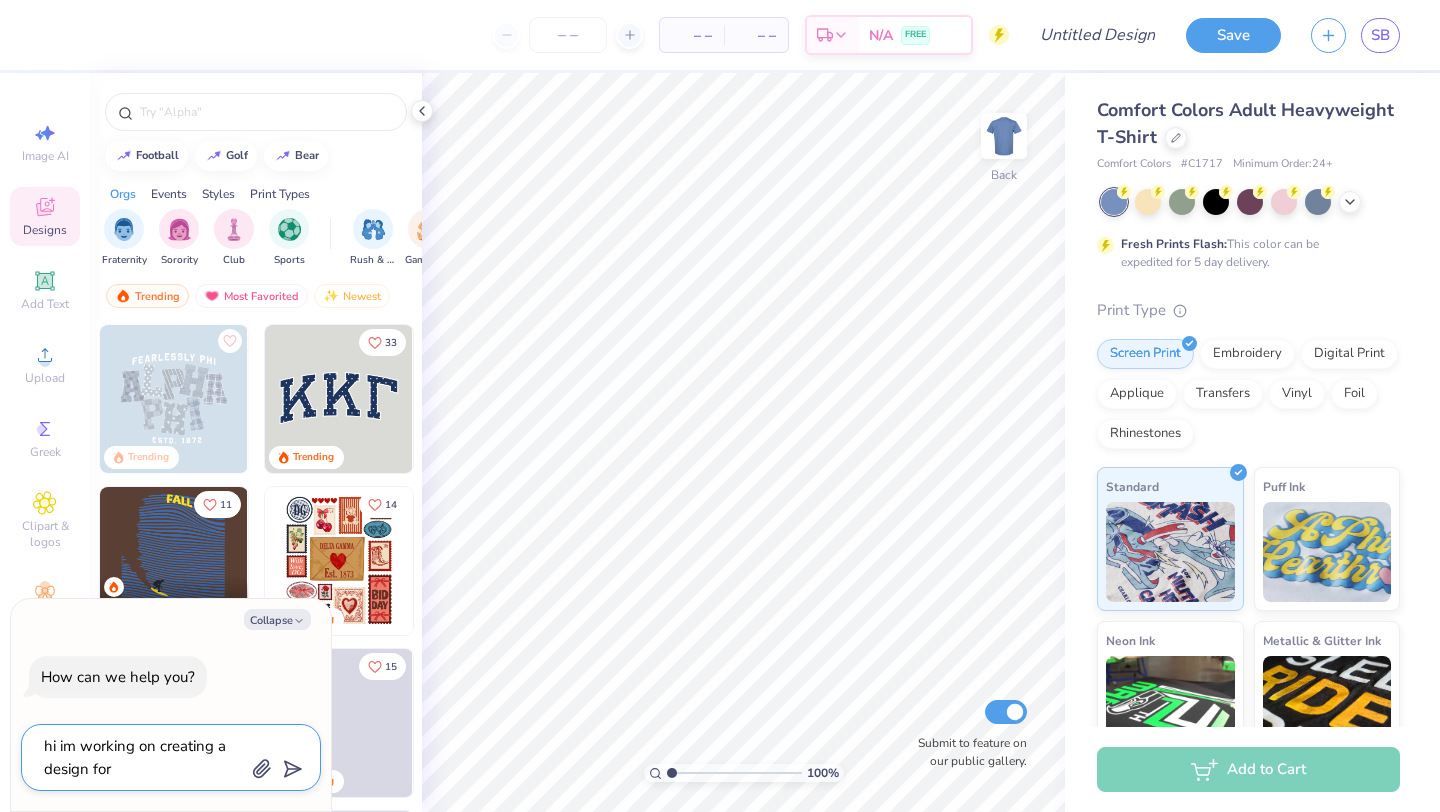 type on "x" 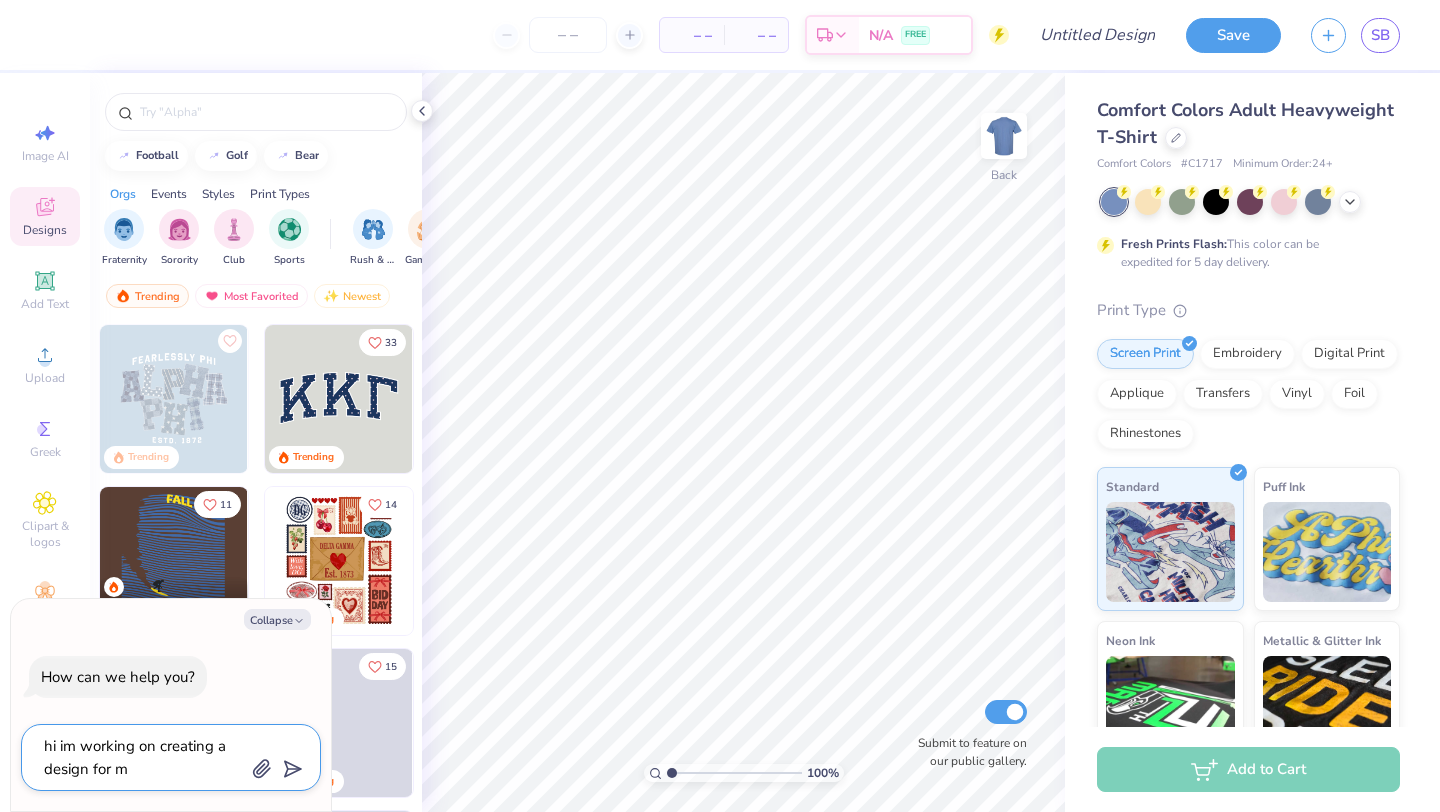 type on "hi im working on creating a design for my" 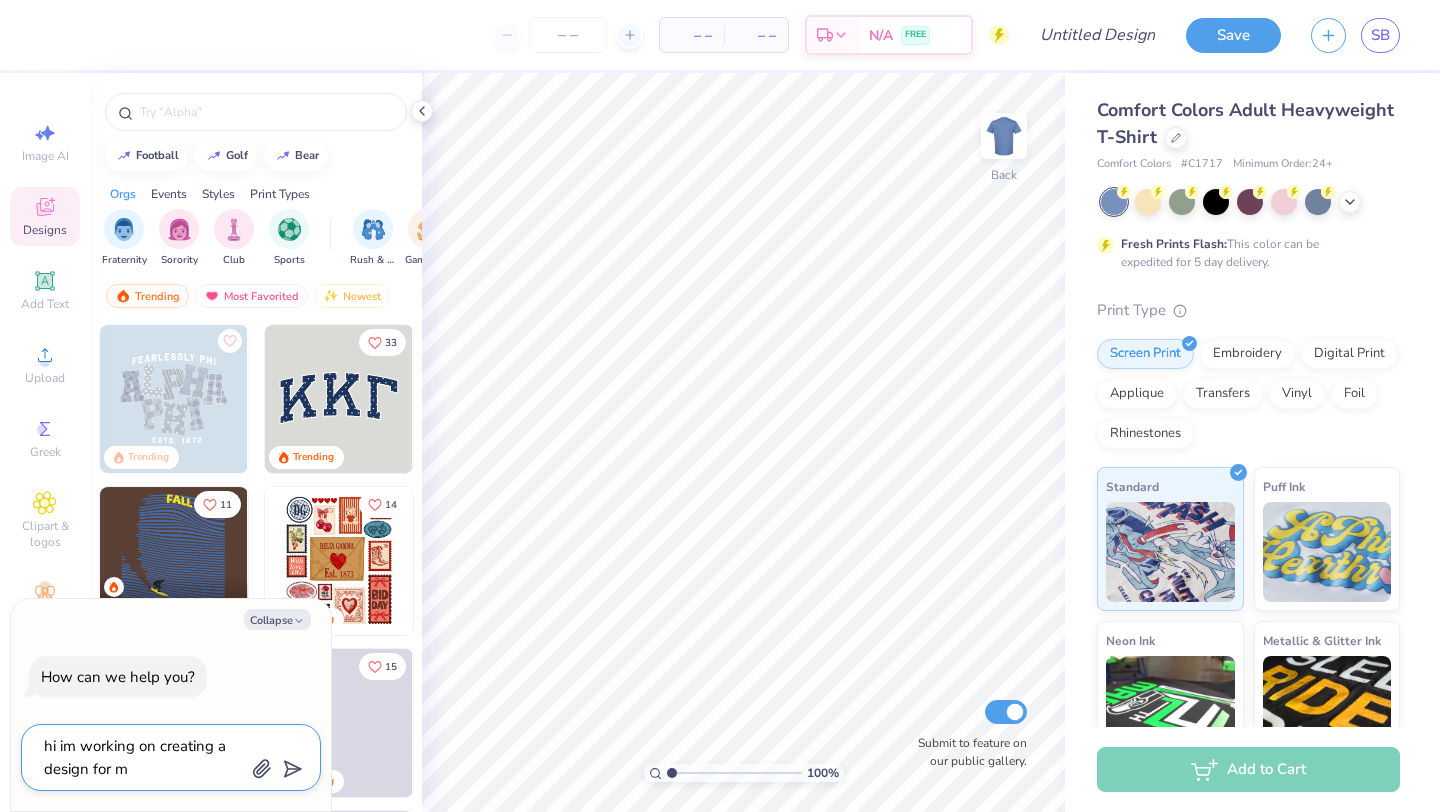 type on "x" 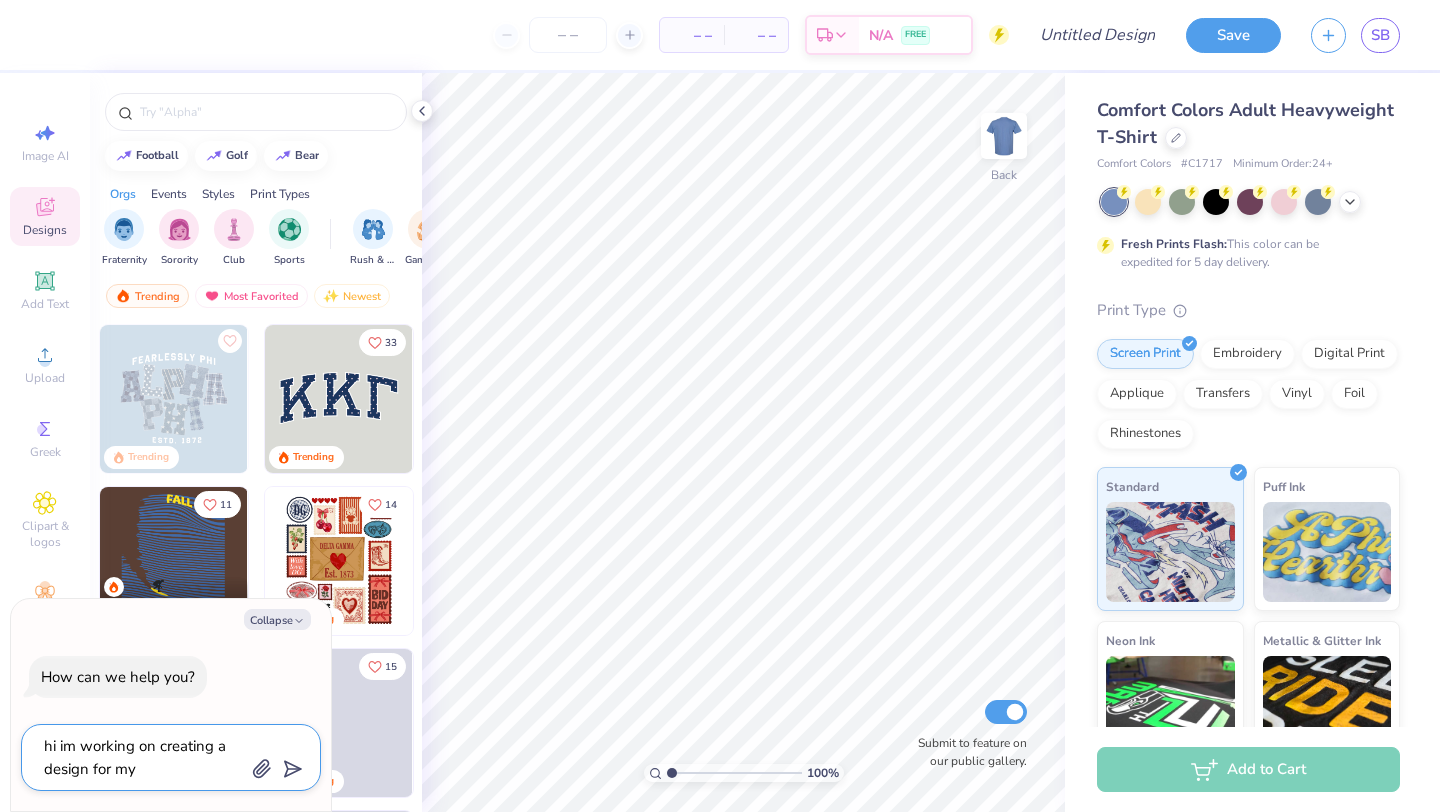 type on "hi im working on creating a design for my" 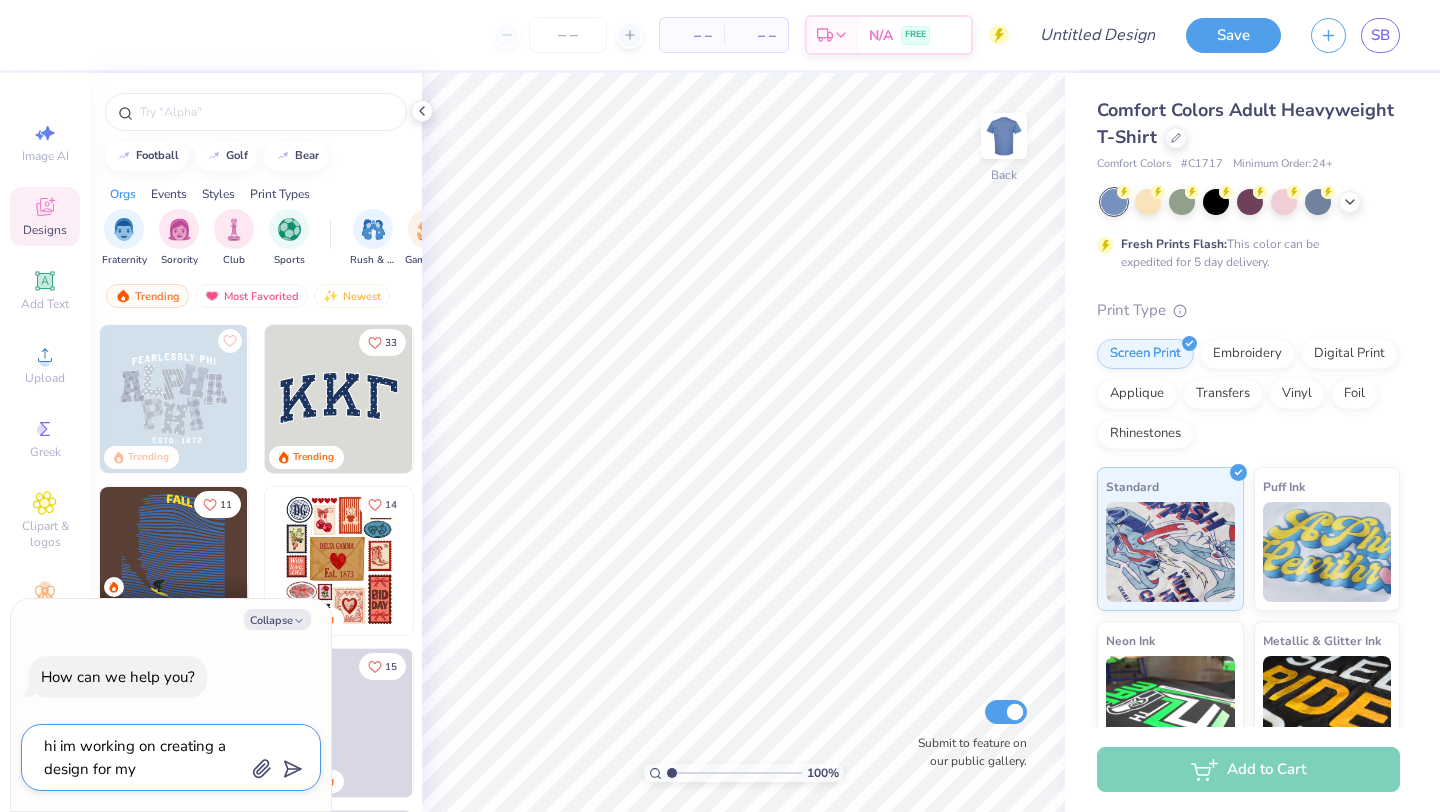 type on "x" 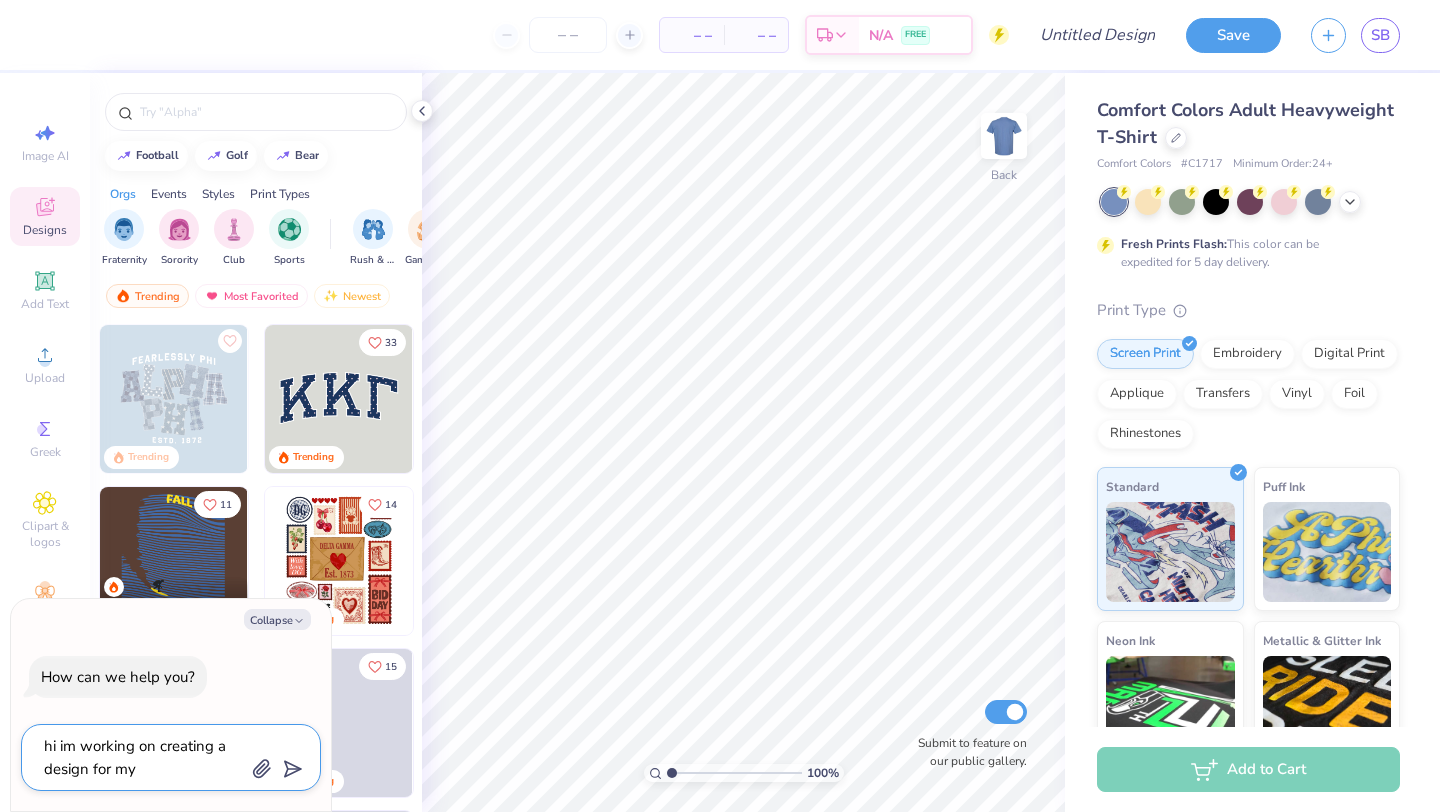 type on "hi im working on creating a design for my s" 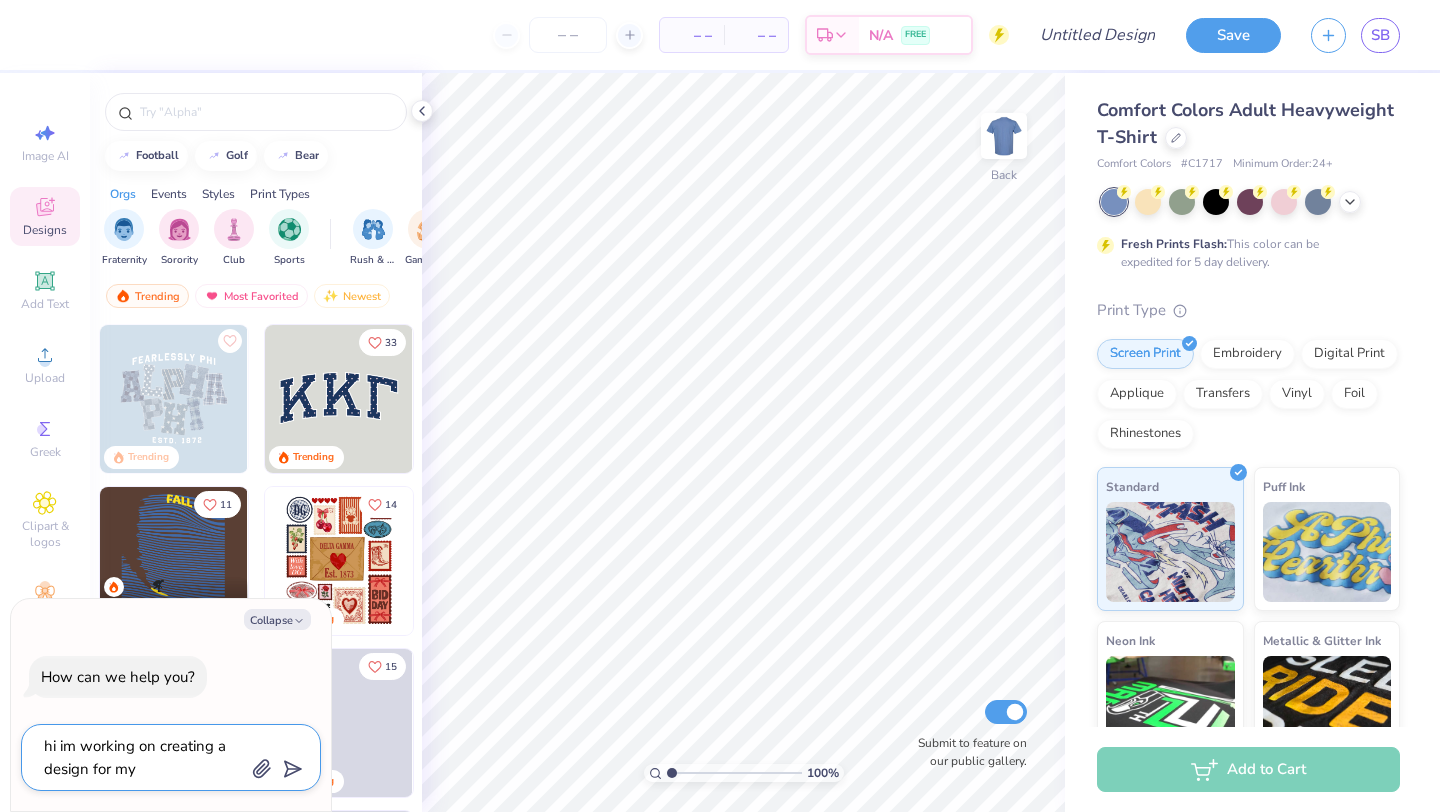 type on "x" 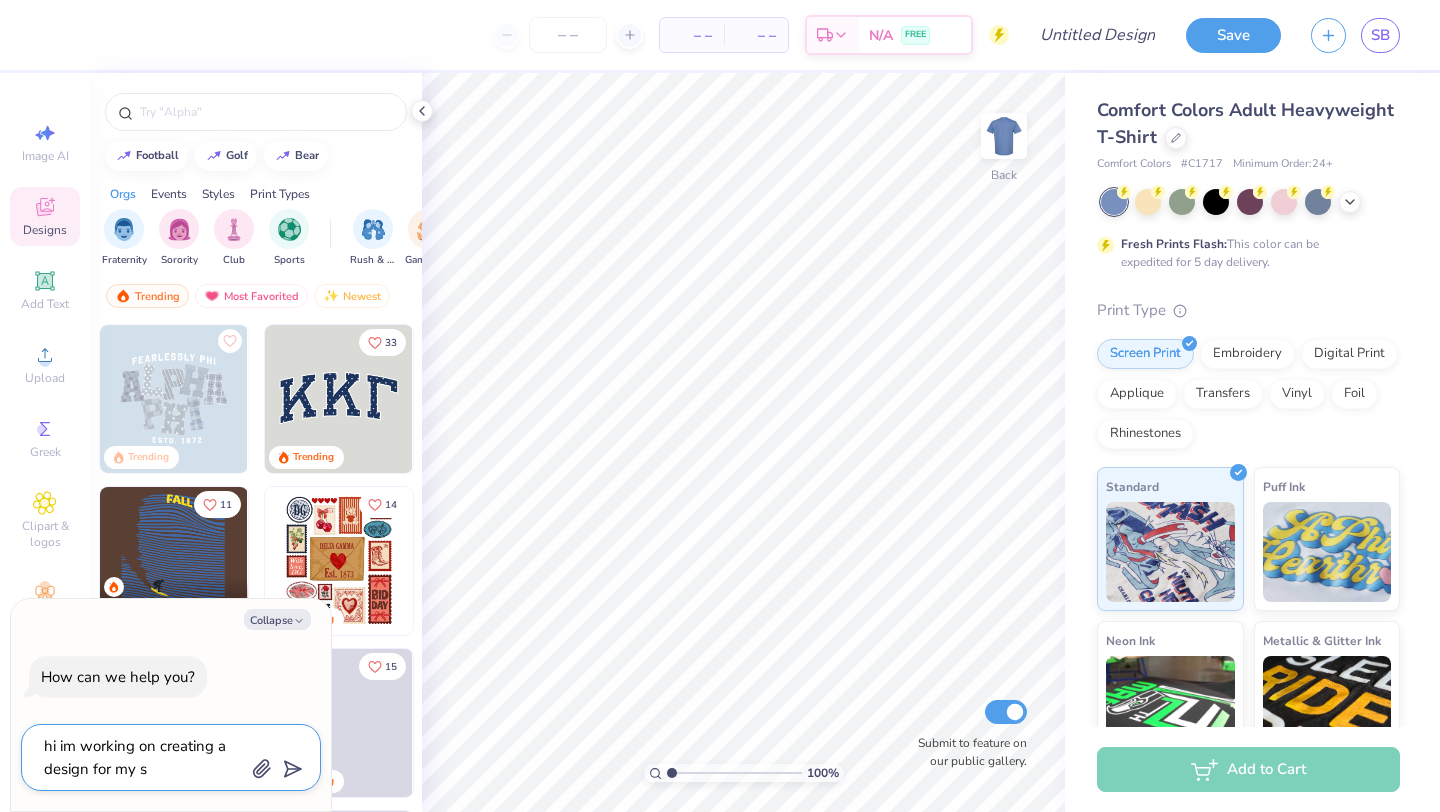 type on "hi im working on creating a design for my st" 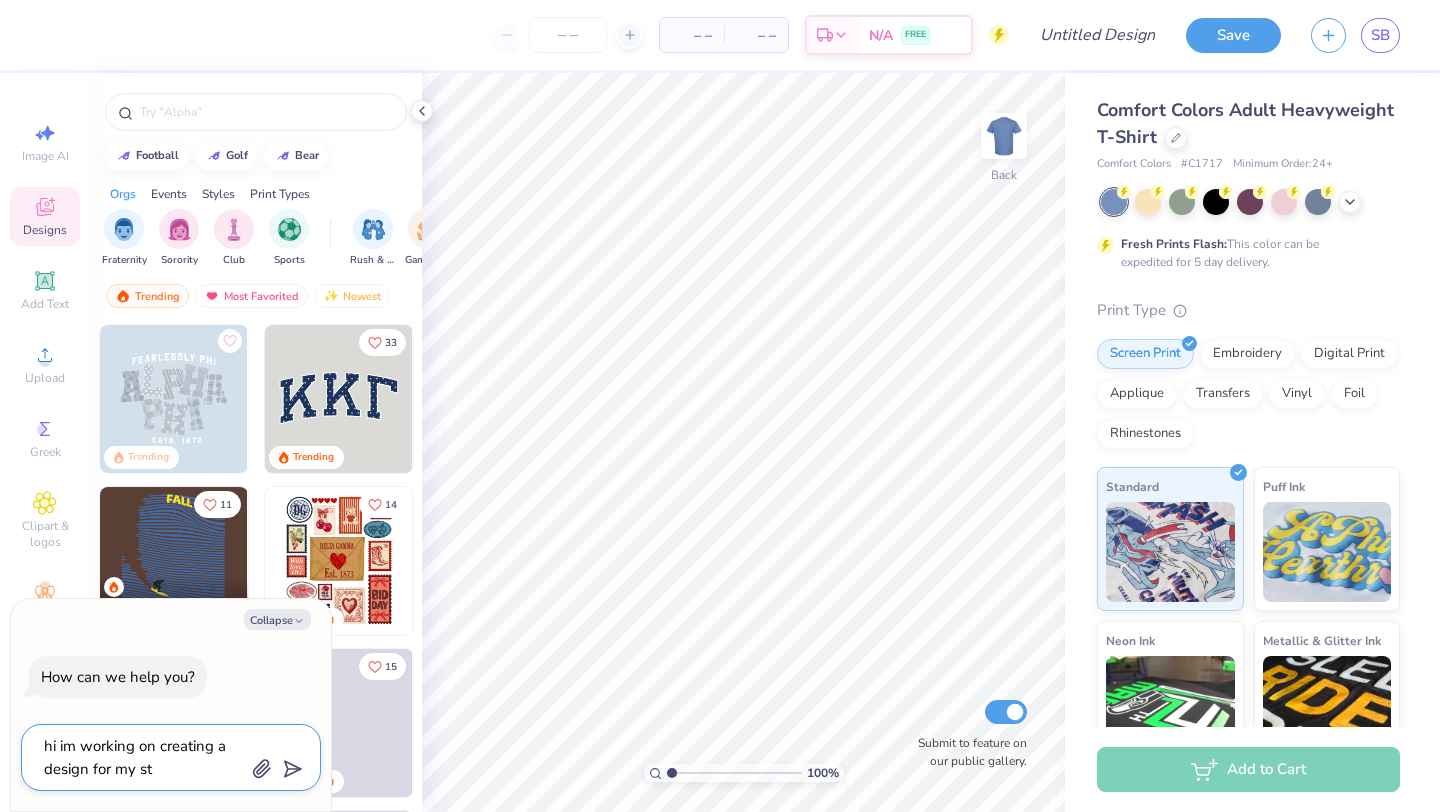 type on "x" 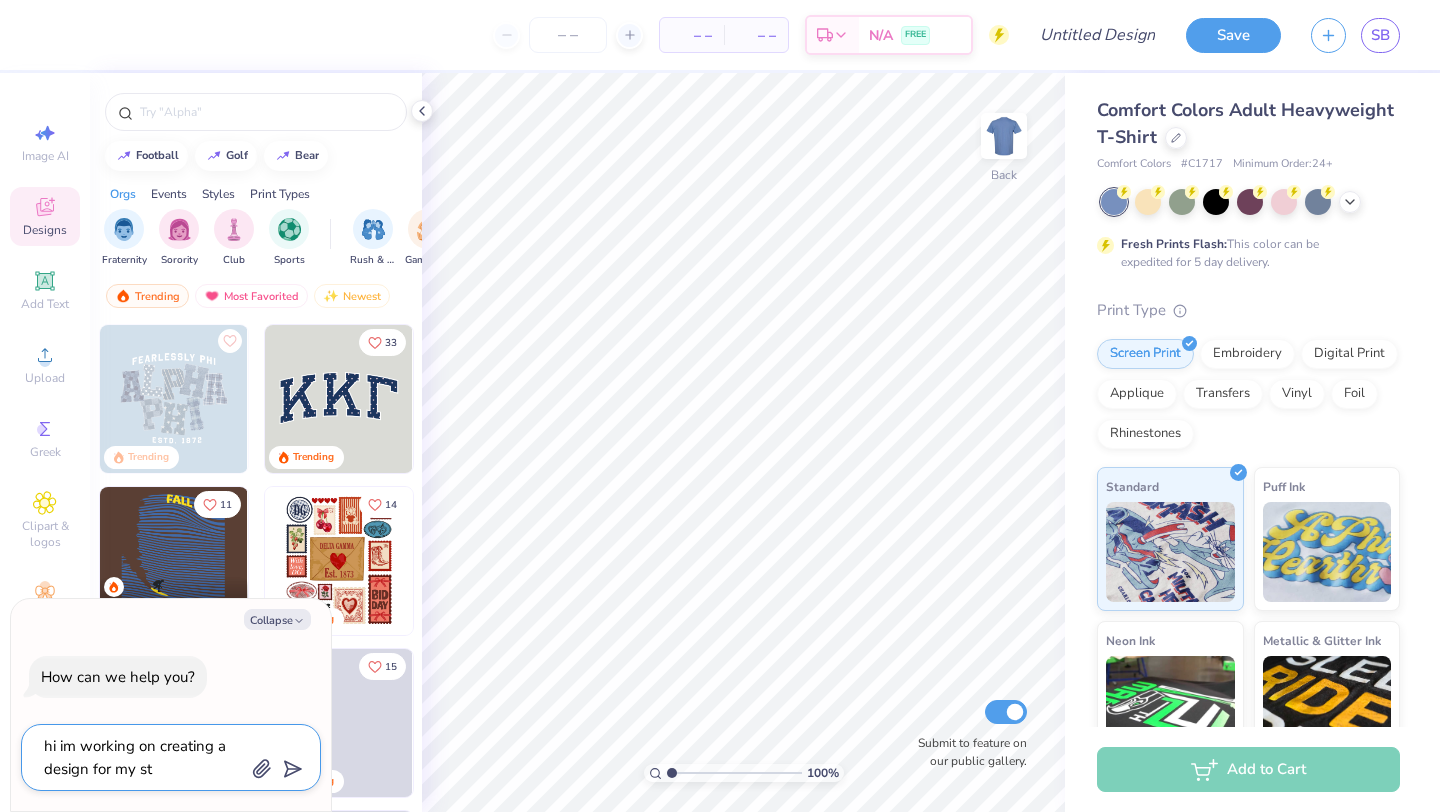 type on "hi im working on creating a design for my stu" 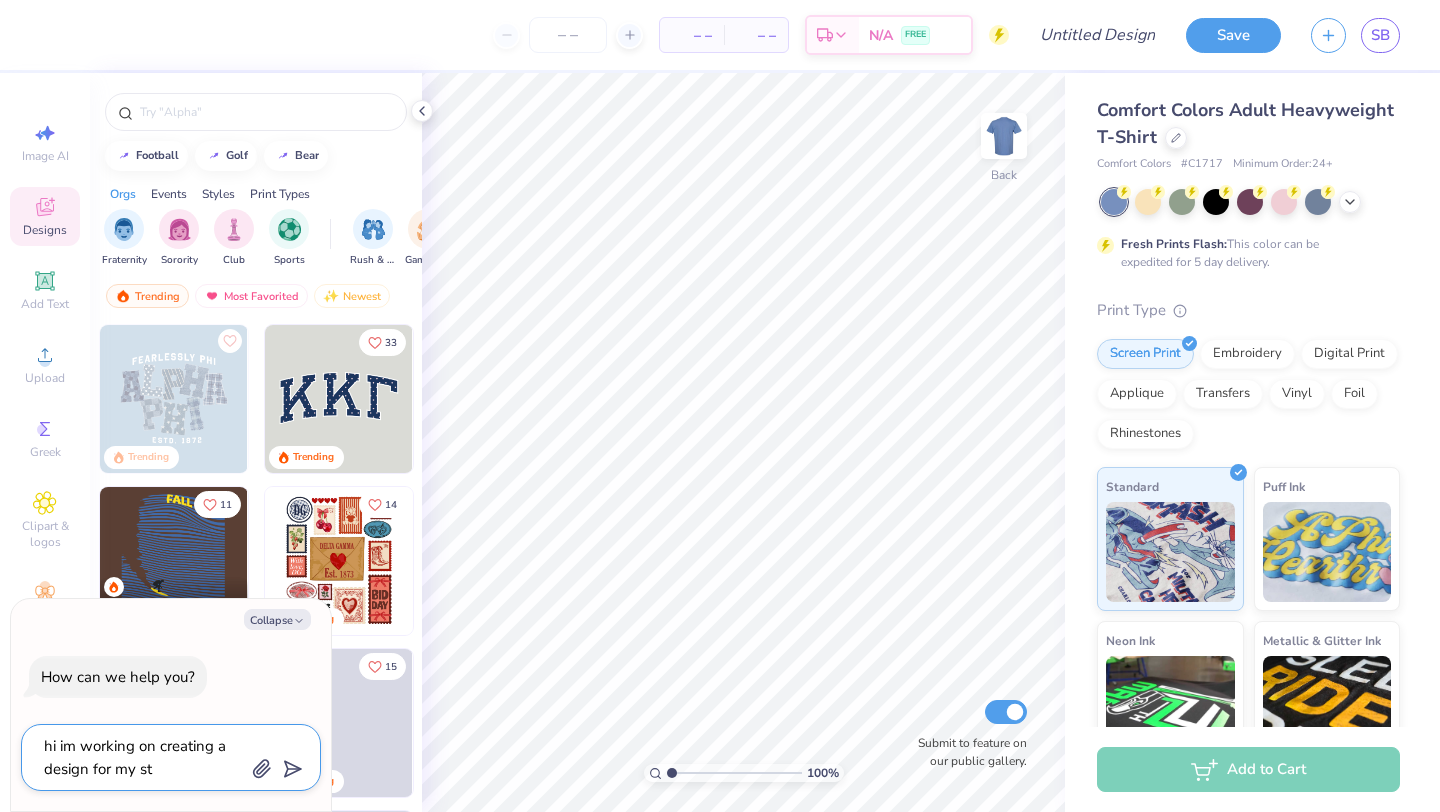 type on "x" 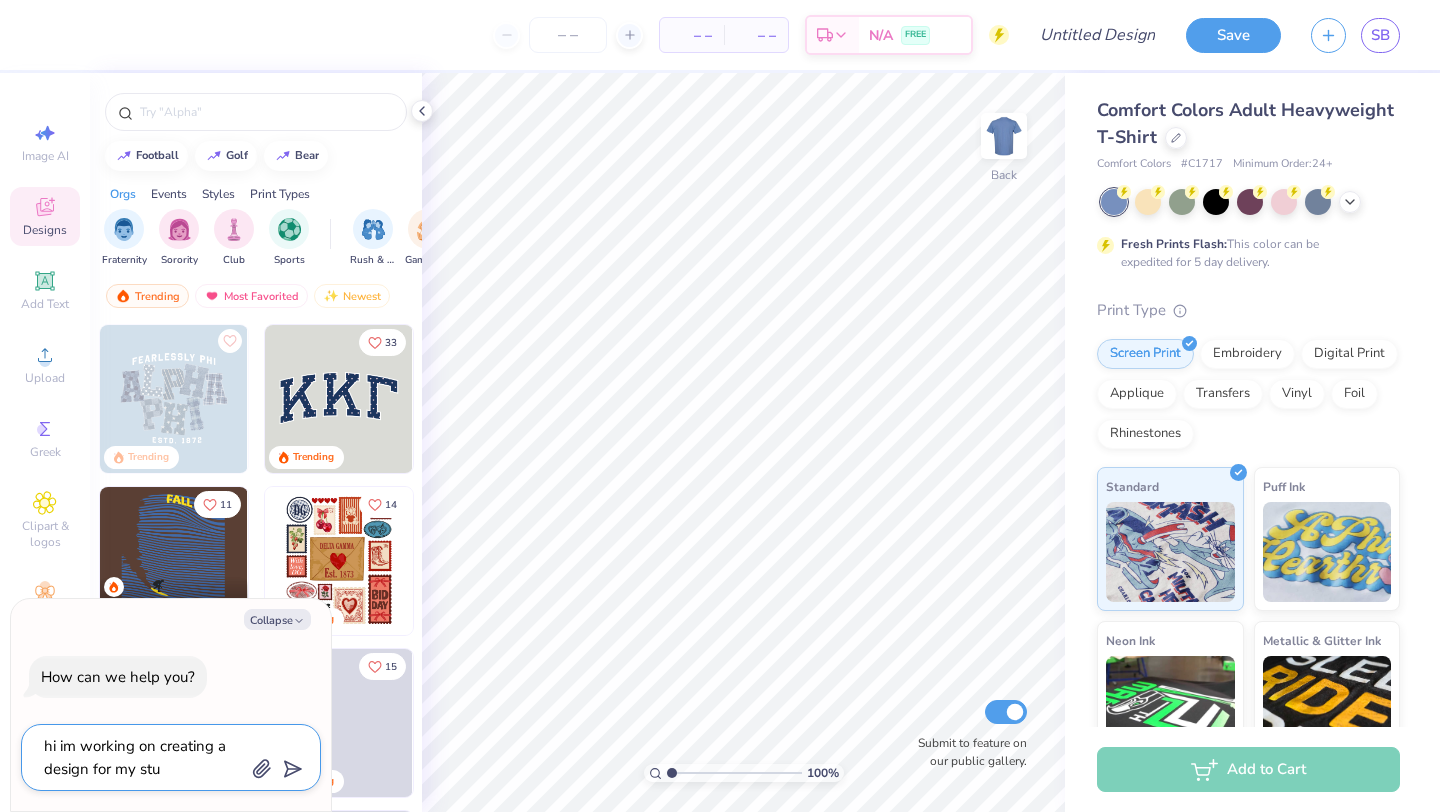 type on "hi im working on creating a design for my stud" 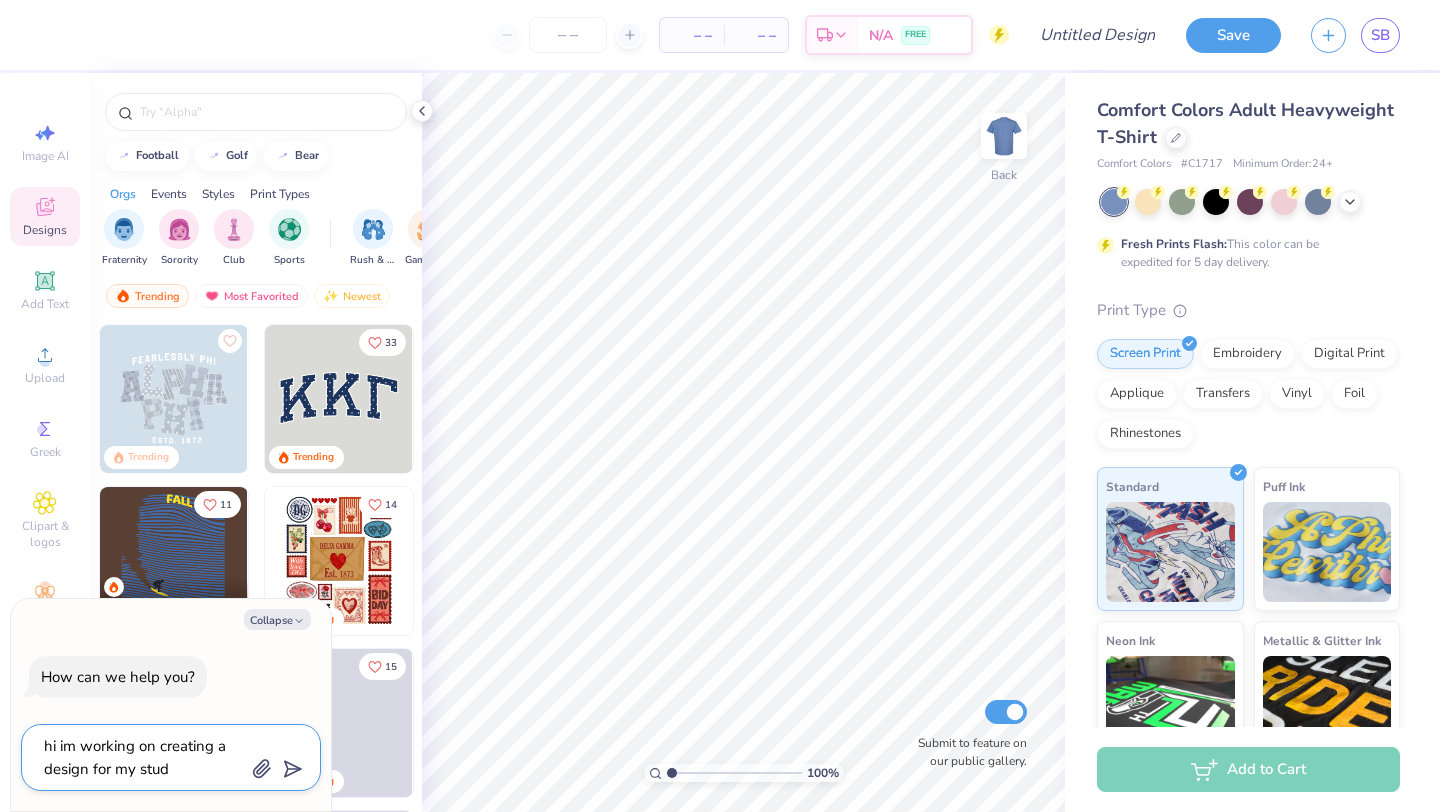 type on "x" 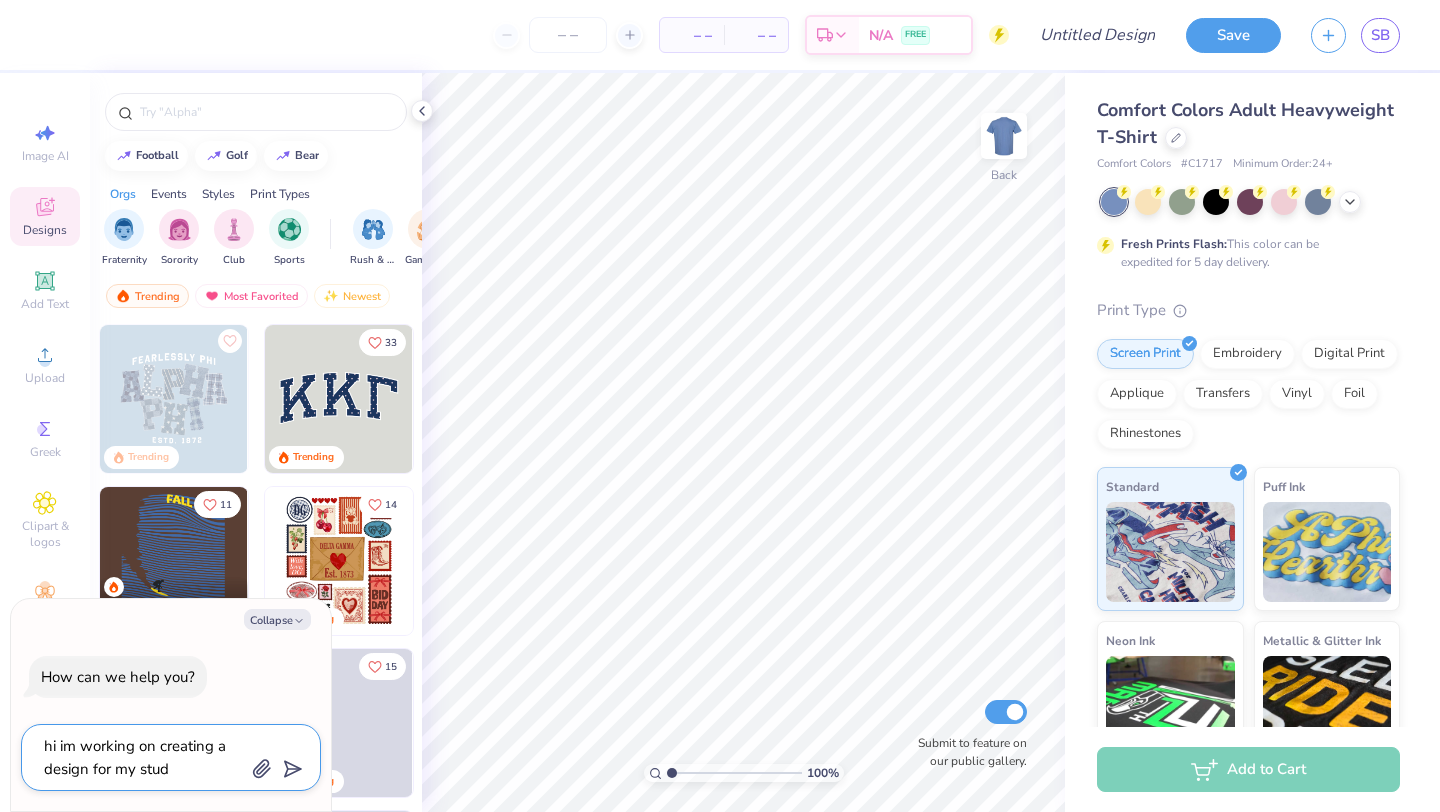 type on "hi im working on creating a design for my stude" 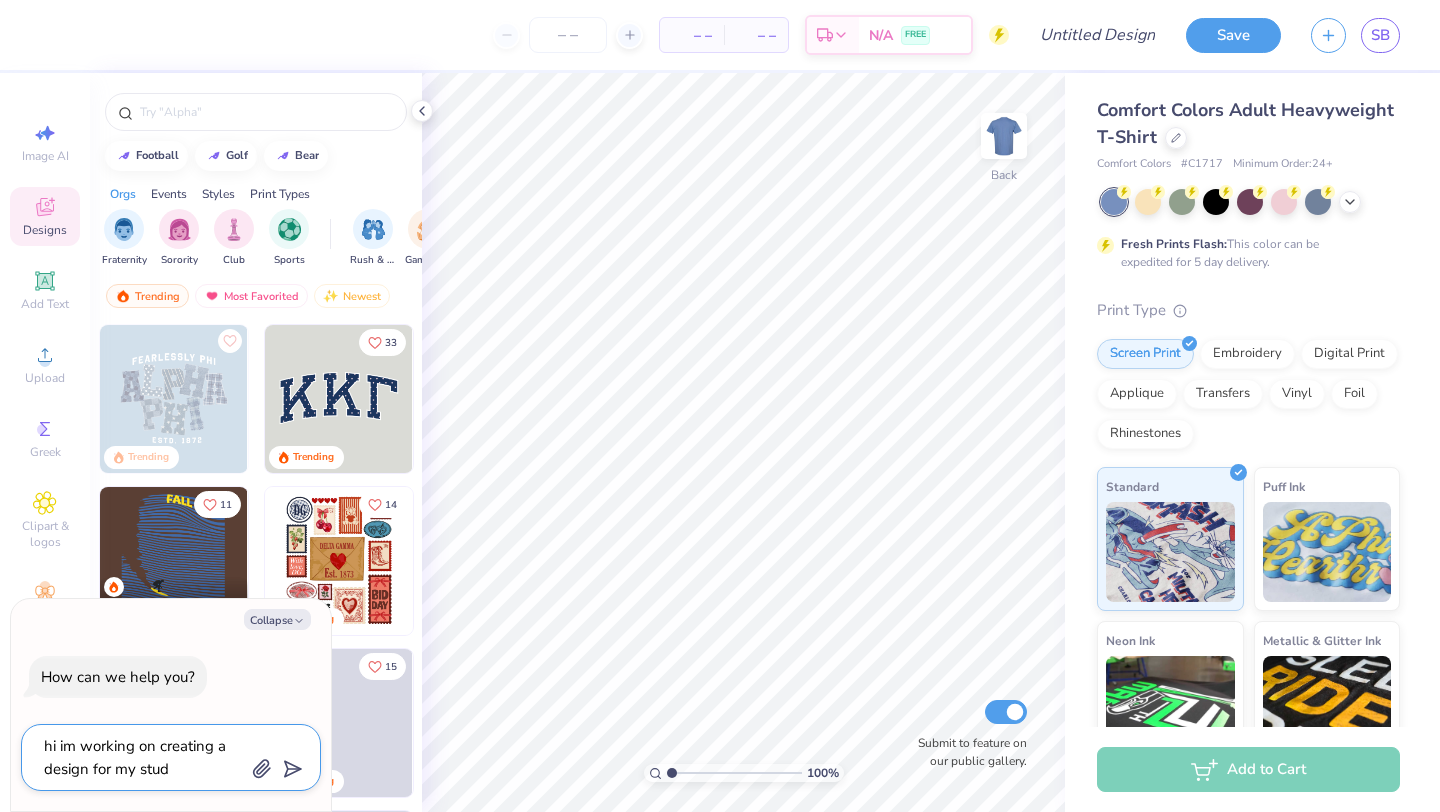 type on "x" 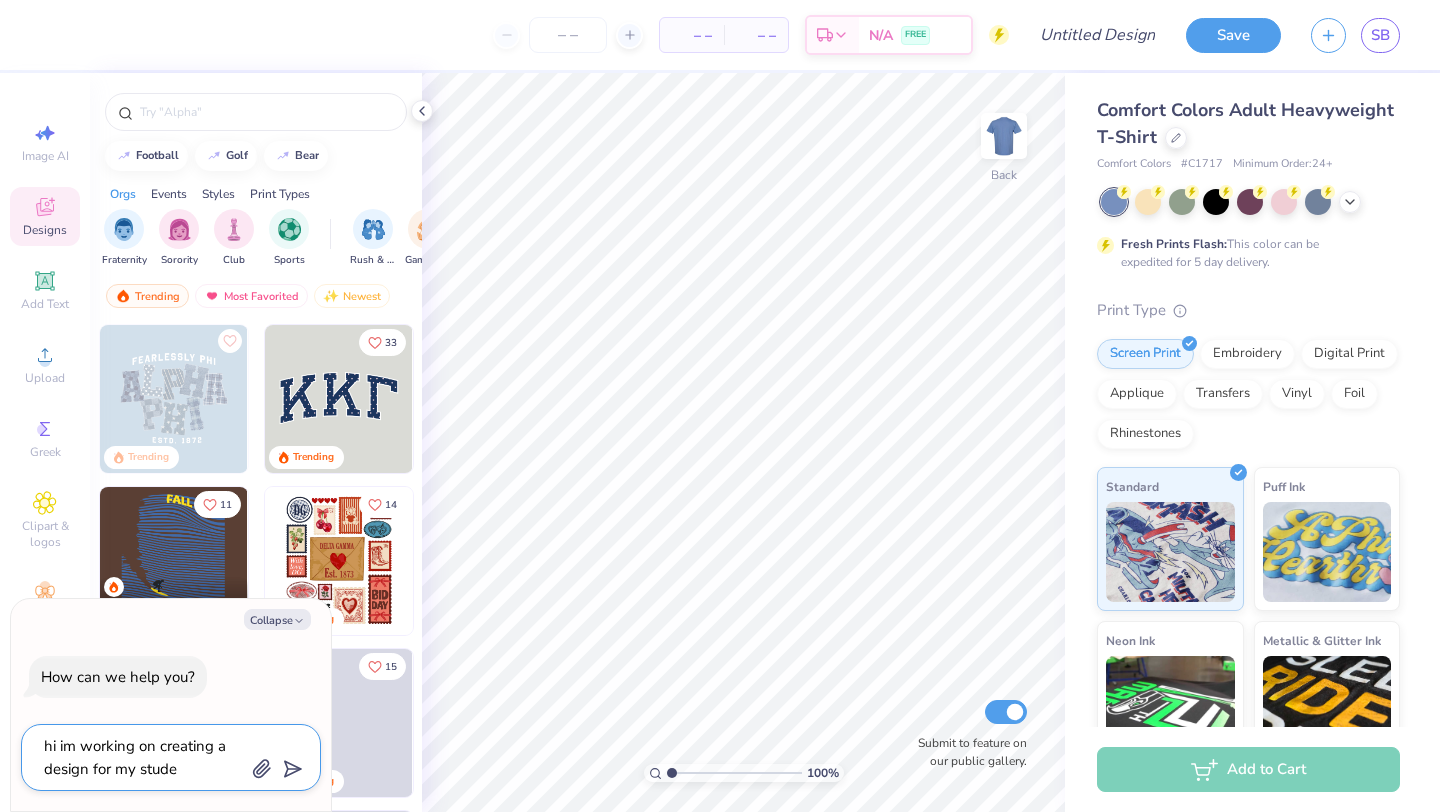 type on "hi im working on creating a design for my studen" 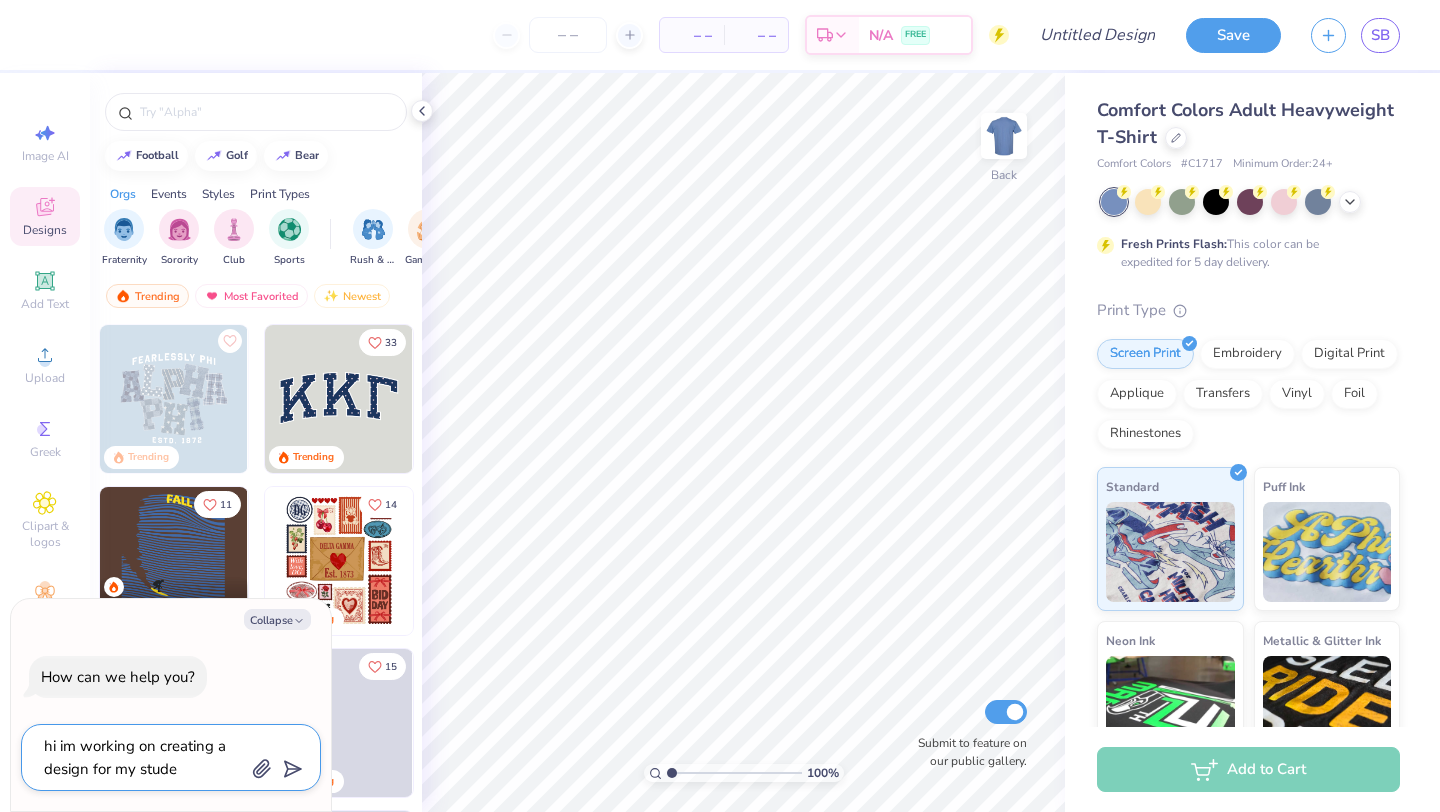 type on "x" 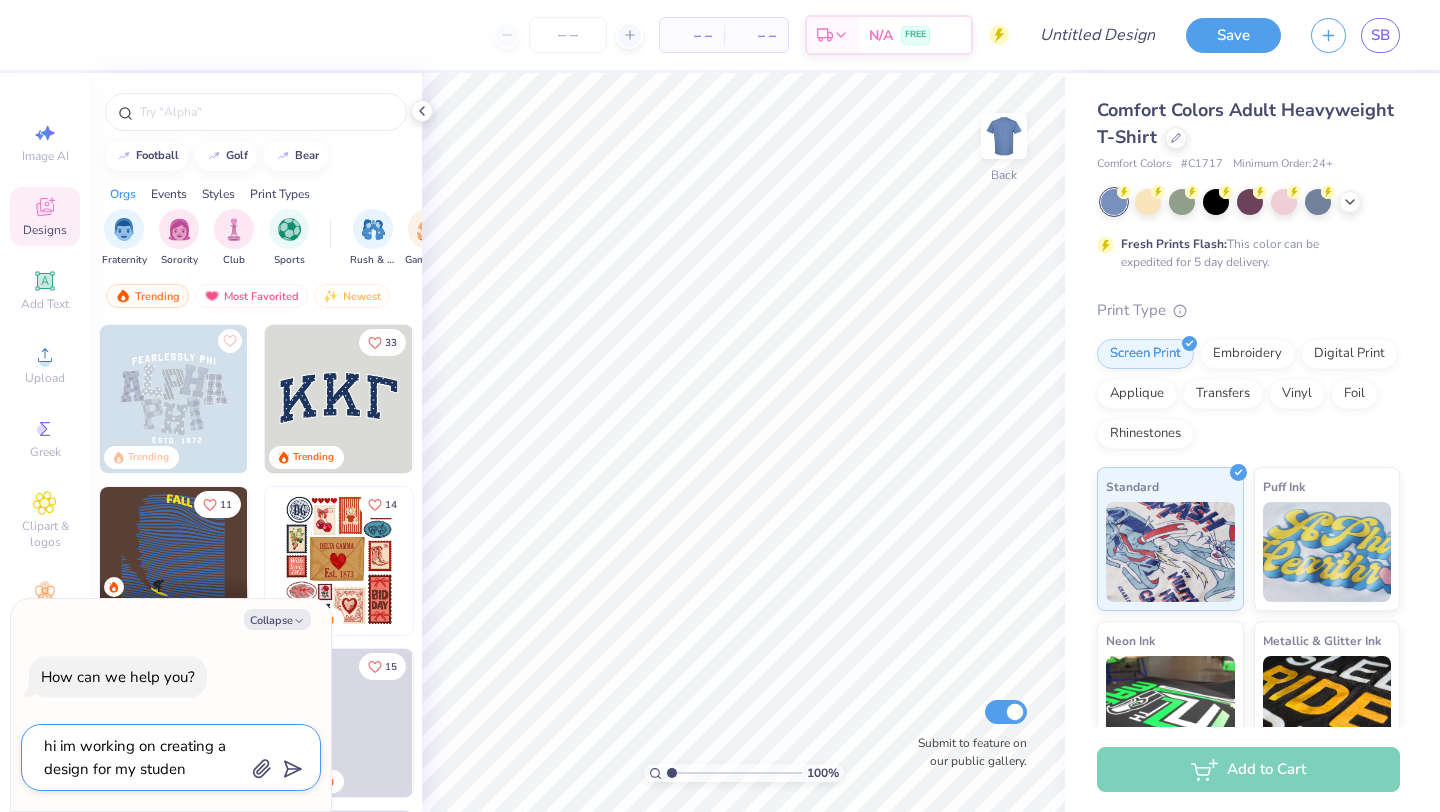 type on "hi im working on creating a design for my student" 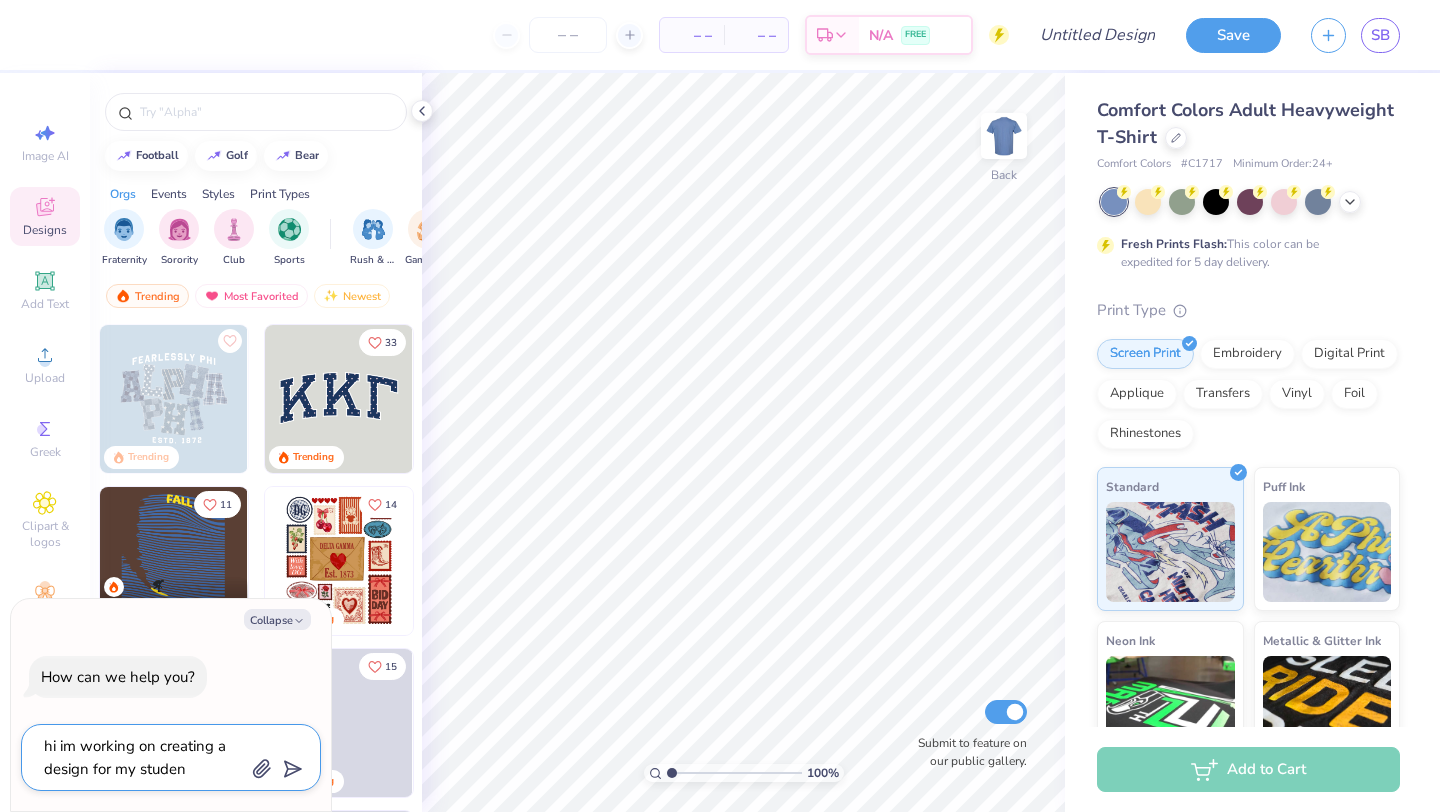 type on "x" 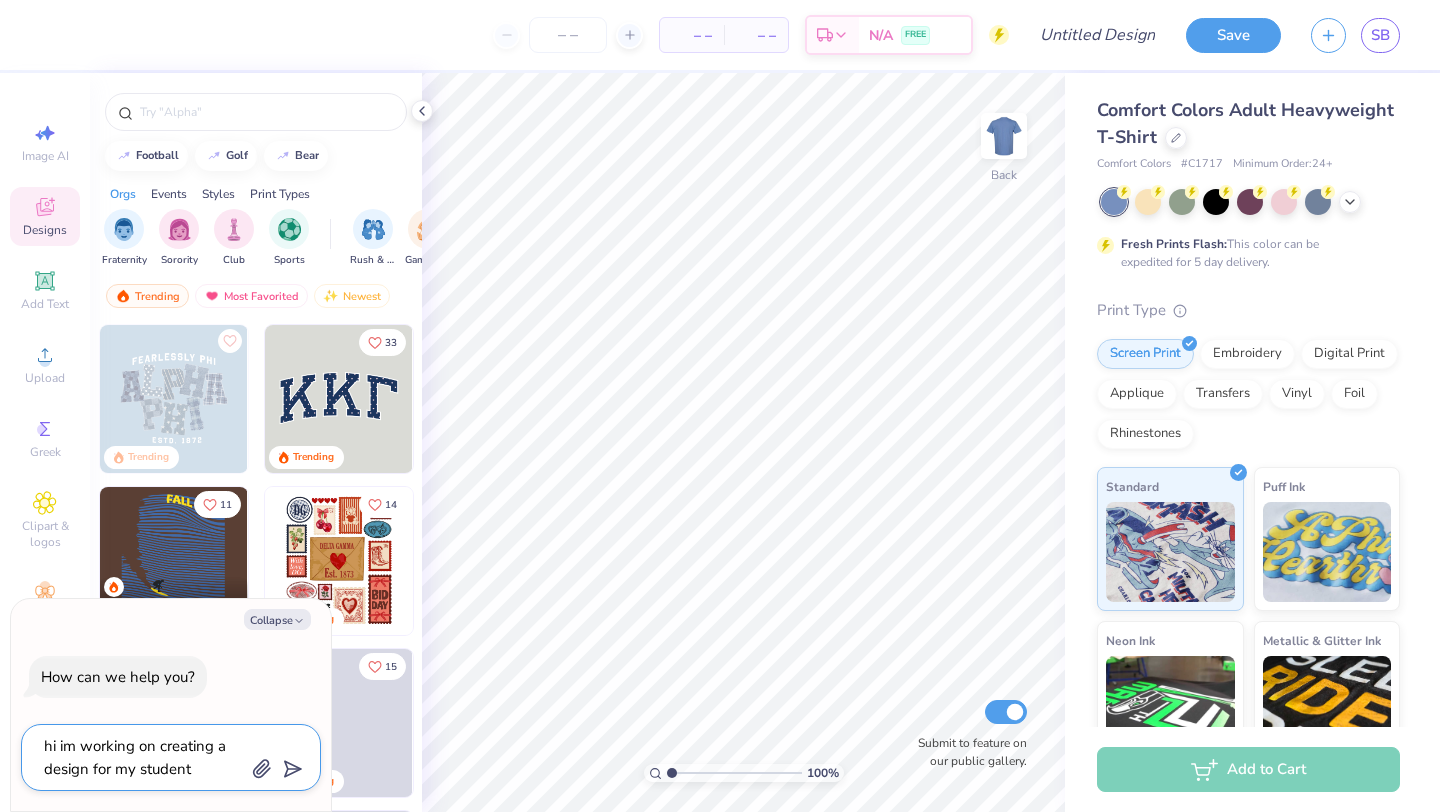 type on "hi im working on creating a design for my student" 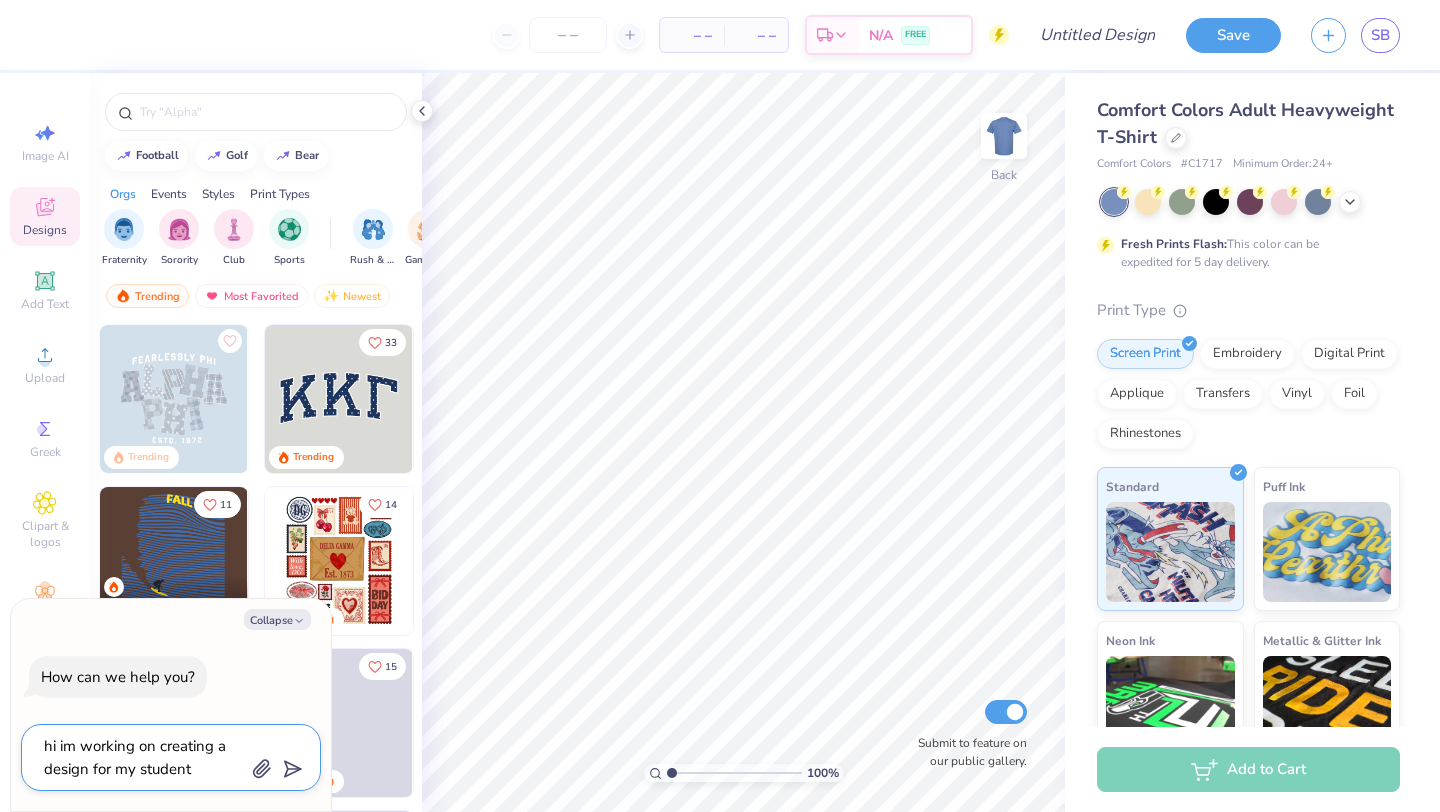 type on "x" 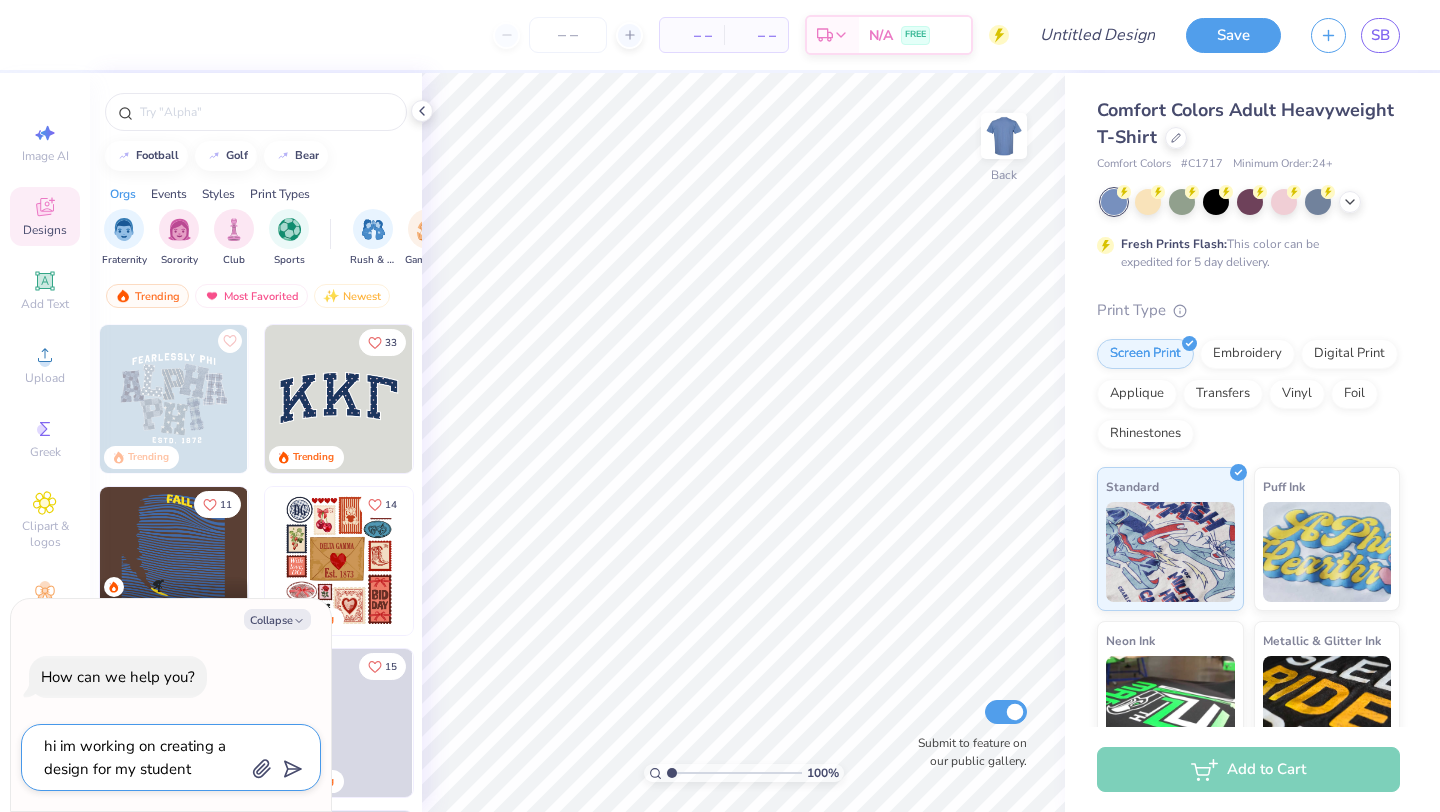 type on "hi im working on creating a design for my student o" 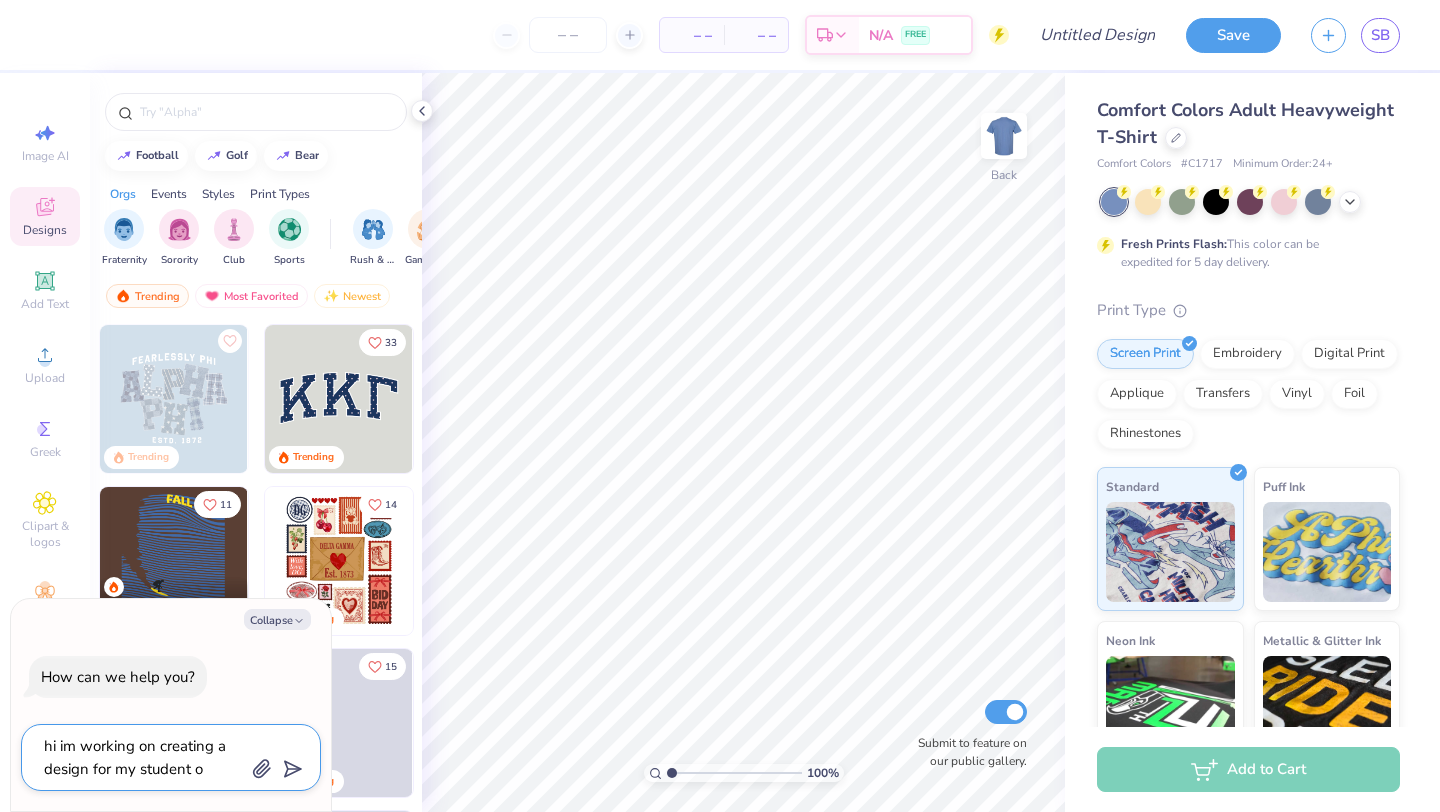 type on "x" 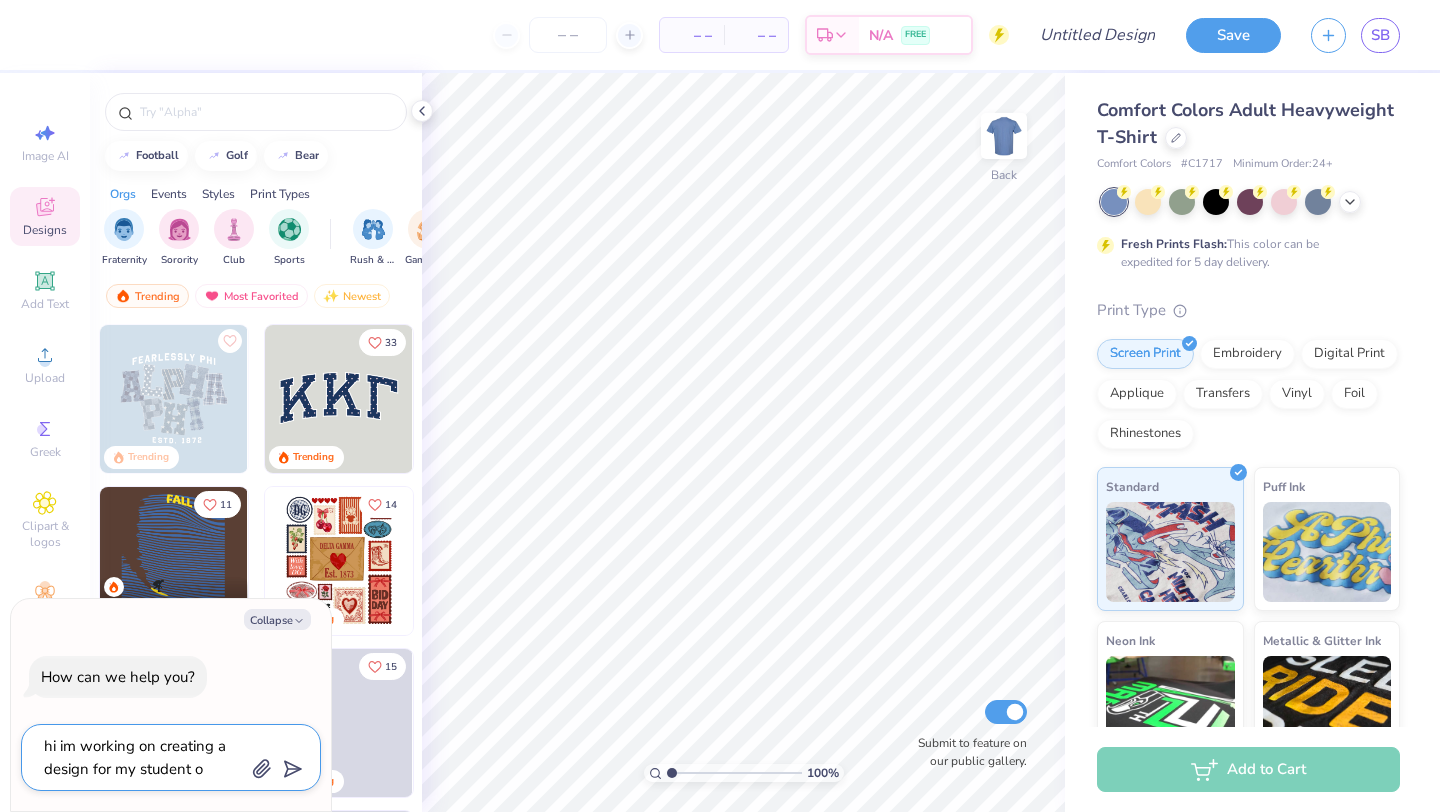type on "hi im working on creating a design for my student or" 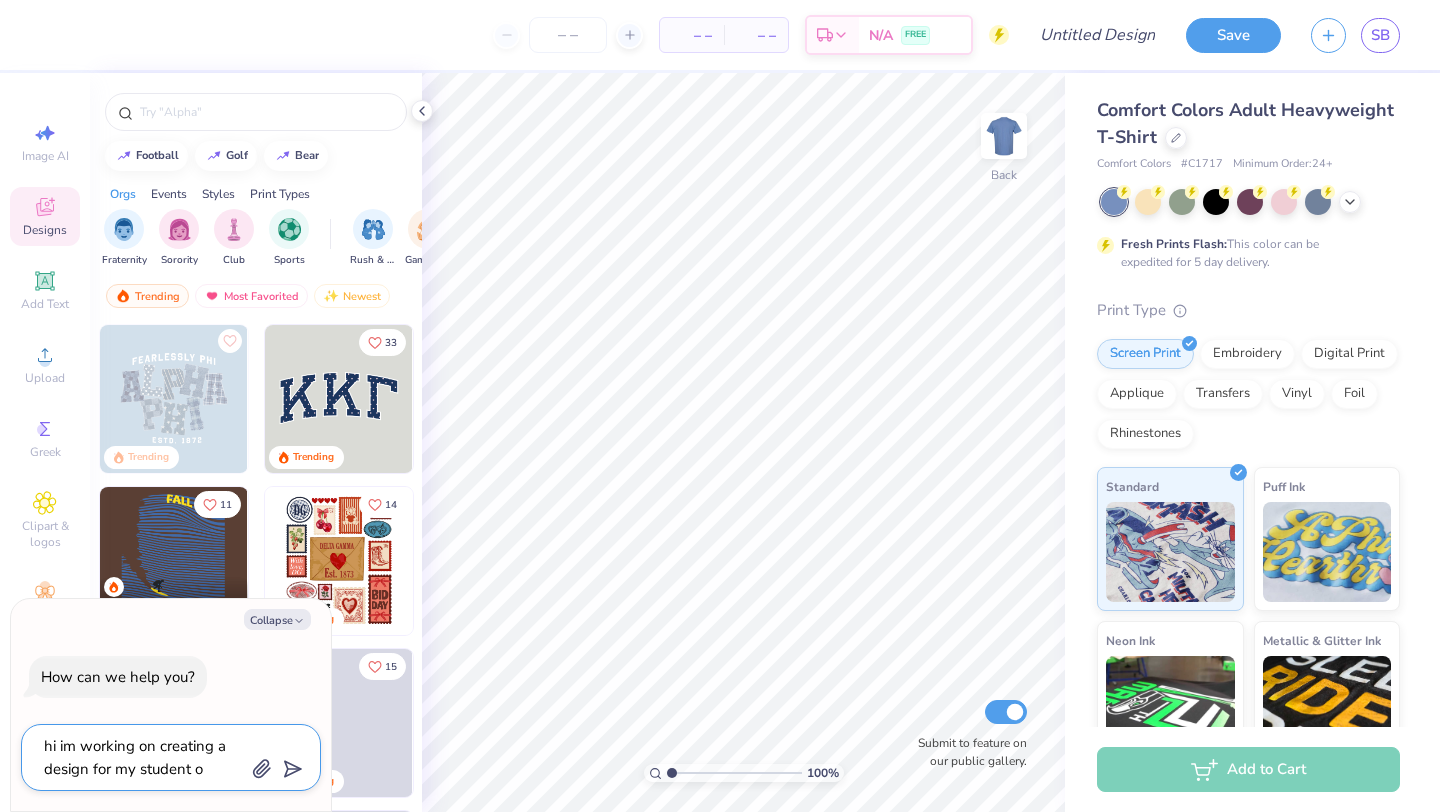 type on "x" 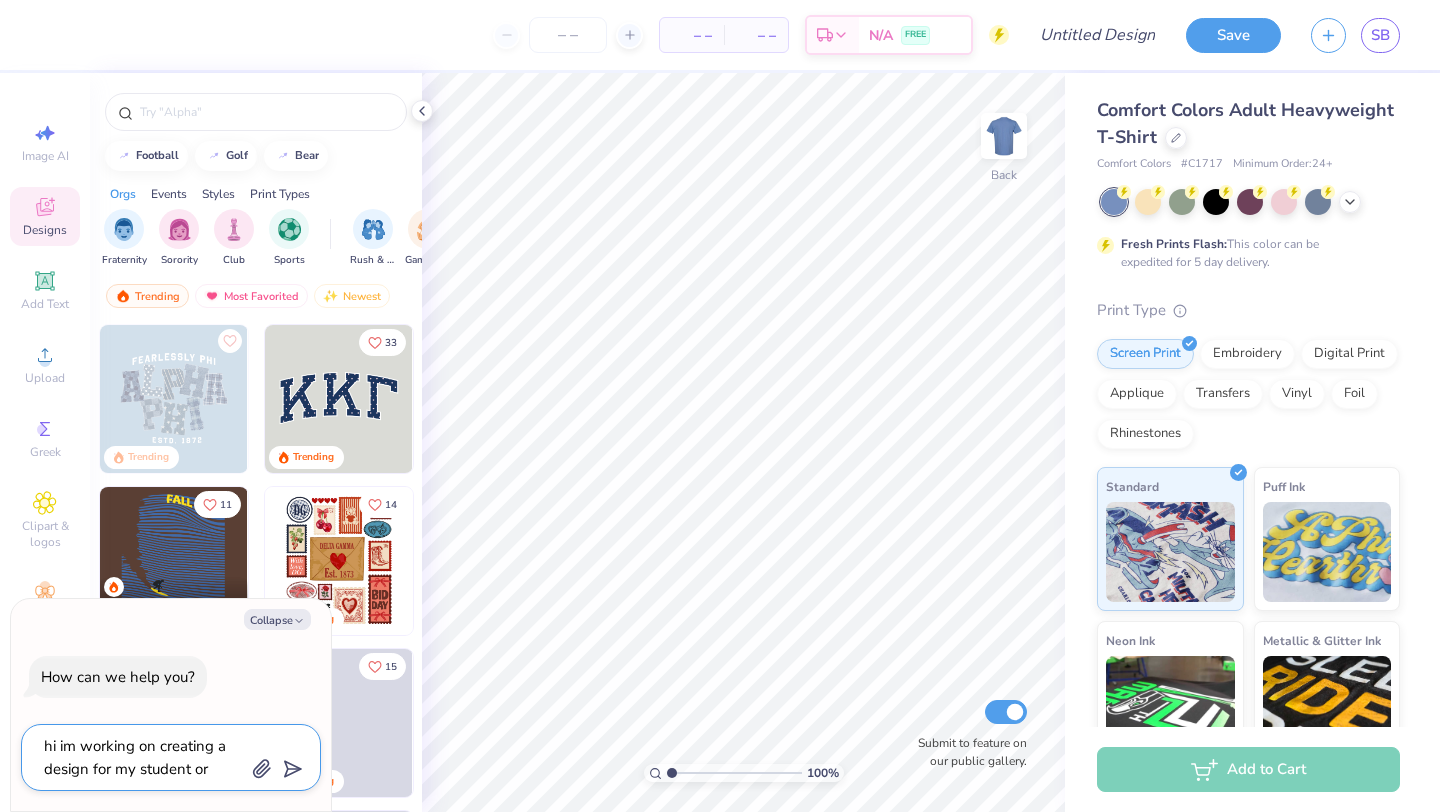 type on "hi im working on creating a design for my student org" 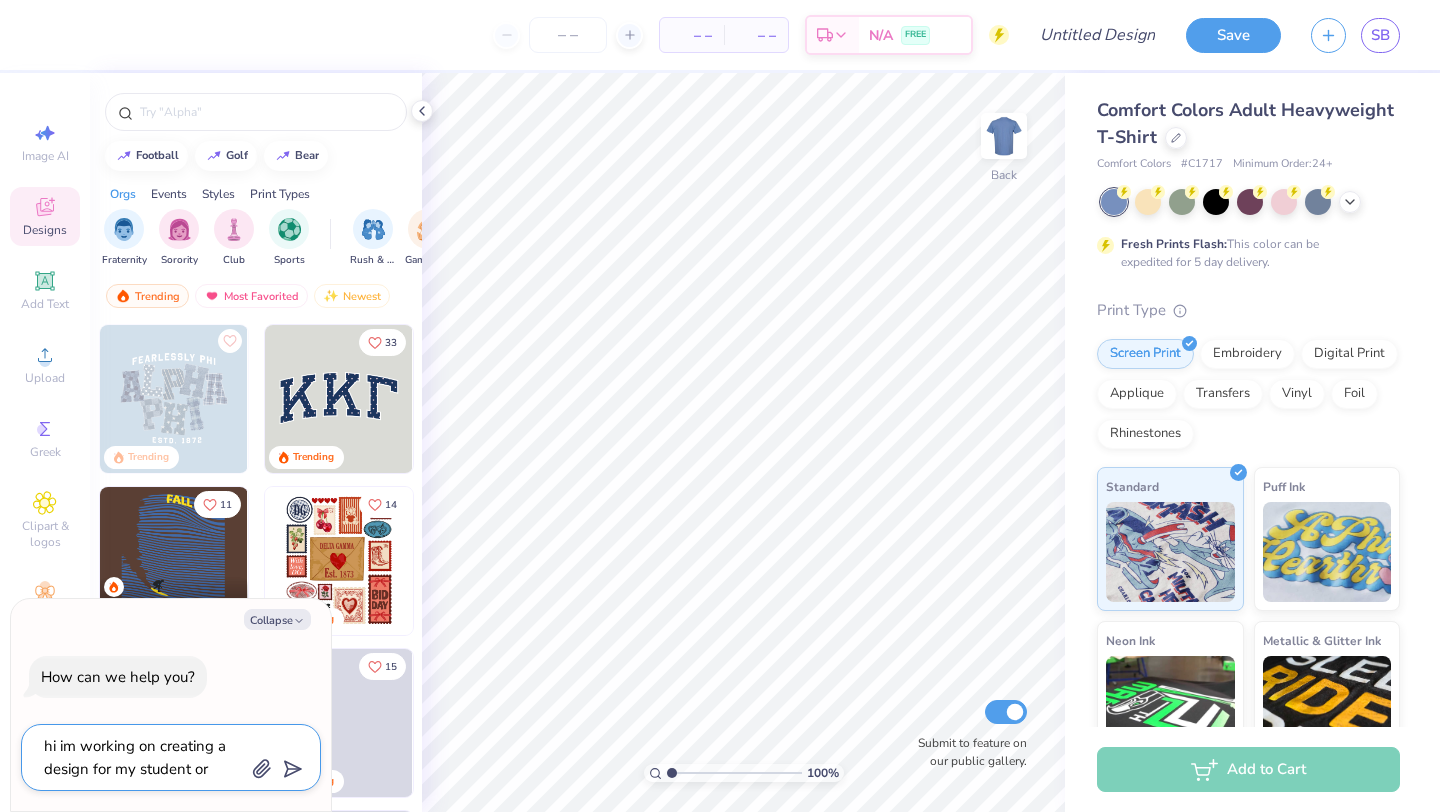 type on "x" 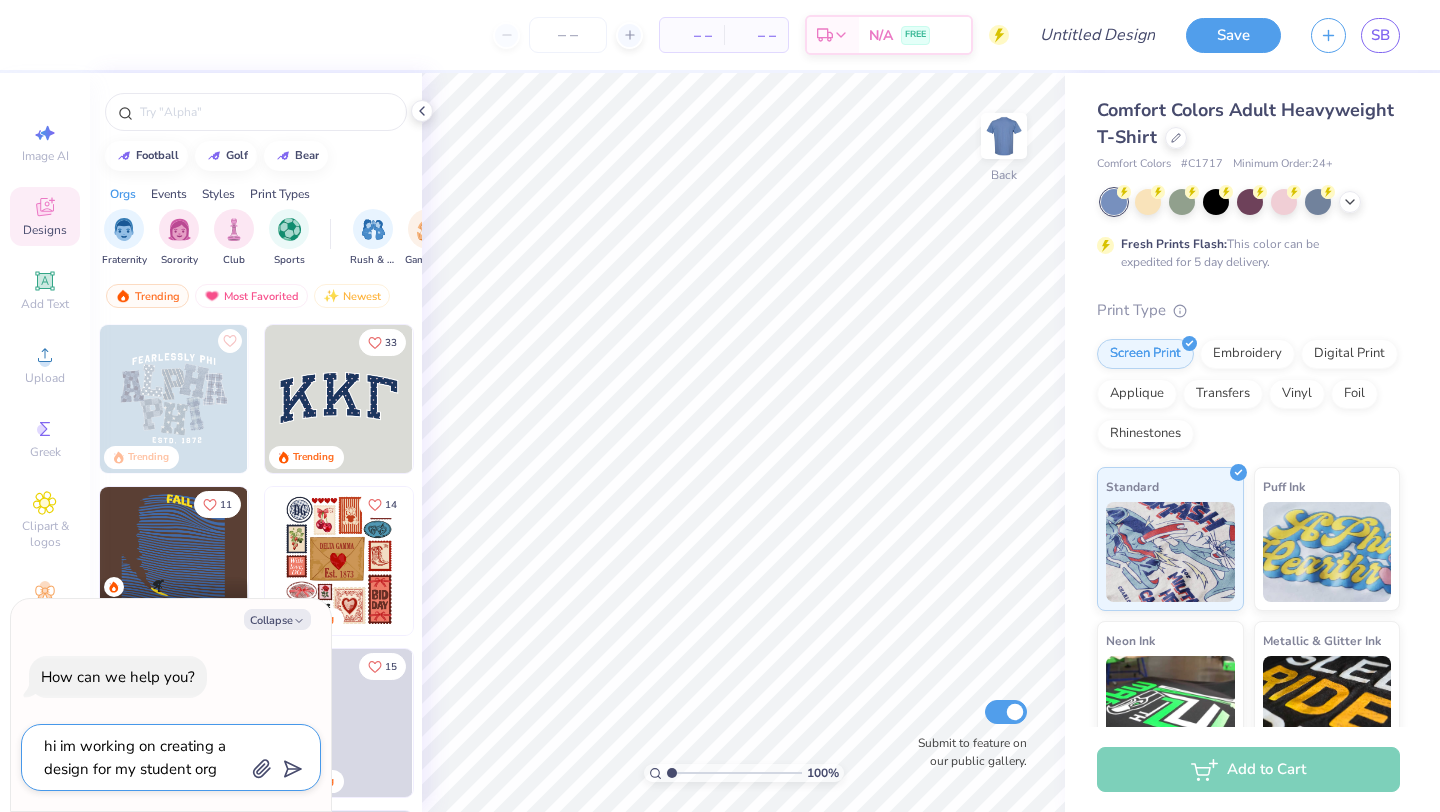 type on "hi im working on creating a design for my student org," 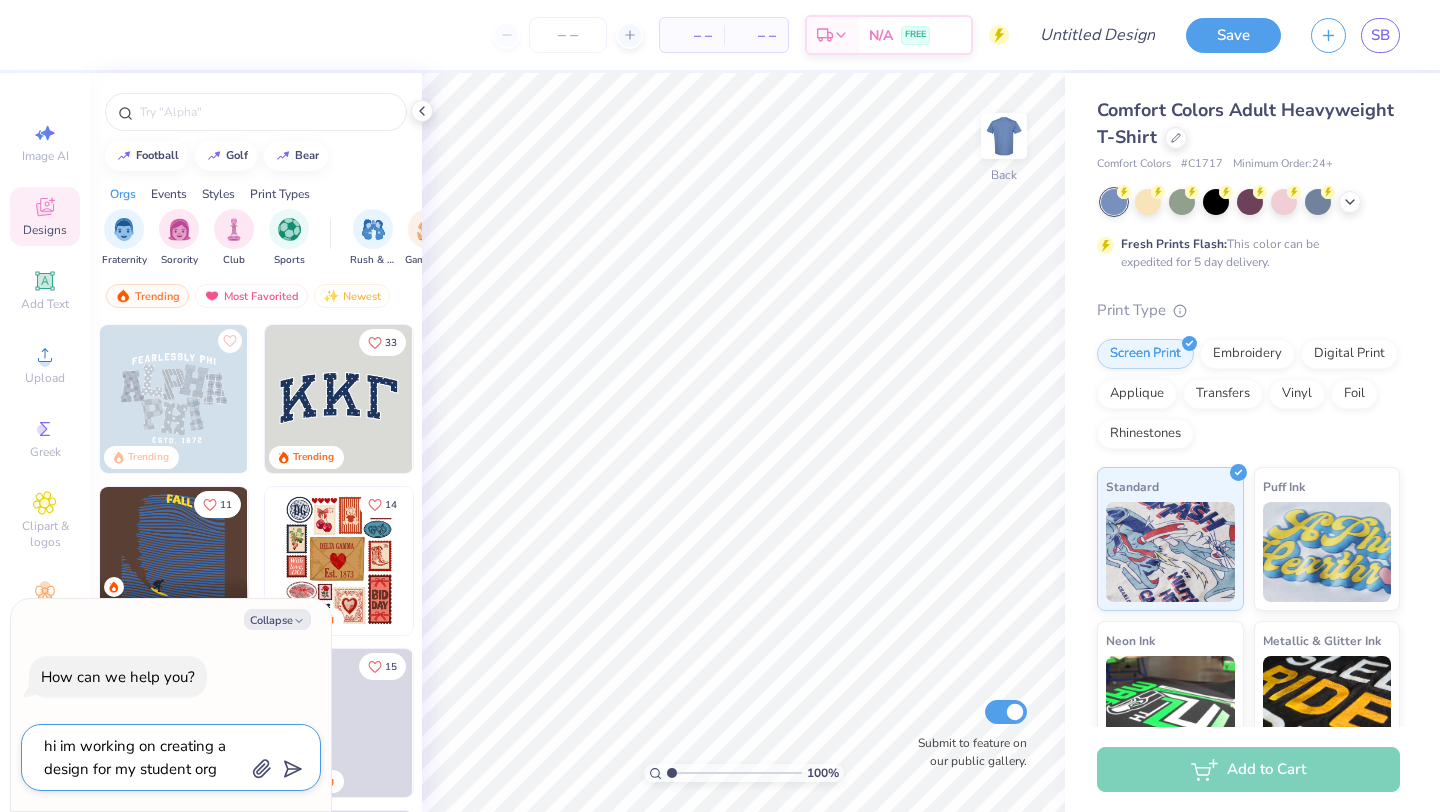 type on "x" 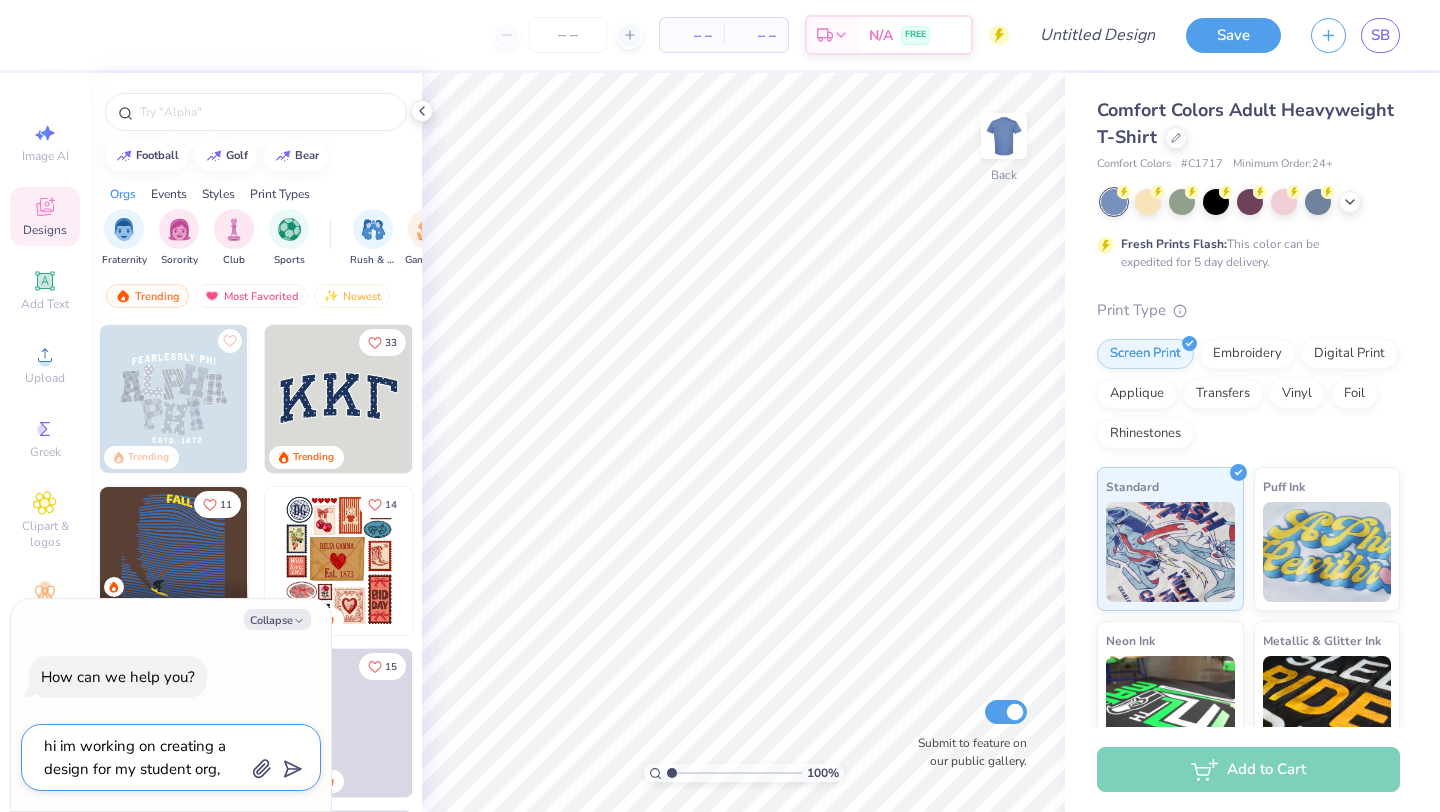 type on "hi im working on creating a design for my student org," 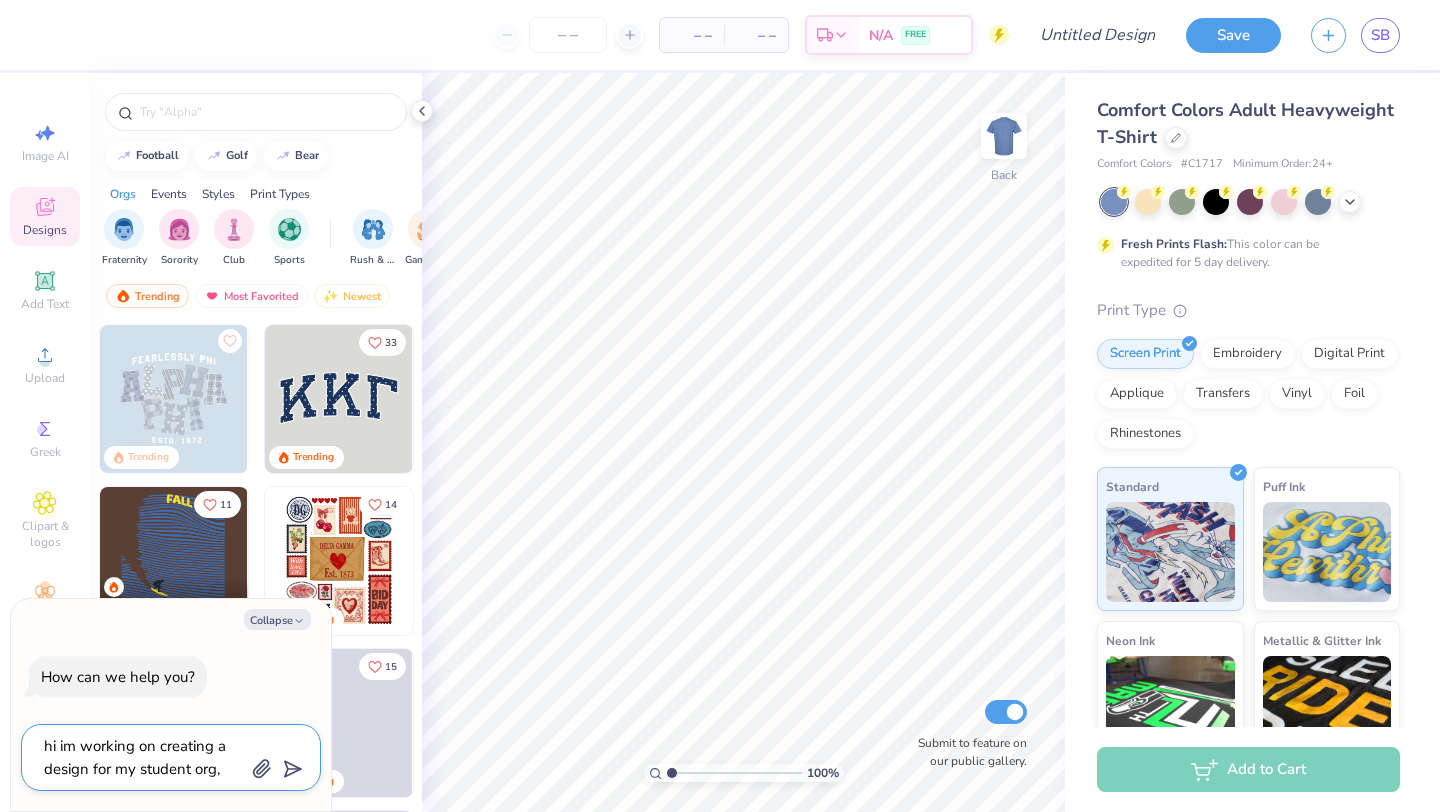 type on "x" 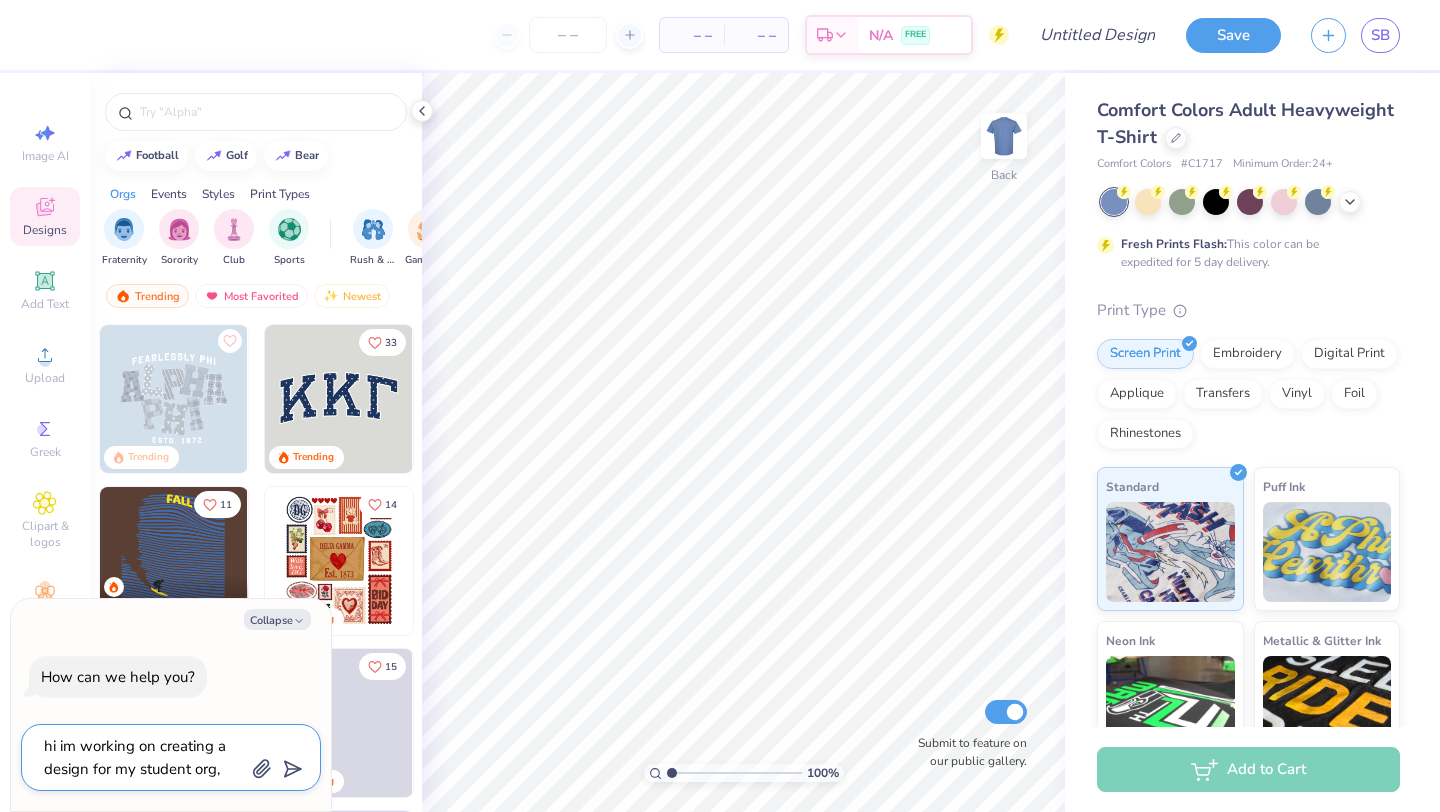 type on "hi im working on creating a design for my student org, w" 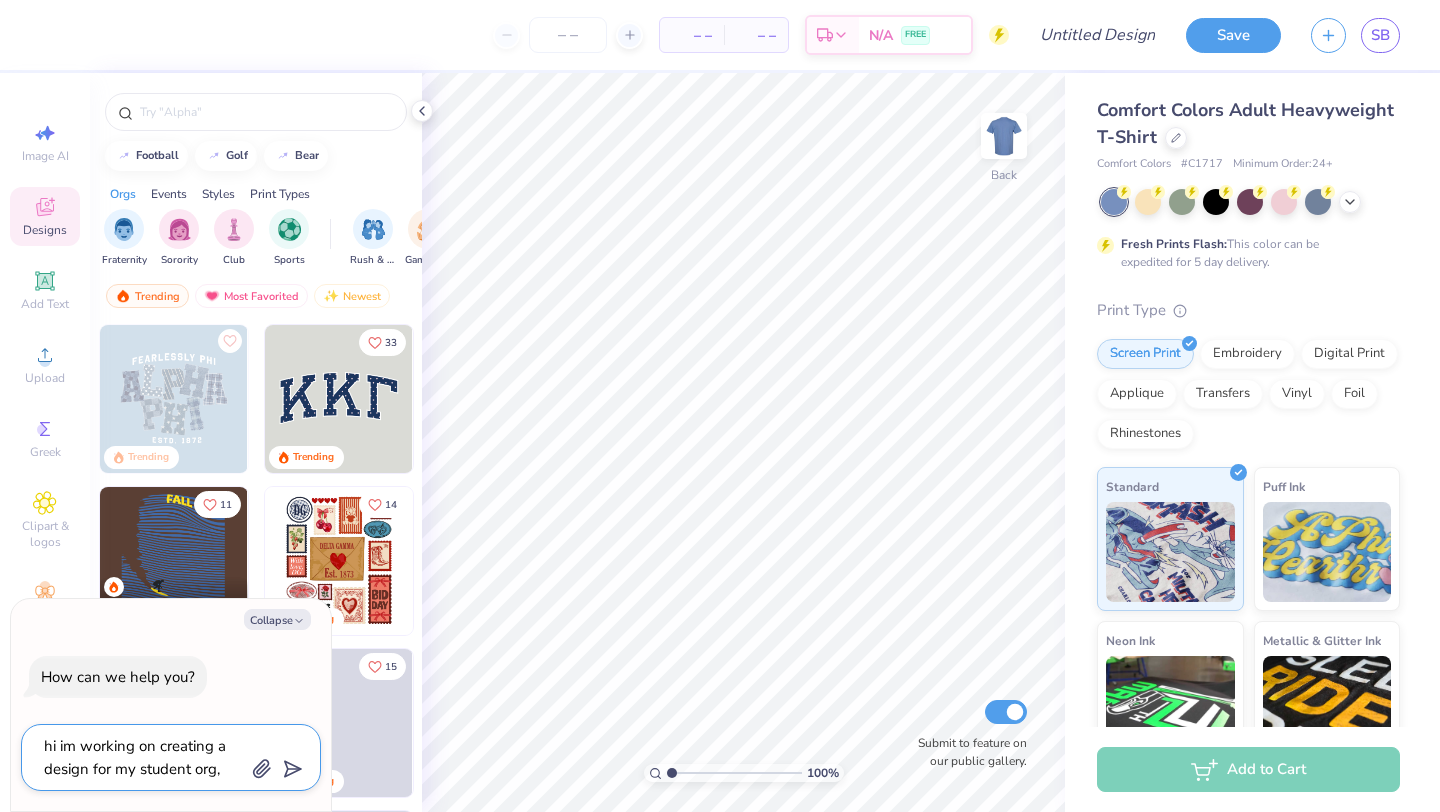 type on "x" 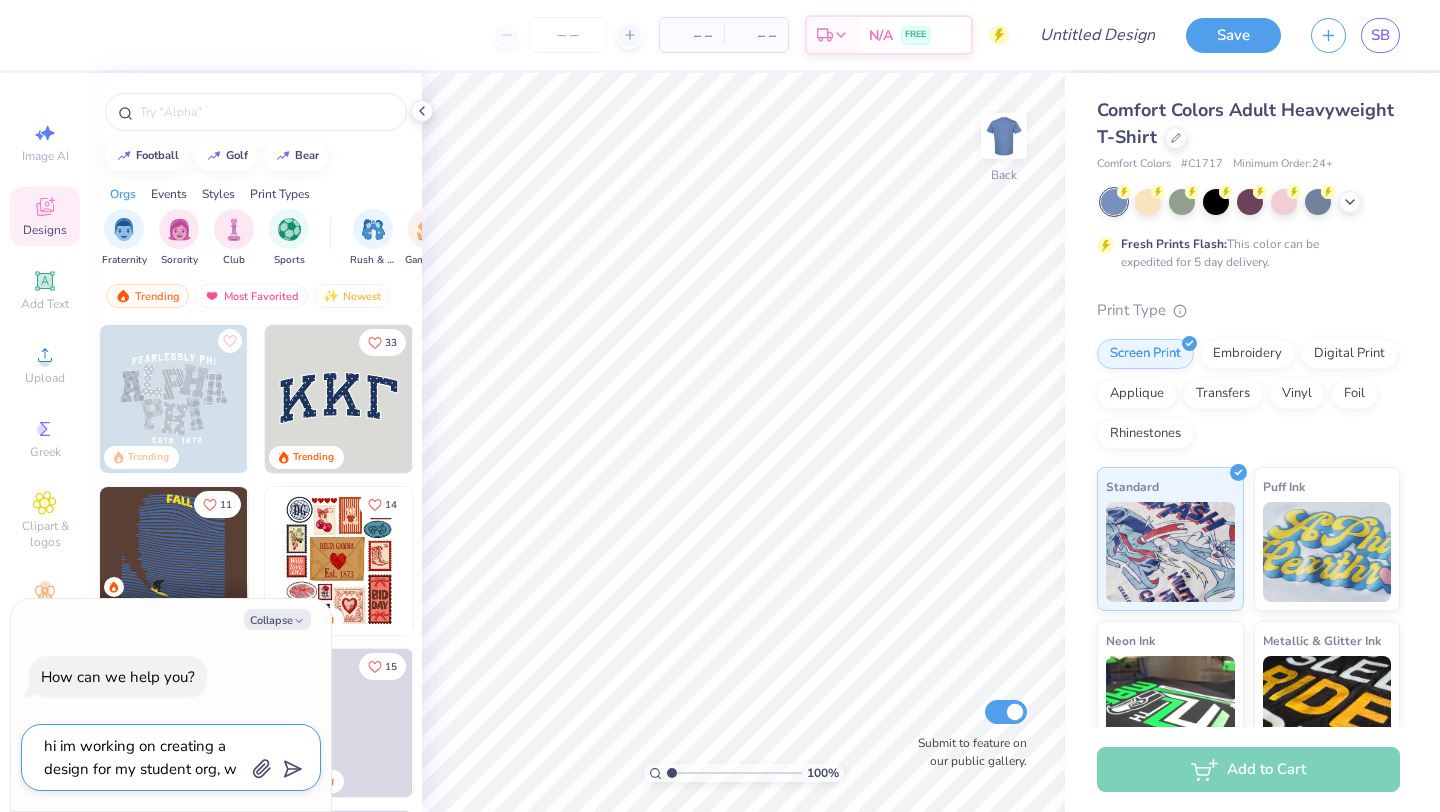 type on "hi im working on creating a design for my student org, wo" 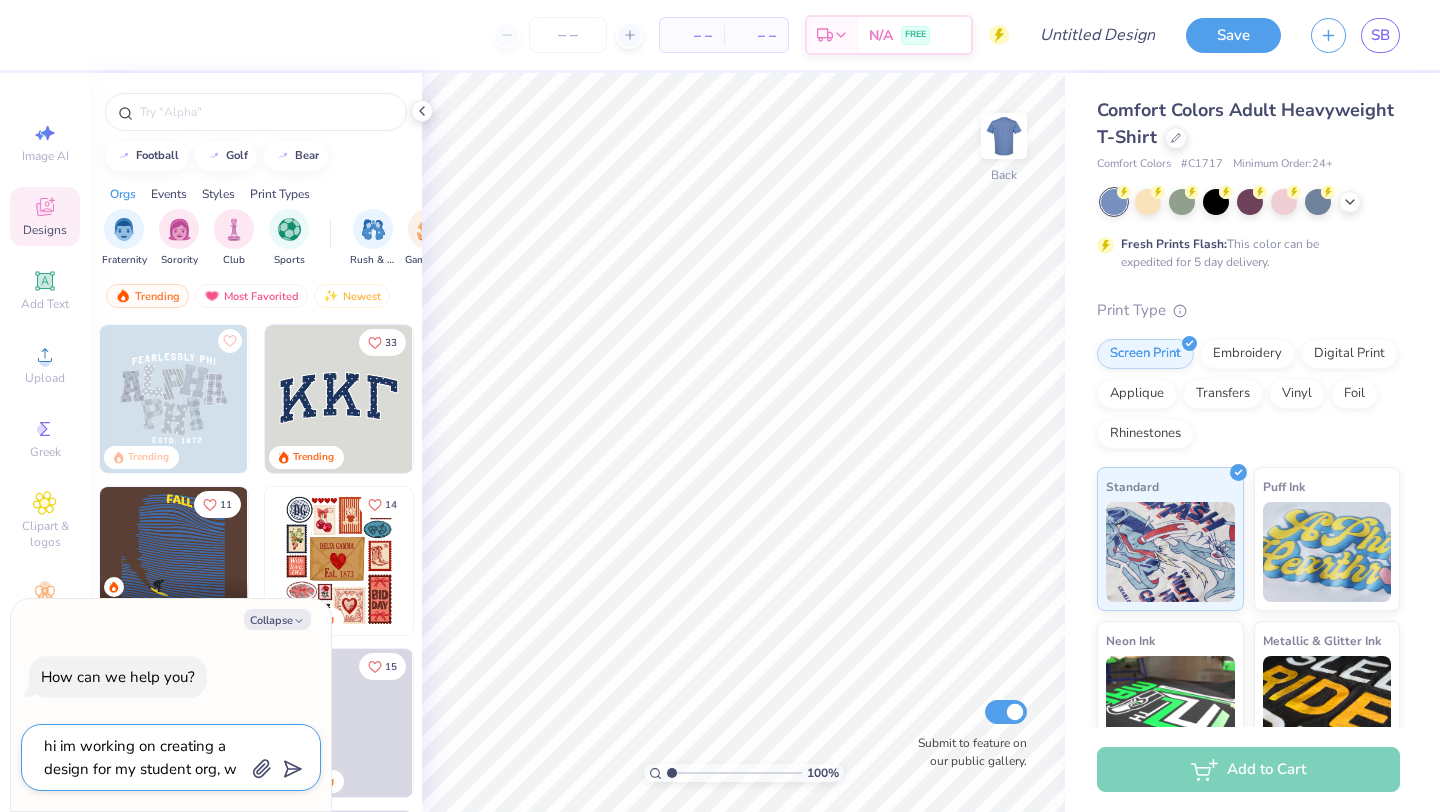 type on "x" 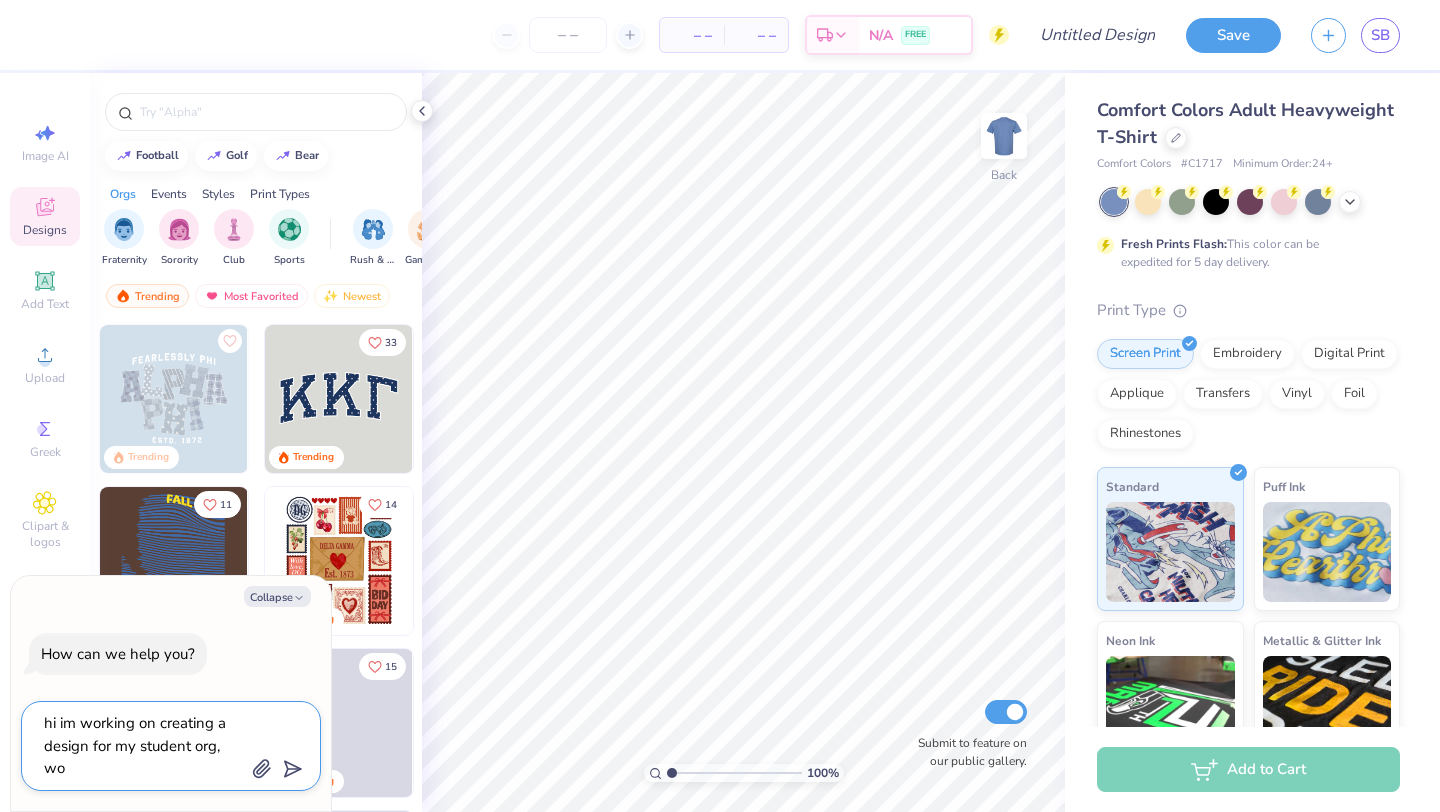 type on "hi im working on creating a design for my student org, wom" 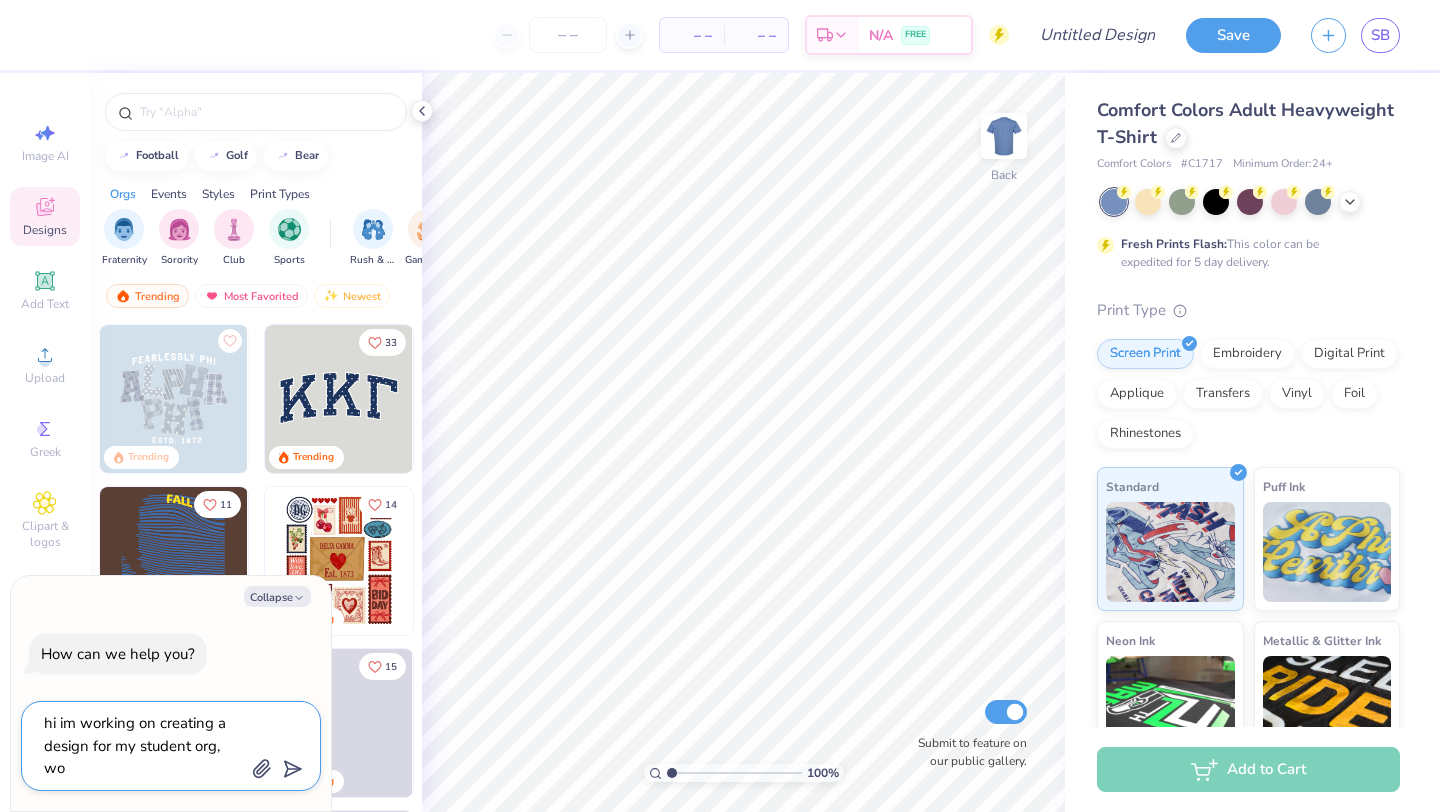 type on "x" 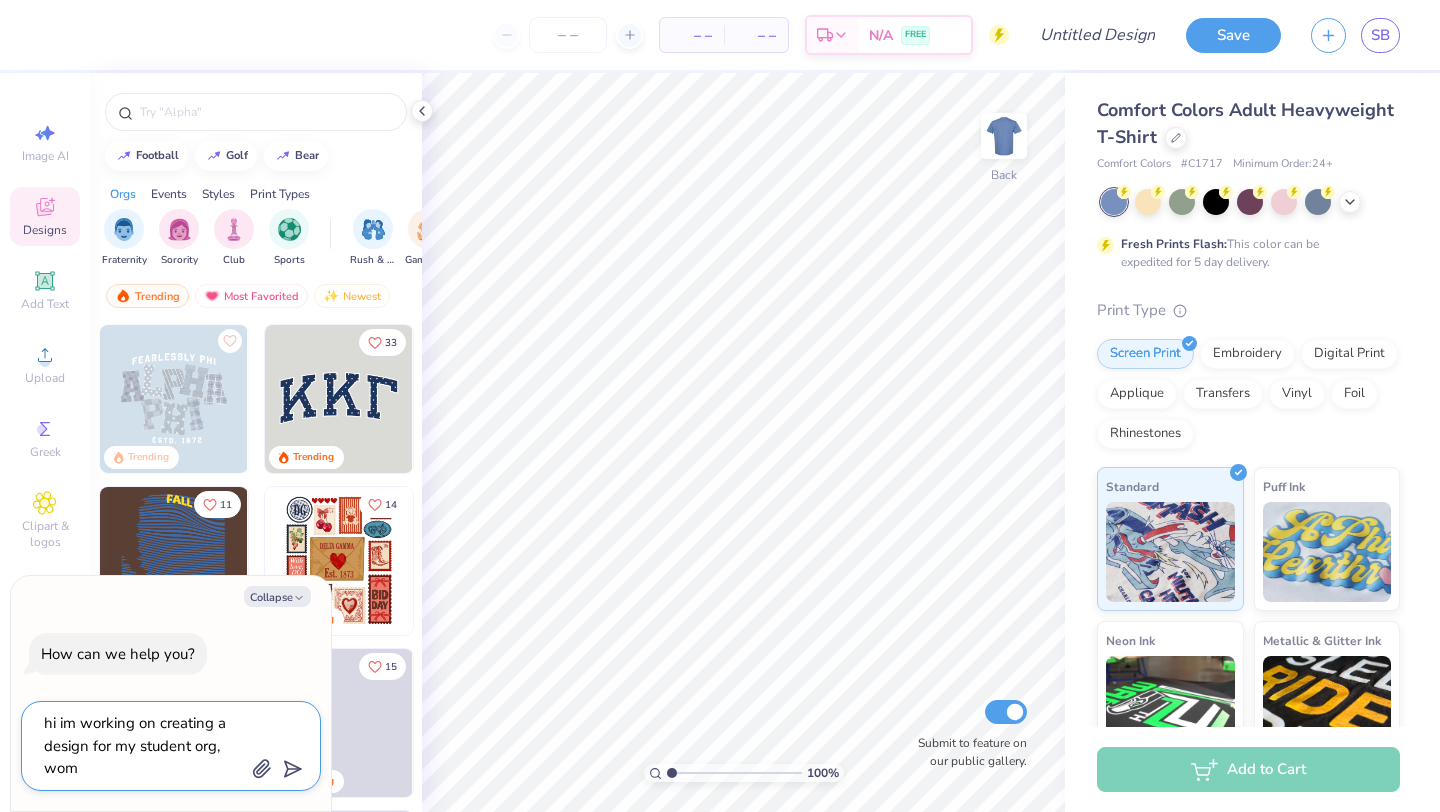type on "hi im working on creating a design for my student org, wome" 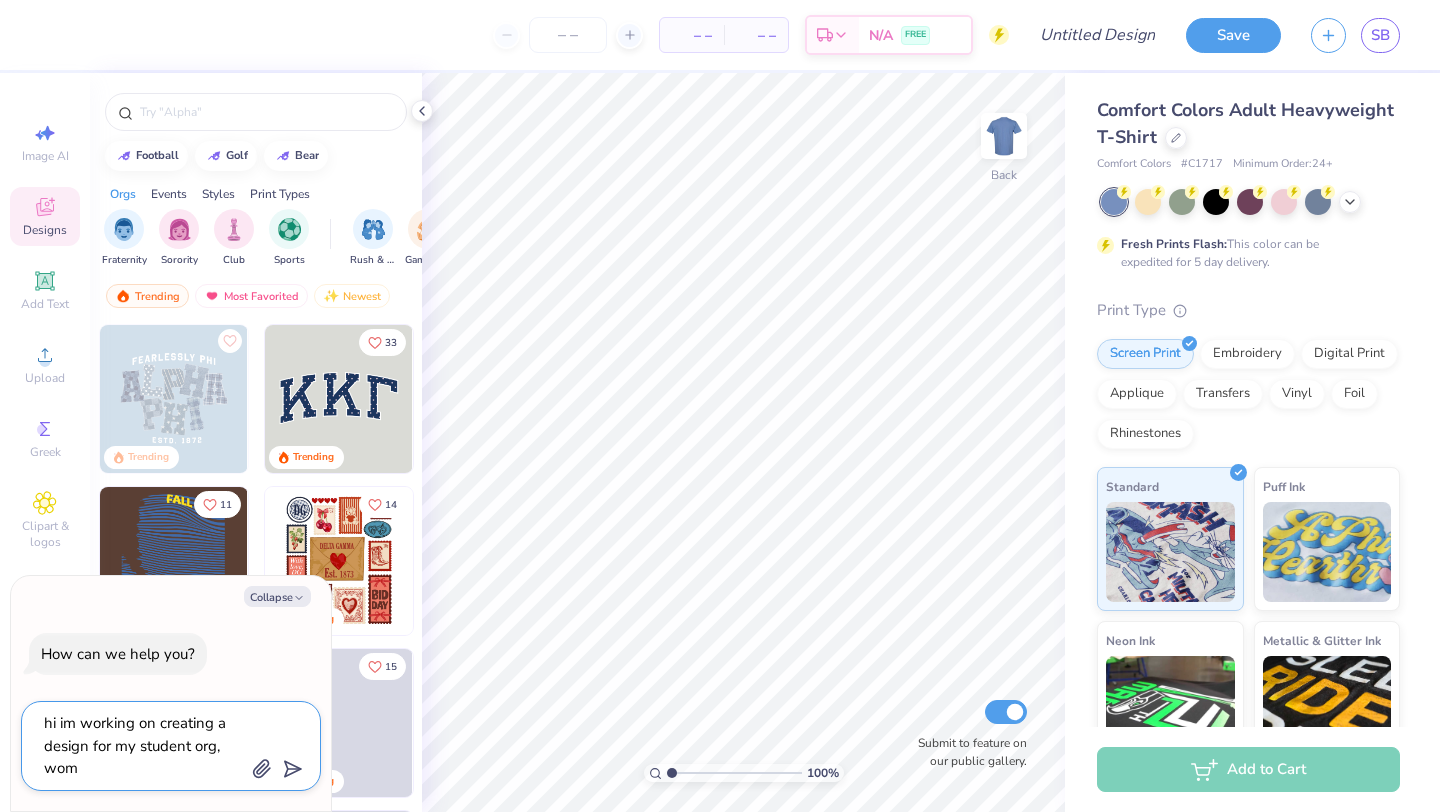 type on "x" 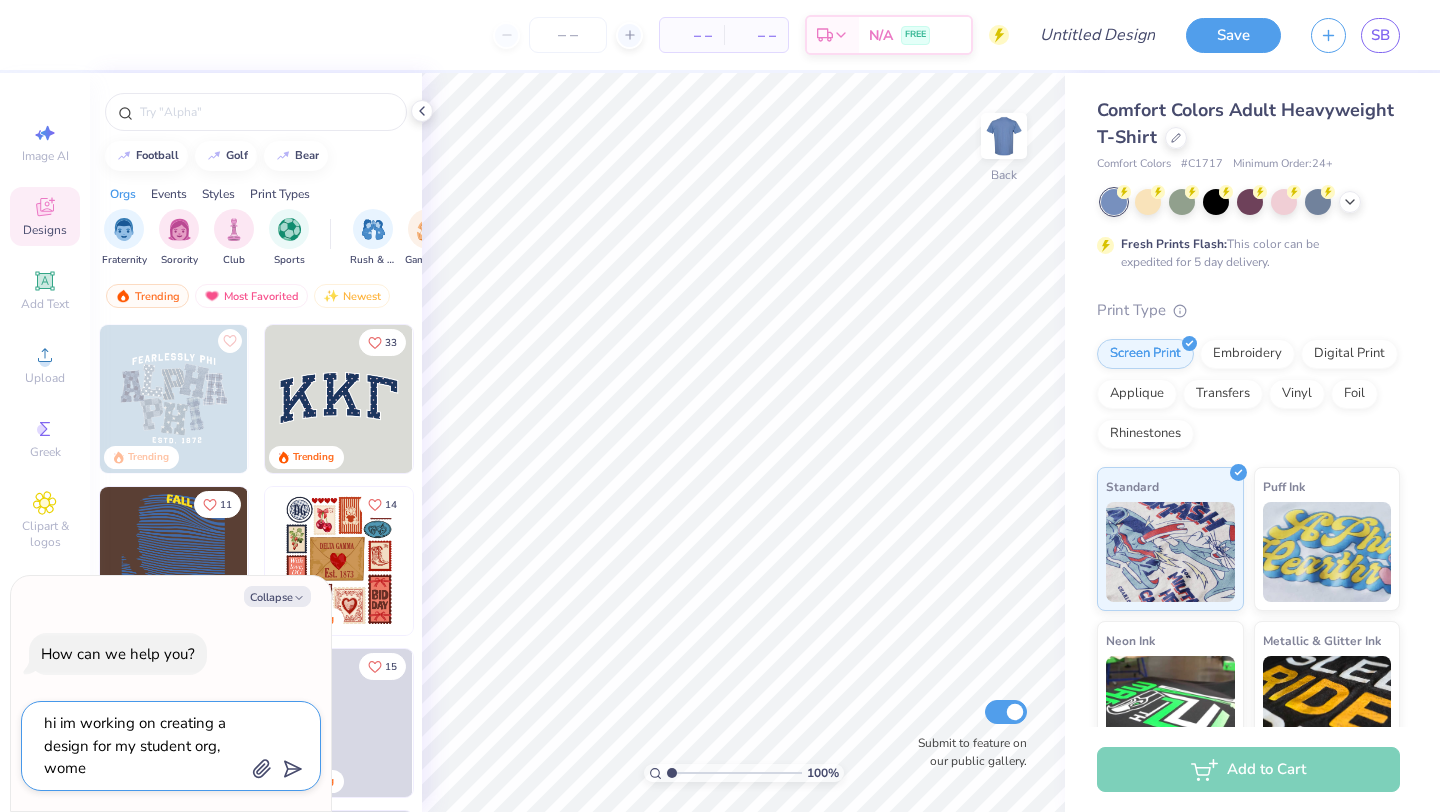 type on "hi im working on creating a design for my student org, women" 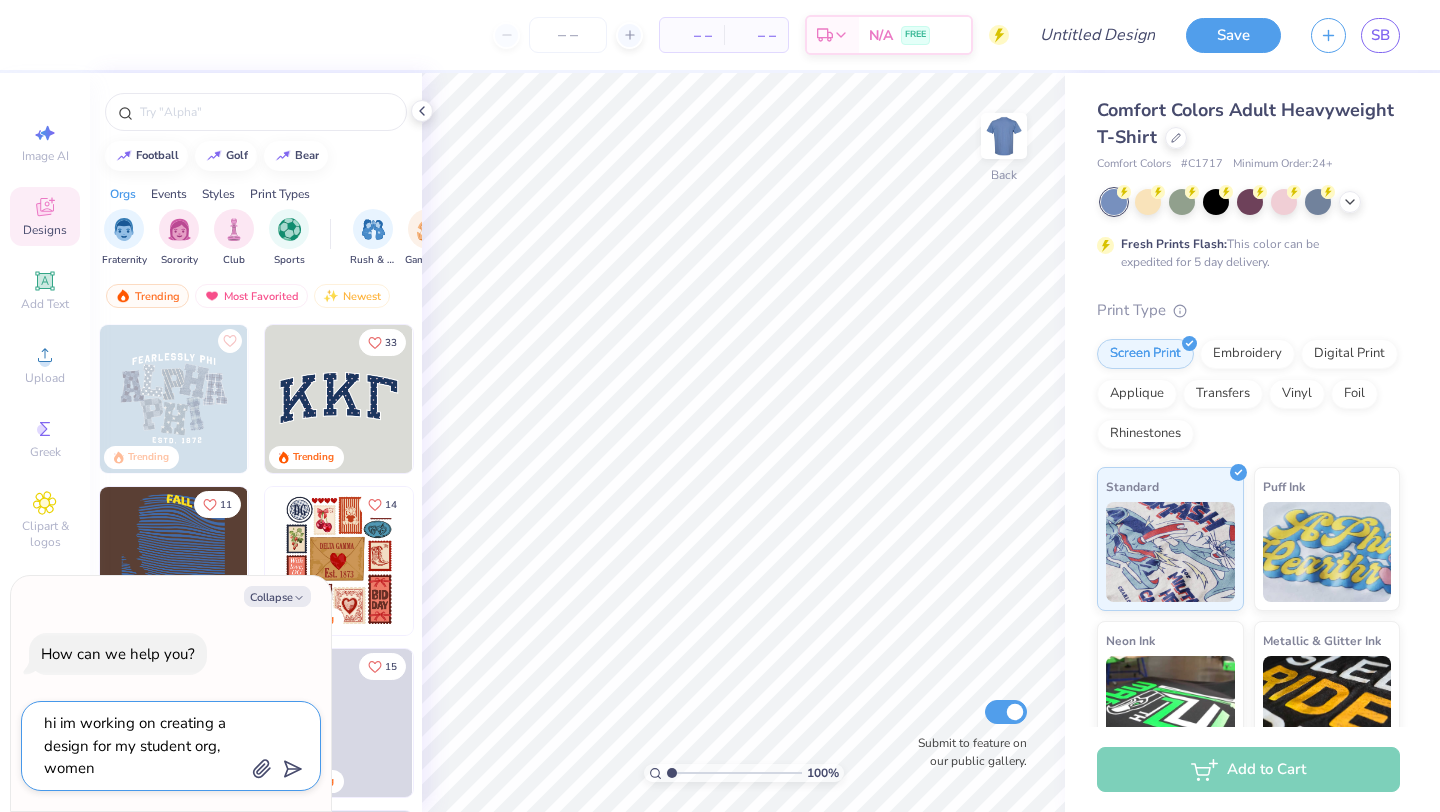 type on "x" 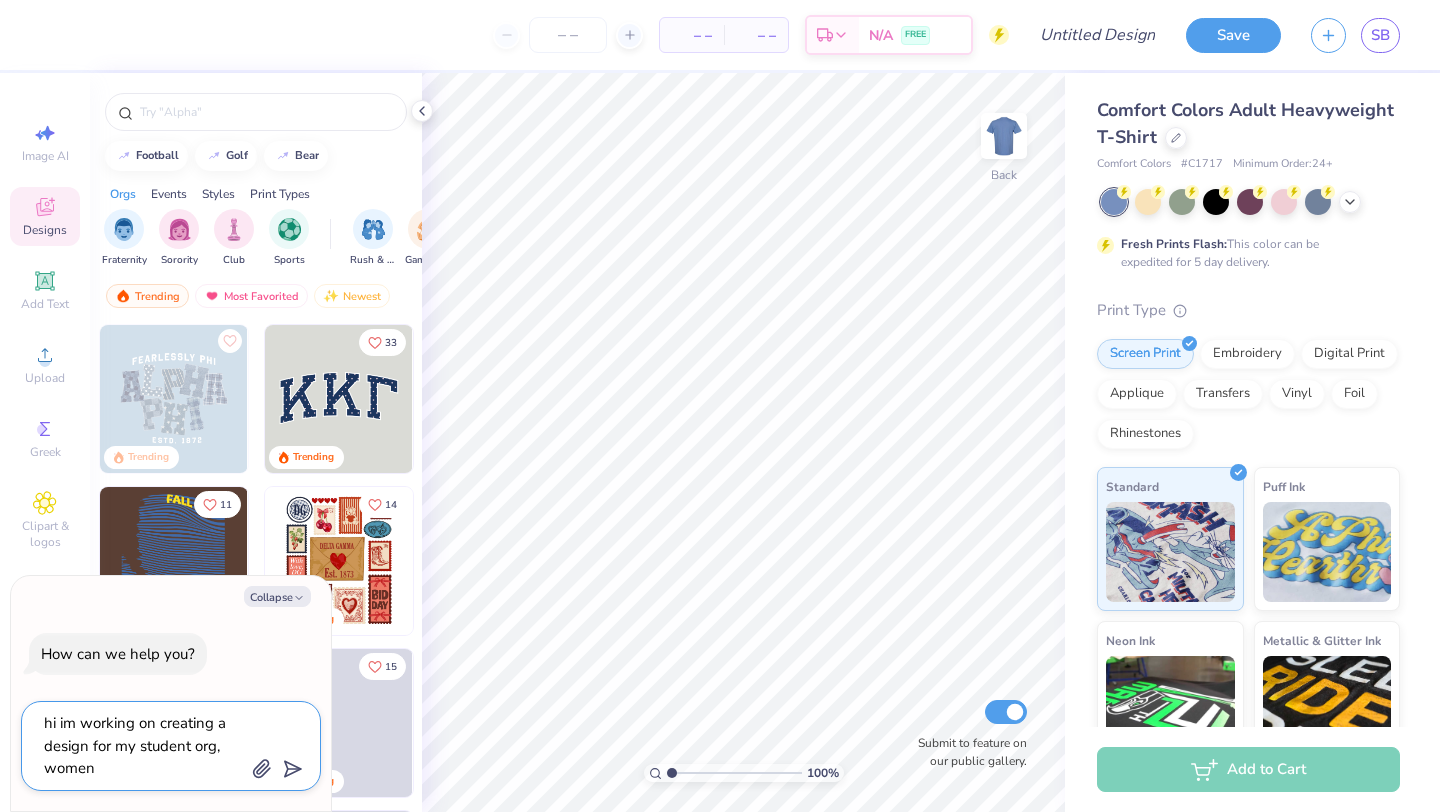 type on "hi im working on creating a design for my student org, women" 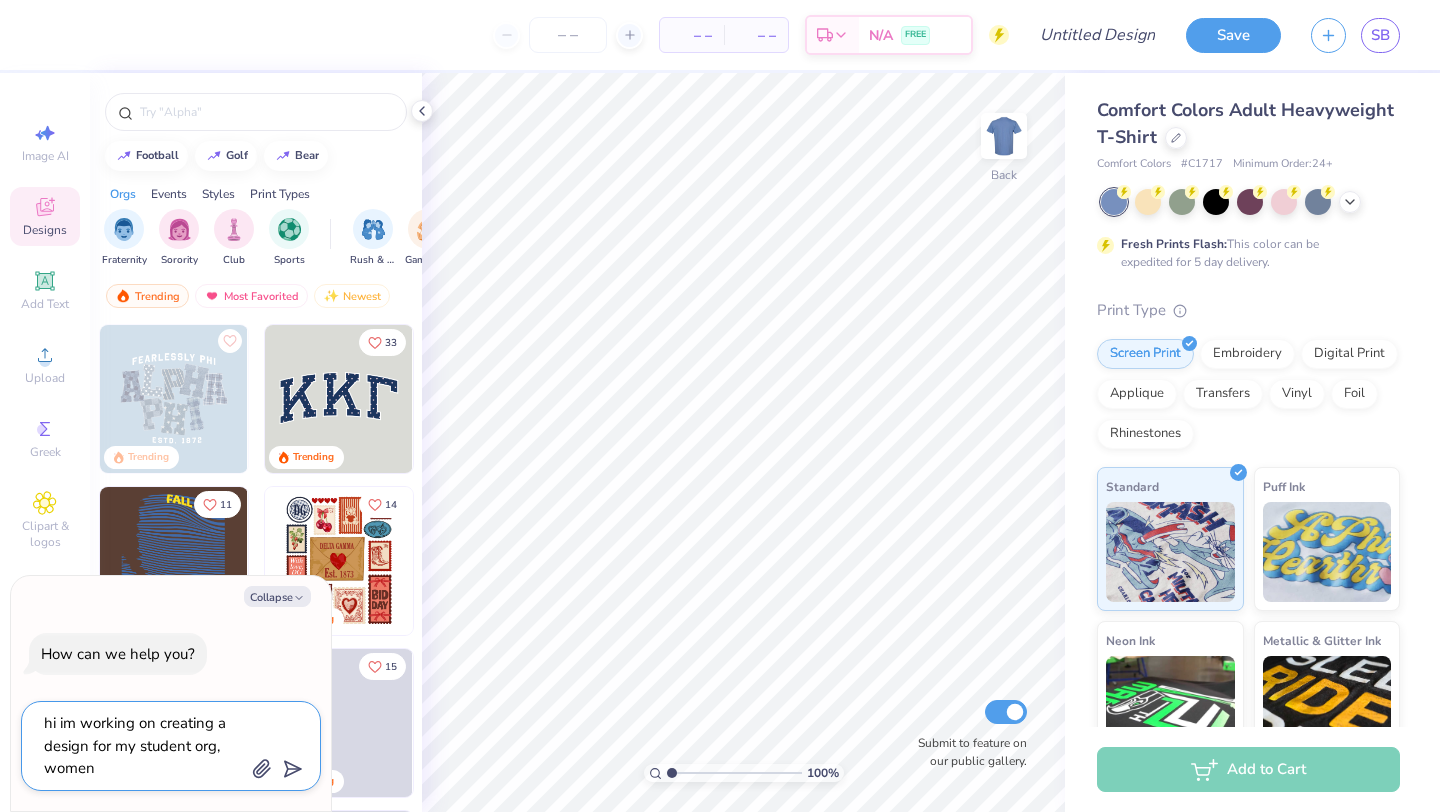 type on "x" 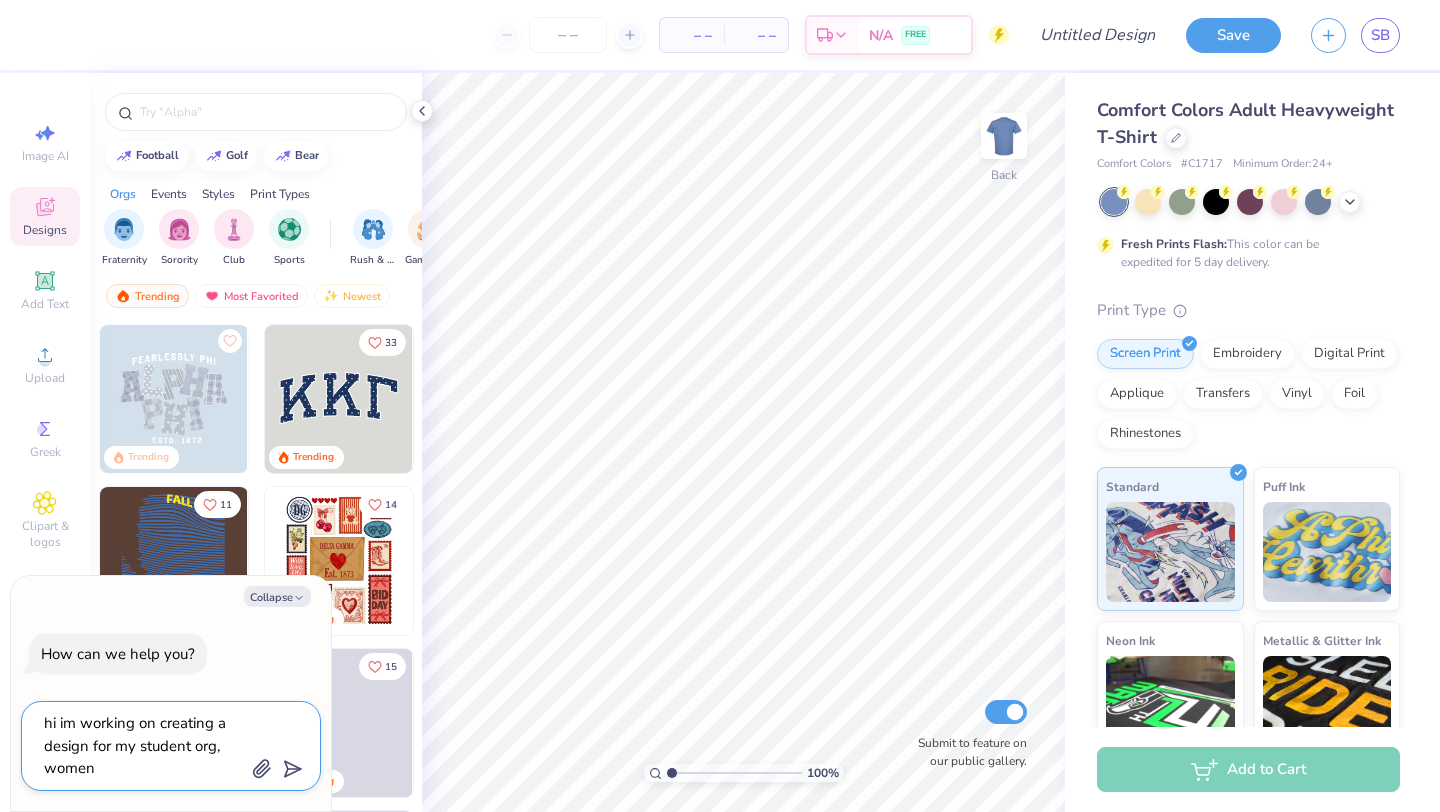type on "hi im working on creating a design for my student org, women i" 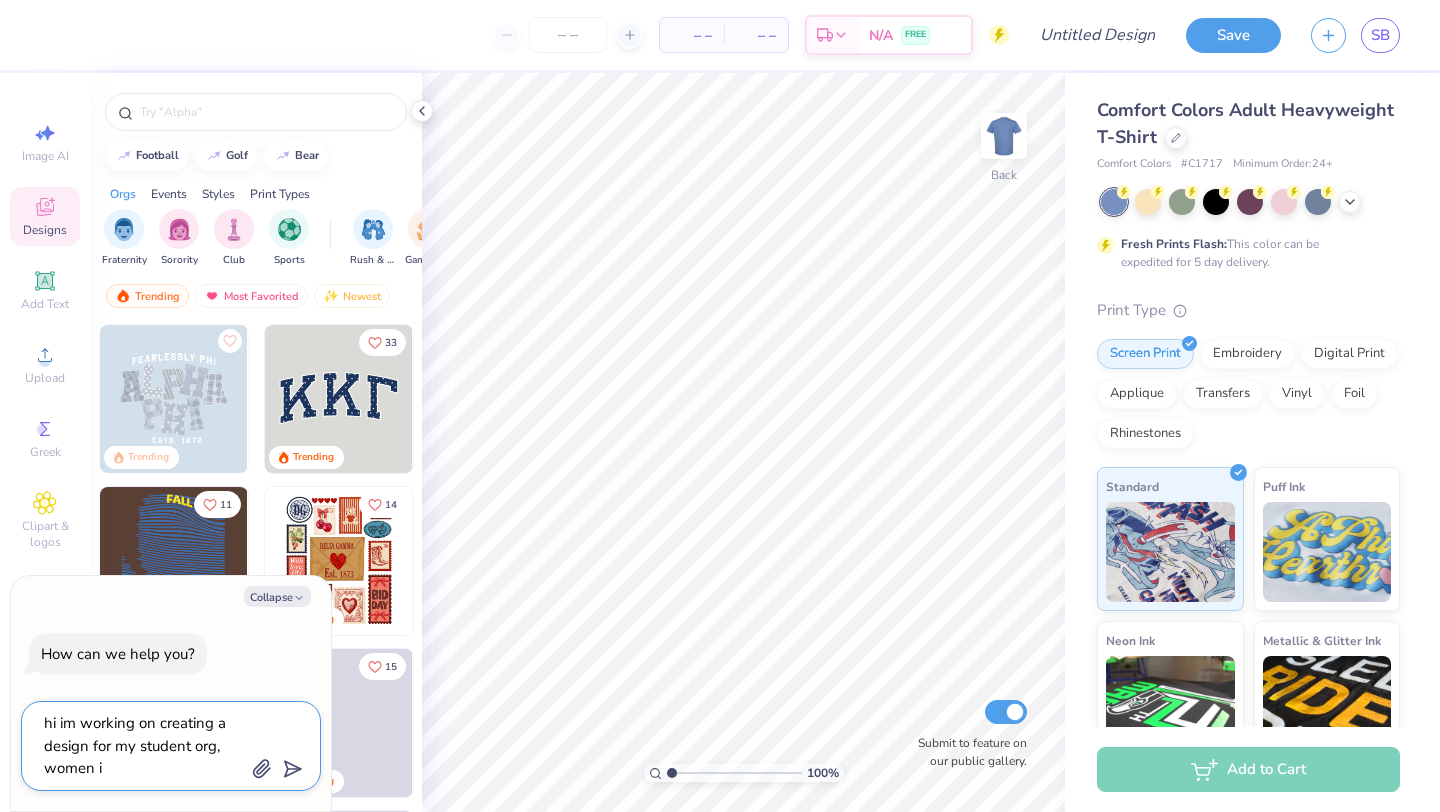 type on "x" 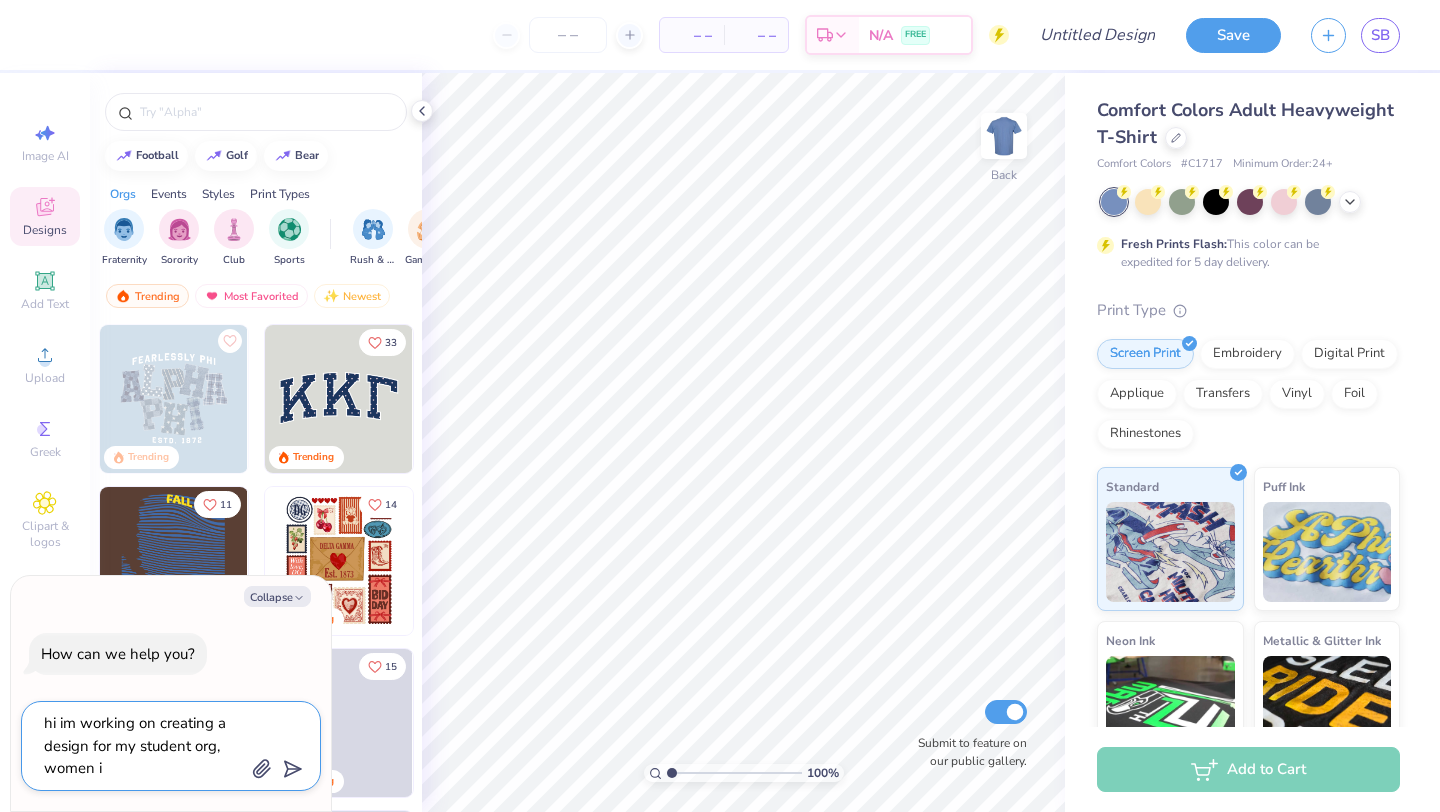 type on "hi im working on creating a design for my student org, women in" 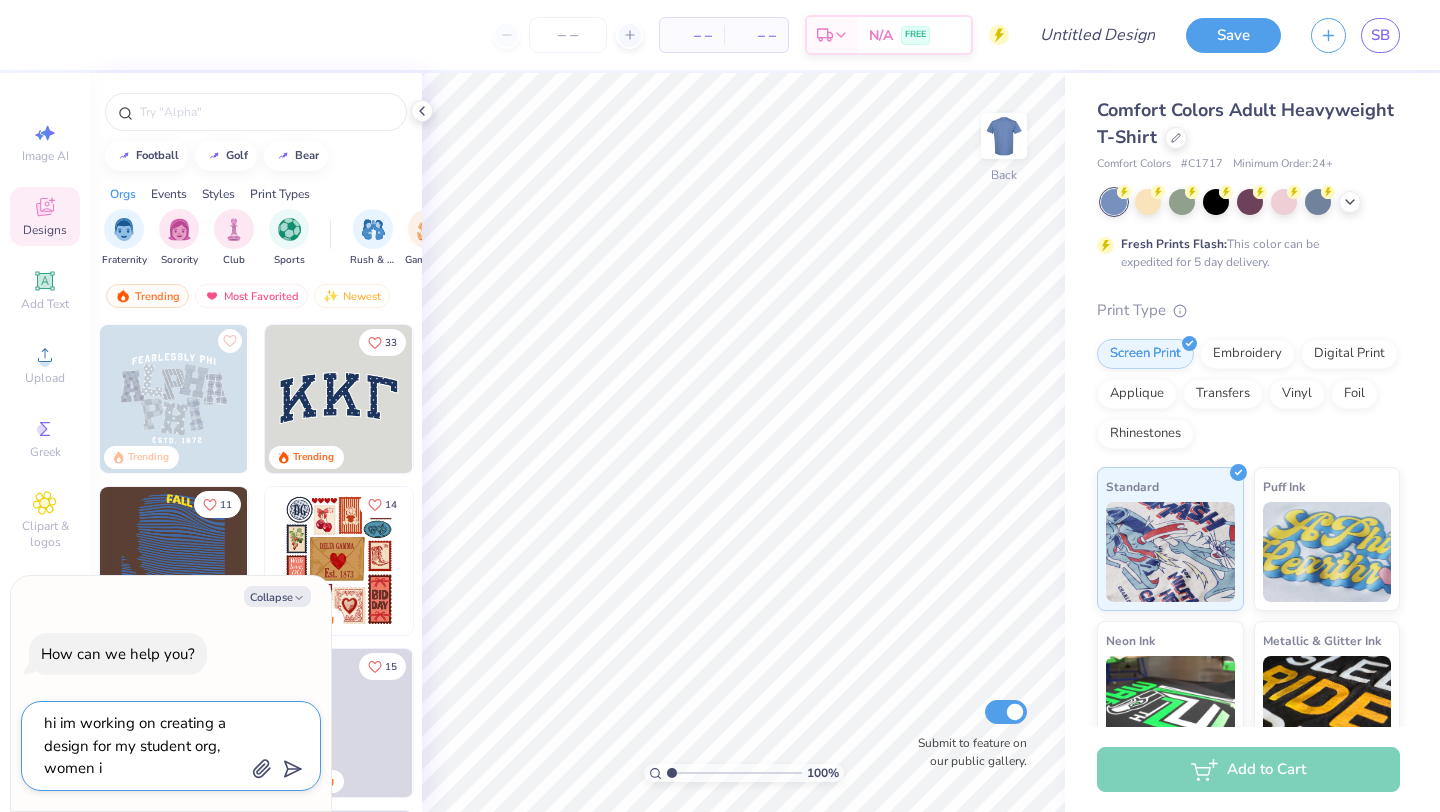 type on "x" 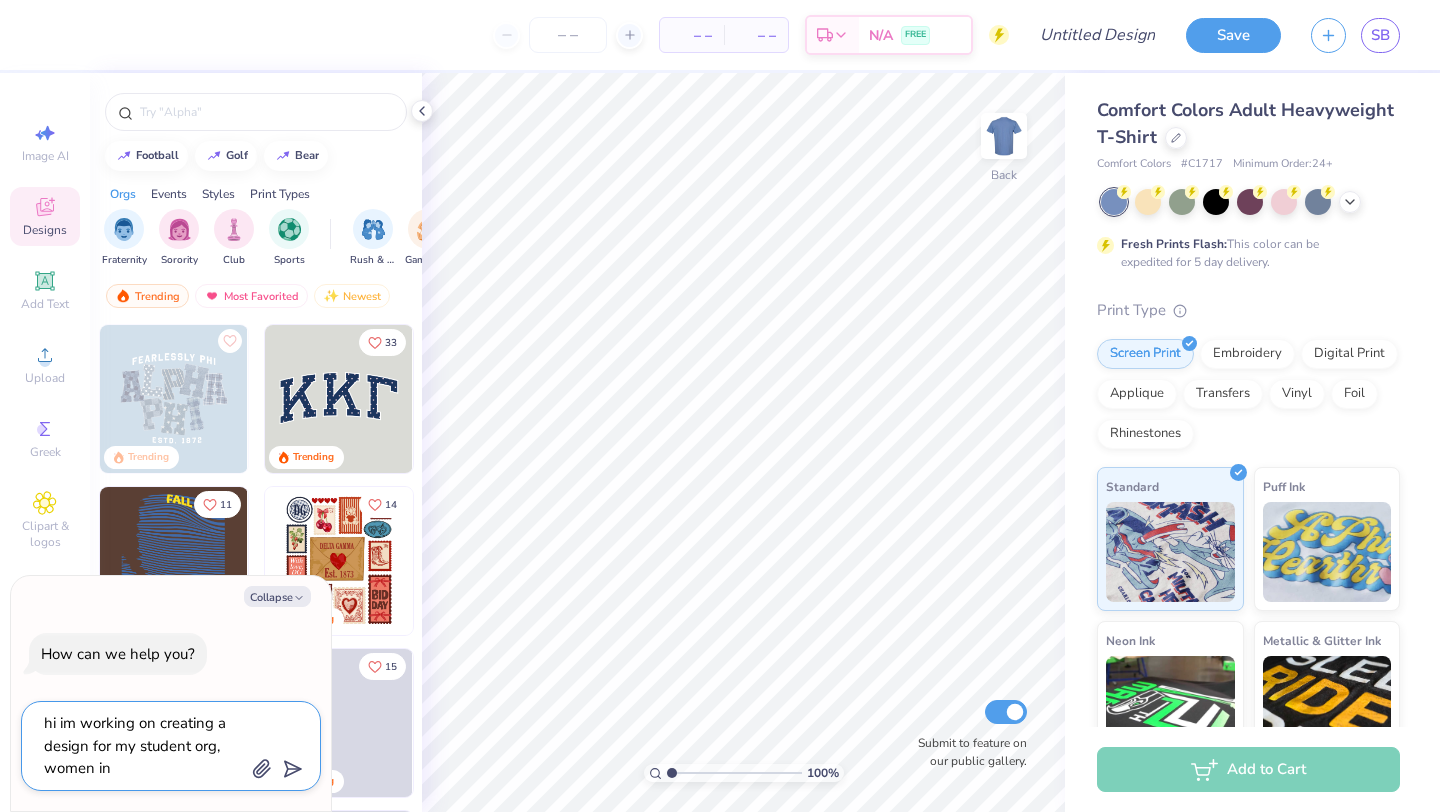 type on "hi im working on creating a design for my student org, women in" 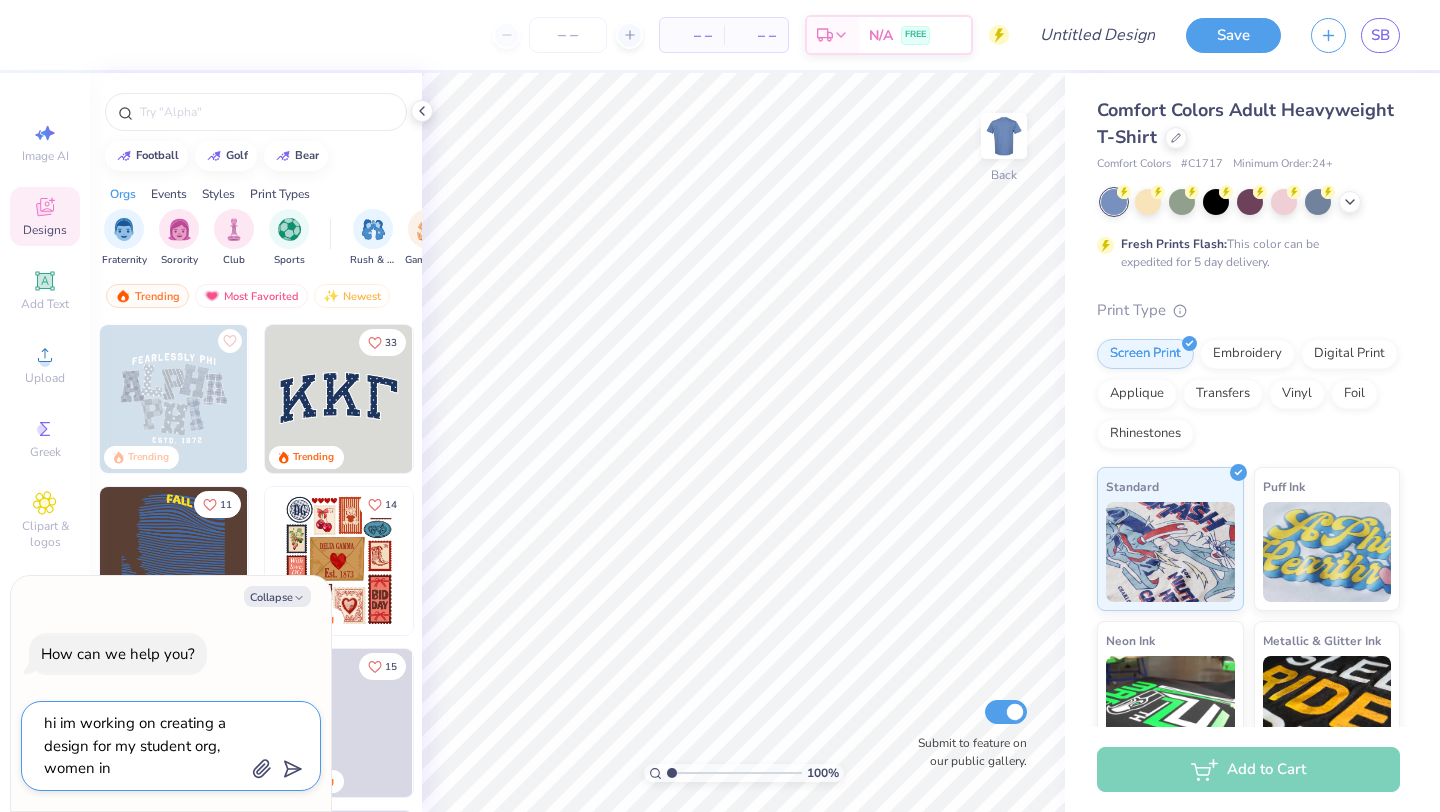type on "x" 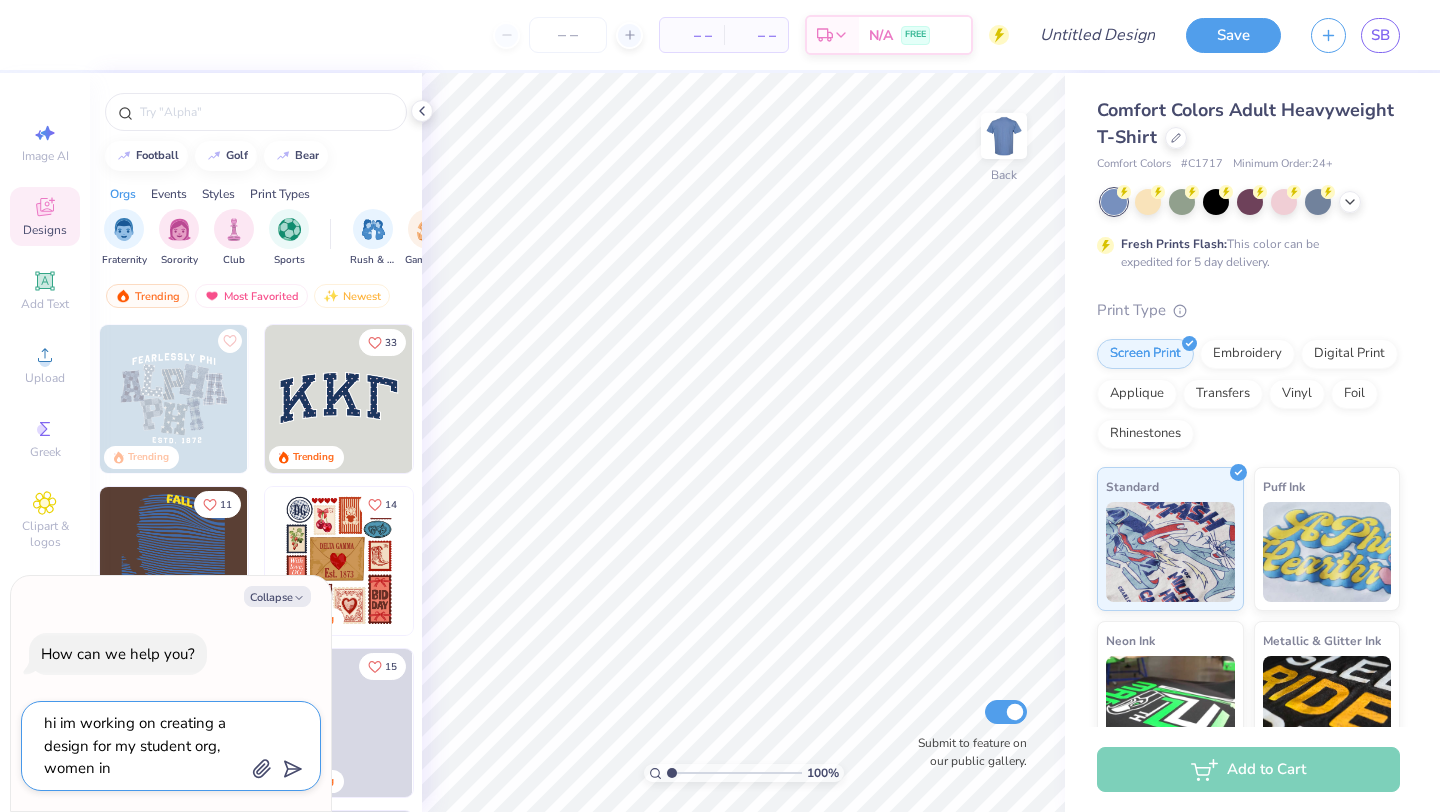 type on "hi im working on creating a design for my student org, women in s" 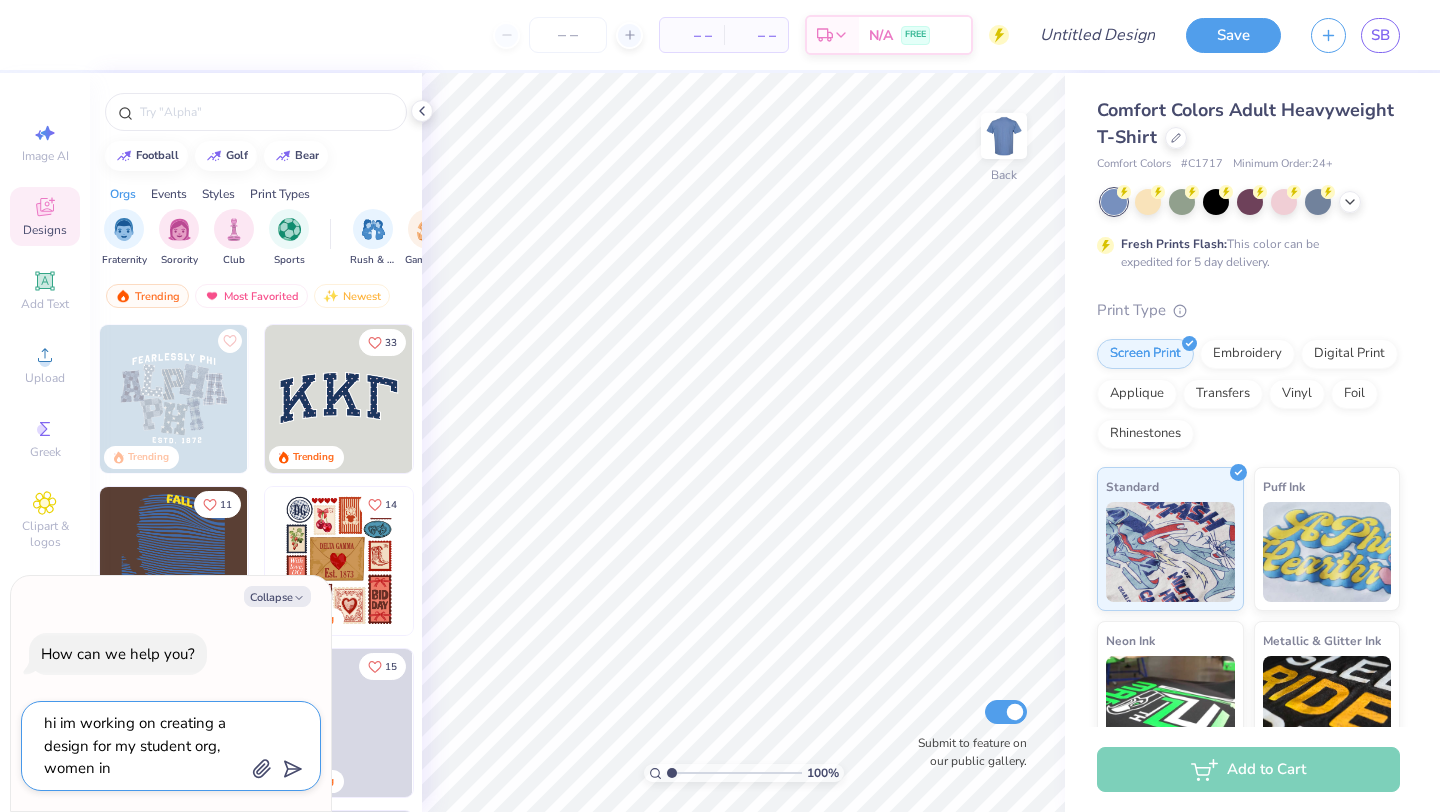 type on "x" 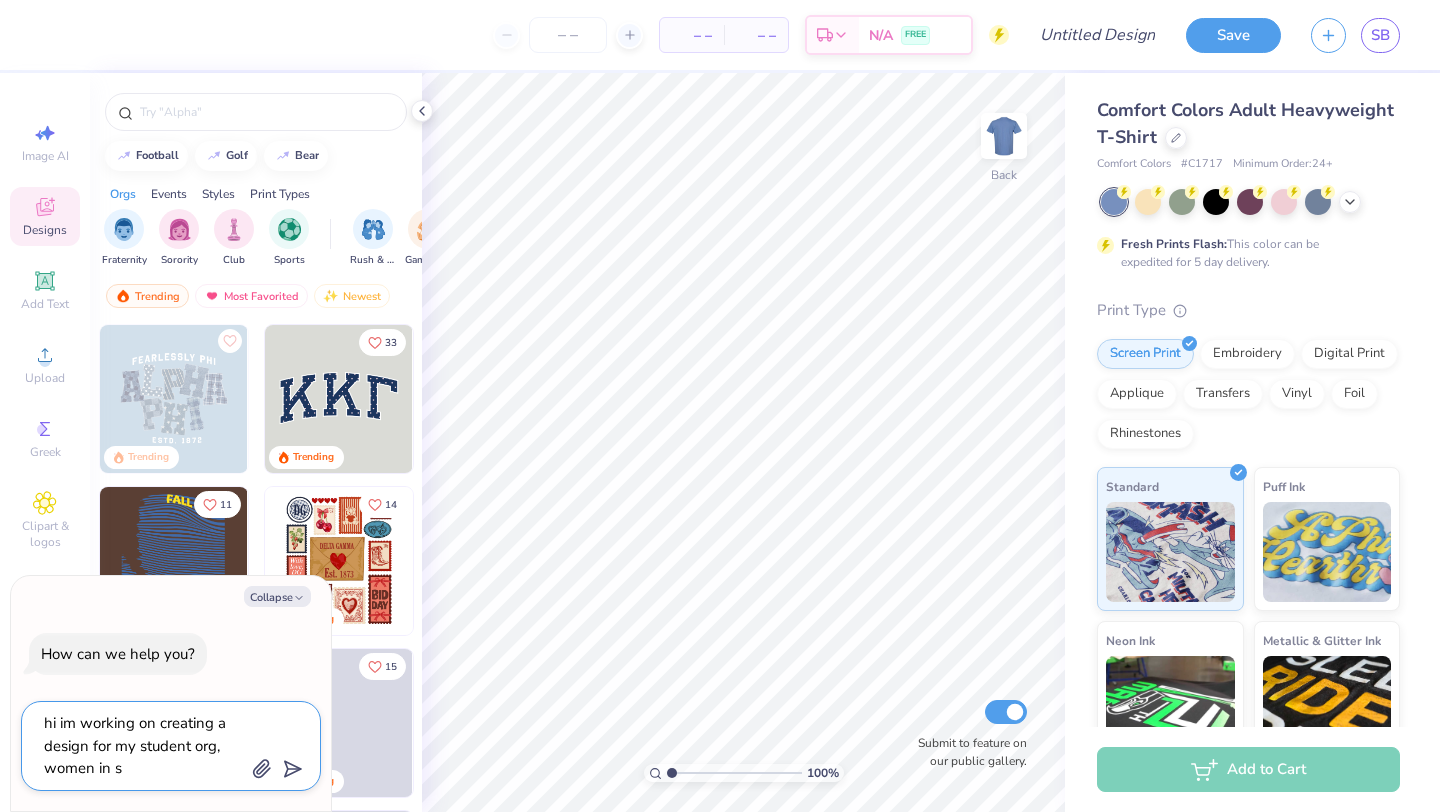type on "hi im working on creating a design for my student org, women in su" 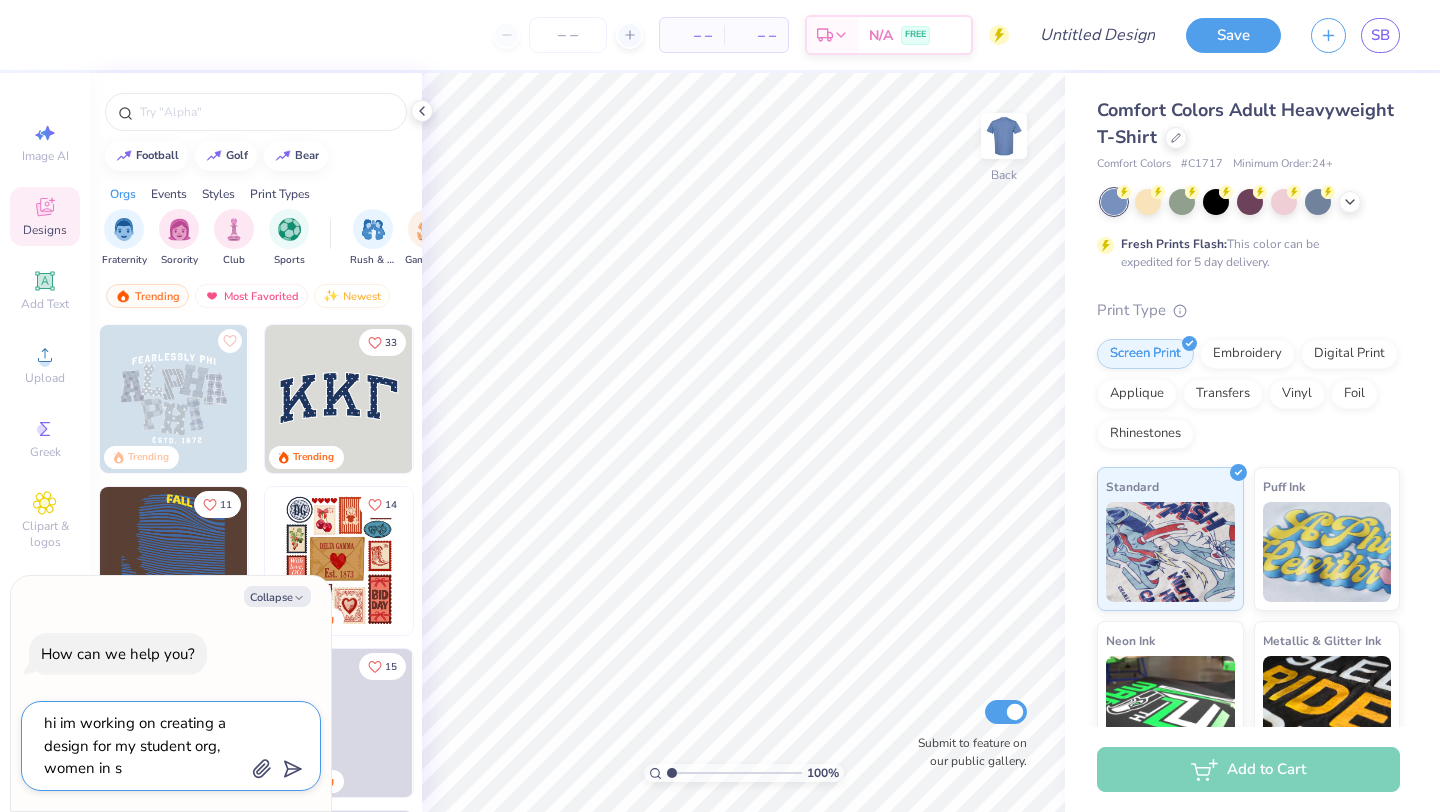 type on "x" 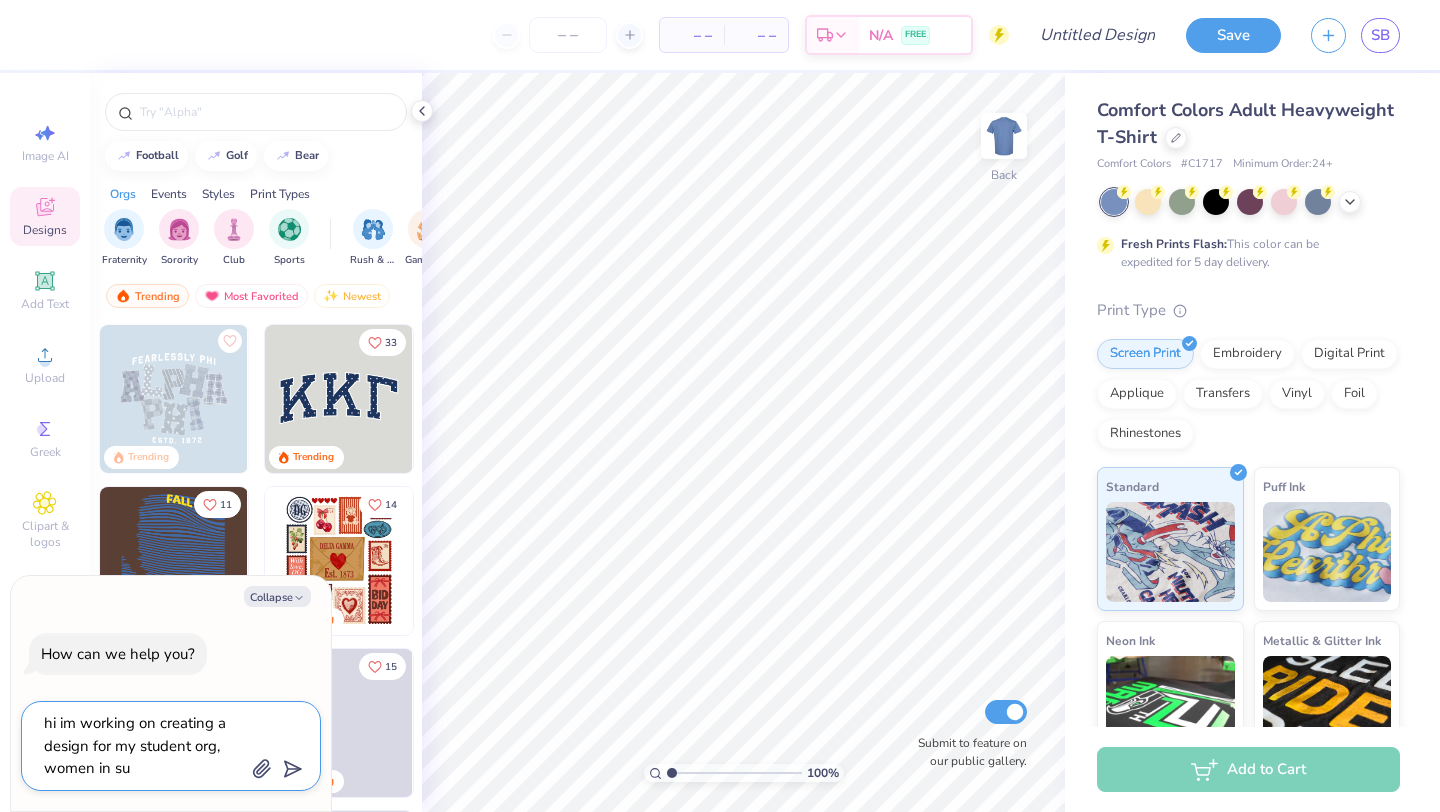 type on "hi im working on creating a design for my student org, women in sub" 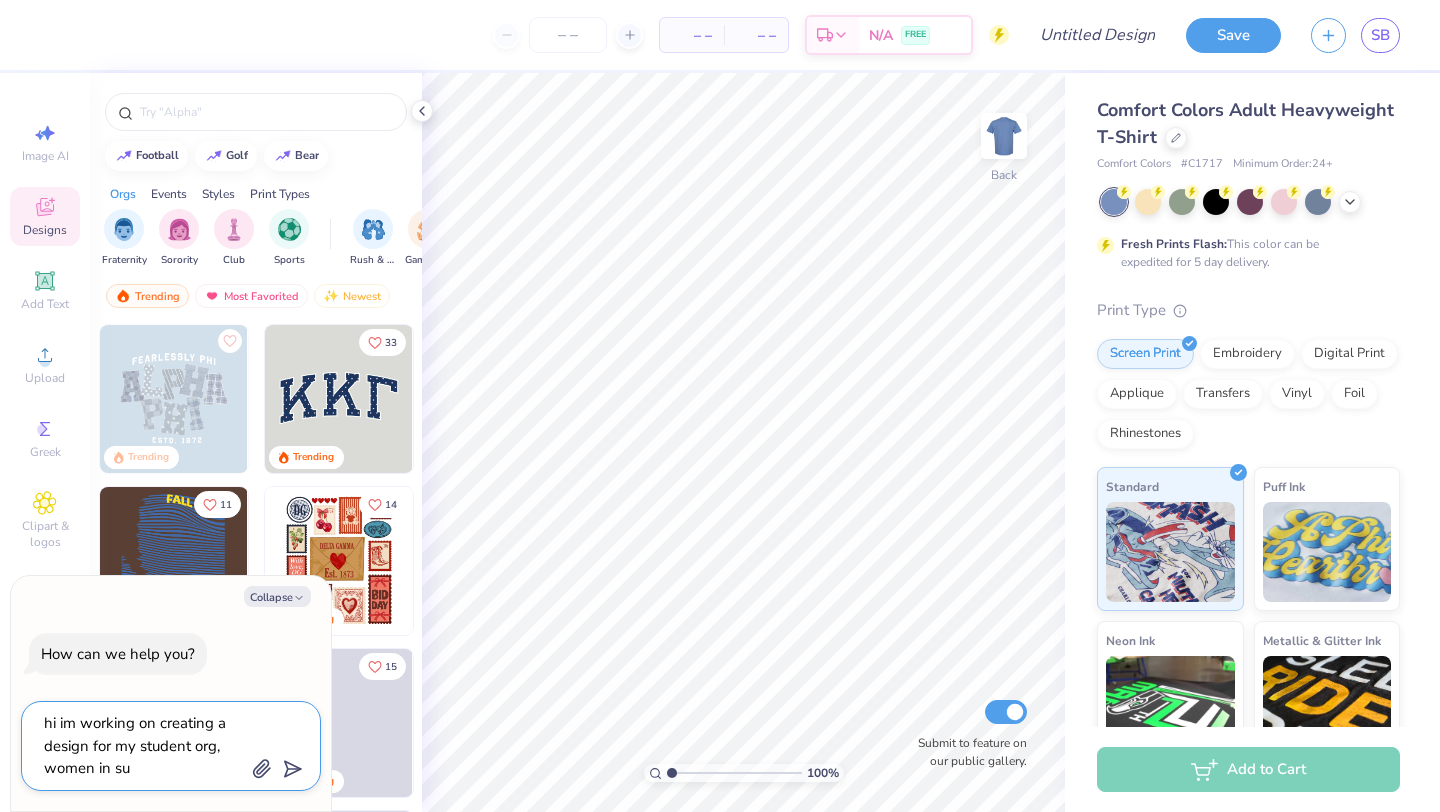 type on "x" 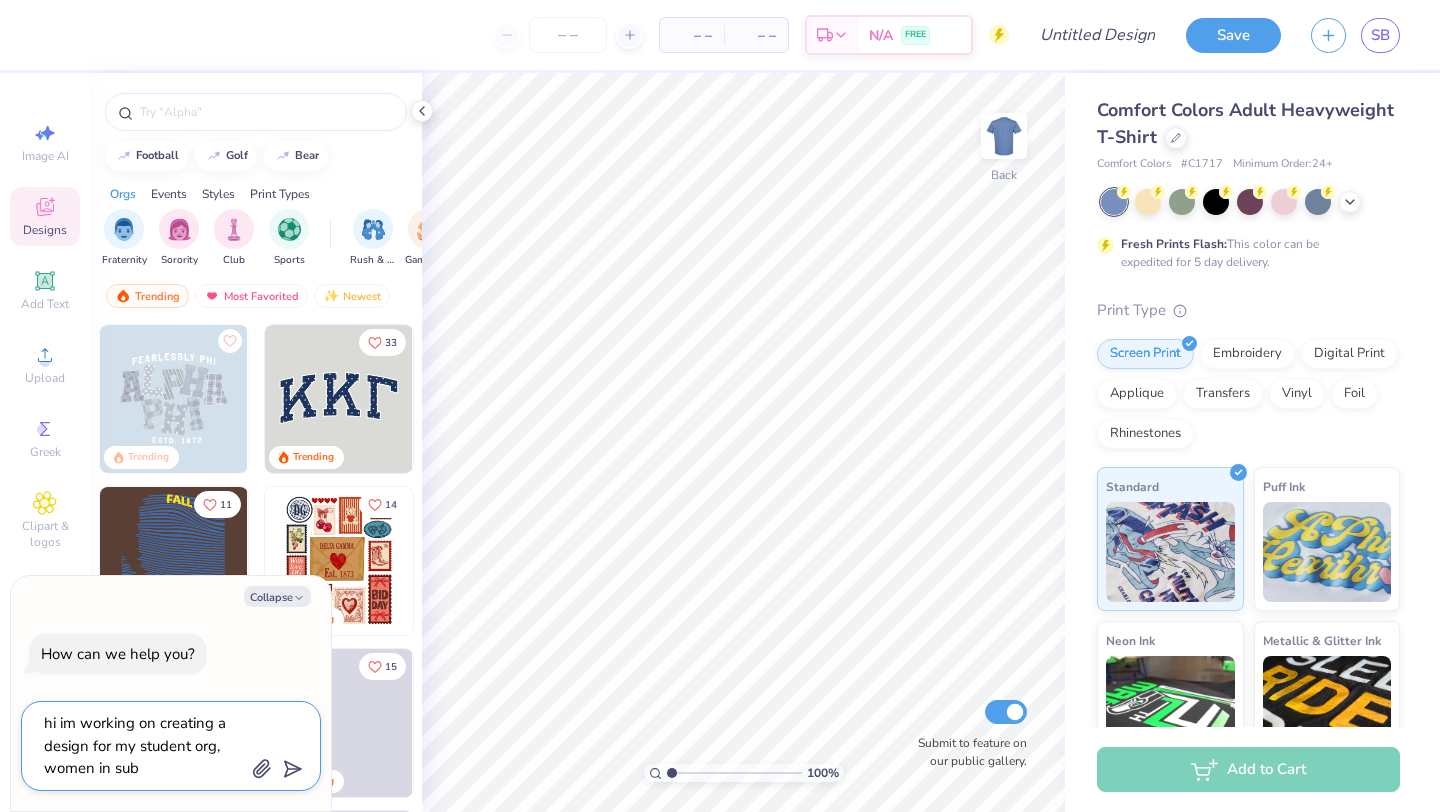 type on "hi im working on creating a design for my student org, women in subs" 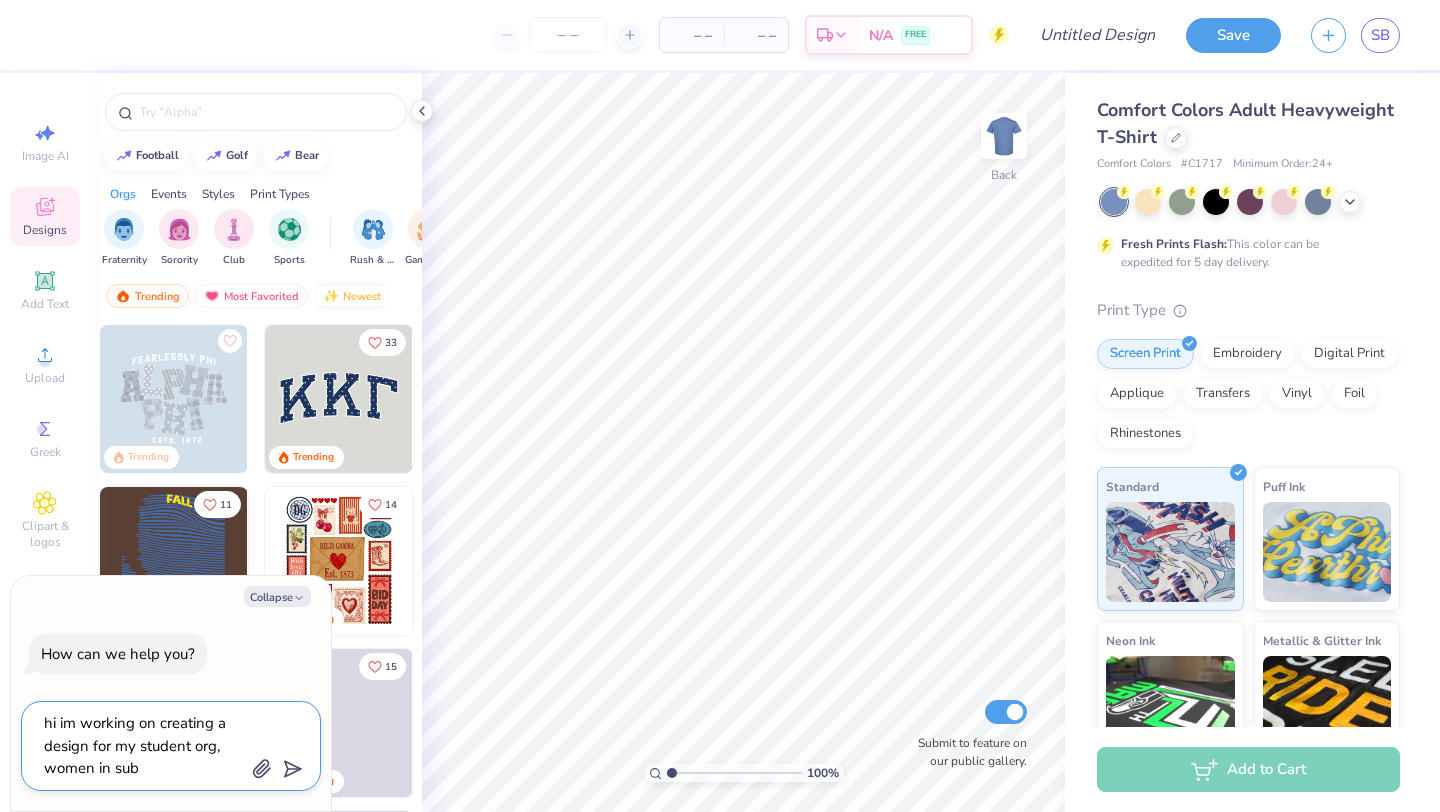 type on "x" 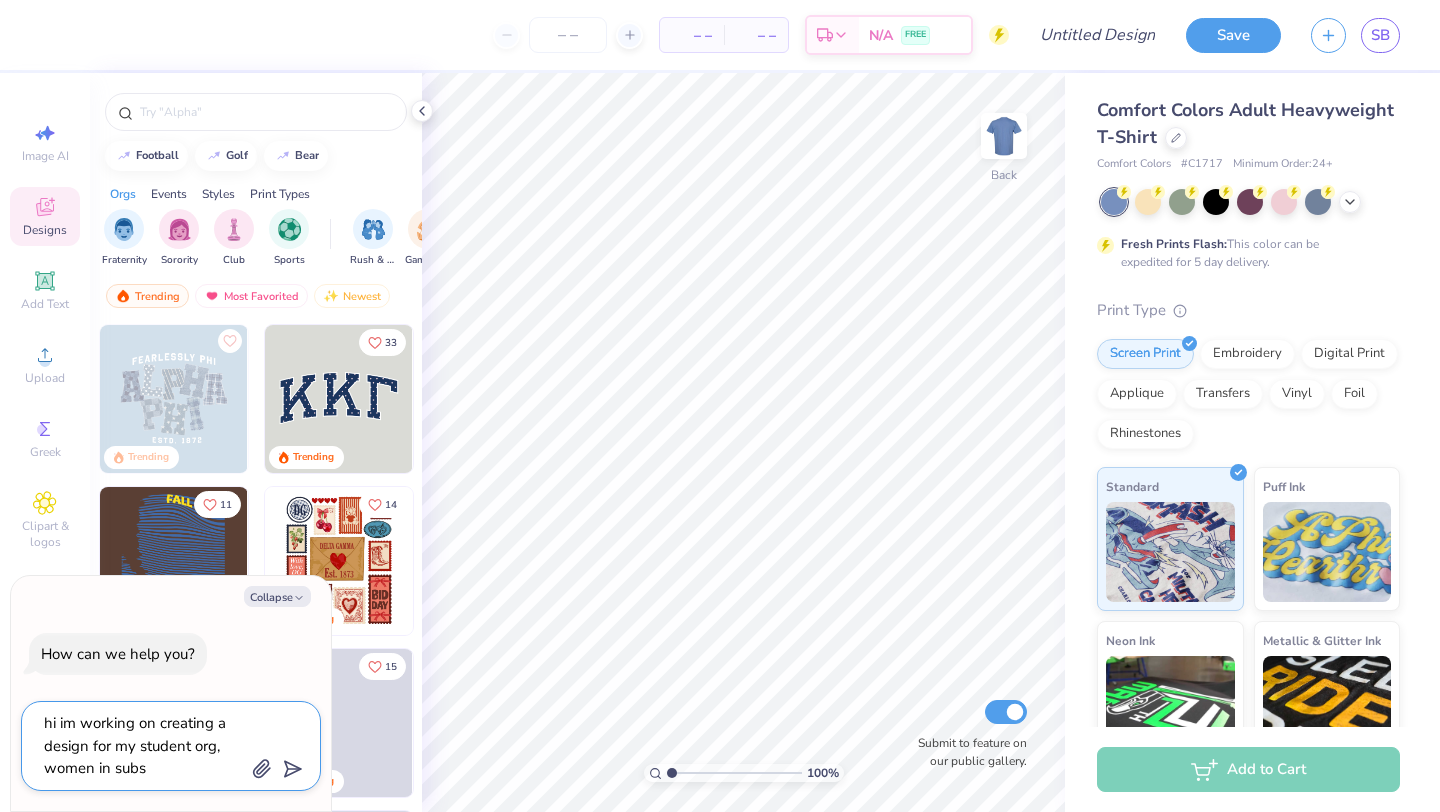 type on "hi im working on creating a design for my student org, women in sub" 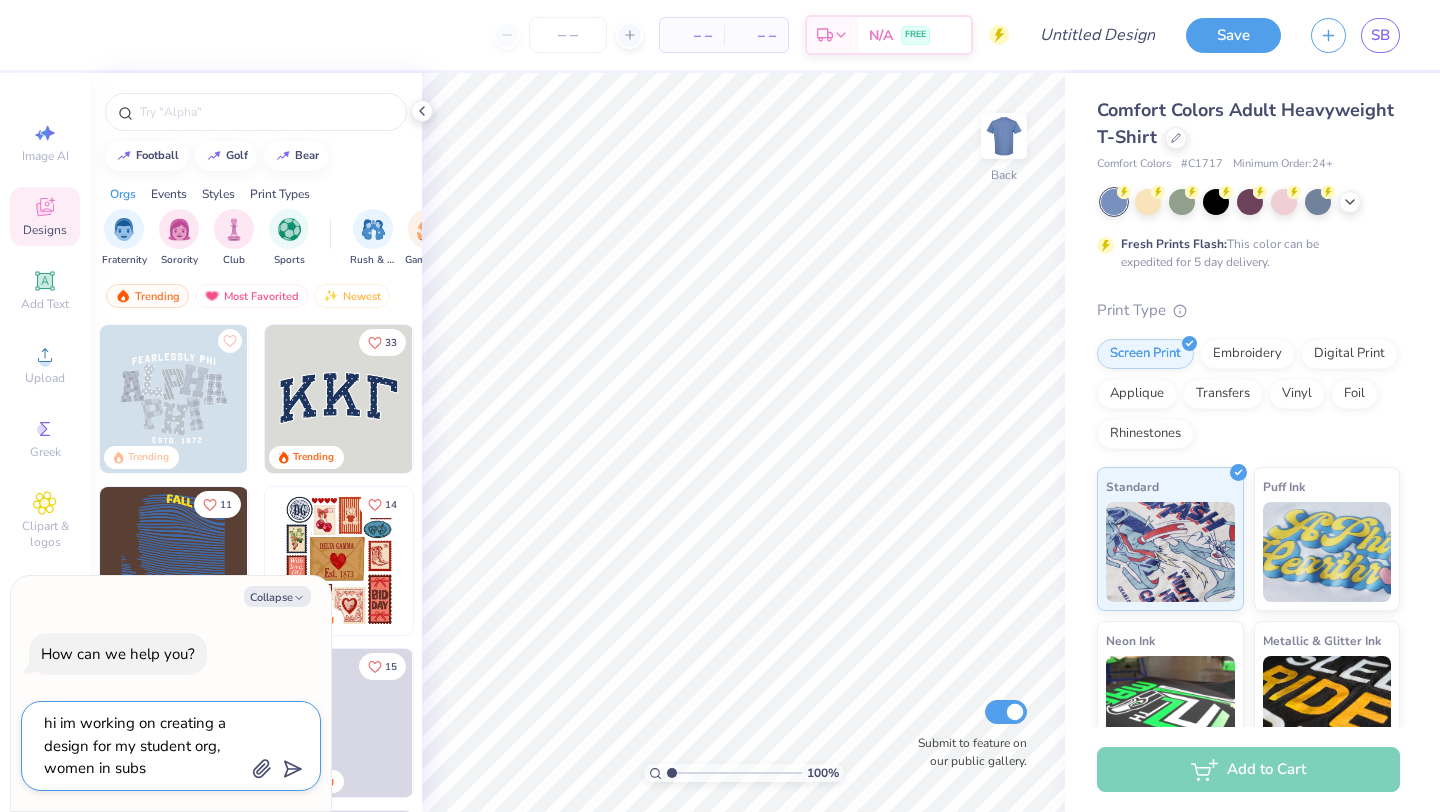 type on "x" 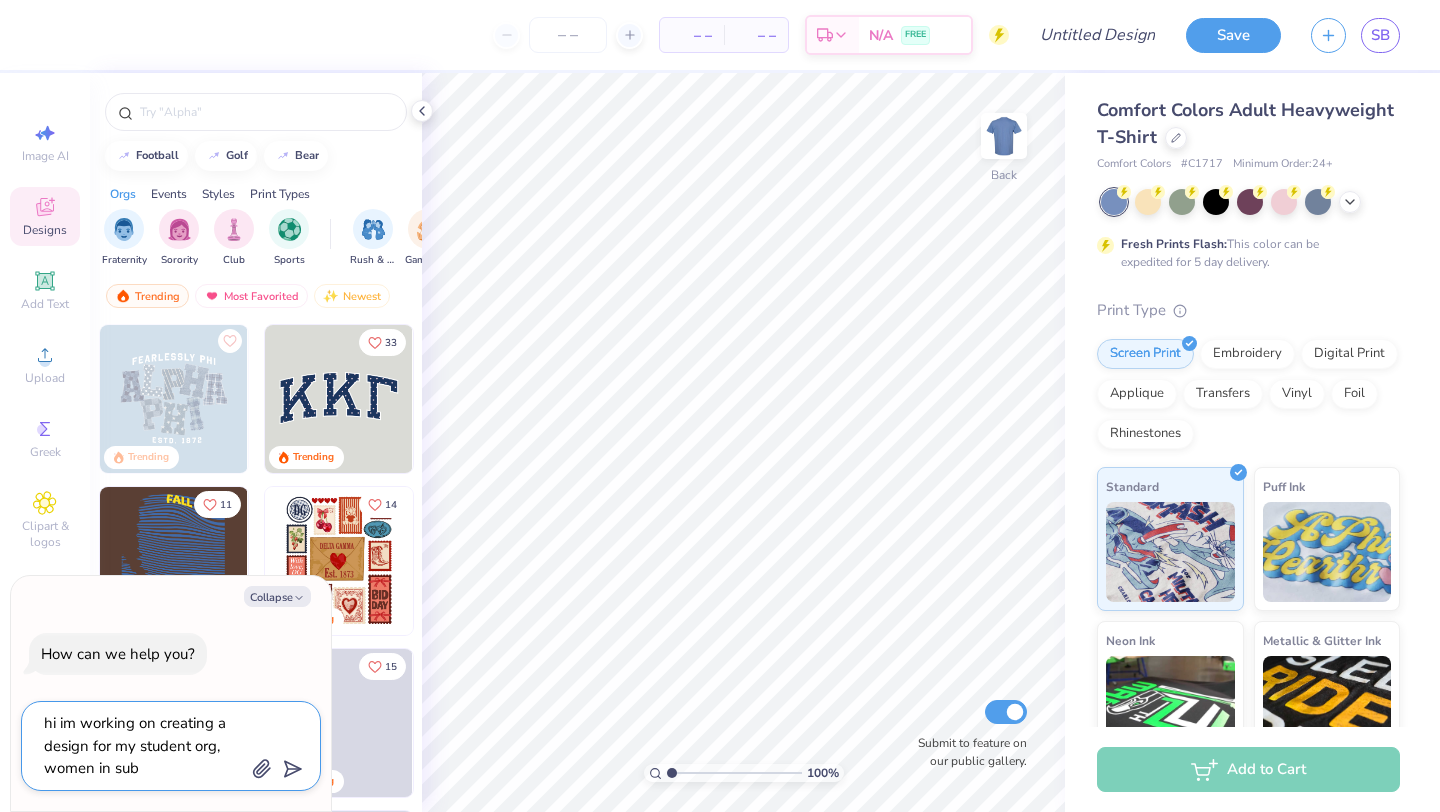 type on "hi im working on creating a design for my student org, women in su" 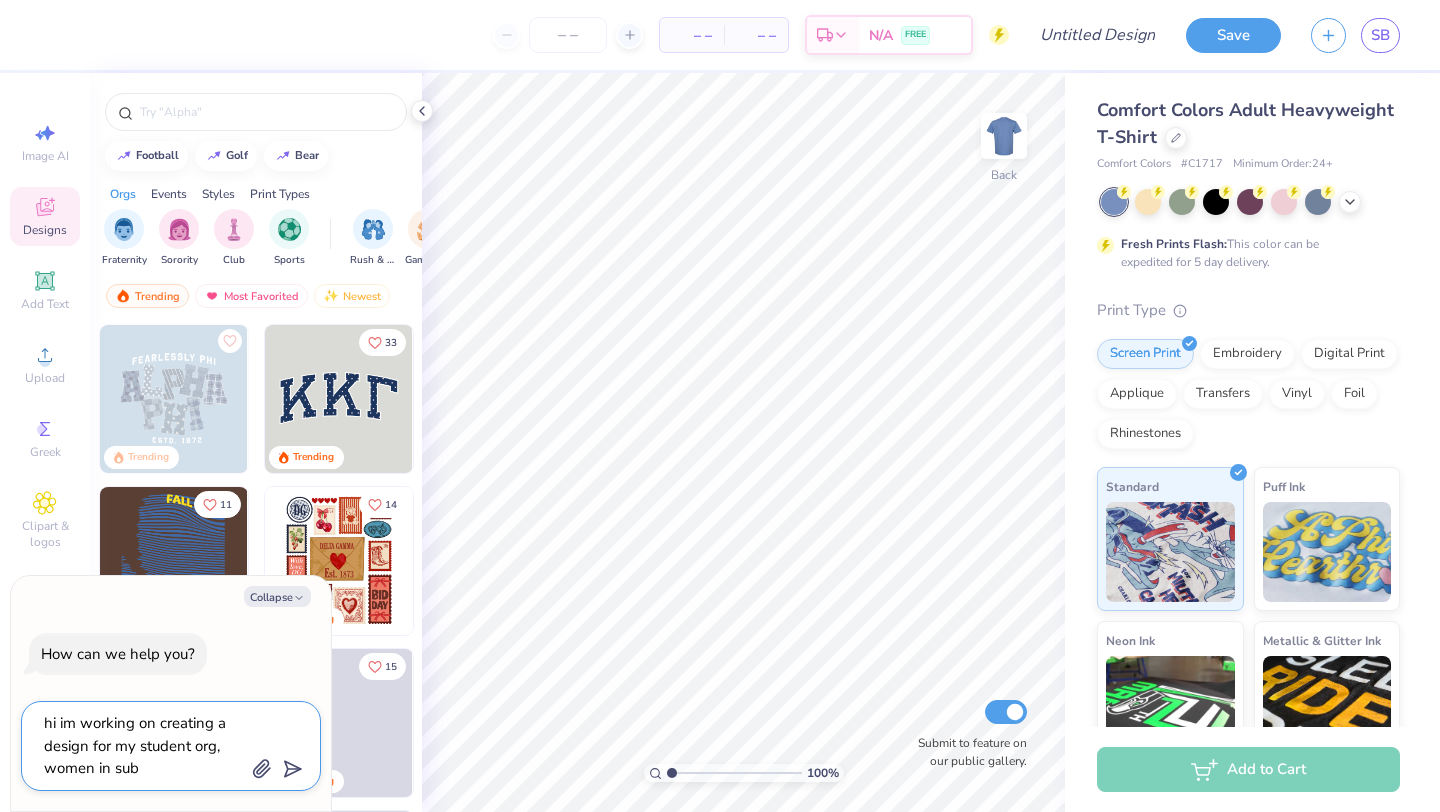 type on "x" 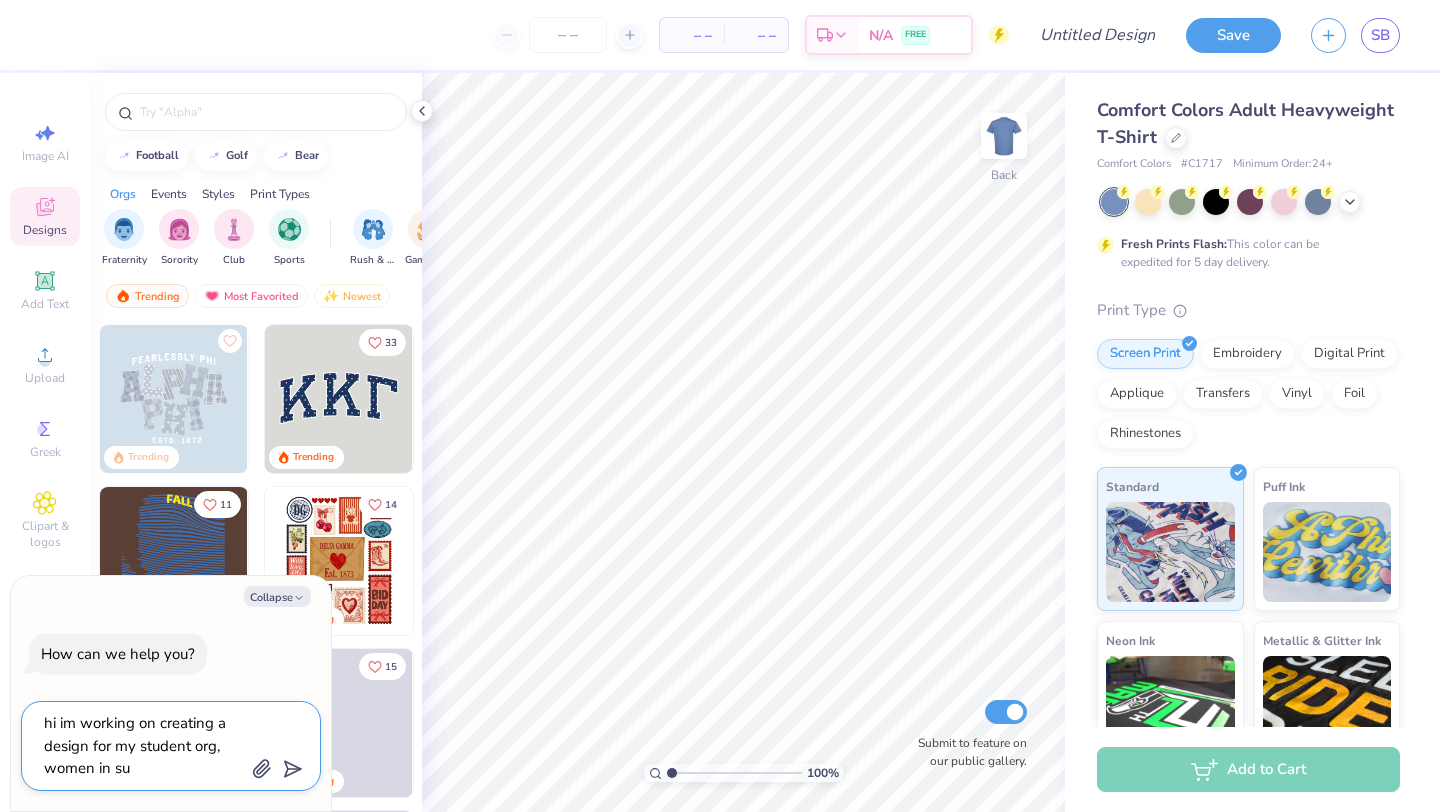 type on "hi im working on creating a design for my student org, women in s" 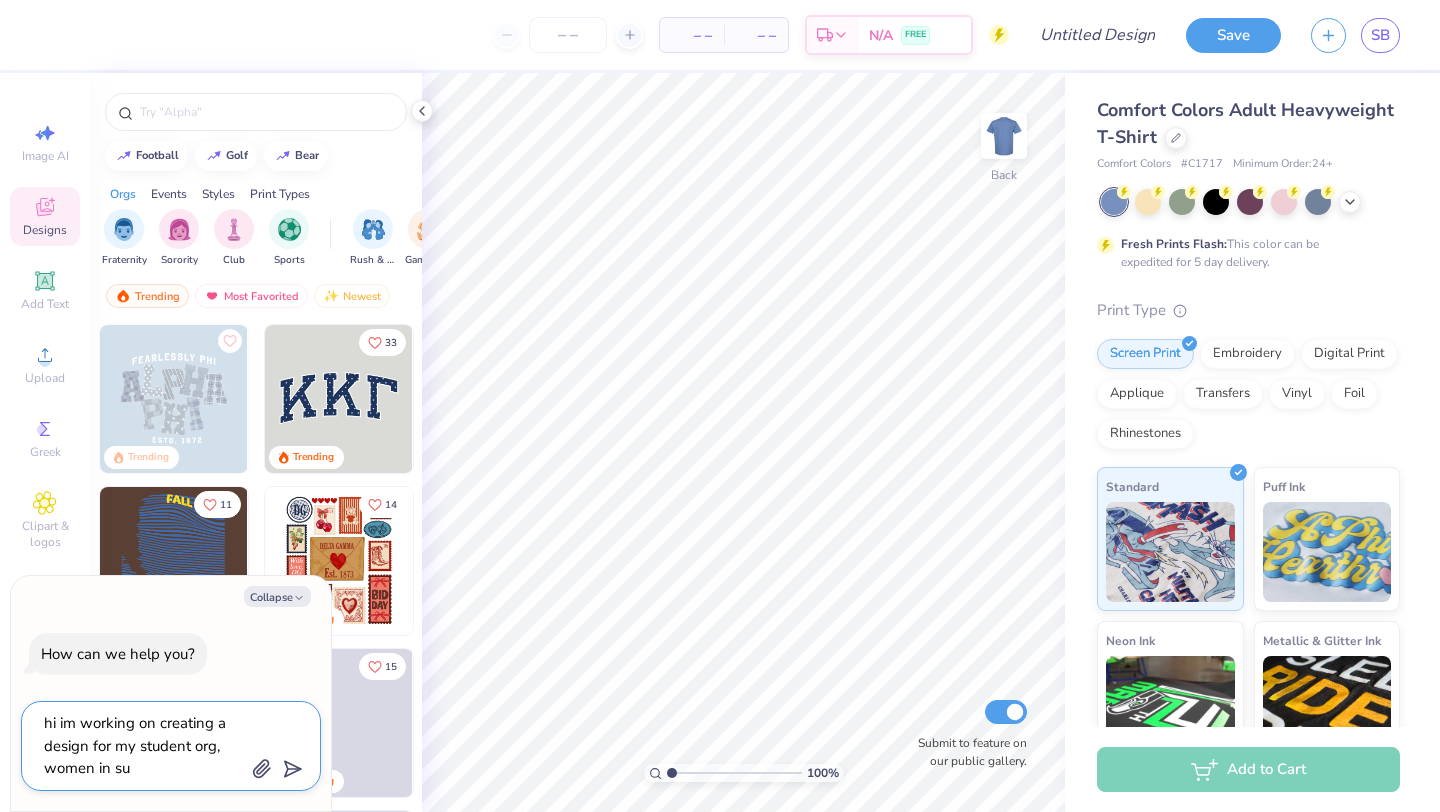 type on "x" 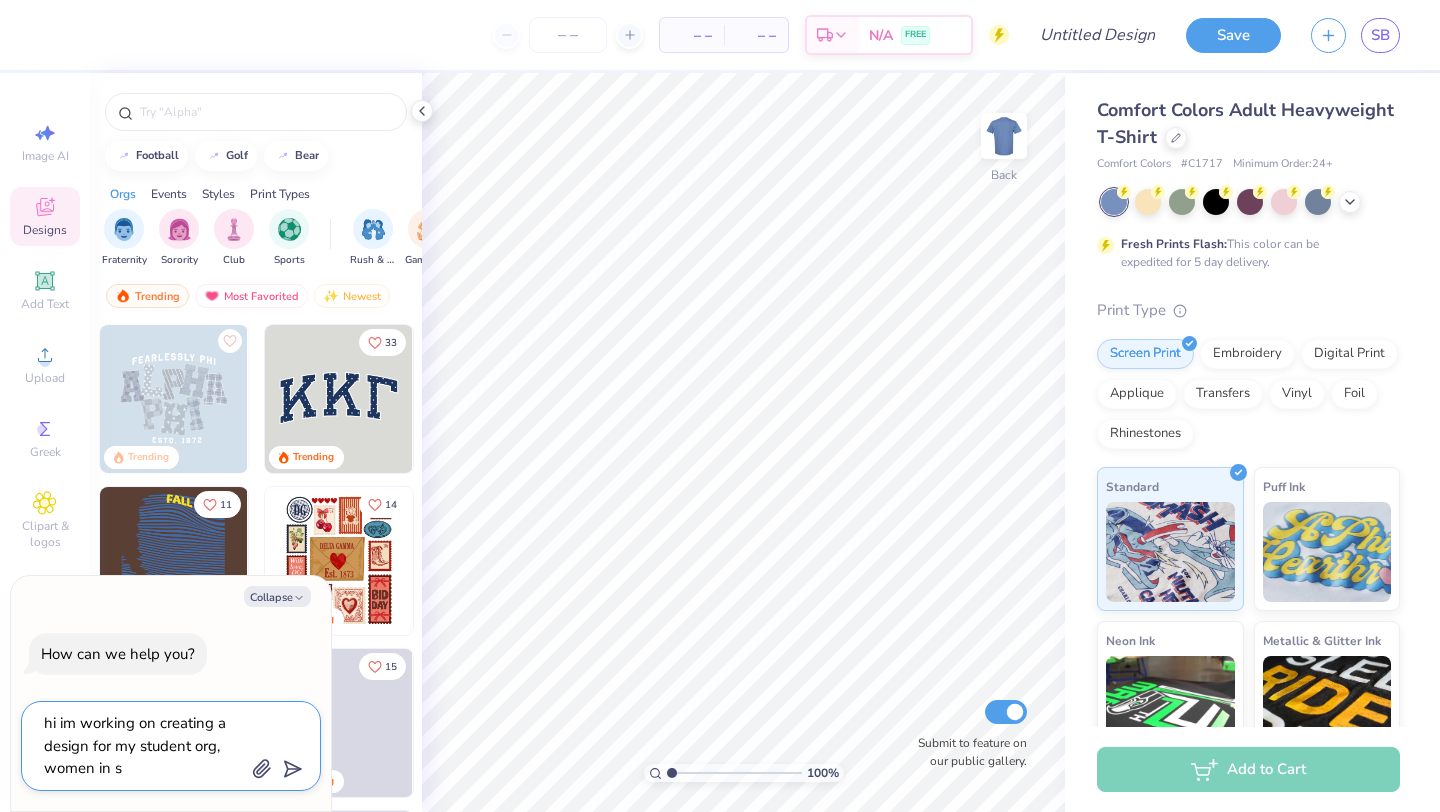 type on "hi im working on creating a design for my student org, women in" 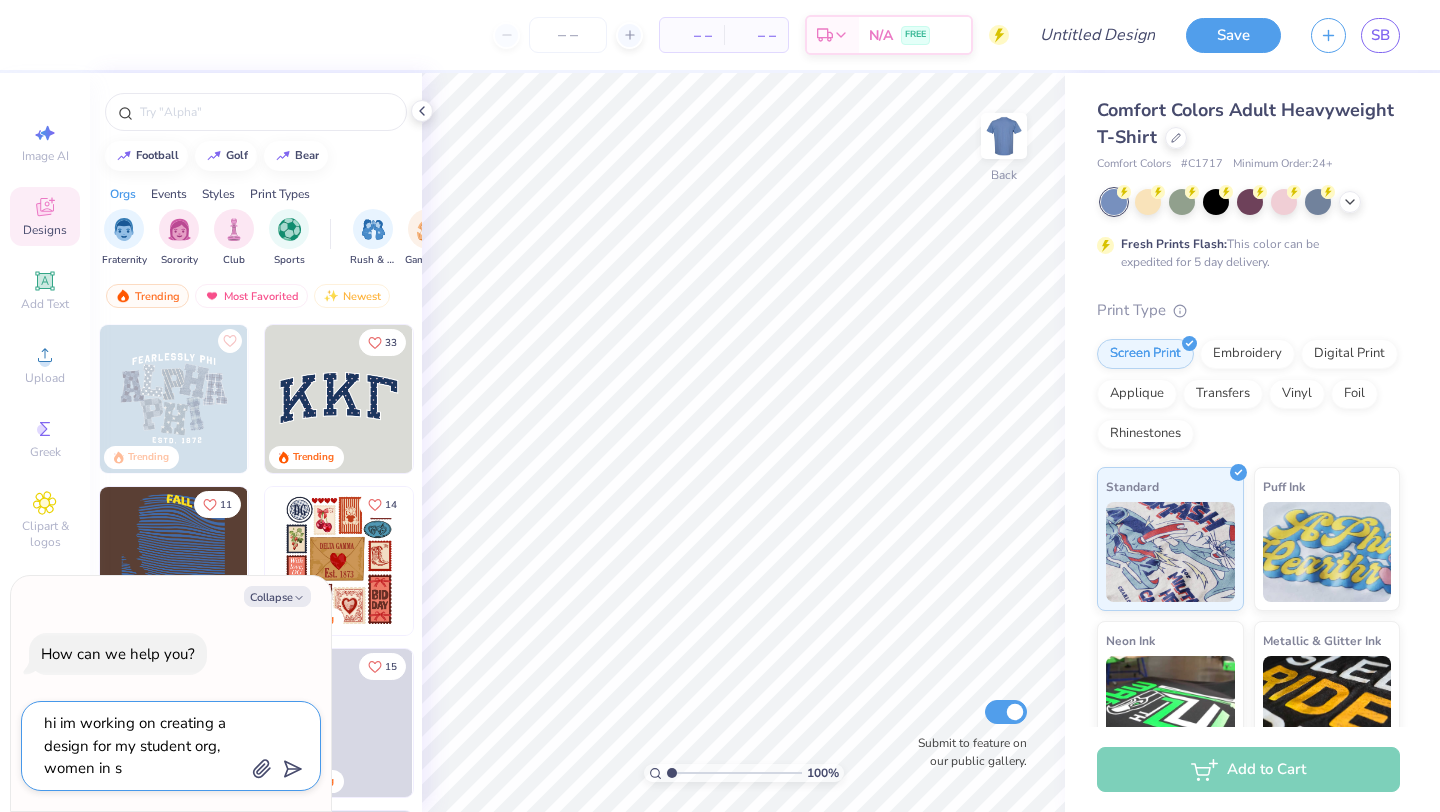 type on "x" 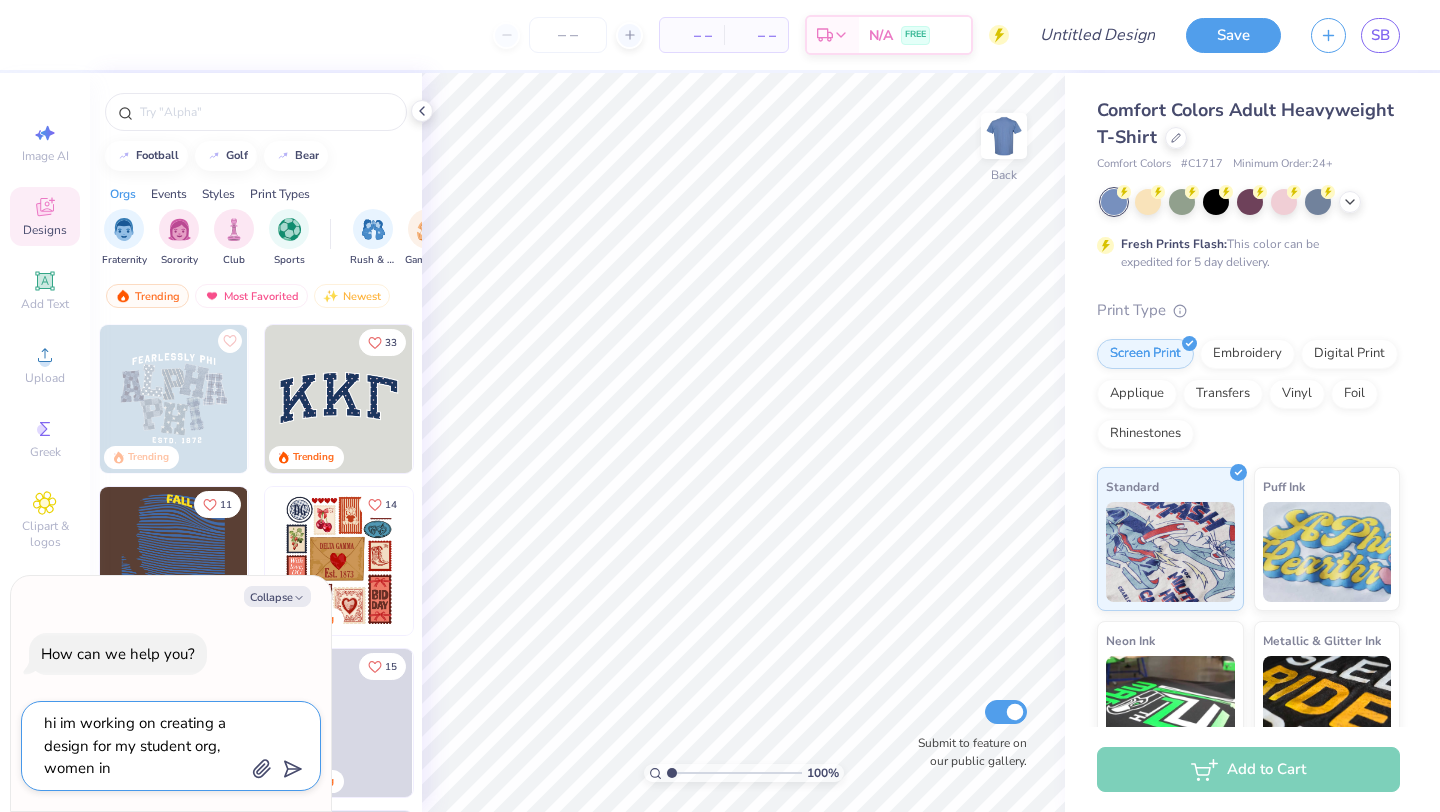 type on "hi im working on creating a design for my student org, women in b" 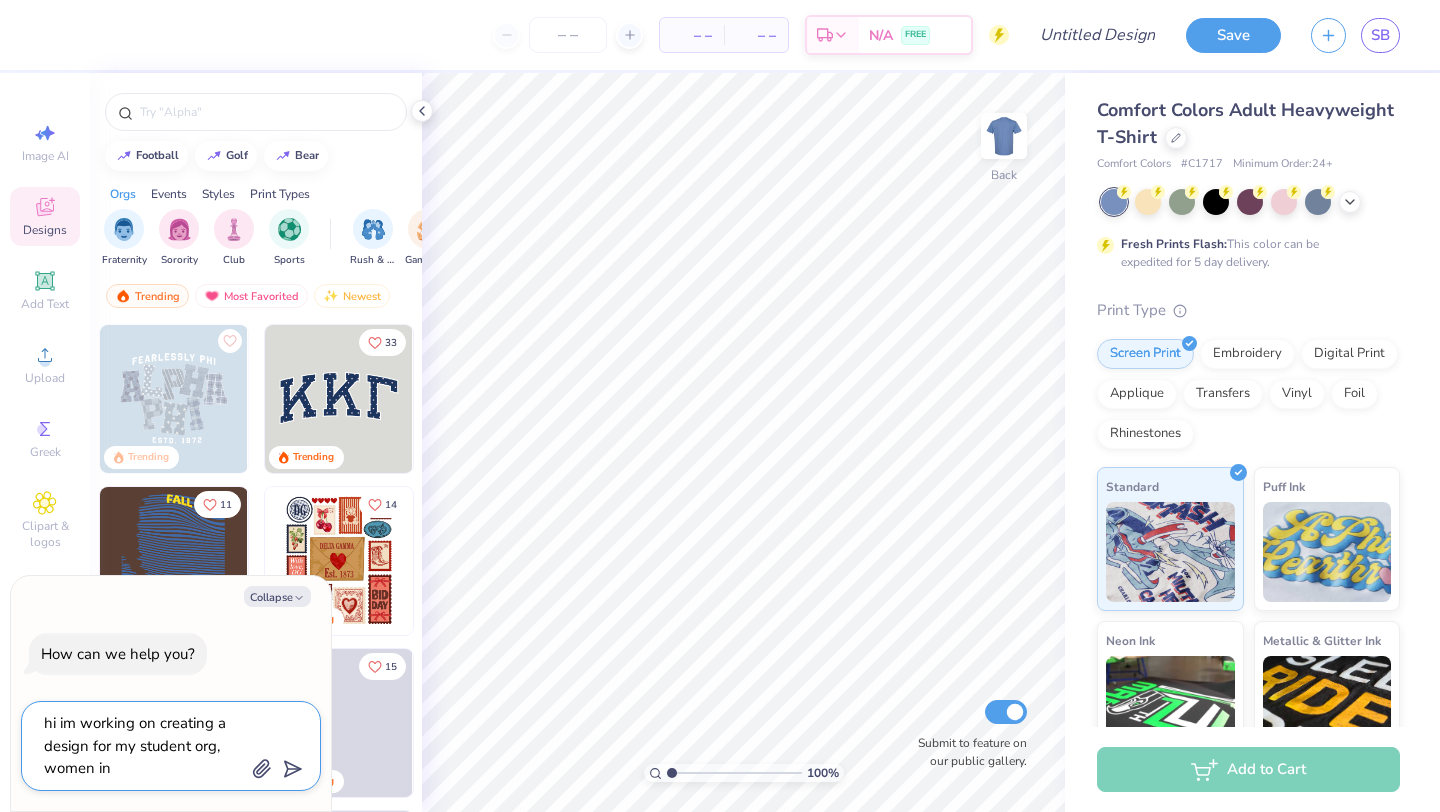 type on "x" 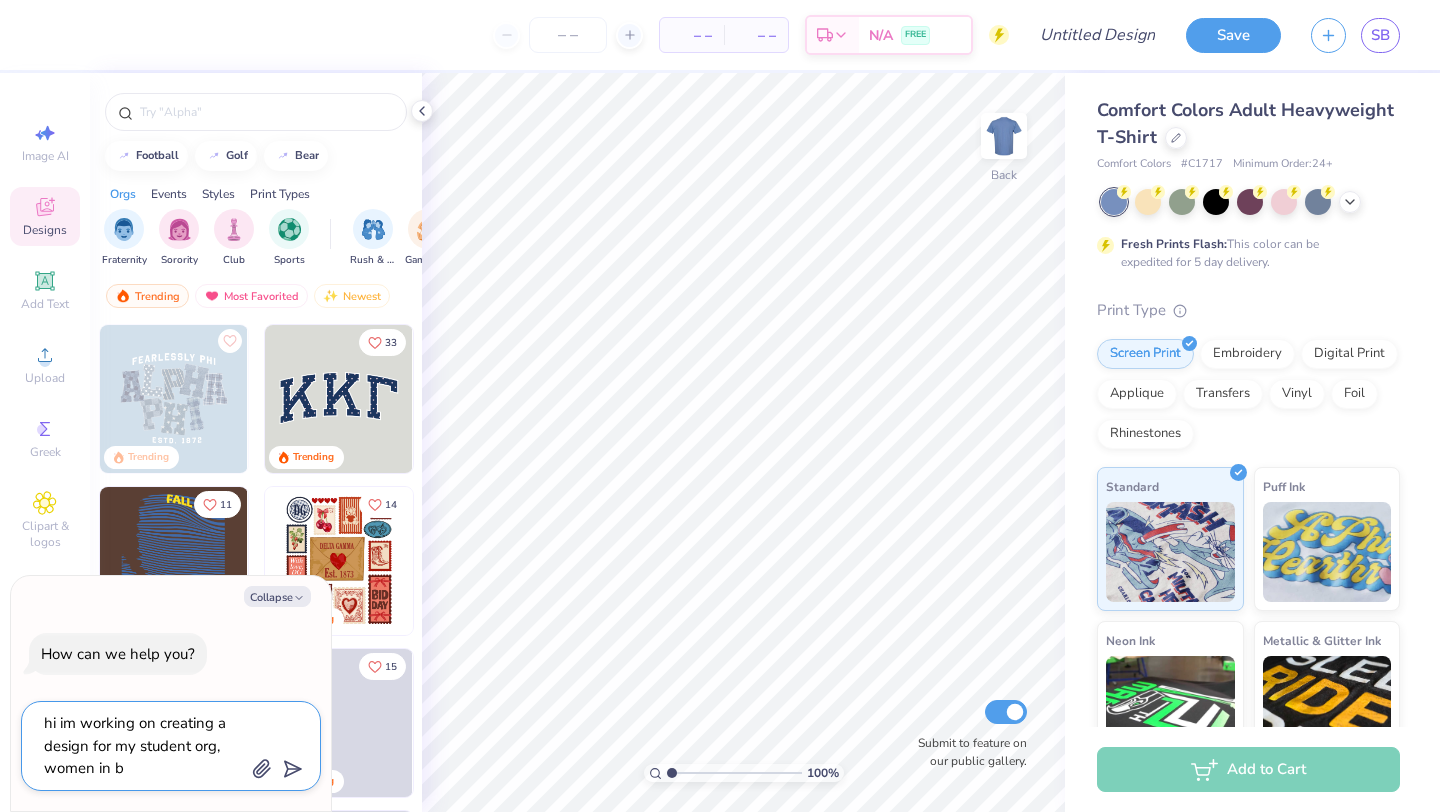 type on "hi im working on creating a design for my student org, women in bu" 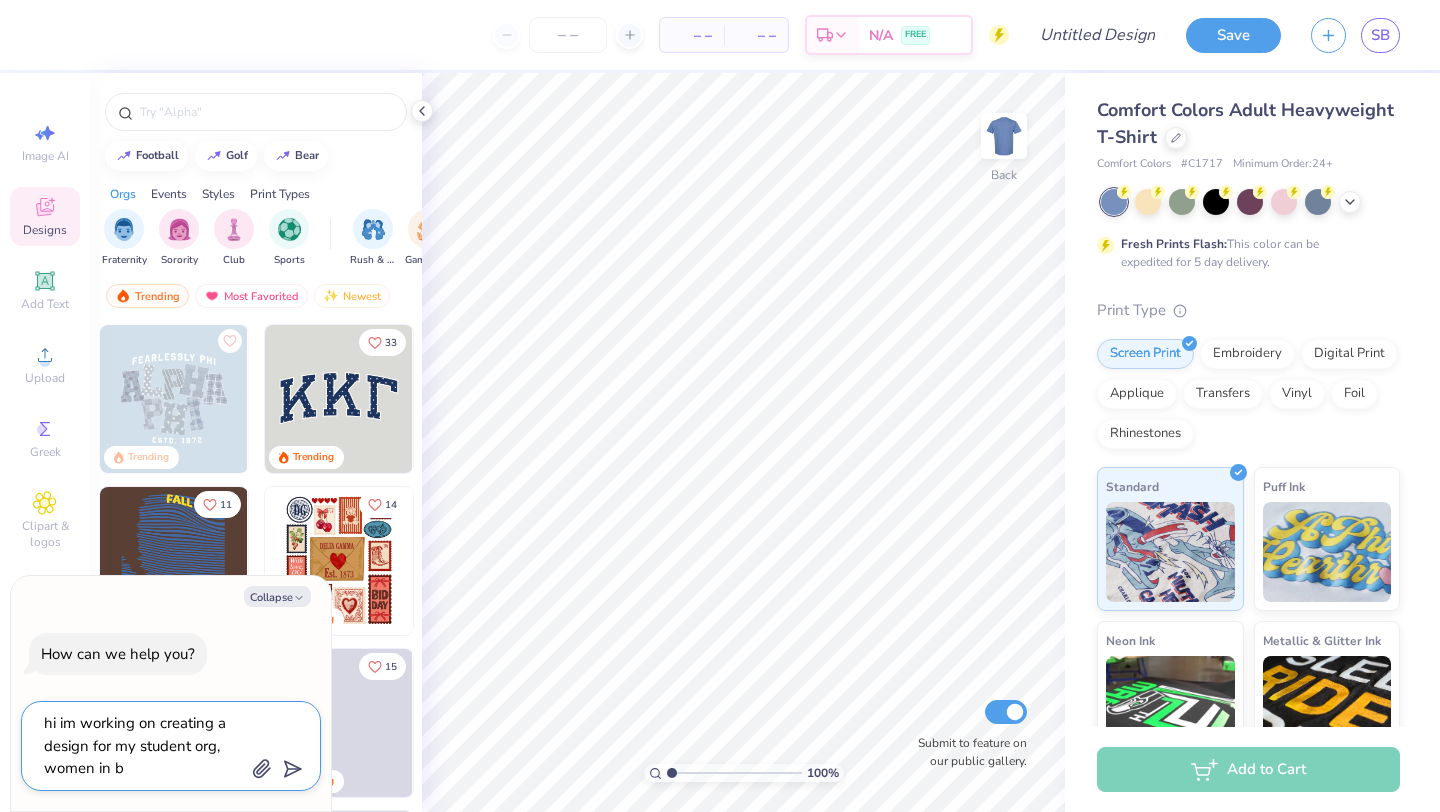 type on "x" 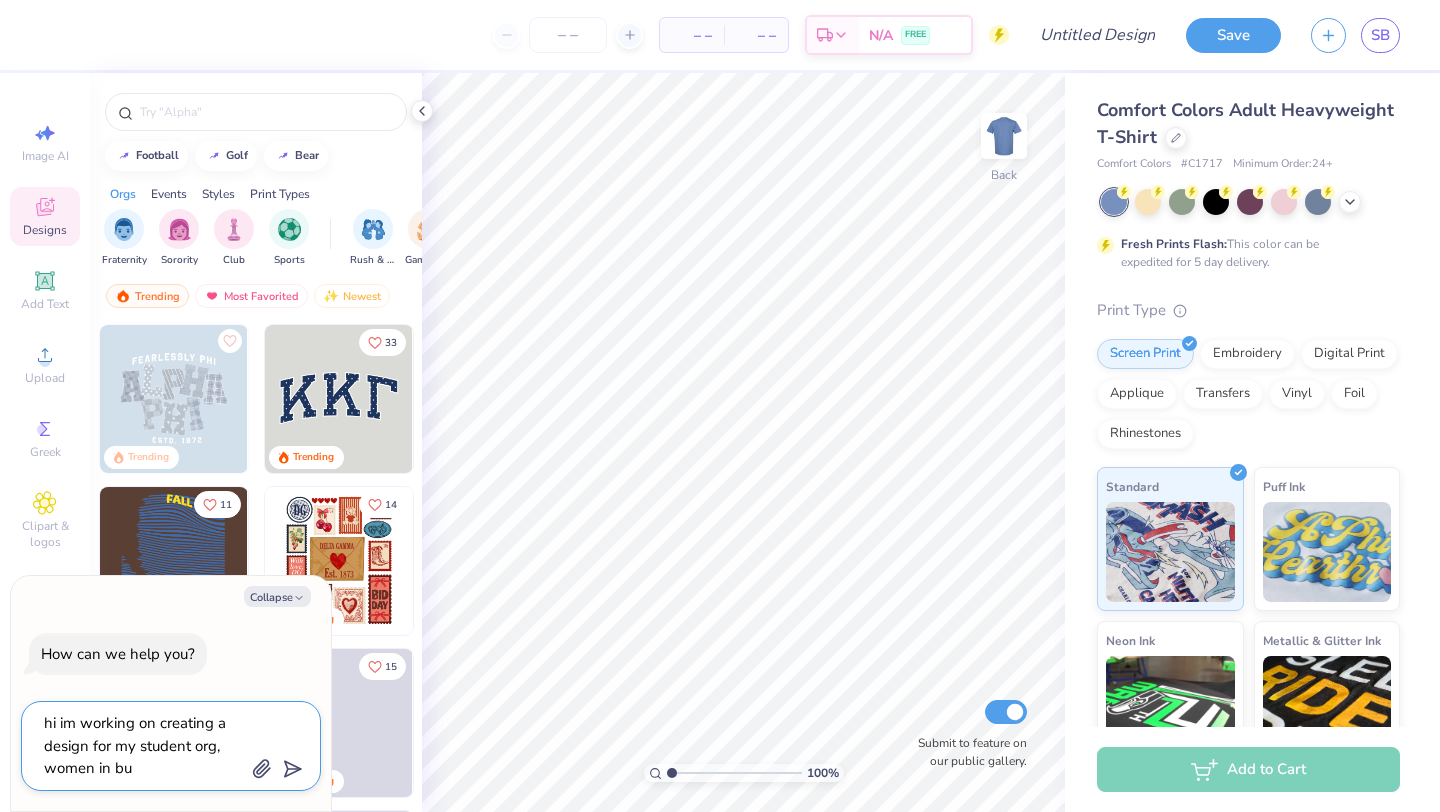 type on "hi im working on creating a design for my student org, women in bus" 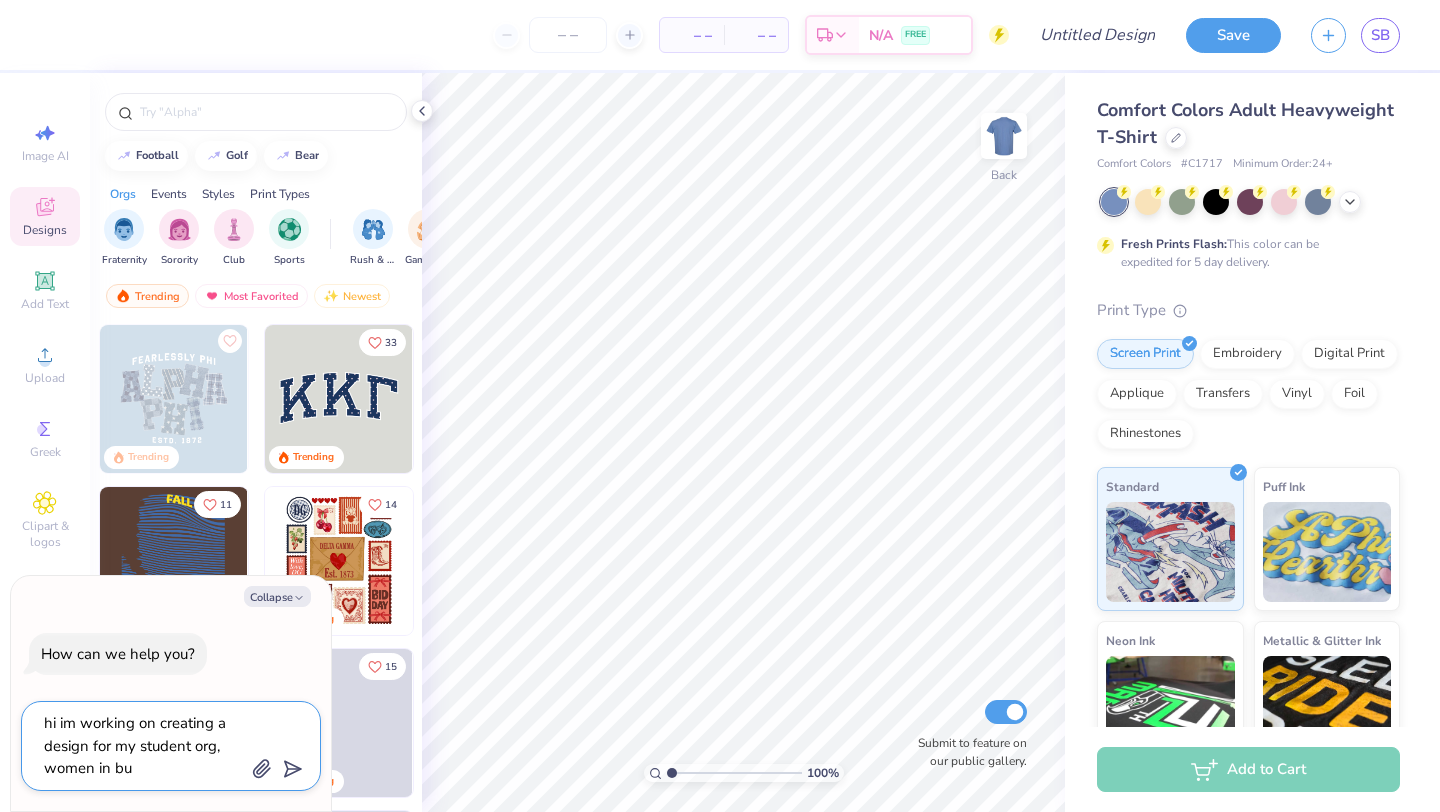 type on "x" 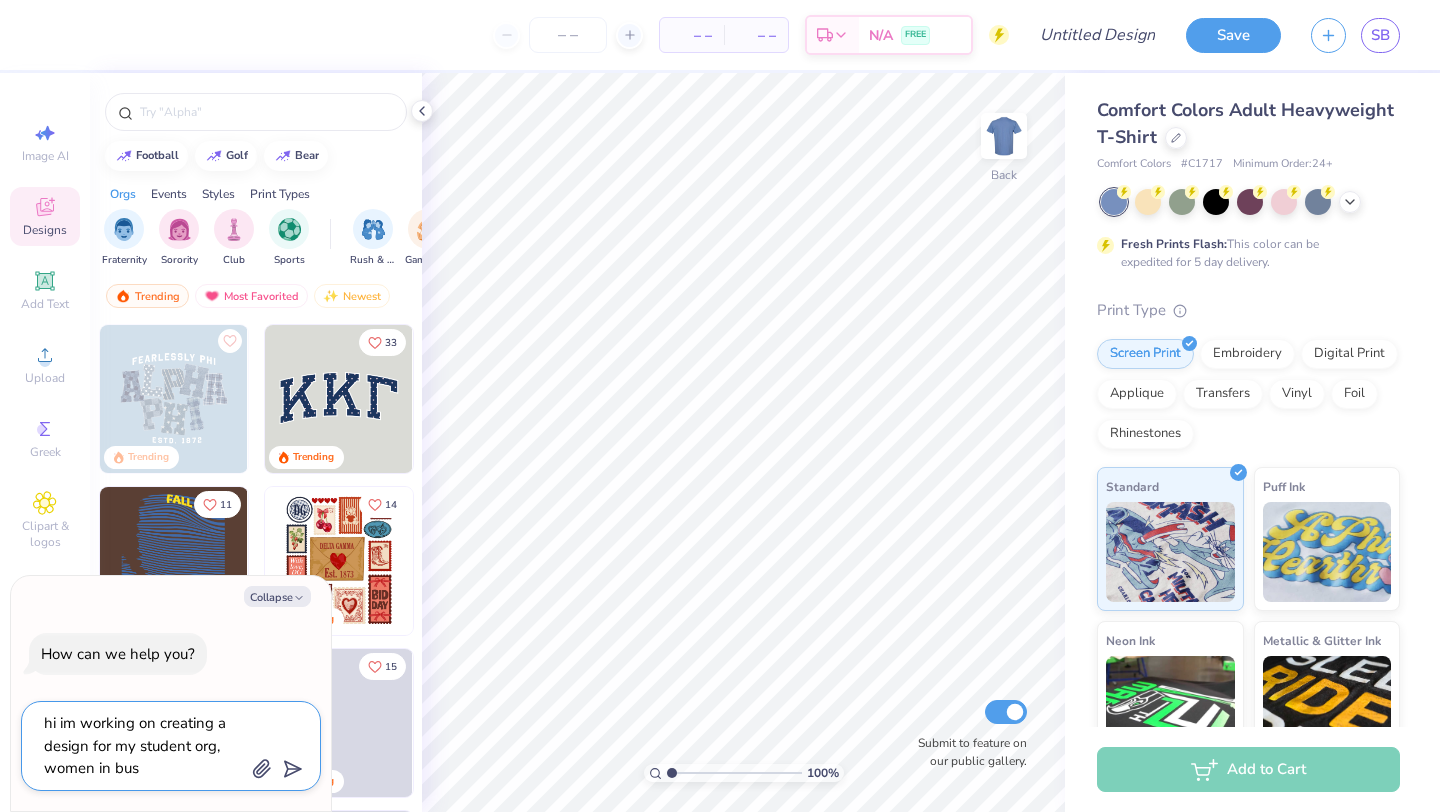 type on "hi im working on creating a design for my student org, women in busi" 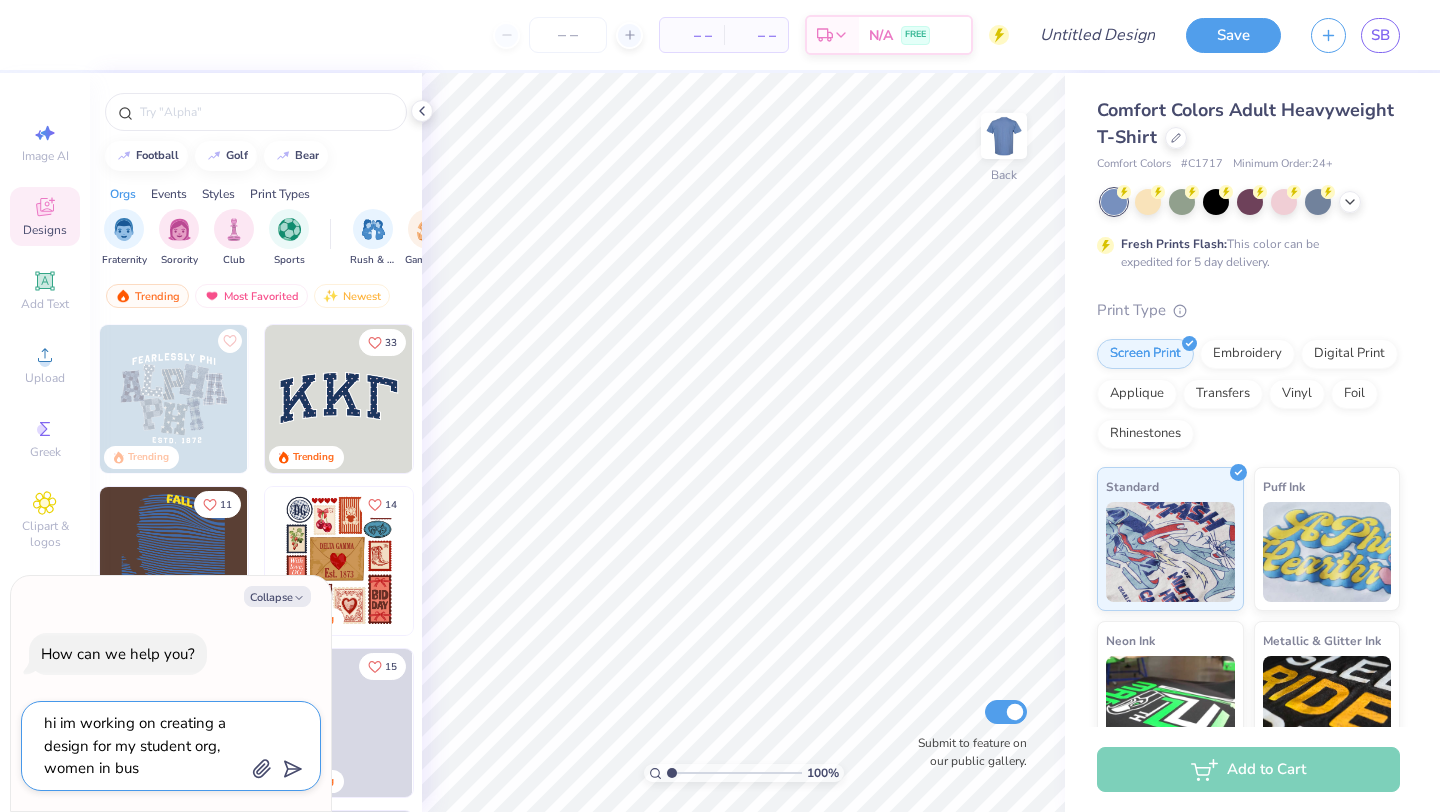 type on "x" 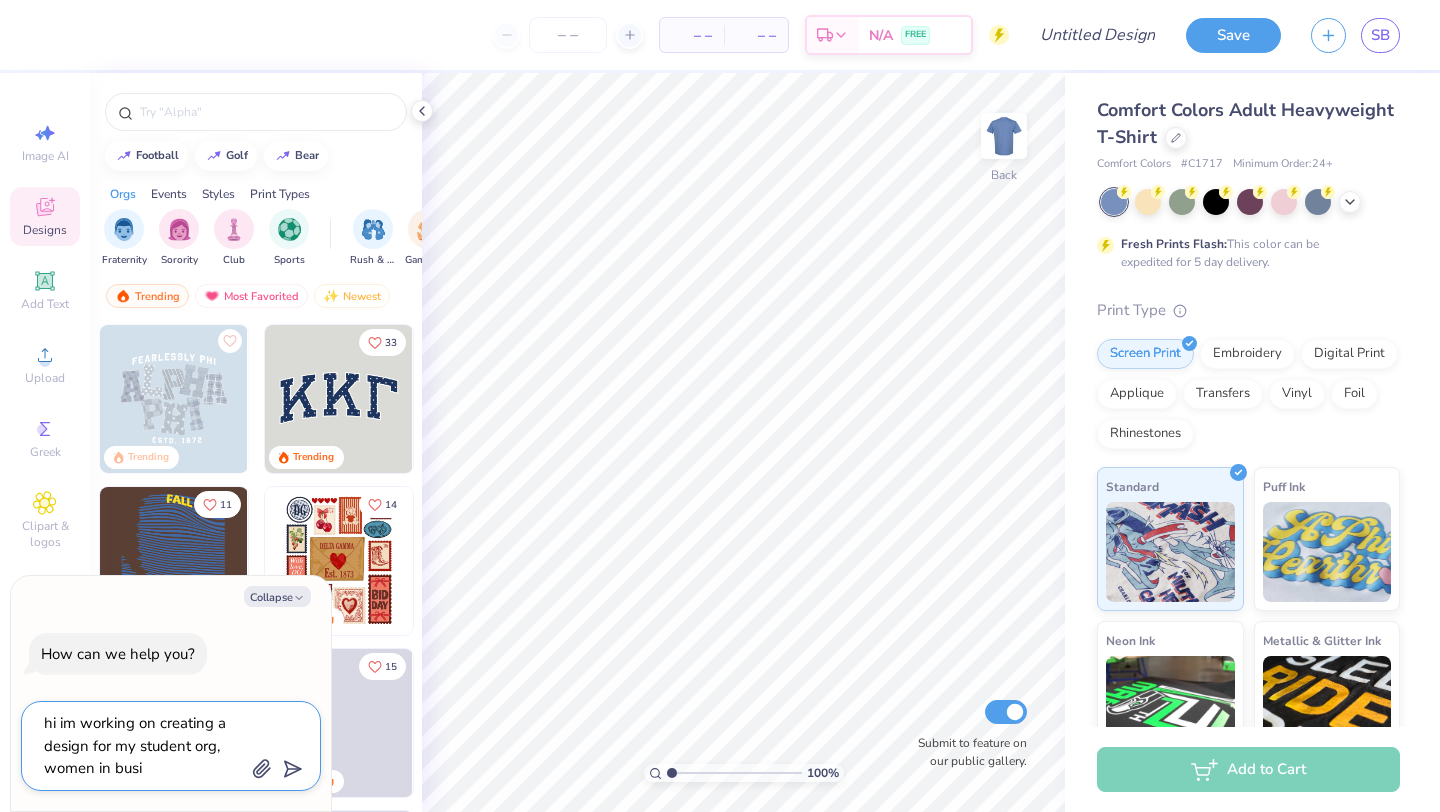 type on "hi im working on creating a design for my student org, women in busin" 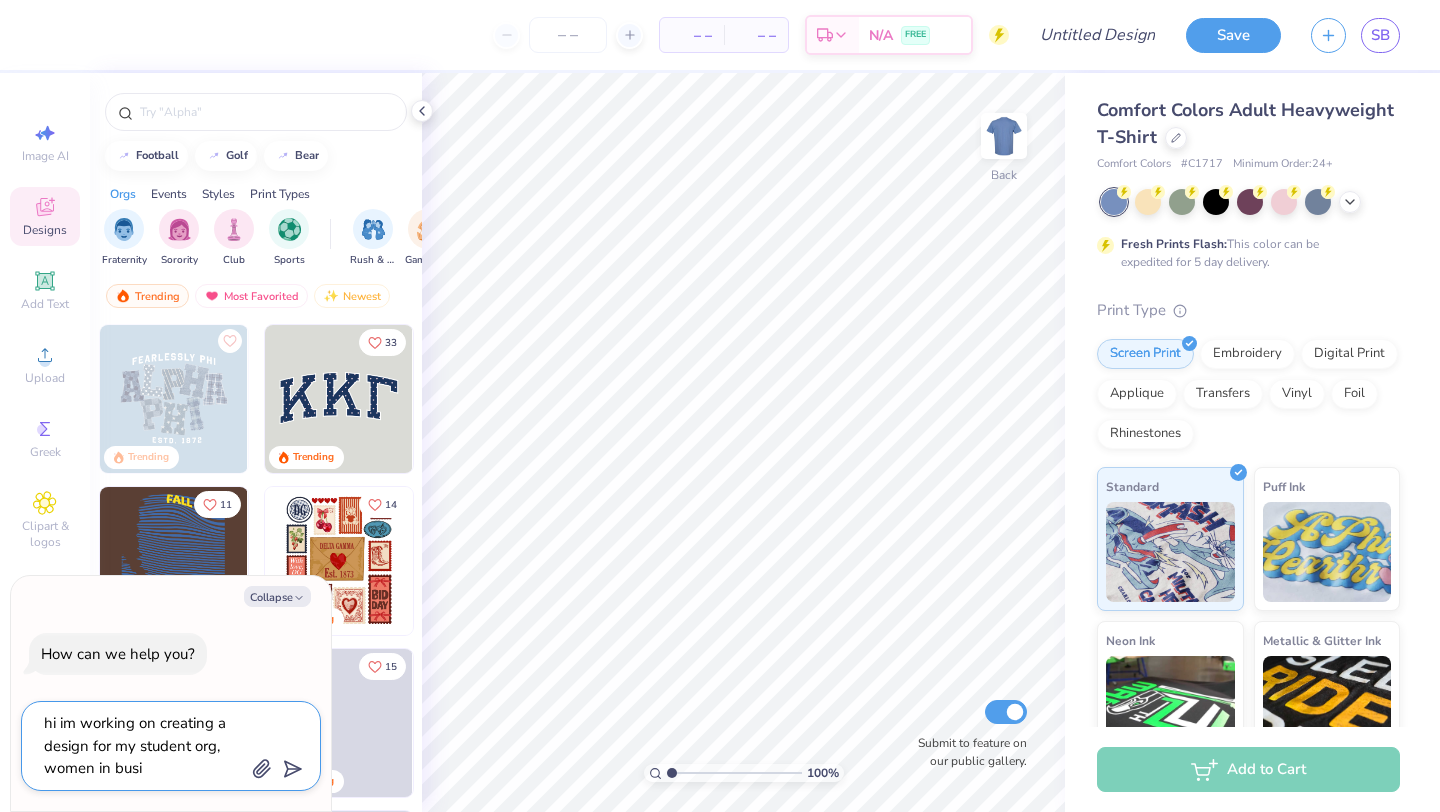 type on "x" 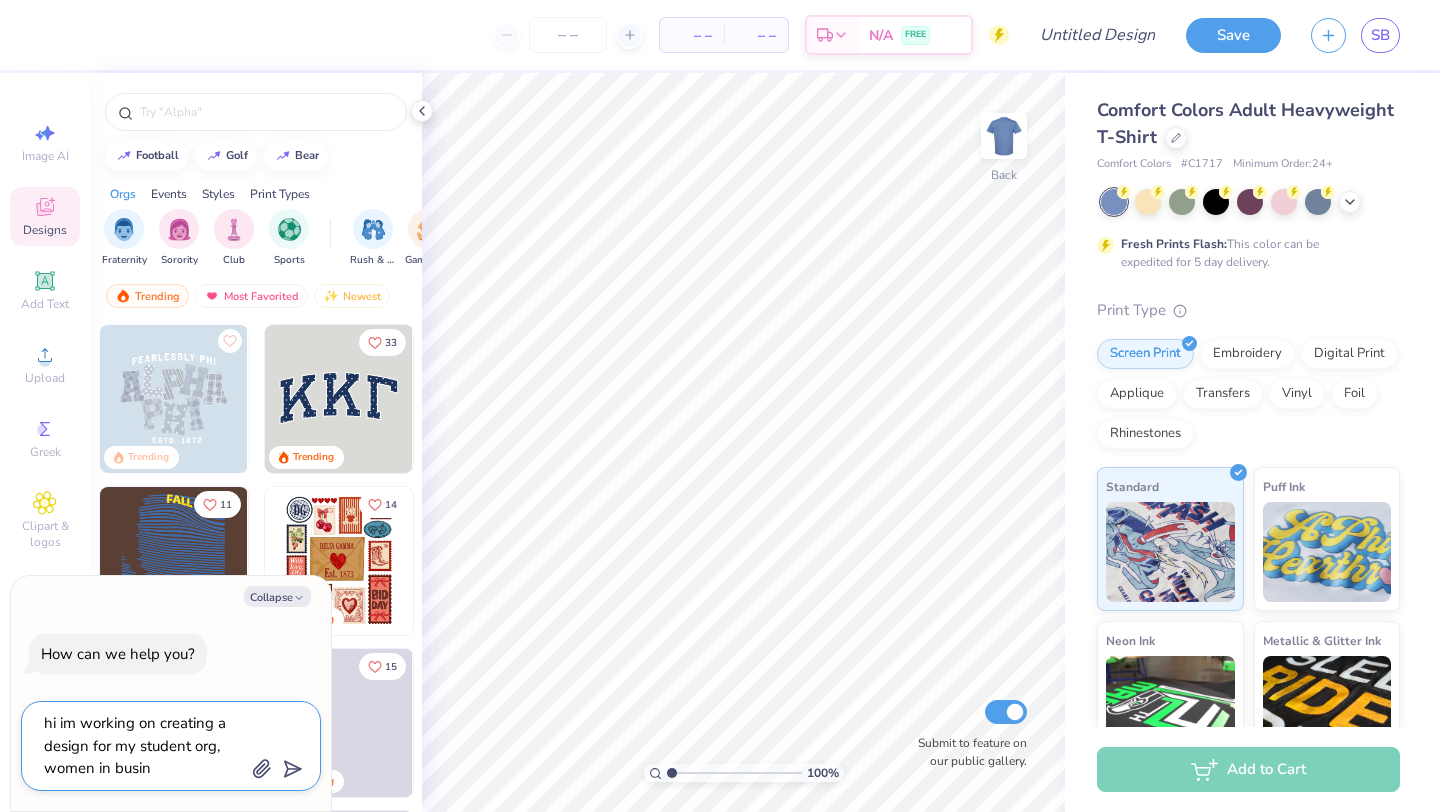 type on "hi im working on creating a design for my student org, women in busine" 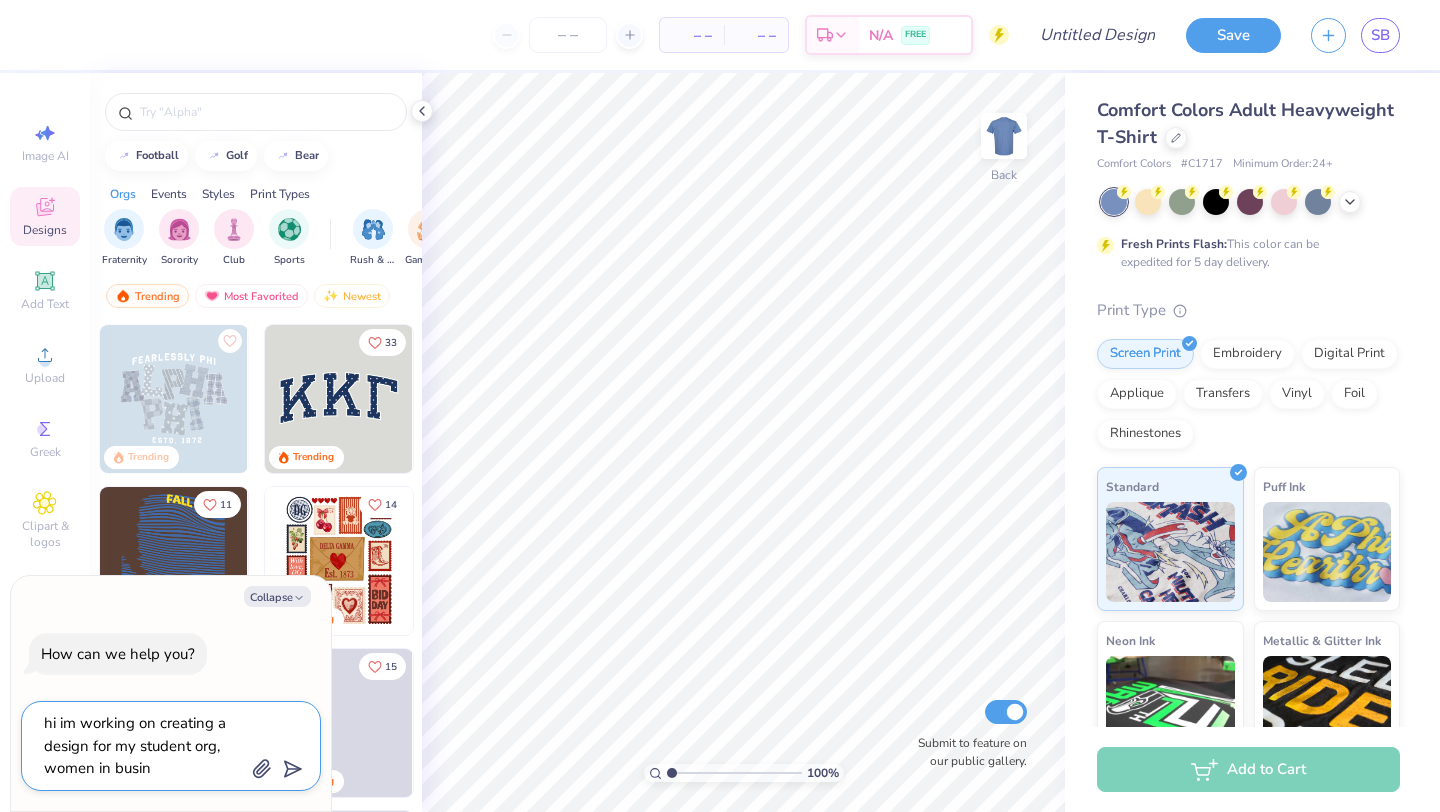 type on "x" 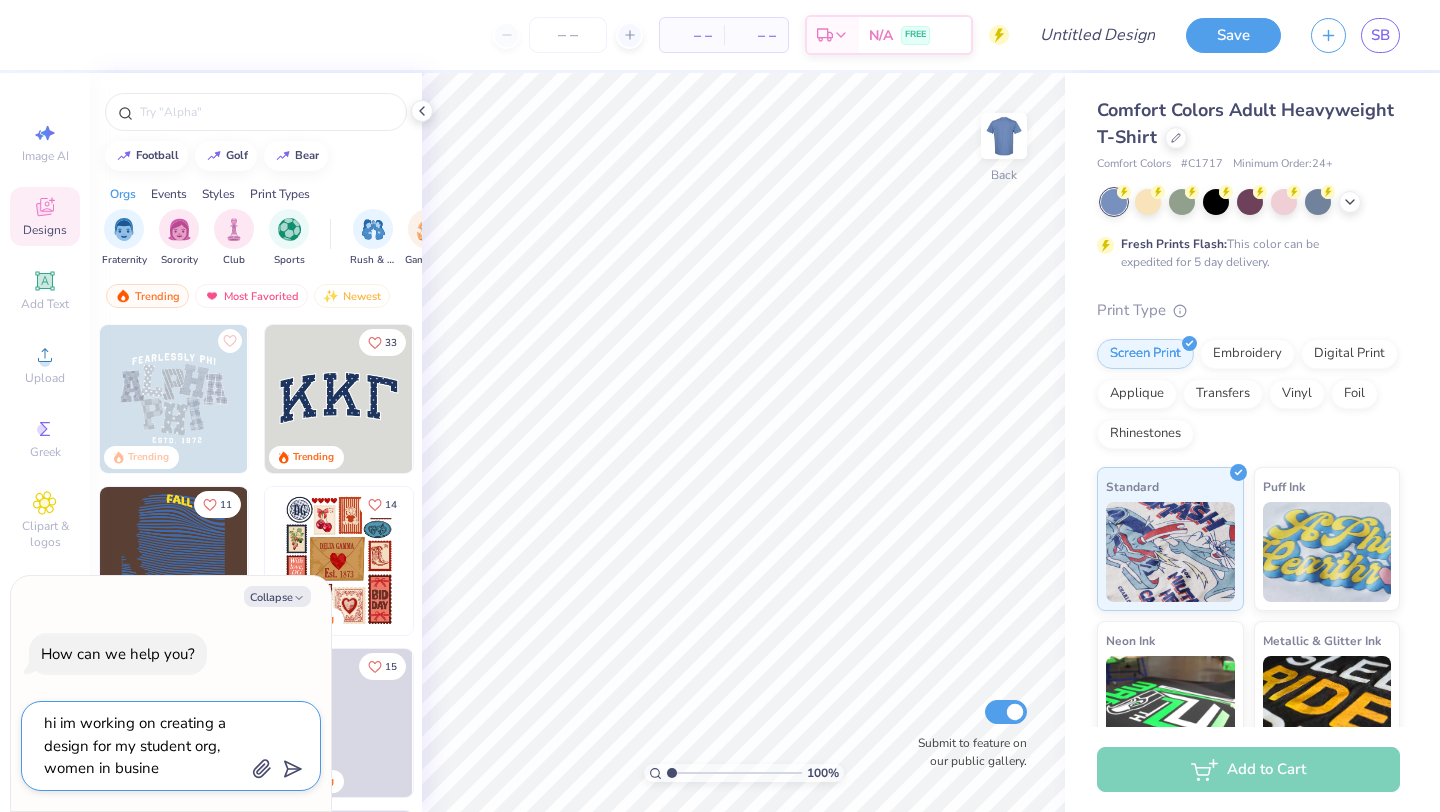 type on "hi im working on creating a design for my student org, women in busines" 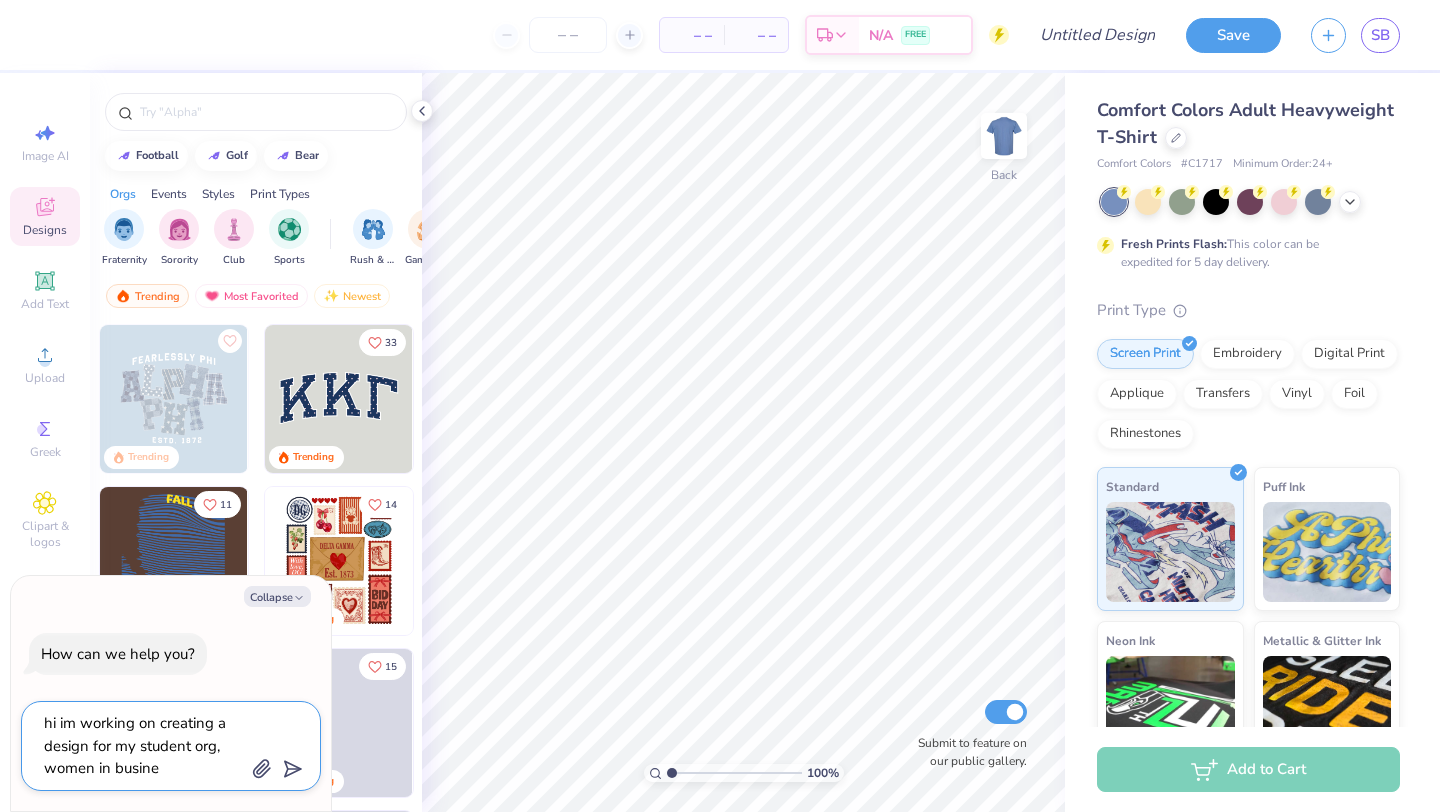 type on "x" 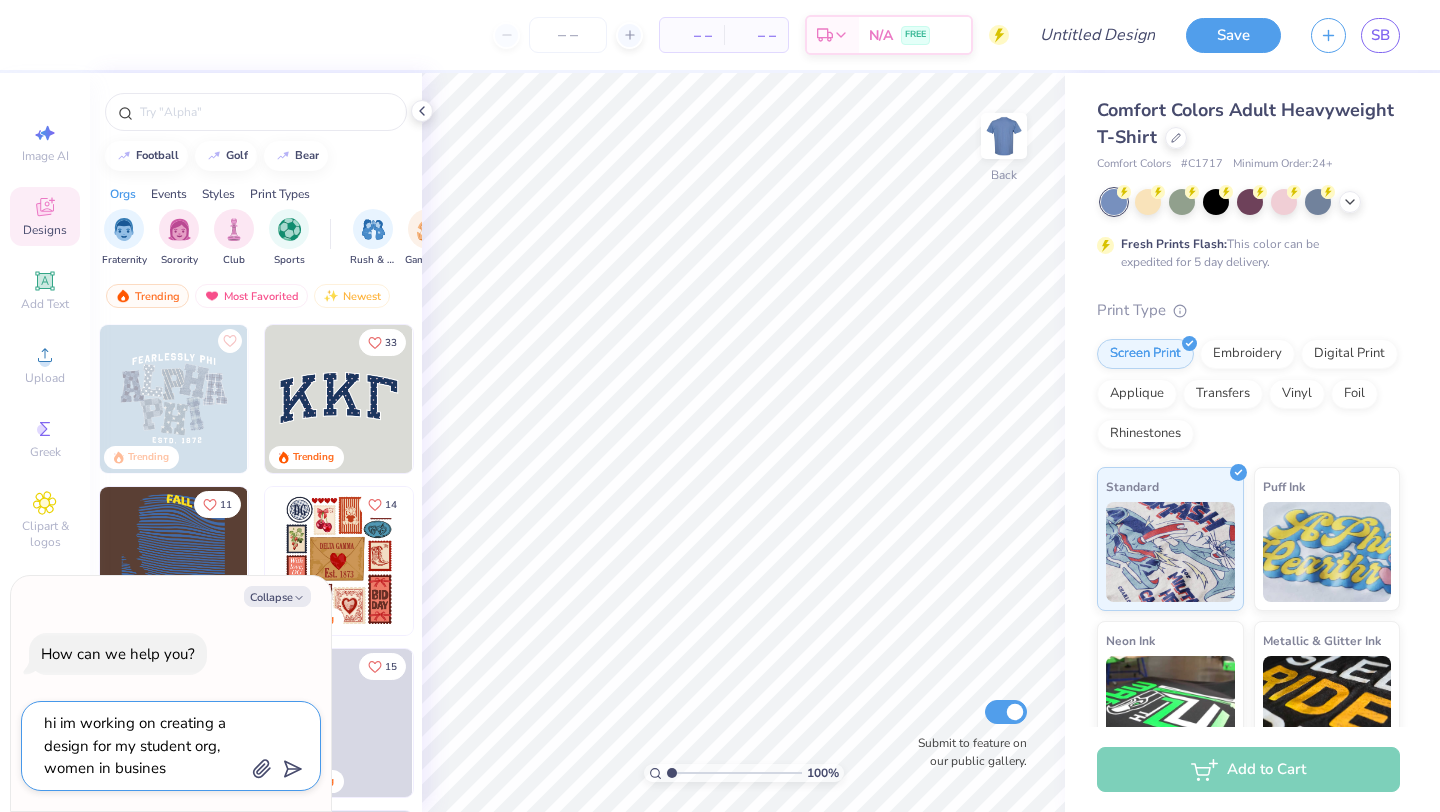 type on "hi im working on creating a design for my student org, women in business" 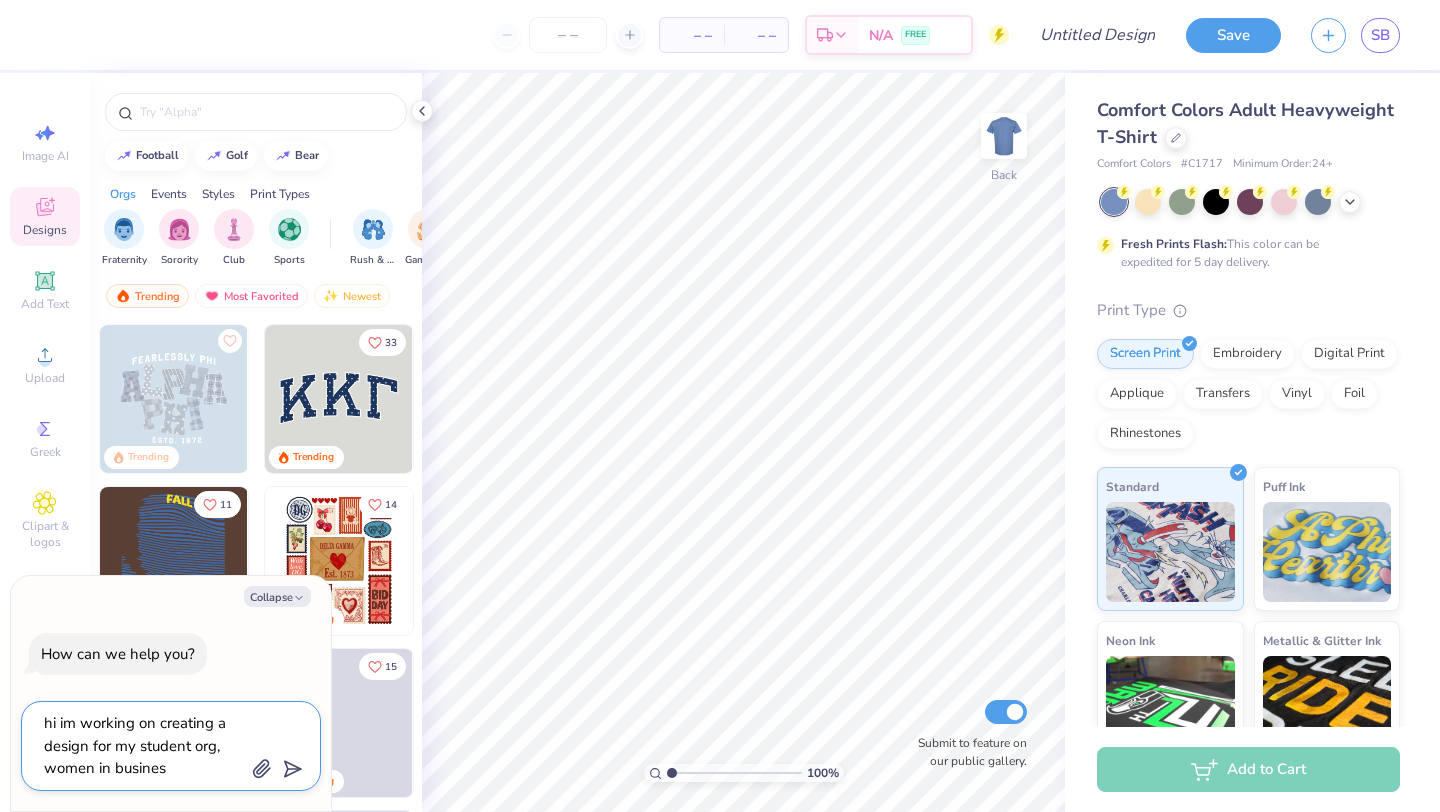type on "x" 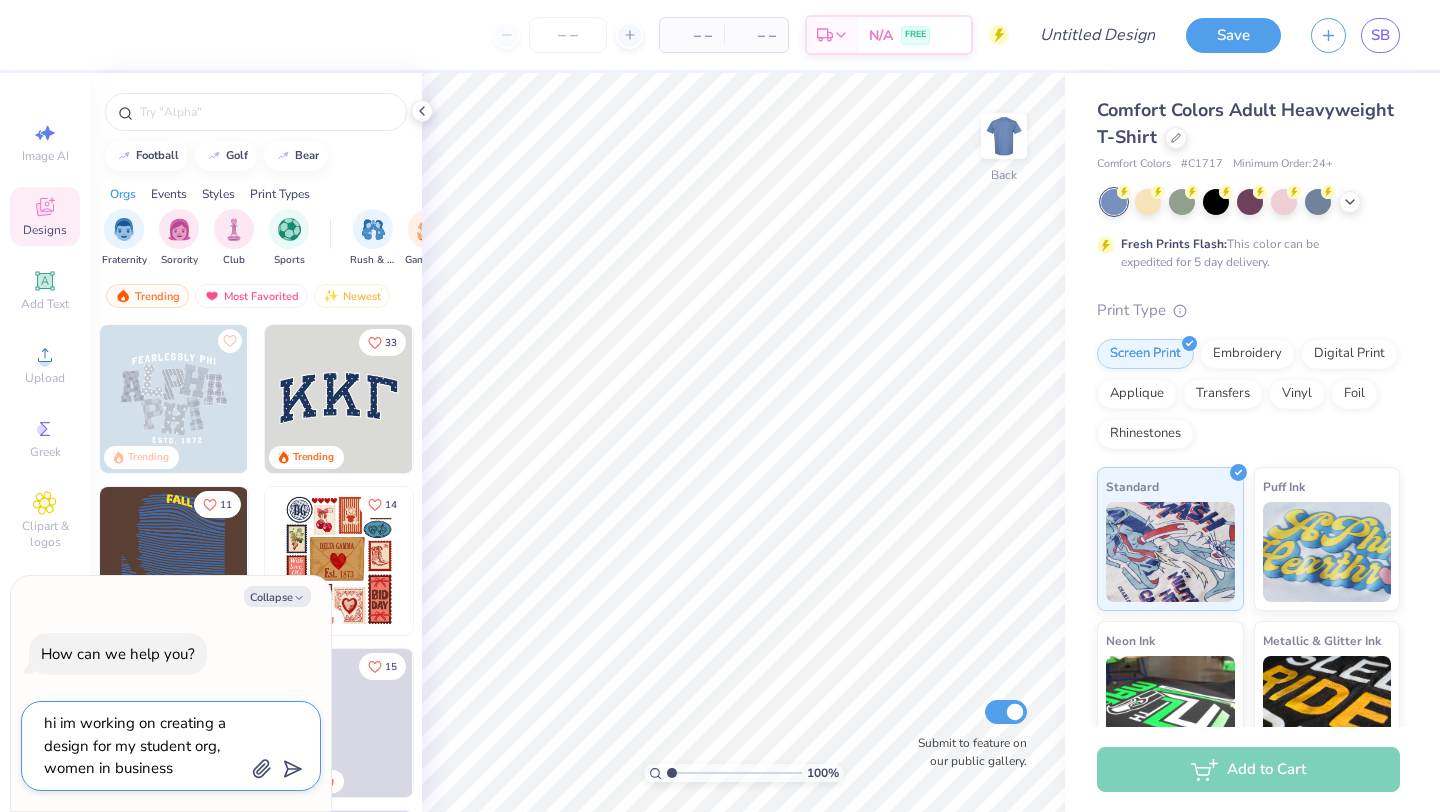 type on "hi im working on creating a design for my student org, women in business" 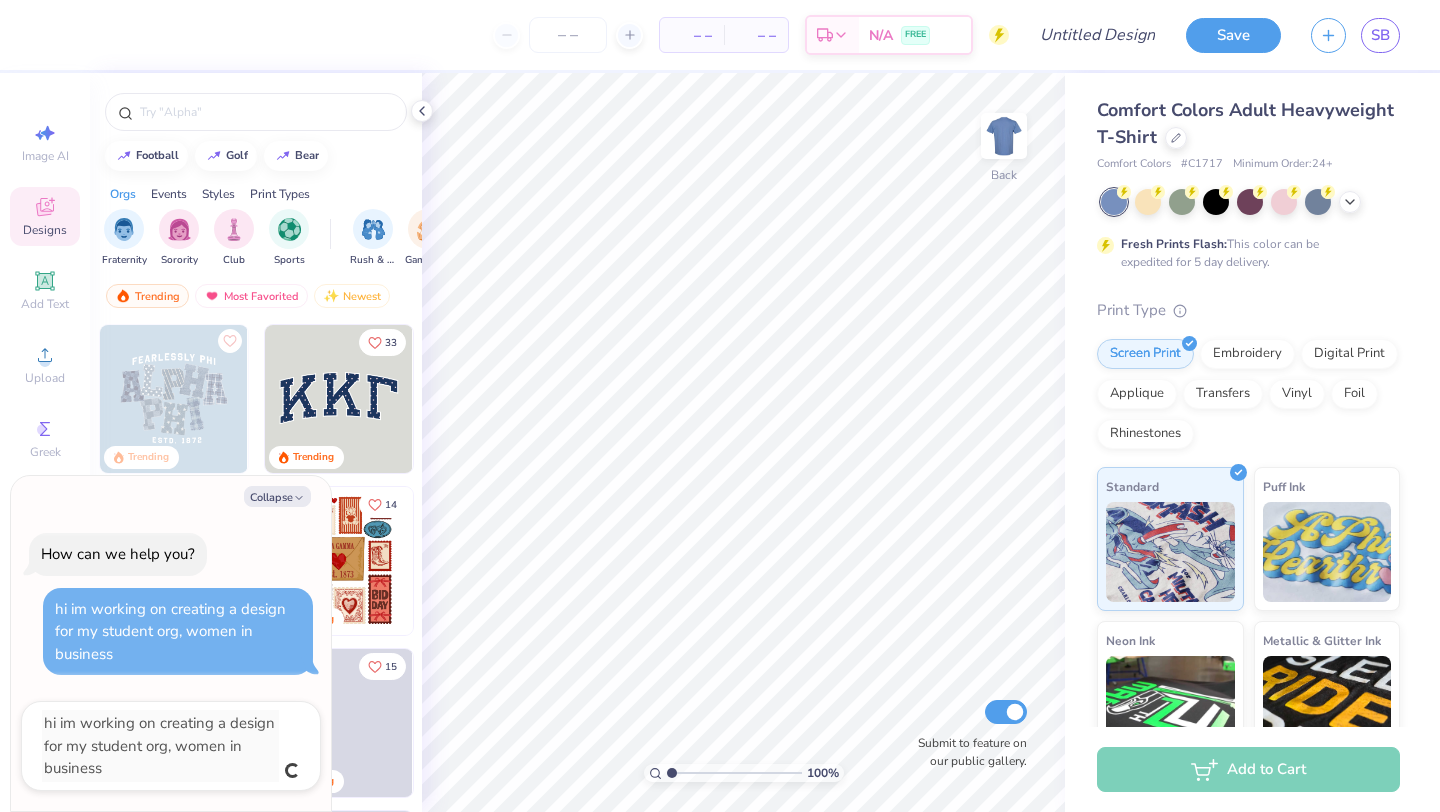type on "x" 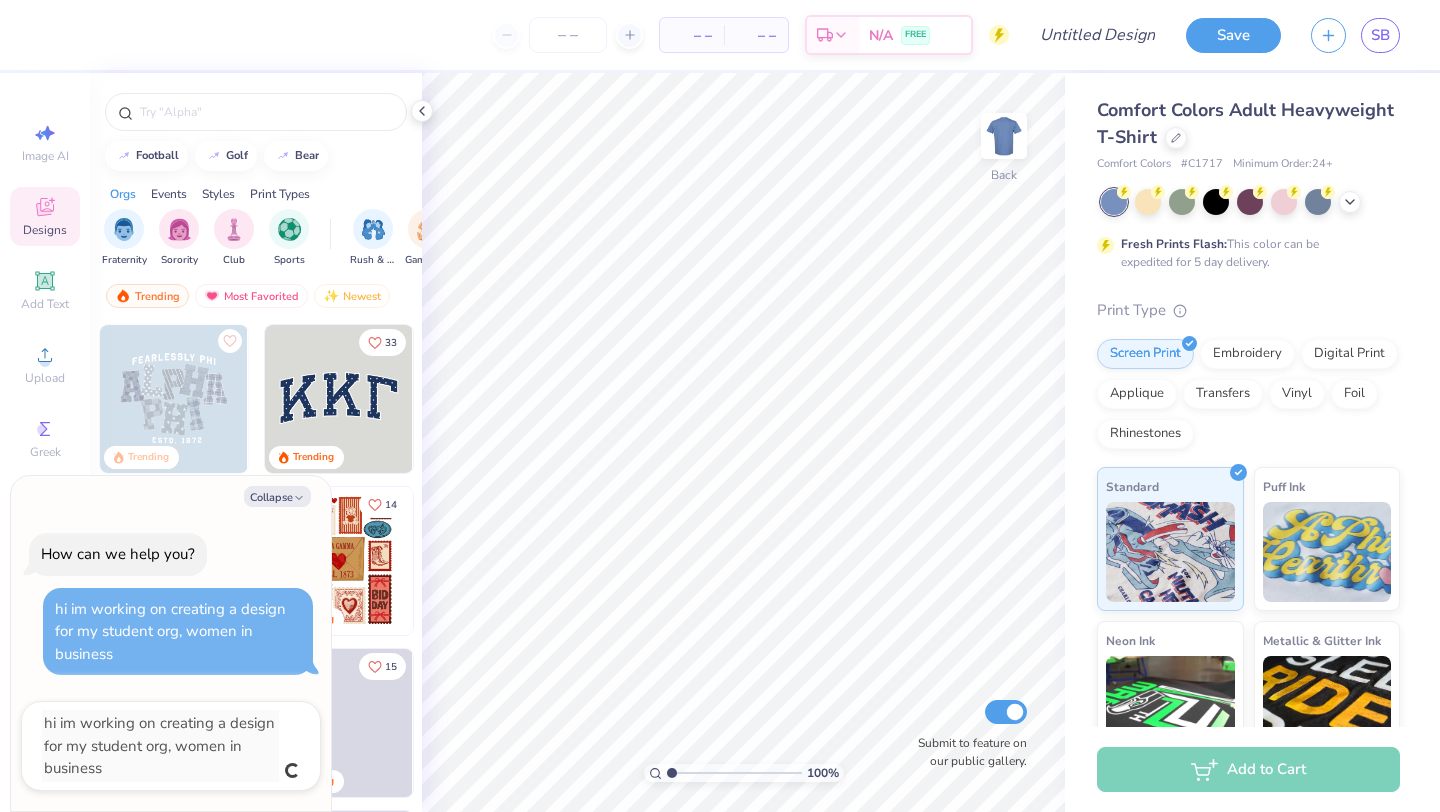 type 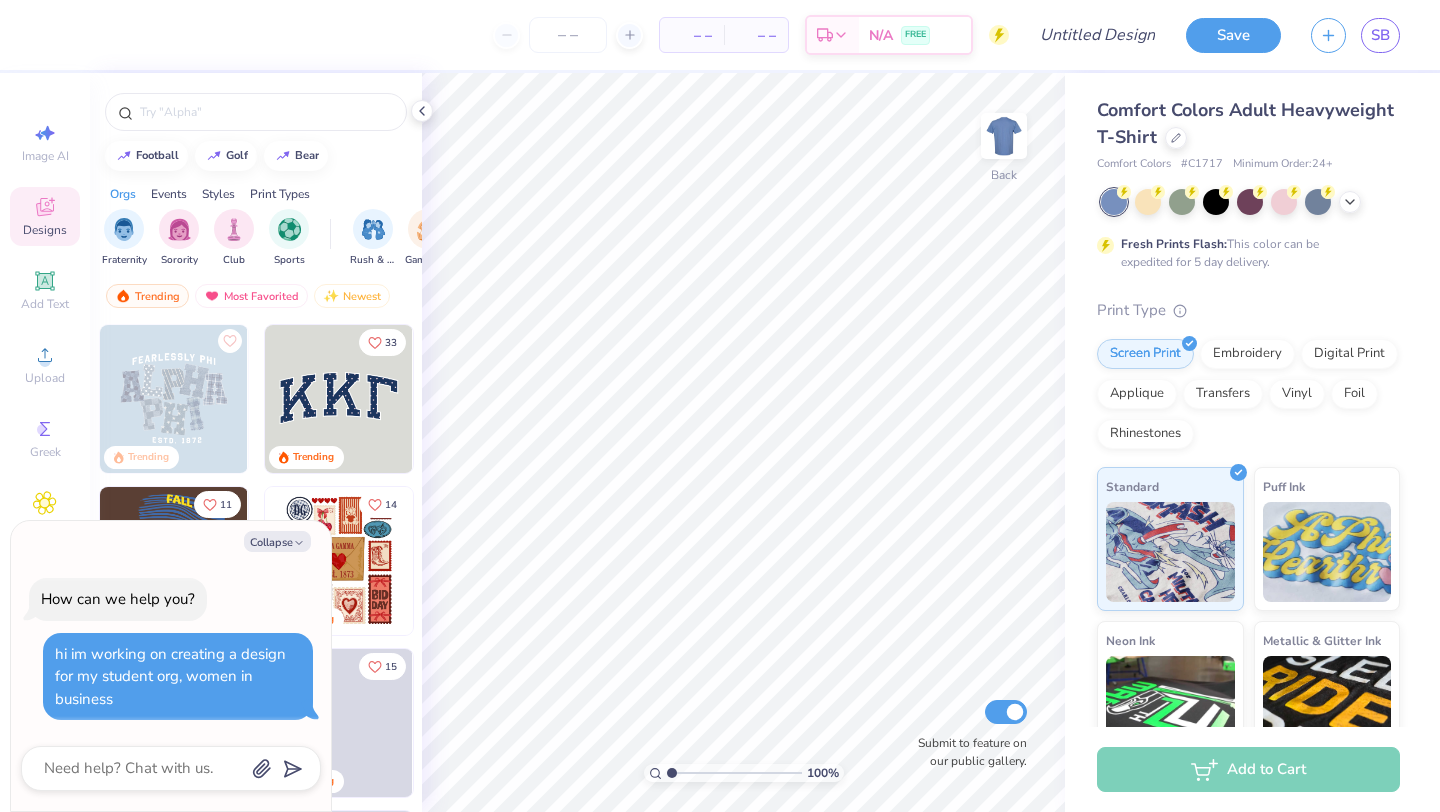 scroll, scrollTop: 4, scrollLeft: 0, axis: vertical 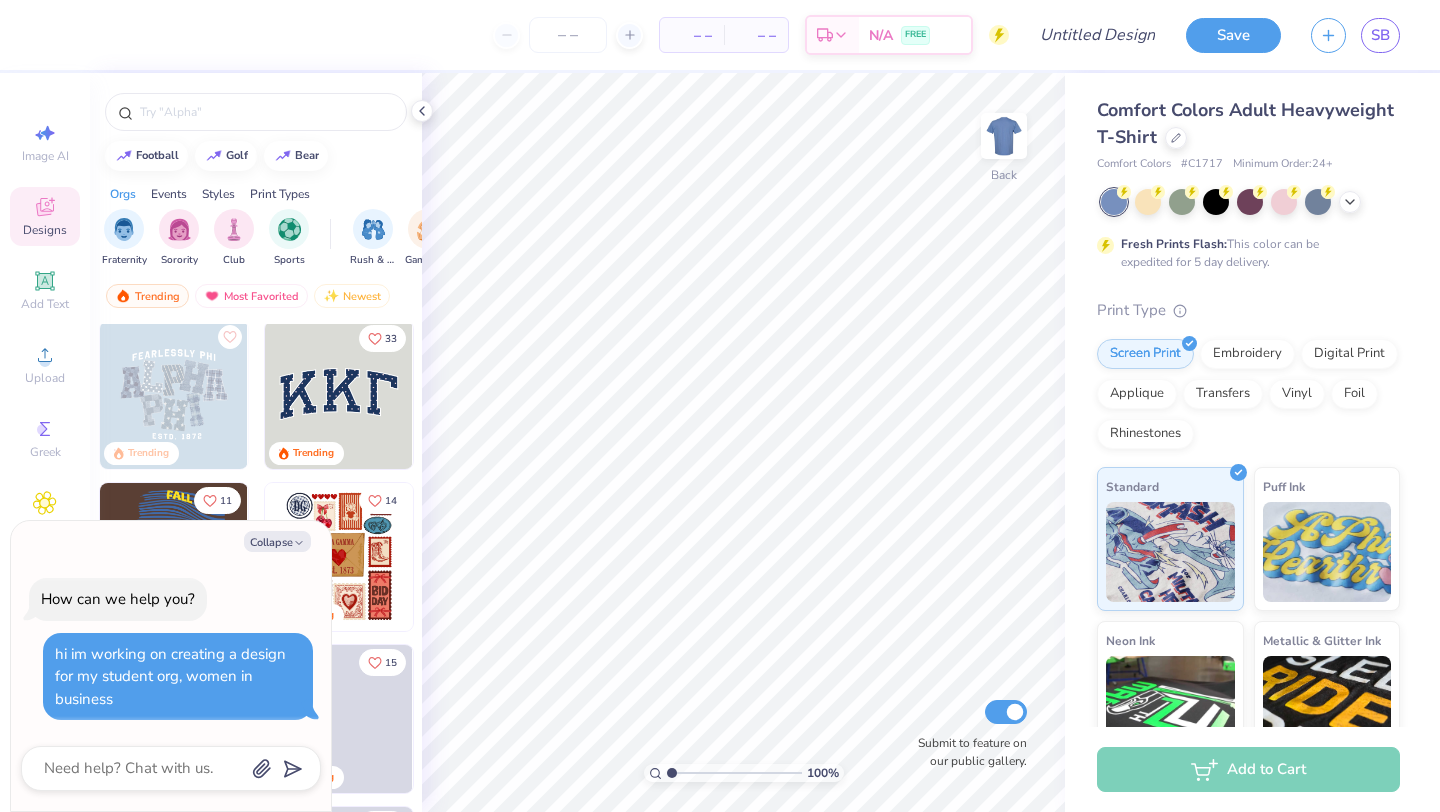 click at bounding box center (1250, 202) 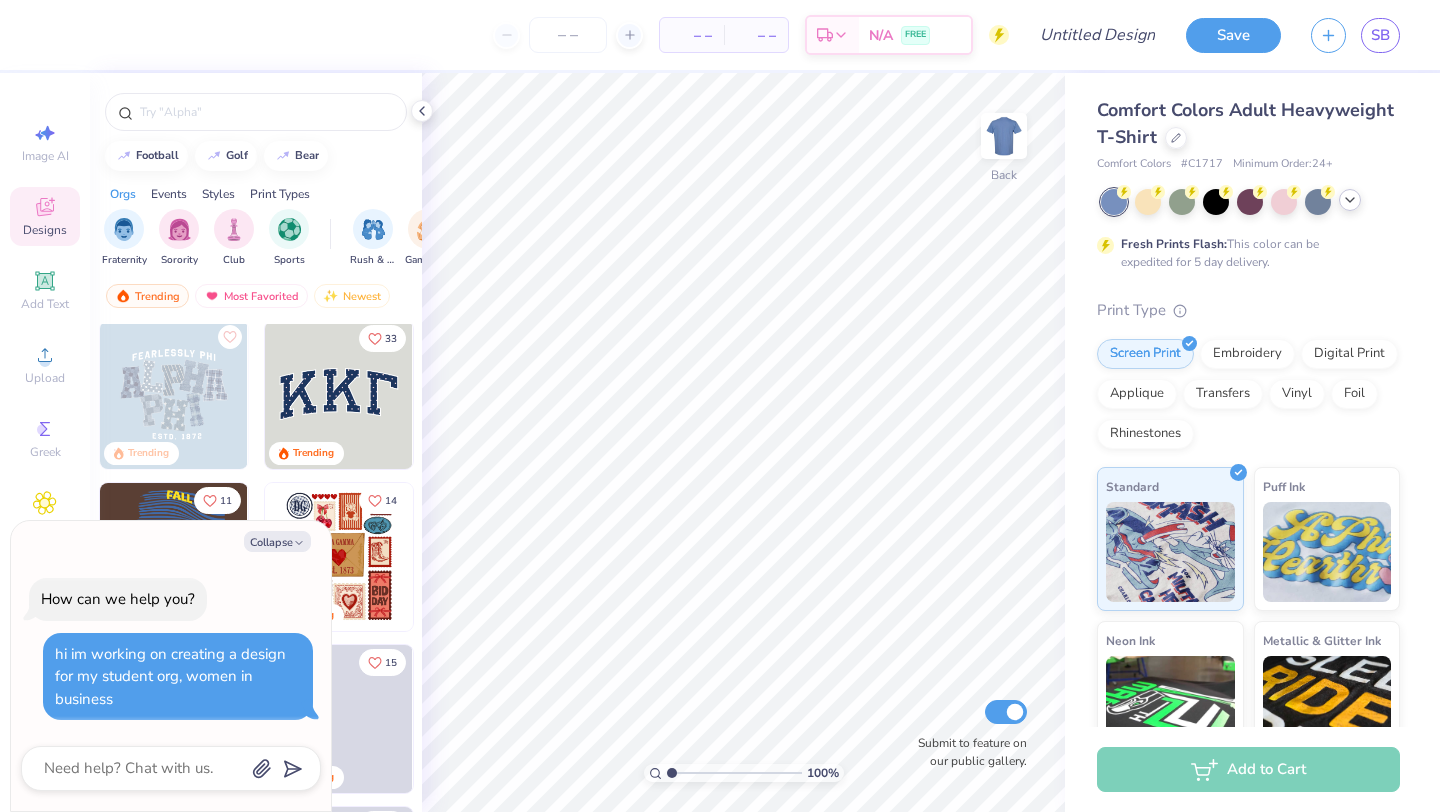 click 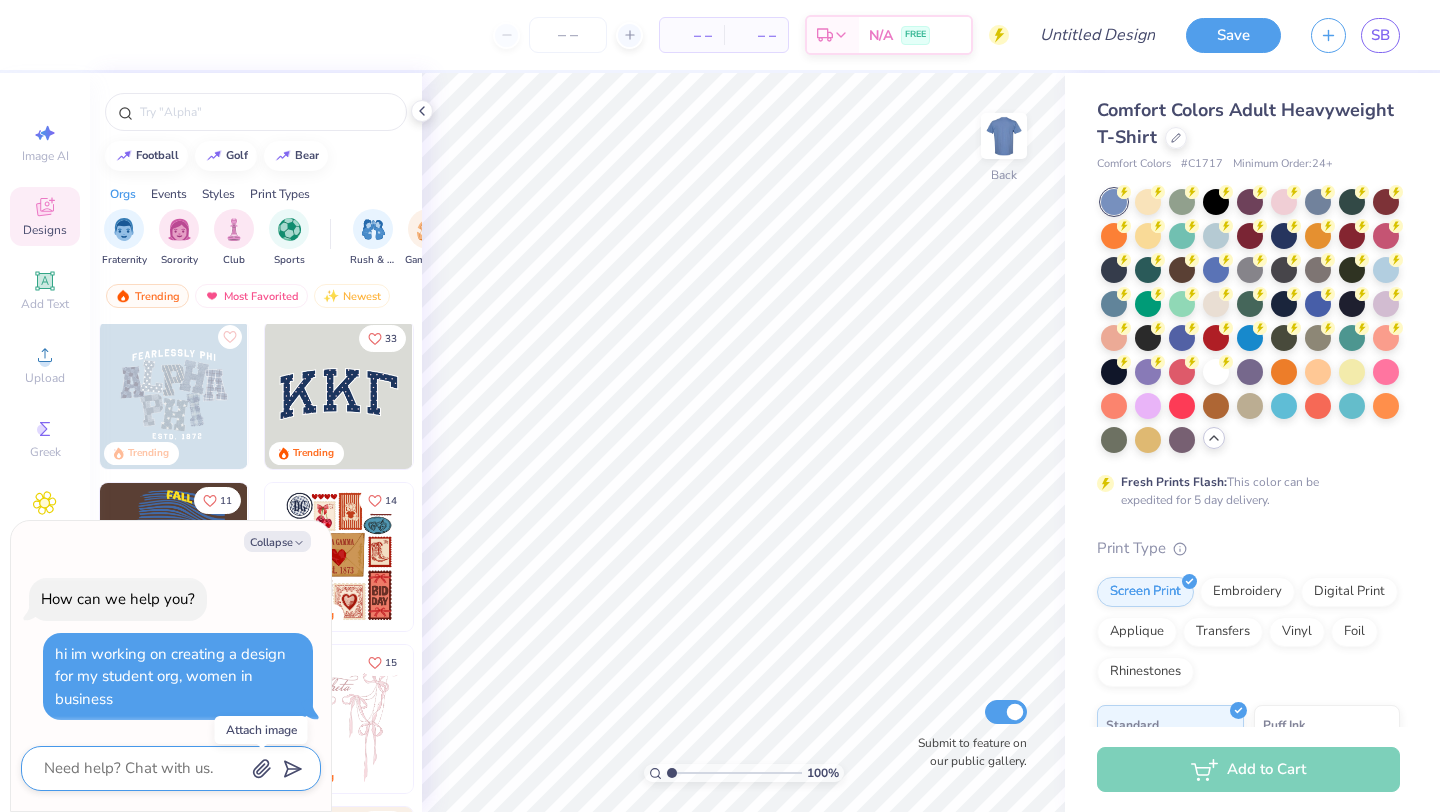 click 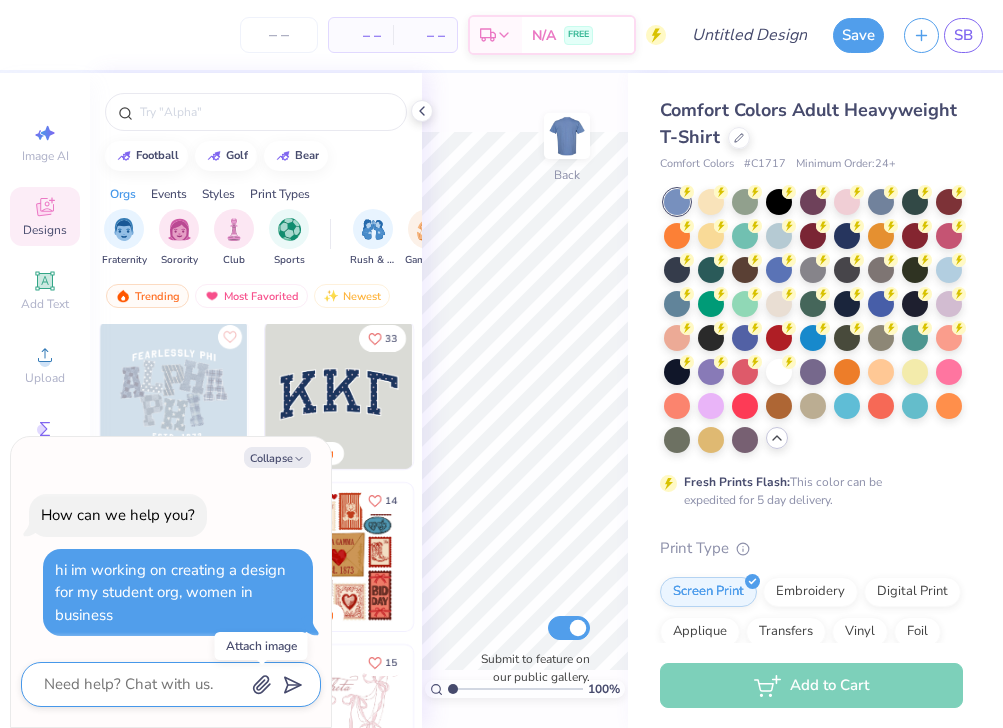 click 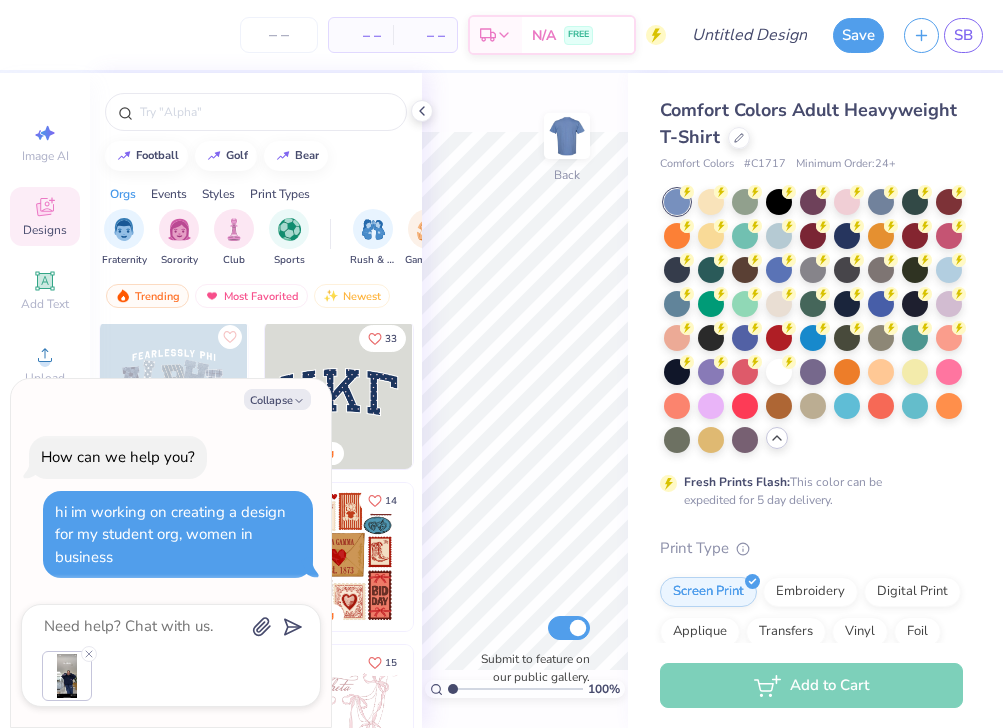 click on "– – Per Item – – Total Est.  Delivery N/A FREE Design Title Save SB Image AI Designs Add Text Upload Greek Clipart & logos Decorate football golf bear Orgs Events Styles Print Types Fraternity Sorority Club Sports Rush & Bid Game Day Parent's Weekend PR & General Philanthropy Big Little Reveal Retreat Spring Break Date Parties & Socials Holidays Greek Week Formal & Semi Graduation Founder’s Day Classic Minimalist Varsity Y2K Typography Handdrawn Cartoons Grunge 80s & 90s 60s & 70s Embroidery Screen Print Applique Patches Digital Print Vinyl Transfers Trending Most Favorited Newest Trending 33 Trending 11 Gavin Wallace Sigma Alpha Epsilon, University of Colorado Boulder 14 Trending Trending 15 Trending 18 Trending 19 Trending 100  % Back Submit to feature on our public gallery. Comfort Colors Adult Heavyweight T-Shirt Comfort Colors # C1717 Minimum Order:  24 +   Fresh Prints Flash:  This color can be expedited for 5 day delivery. Print Type Screen Print Embroidery Applique" at bounding box center [501, 364] 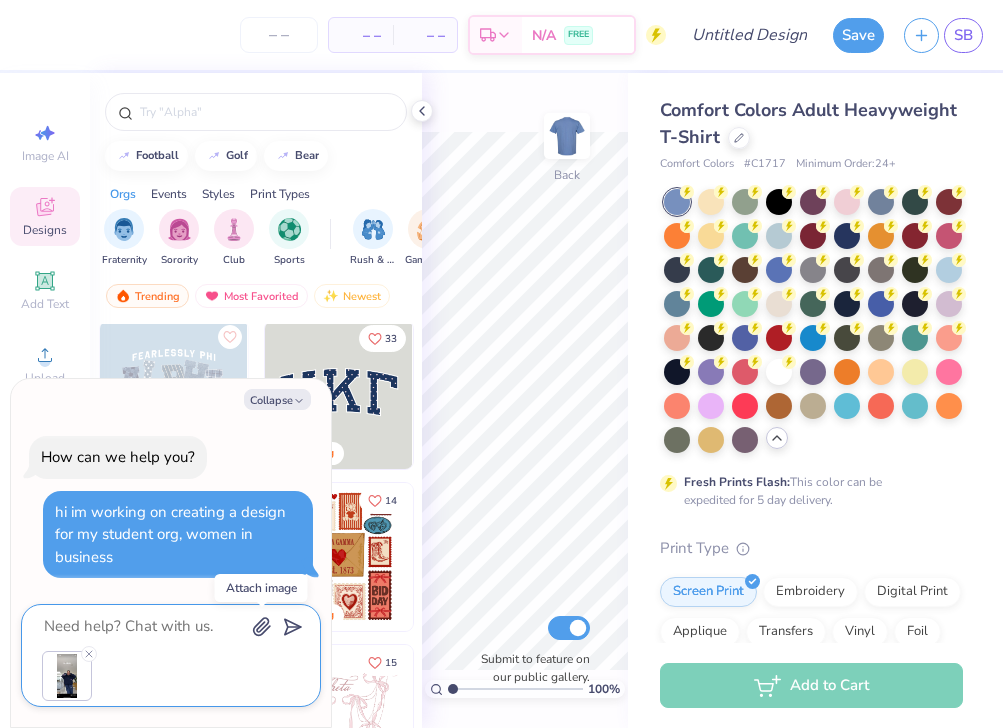 click 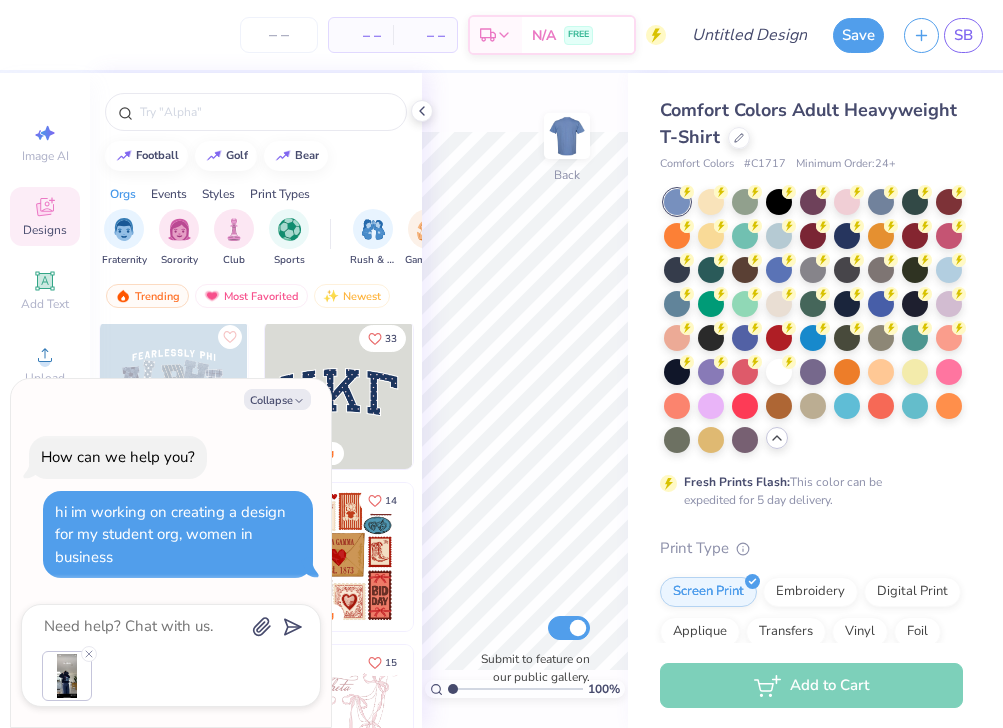 click at bounding box center [171, 676] 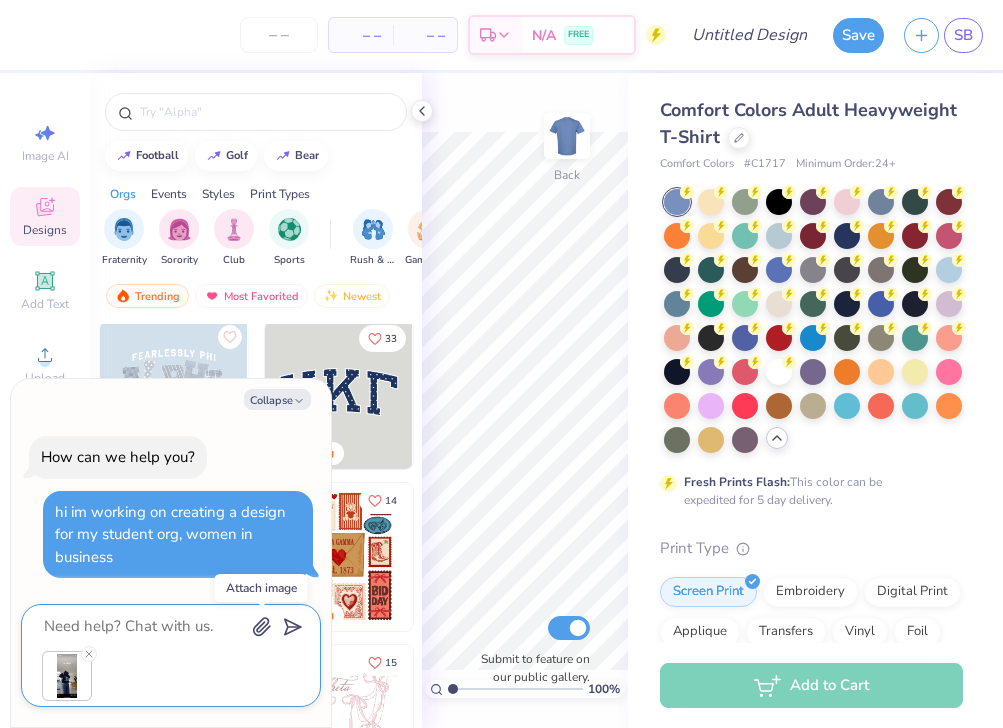 click 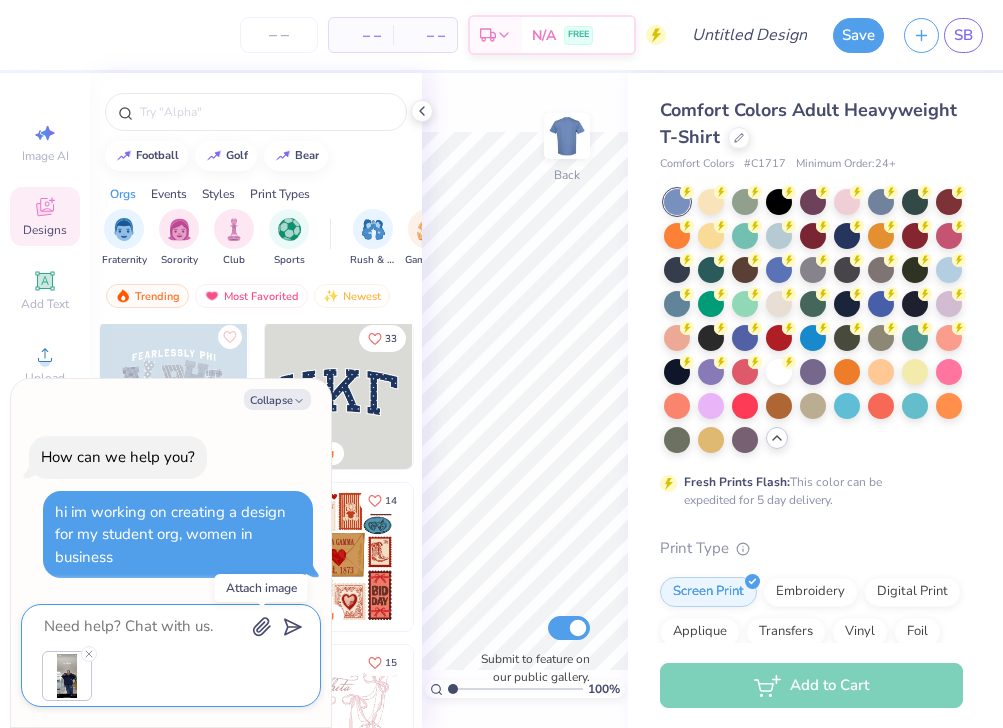 click 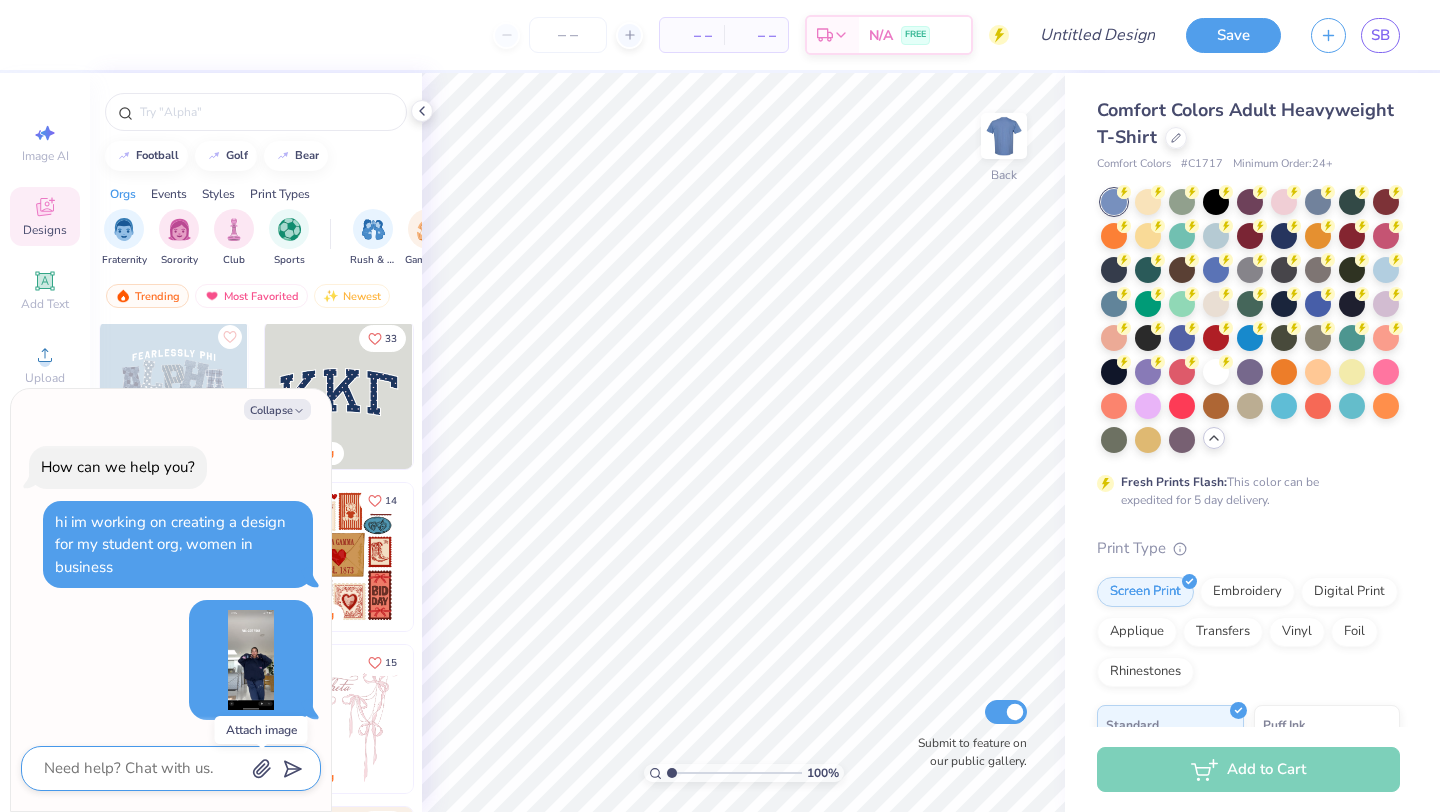 click 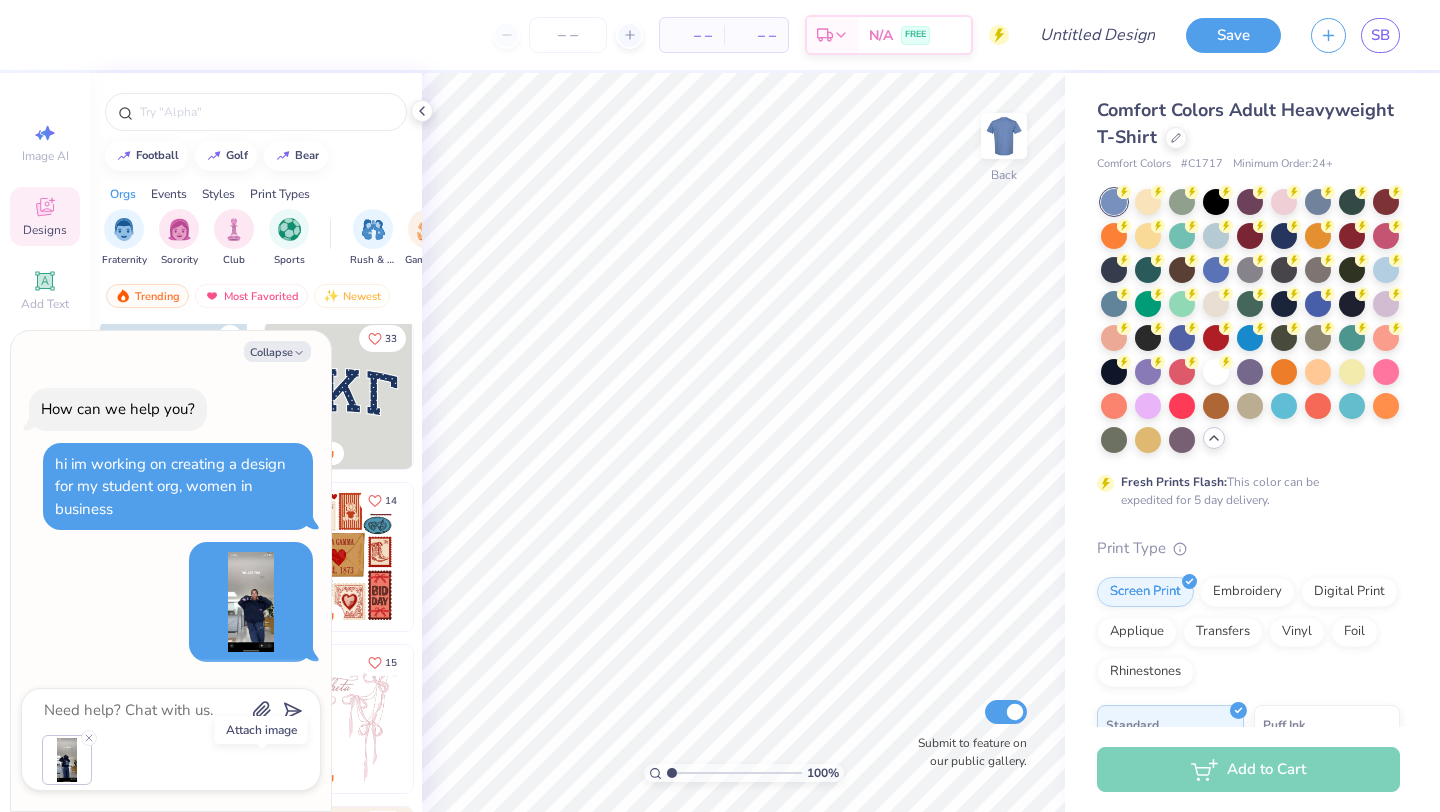 click on "– – Per Item – – Total Est.  Delivery N/A FREE Design Title Save SB Image AI Designs Add Text Upload Greek Clipart & logos Decorate football golf bear Orgs Events Styles Print Types Fraternity Sorority Club Sports Rush & Bid Game Day Parent's Weekend PR & General Philanthropy Big Little Reveal Retreat Spring Break Date Parties & Socials Holidays Greek Week Formal & Semi Graduation Founder’s Day Classic Minimalist Varsity Y2K Typography Handdrawn Cartoons Grunge 80s & 90s 60s & 70s Embroidery Screen Print Applique Patches Digital Print Vinyl Transfers Trending Most Favorited Newest Trending 33 Trending 11 Gavin Wallace Sigma Alpha Epsilon, University of Colorado Boulder 14 Trending Trending 15 Trending 18 Trending 19 Trending 17 Trending Trending 100  % Back Submit to feature on our public gallery. Comfort Colors Adult Heavyweight T-Shirt Comfort Colors # C1717 Minimum Order:  24 +   Fresh Prints Flash:  This color can be expedited for 5 day delivery. Print Type Screen Print" at bounding box center [720, 406] 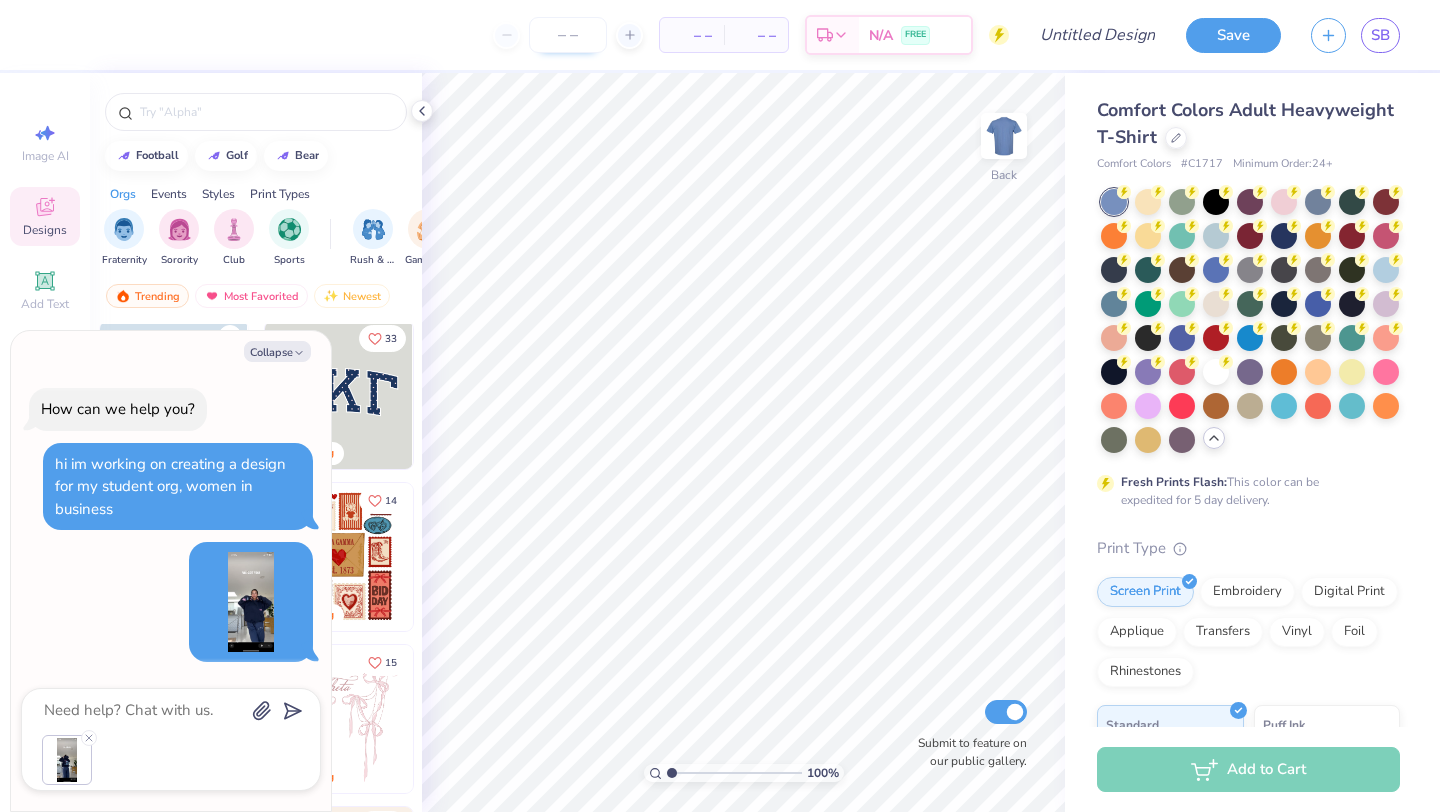 type on "x" 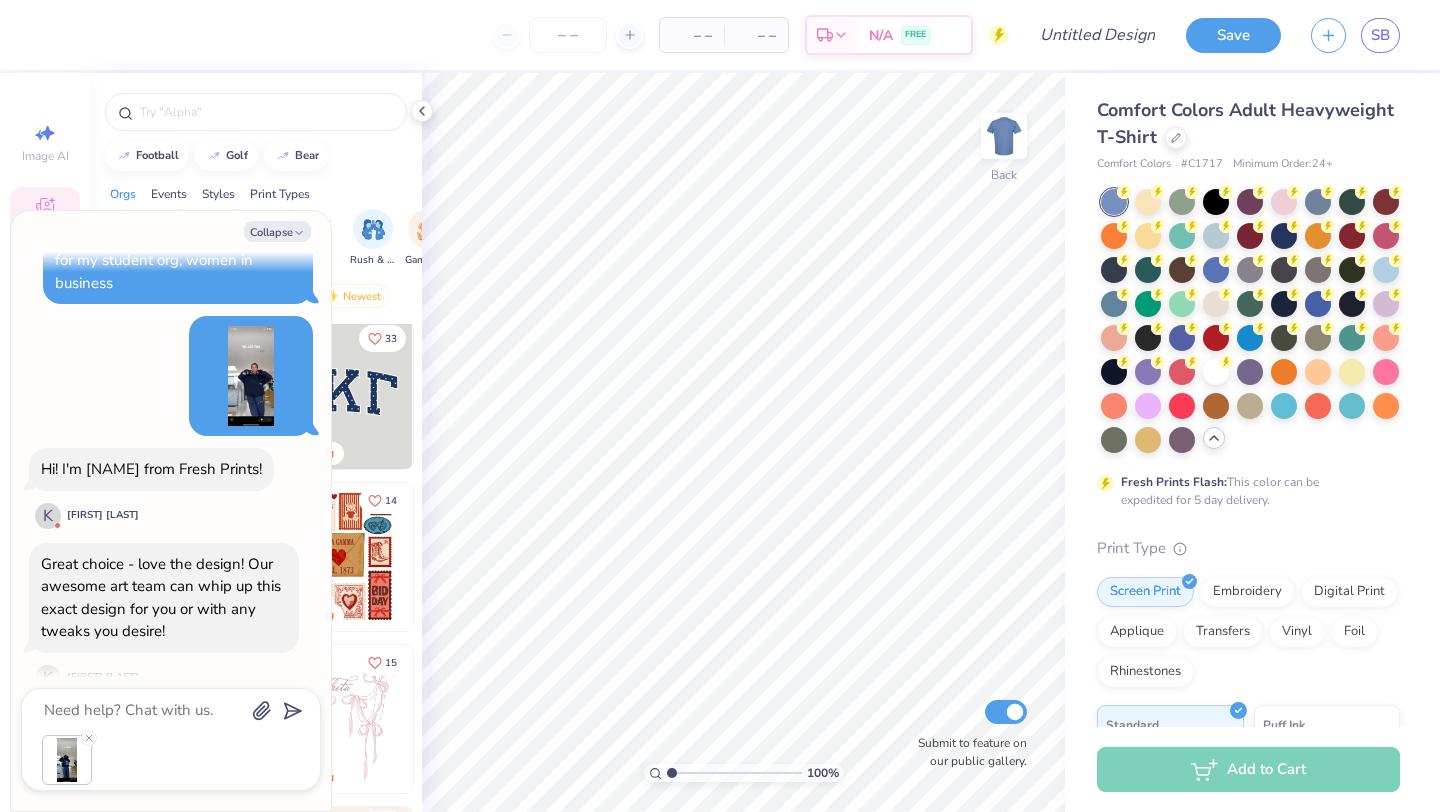 scroll, scrollTop: 136, scrollLeft: 0, axis: vertical 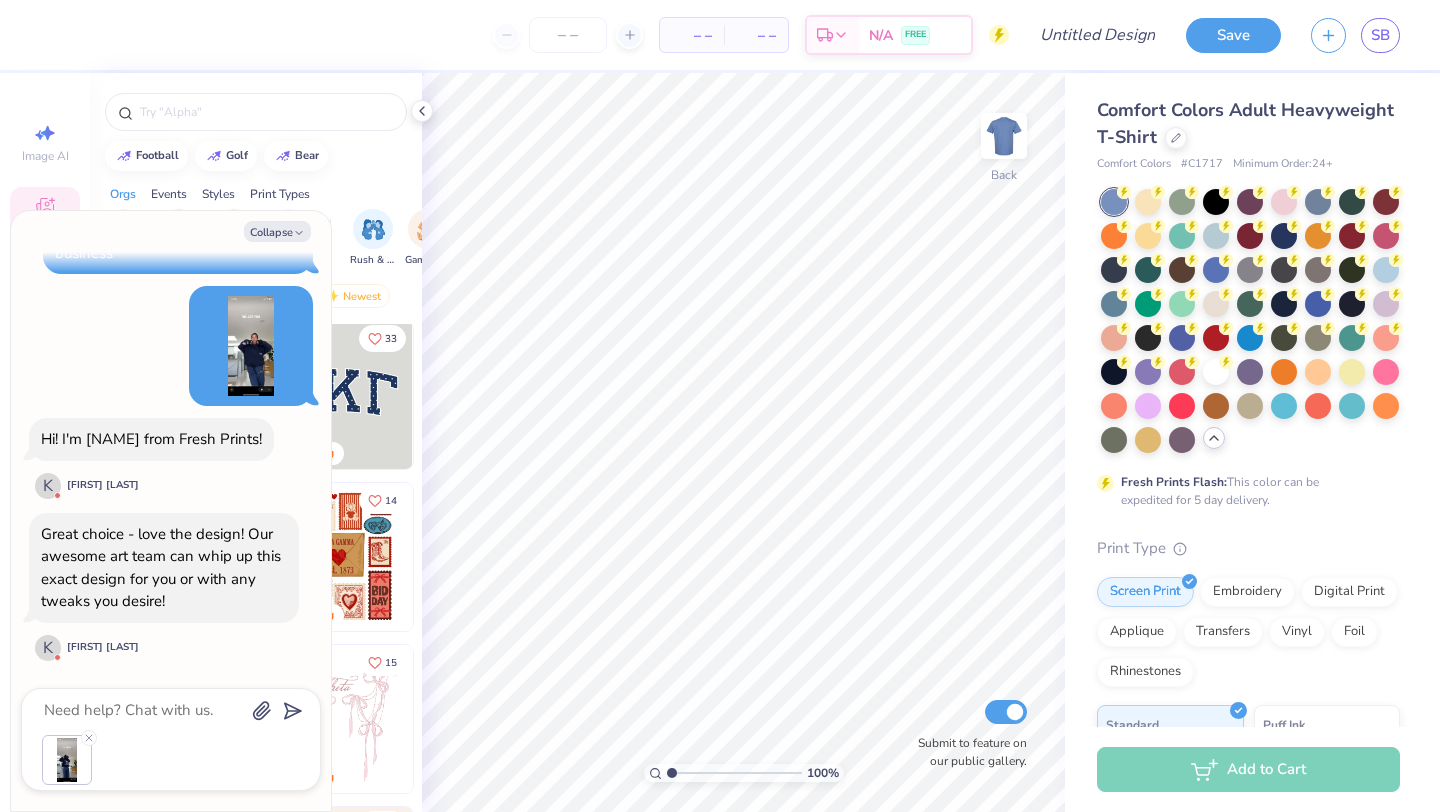 click at bounding box center [171, 760] 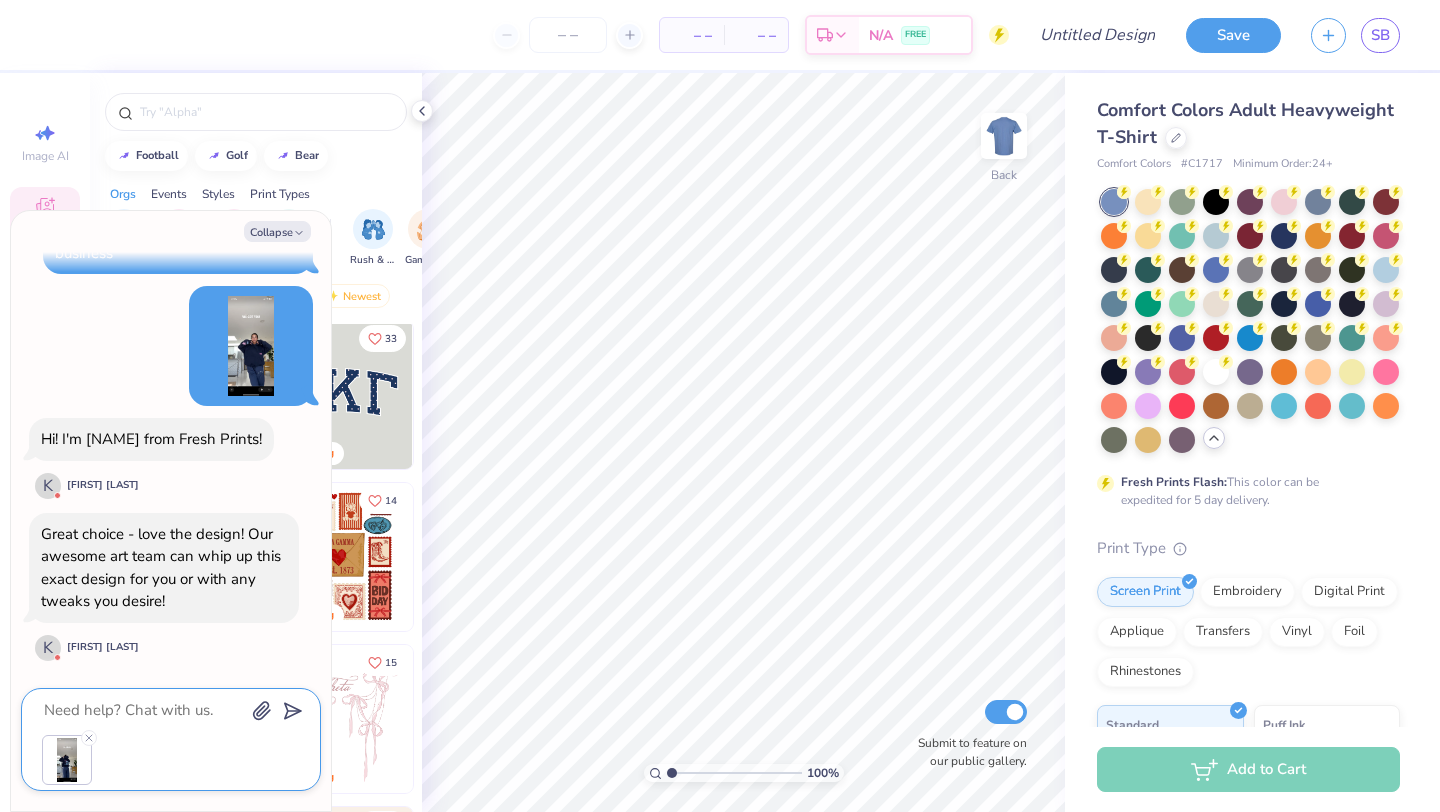 click at bounding box center [143, 710] 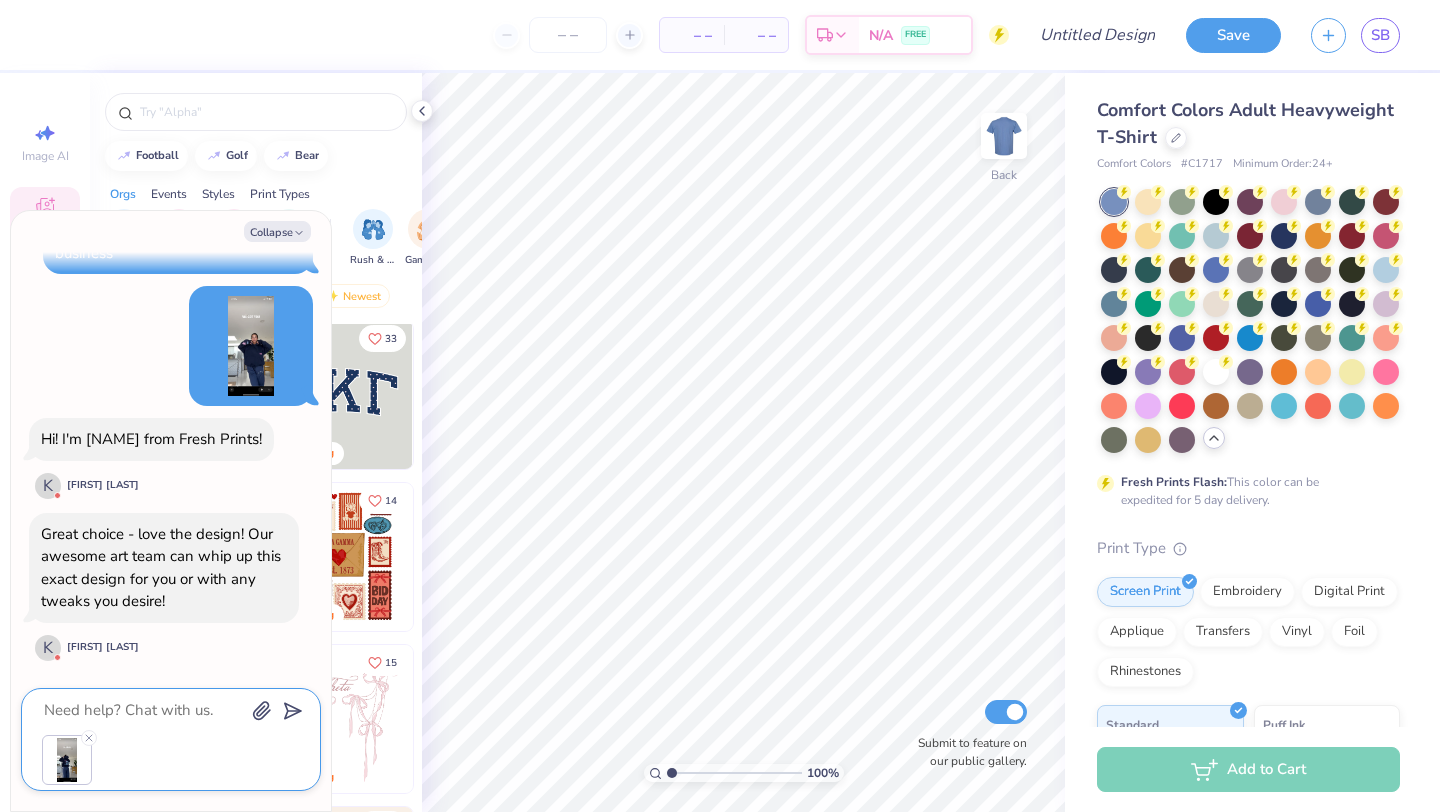 type 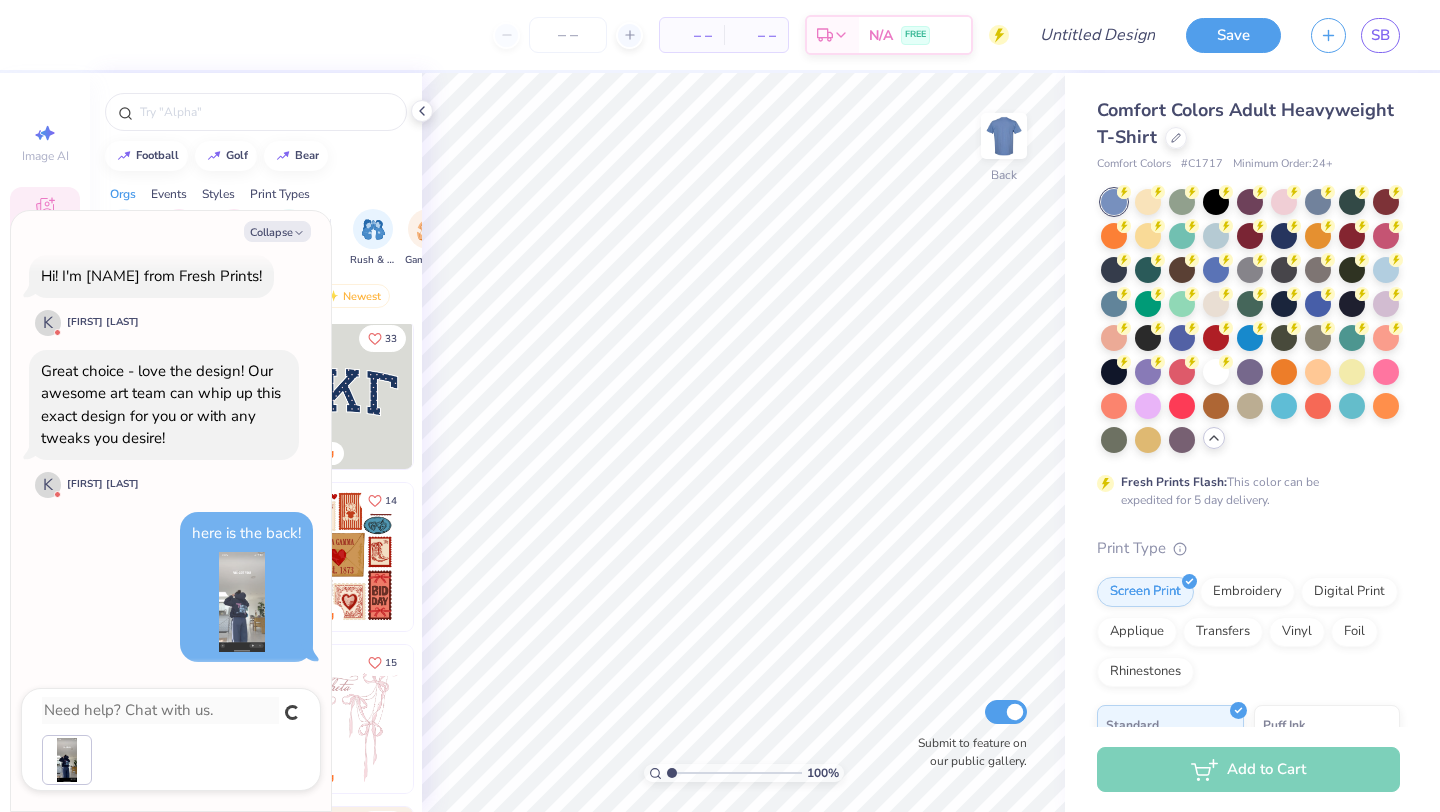 scroll, scrollTop: 241, scrollLeft: 0, axis: vertical 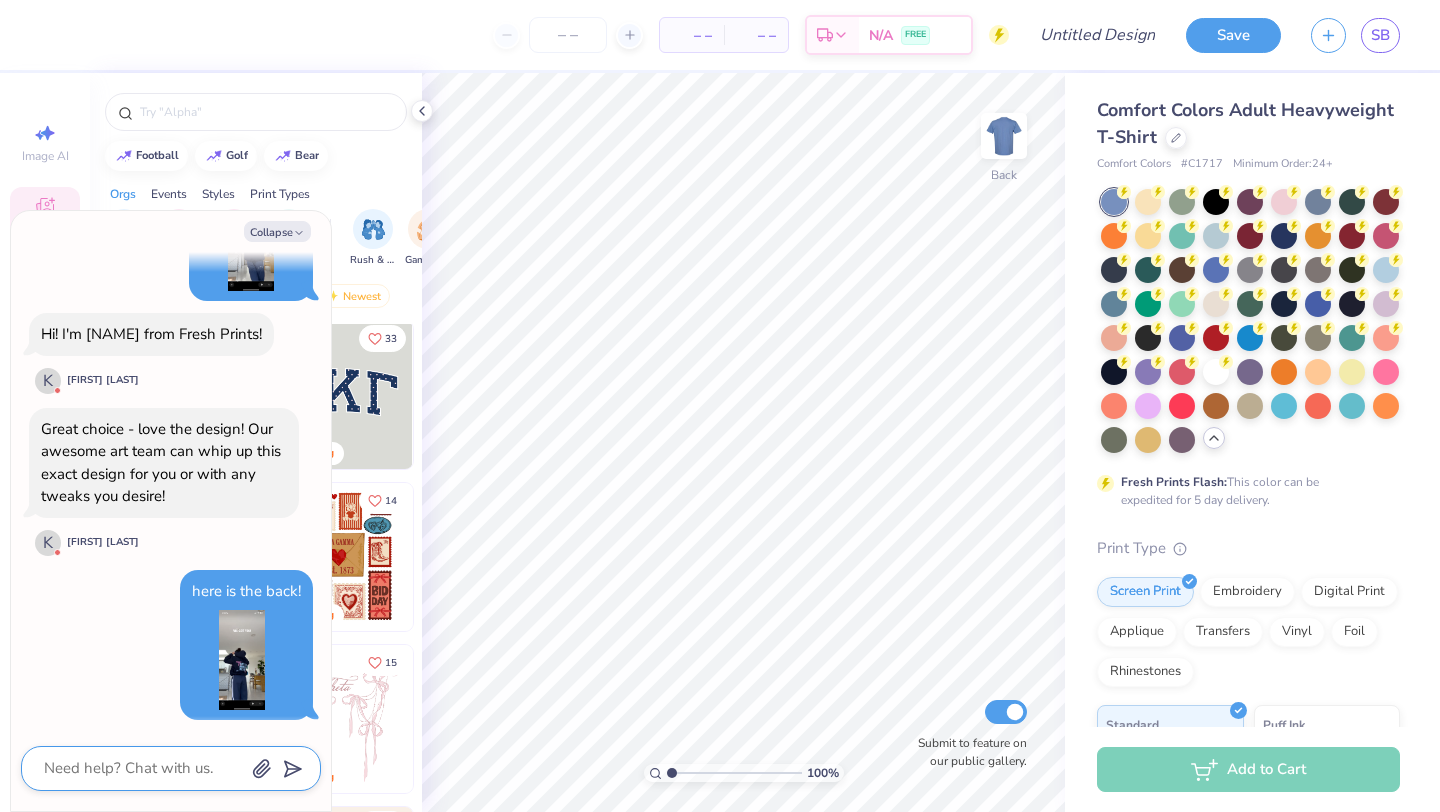 click at bounding box center [143, 768] 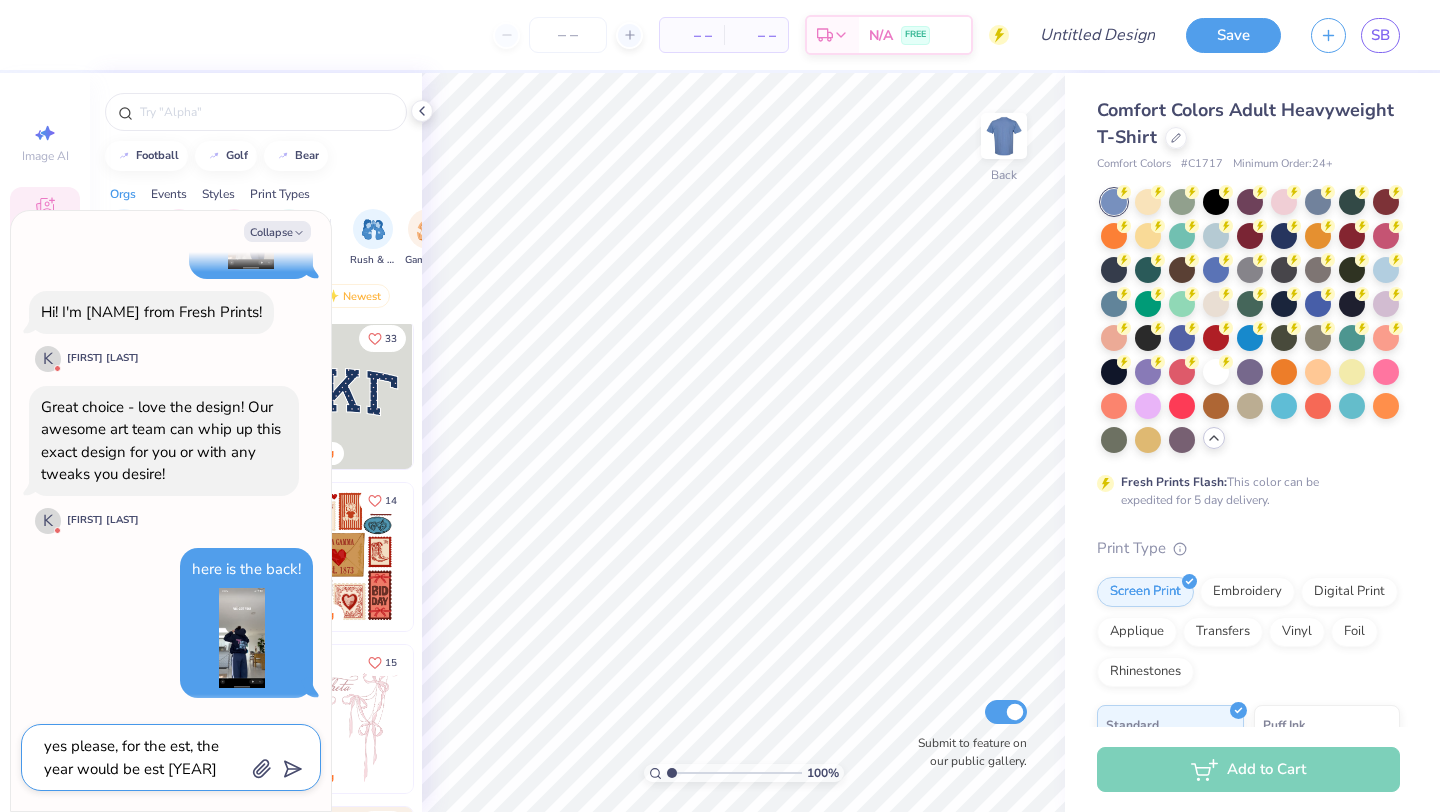 scroll, scrollTop: 286, scrollLeft: 0, axis: vertical 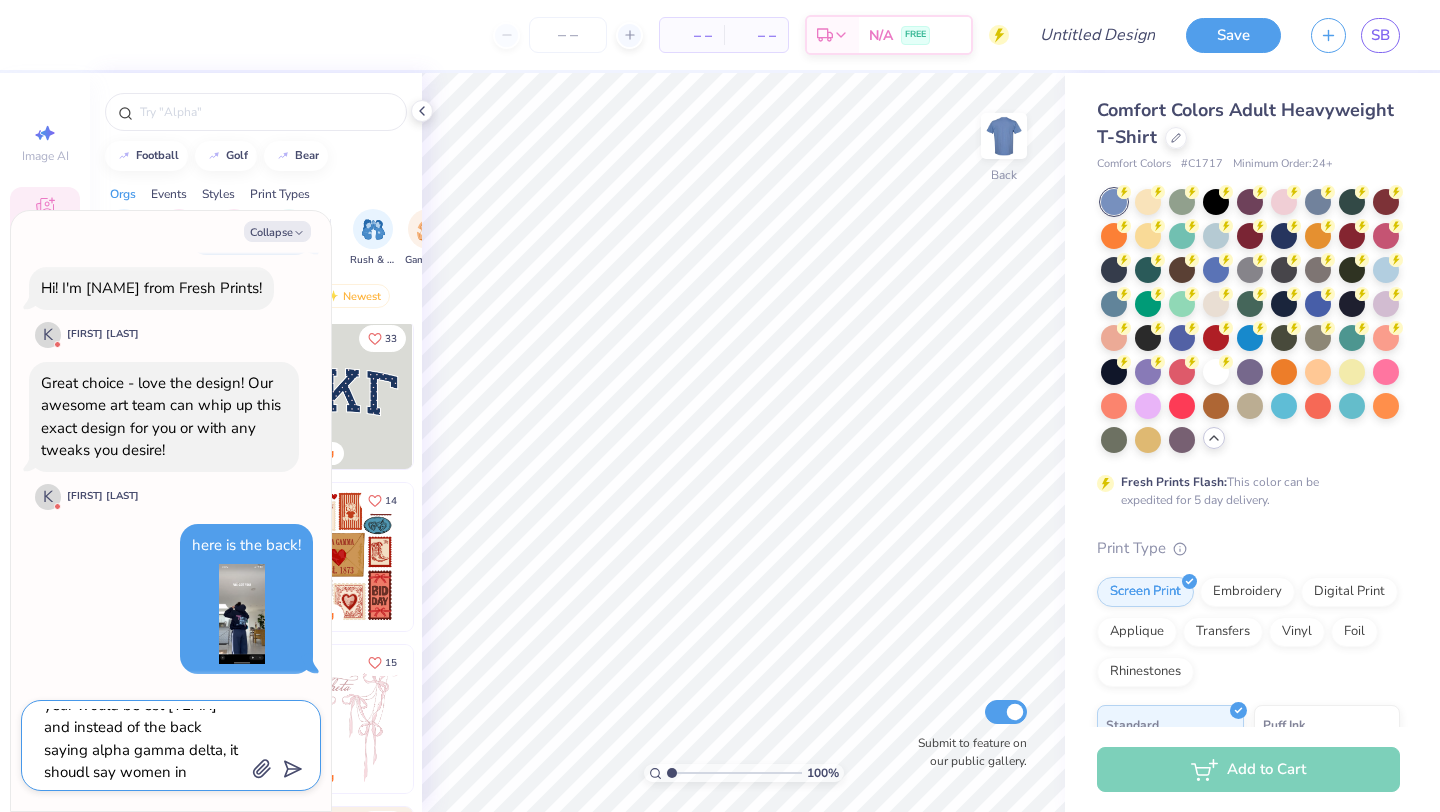 click on "yes please, for the est, the year would be est 2018 and instead of the back saying alpha gamma delta, it shoudl say women in business" at bounding box center (143, 745) 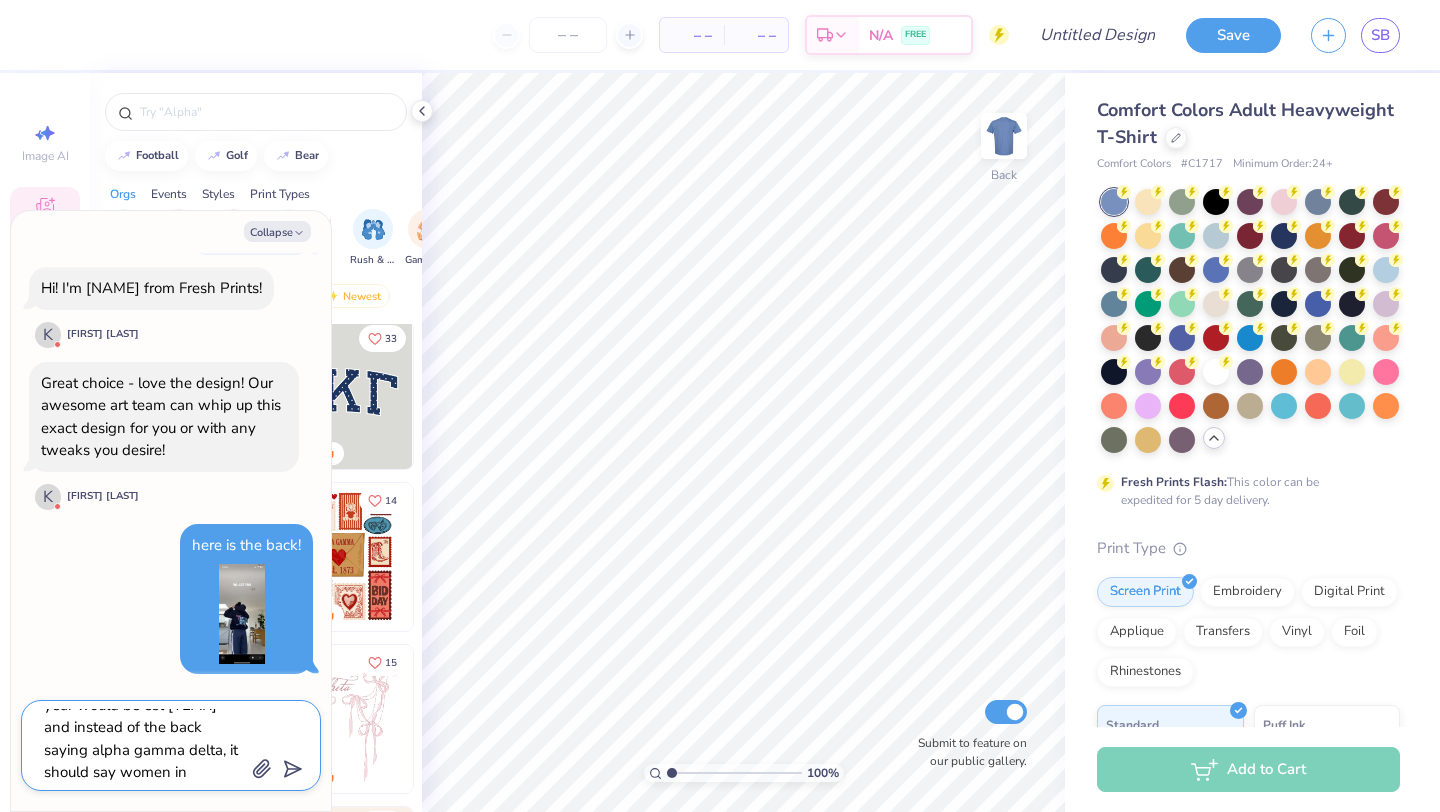 scroll, scrollTop: 0, scrollLeft: 0, axis: both 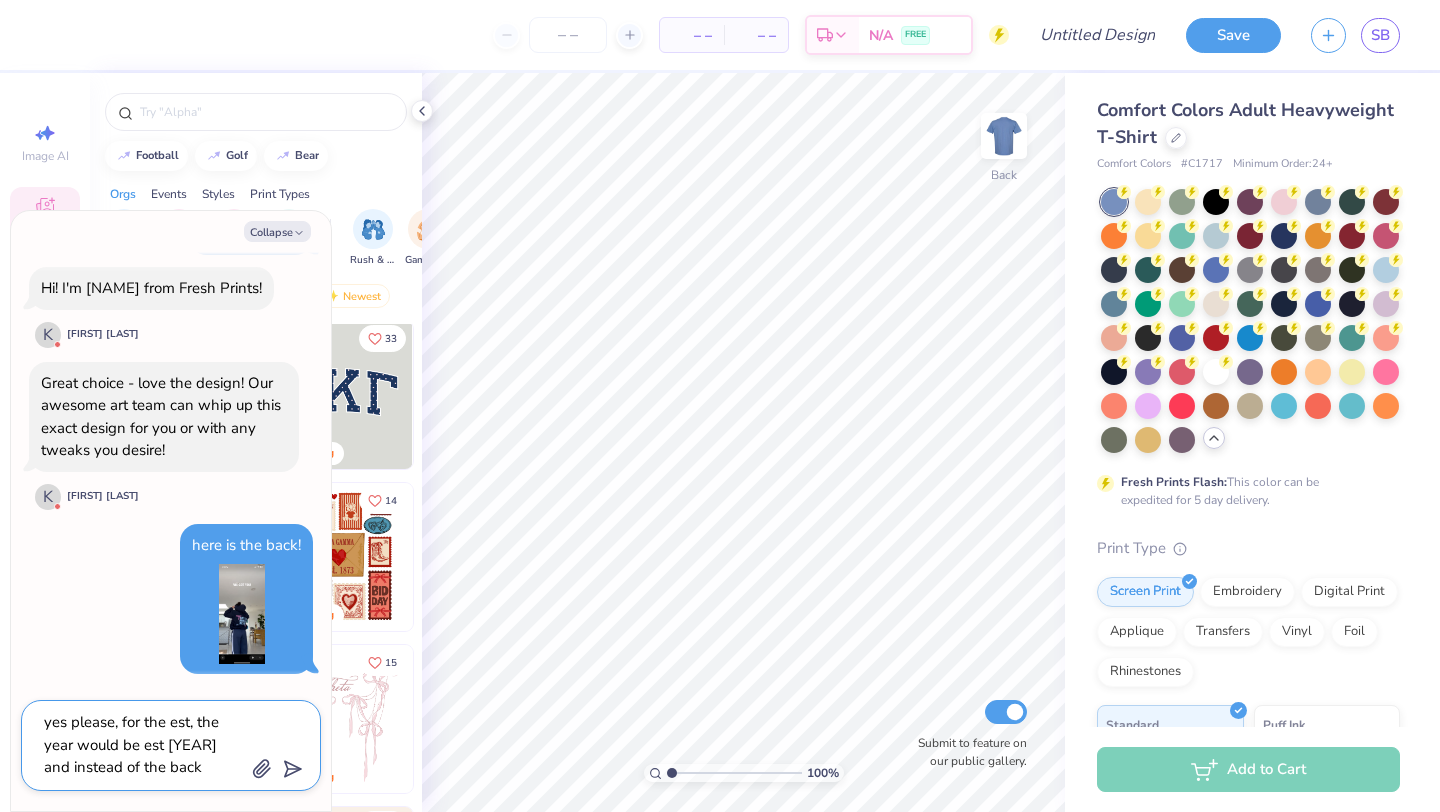click on "yes please, for the est, the year would be est 2018 and instead of the back saying alpha gamma delta, it should say women in business" at bounding box center [143, 745] 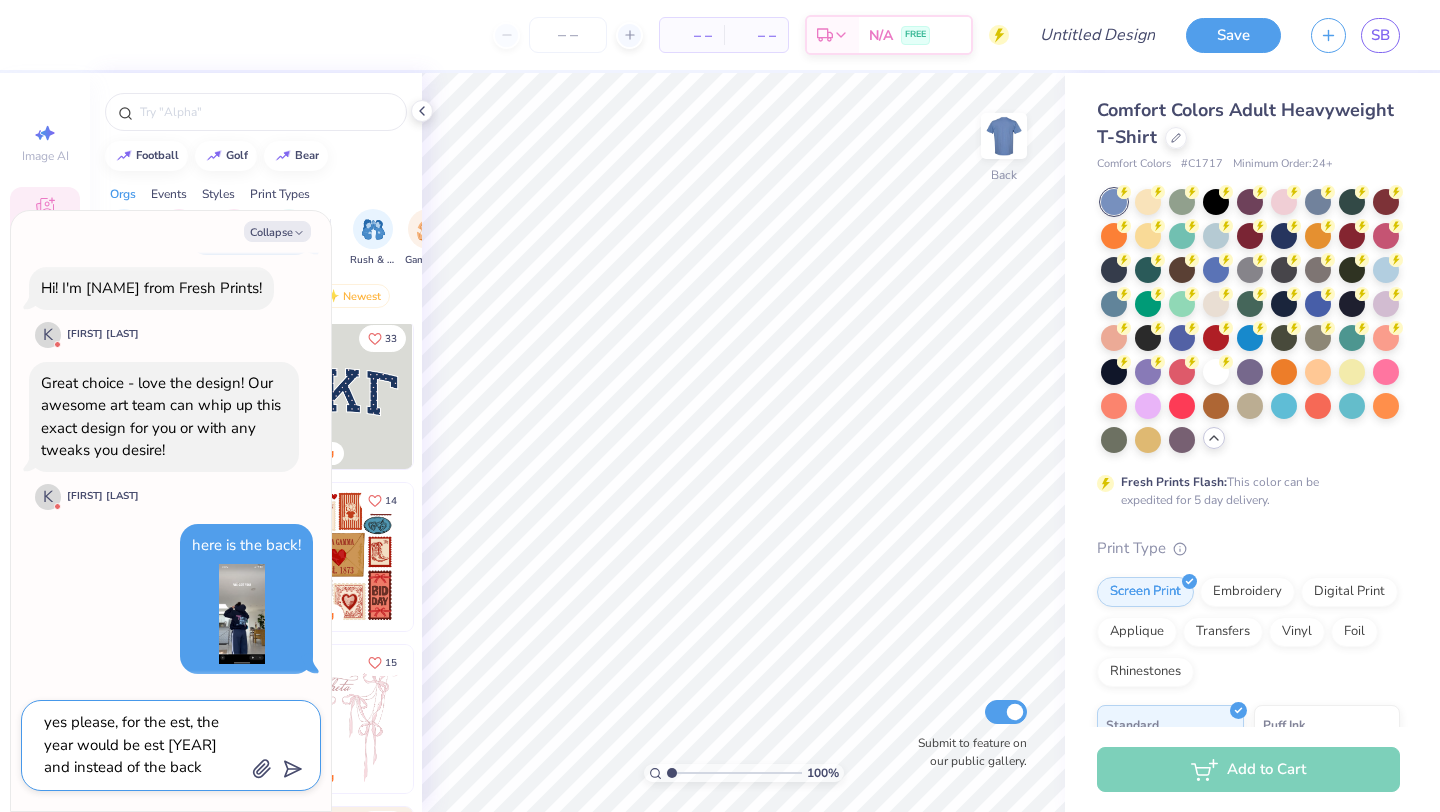 scroll, scrollTop: 516, scrollLeft: 0, axis: vertical 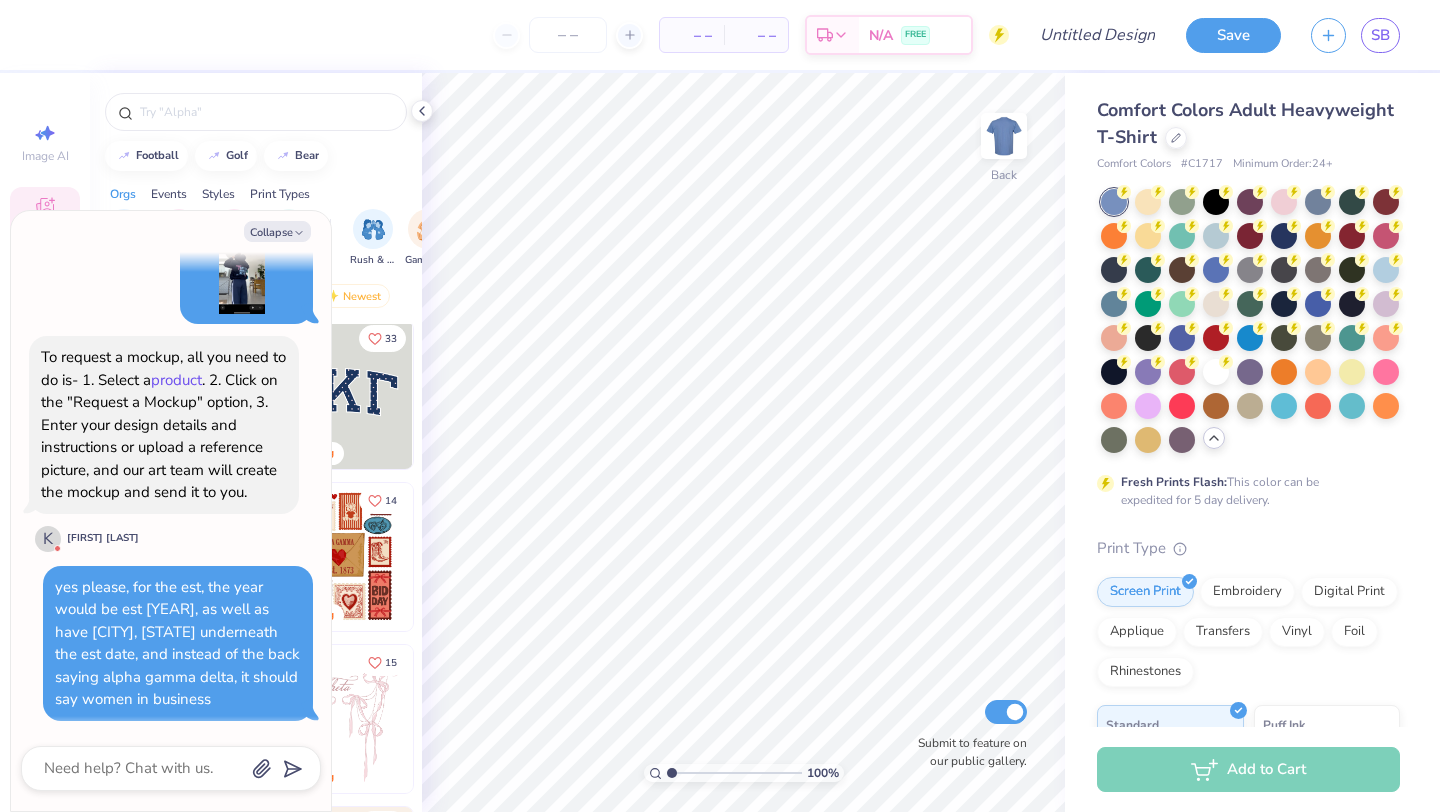 click on "product" at bounding box center [176, 380] 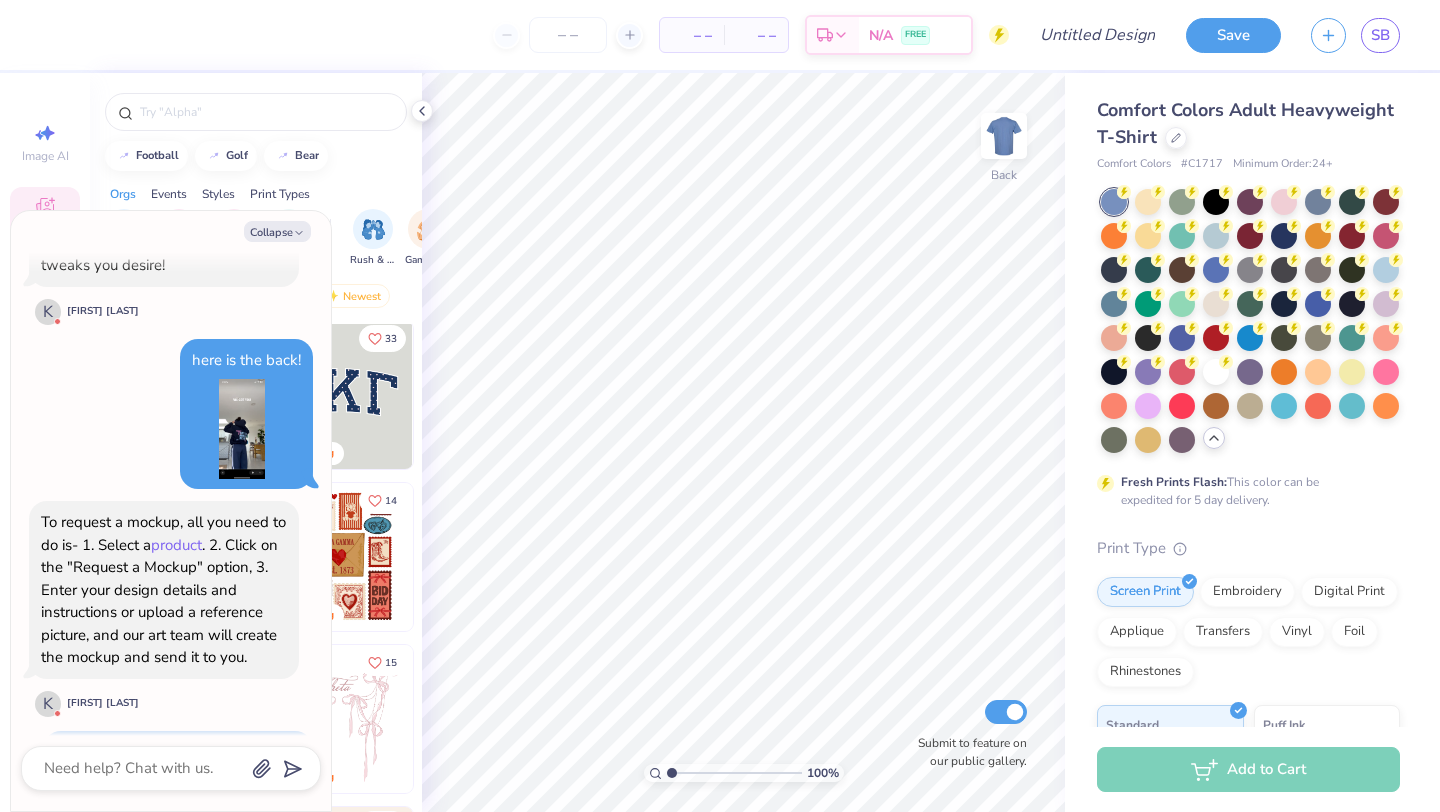 scroll, scrollTop: 637, scrollLeft: 0, axis: vertical 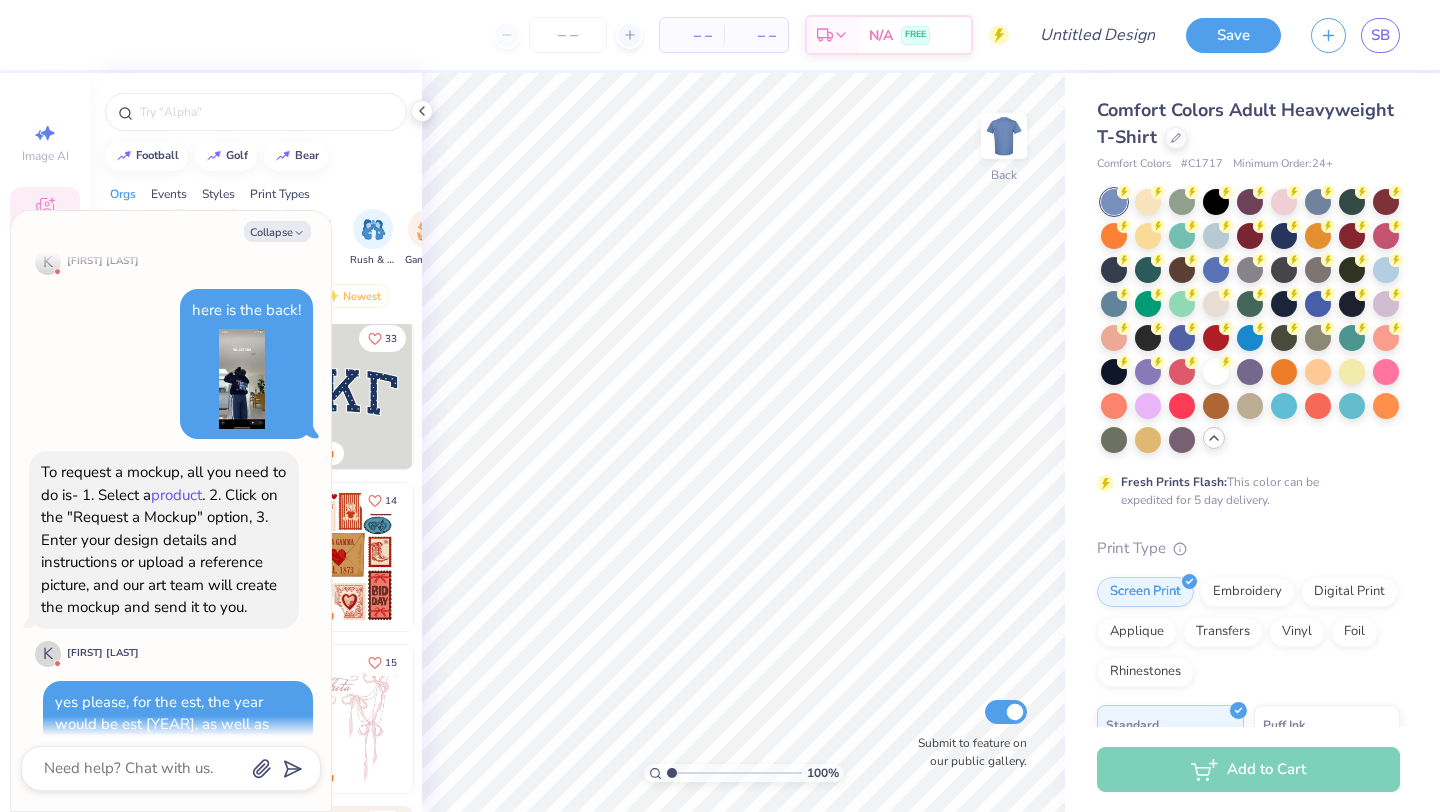 click on "product" at bounding box center (176, 495) 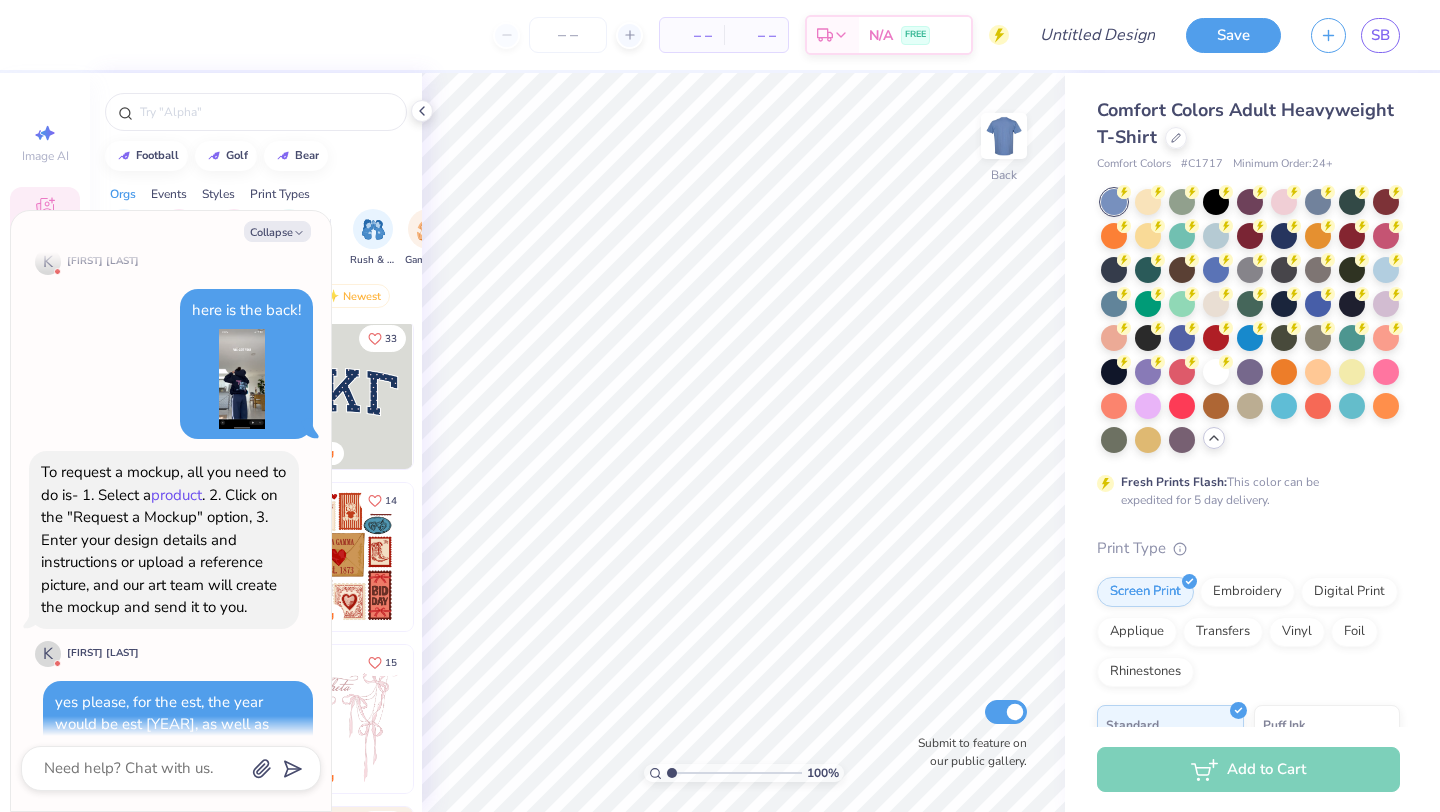 click on "product" at bounding box center (176, 495) 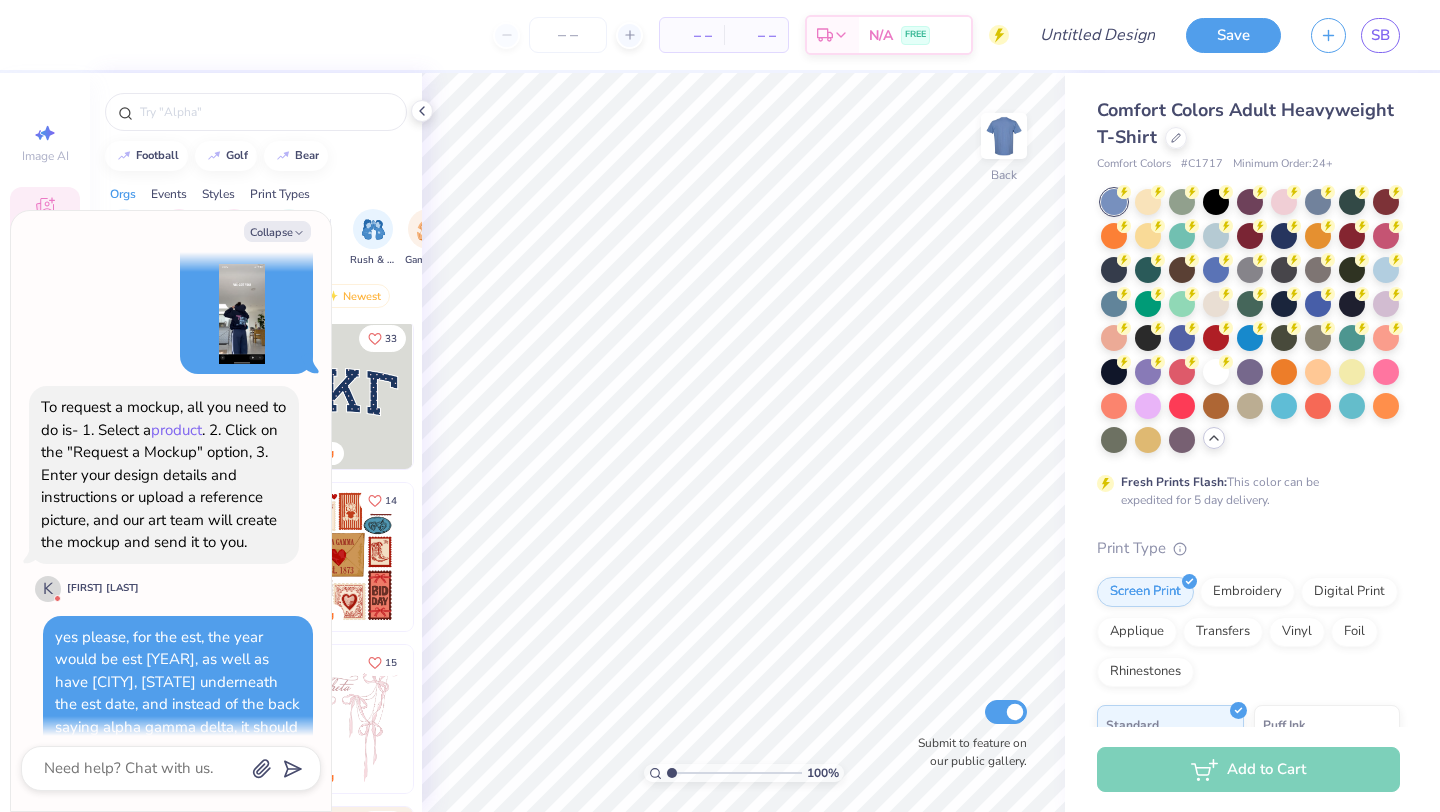 scroll, scrollTop: 585, scrollLeft: 0, axis: vertical 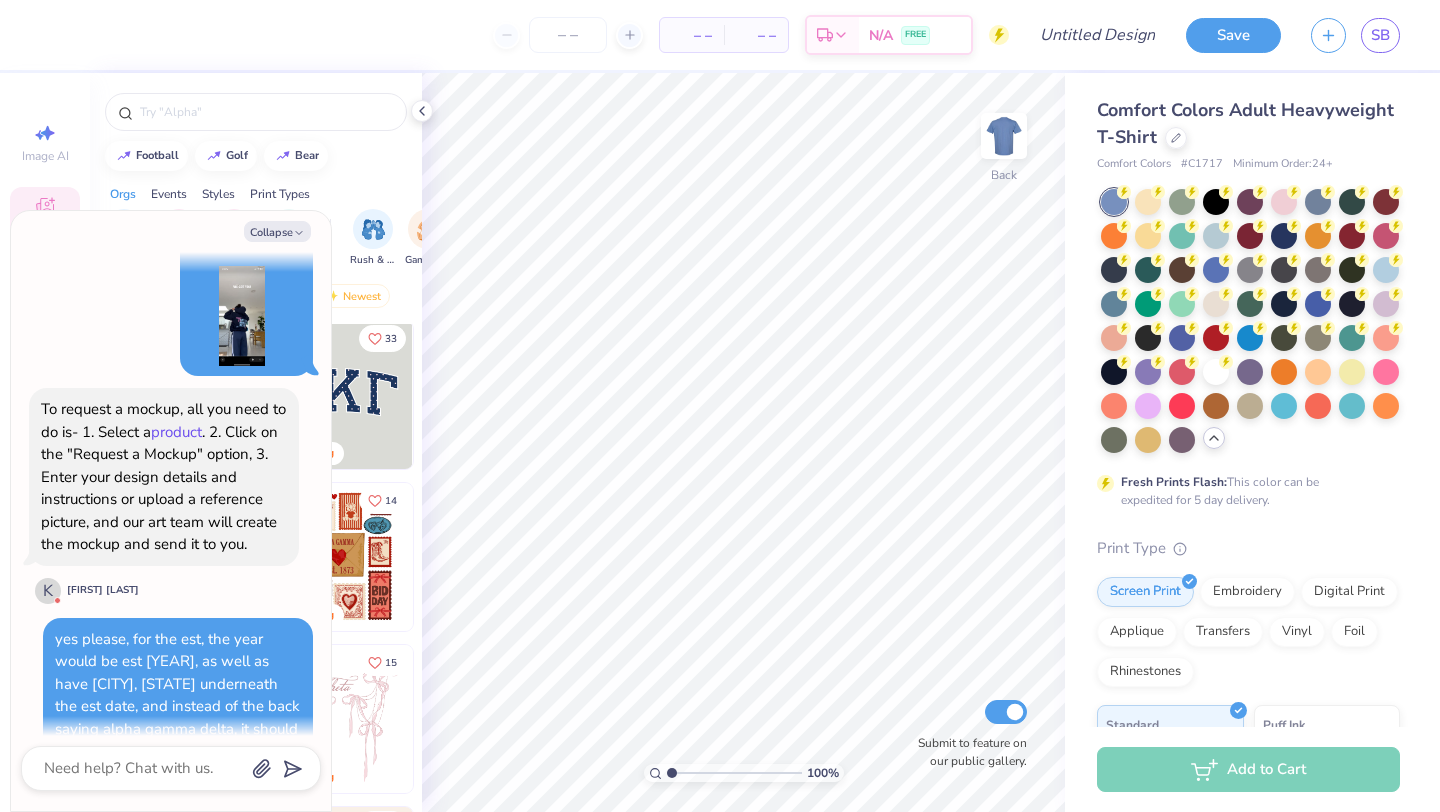 click on "product" at bounding box center [176, 432] 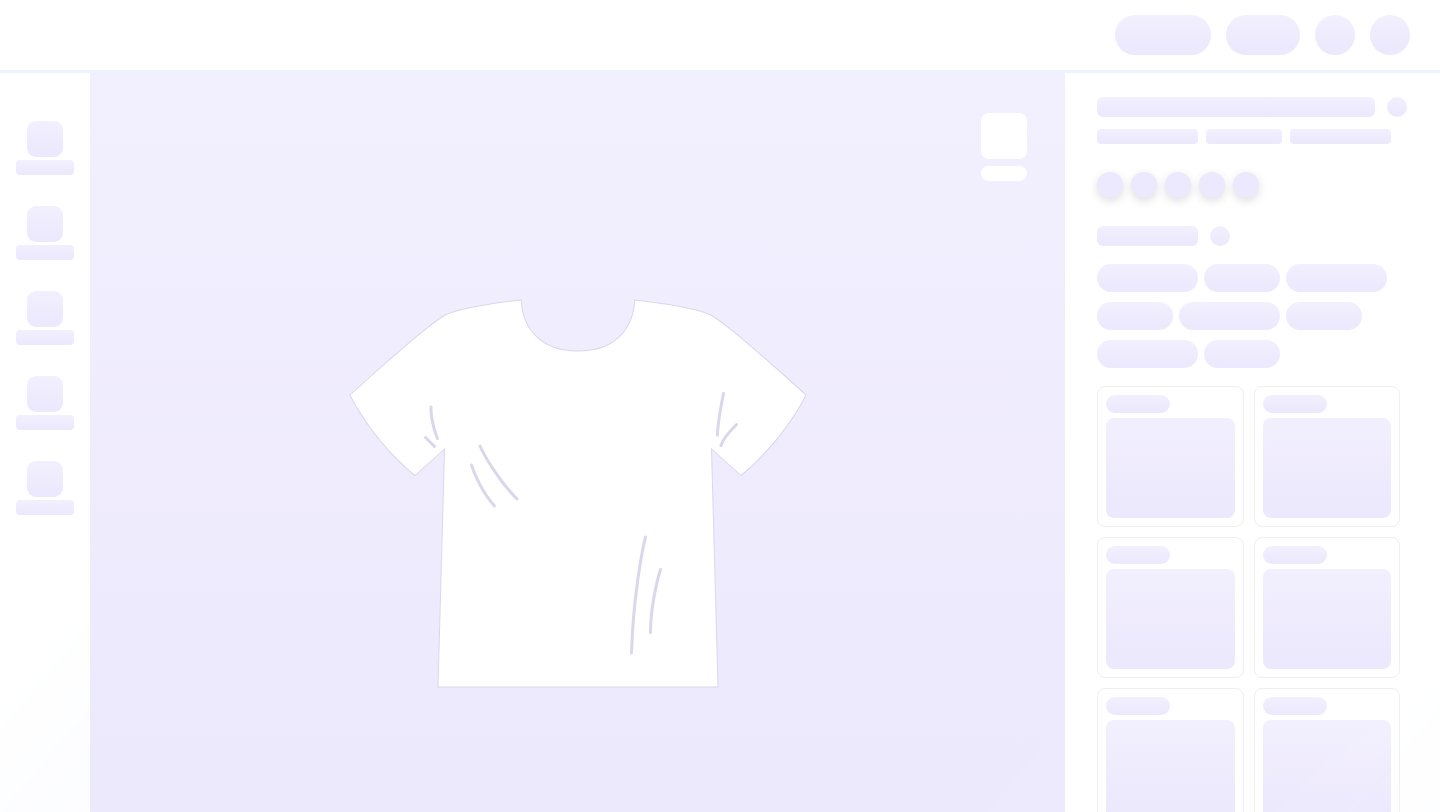 scroll, scrollTop: 0, scrollLeft: 0, axis: both 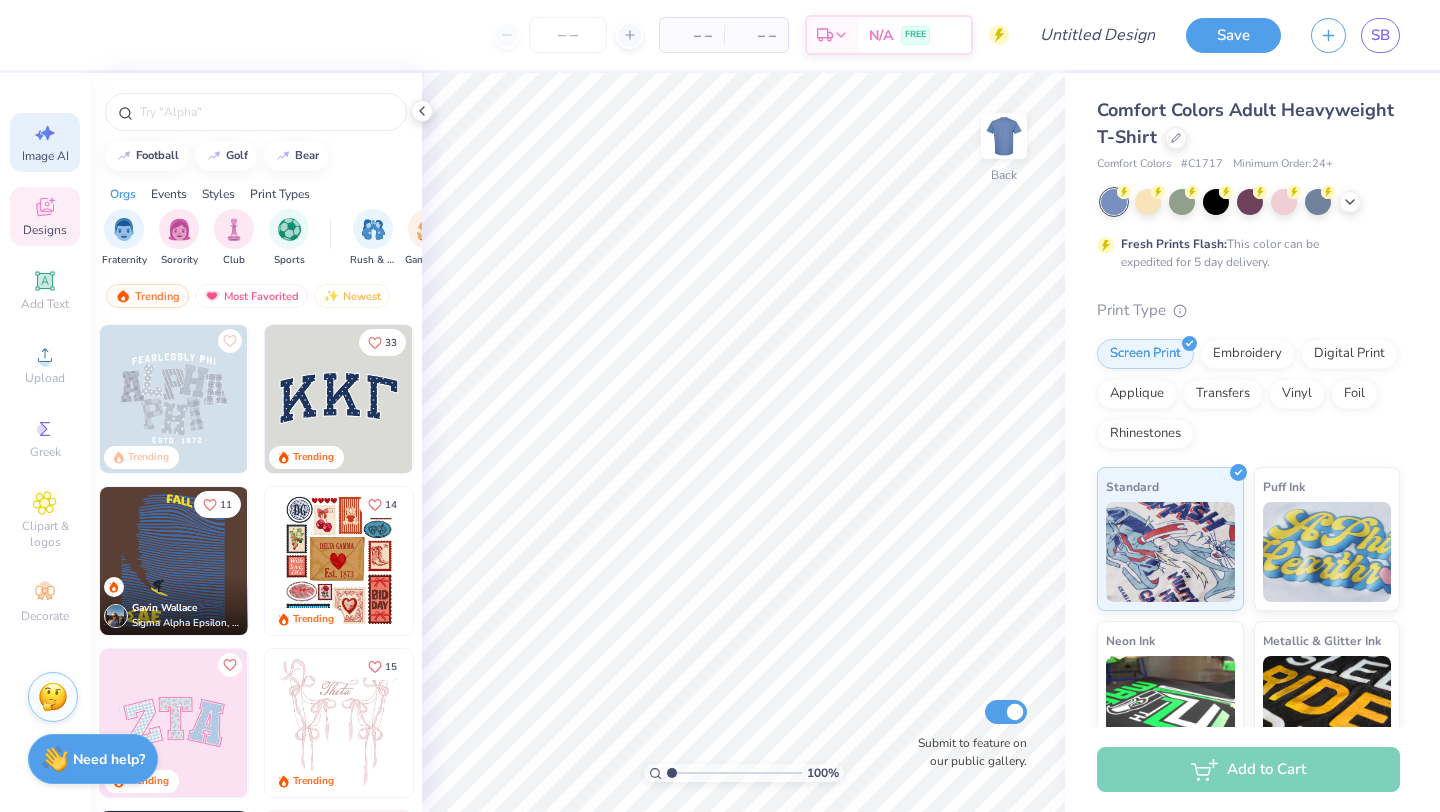 click 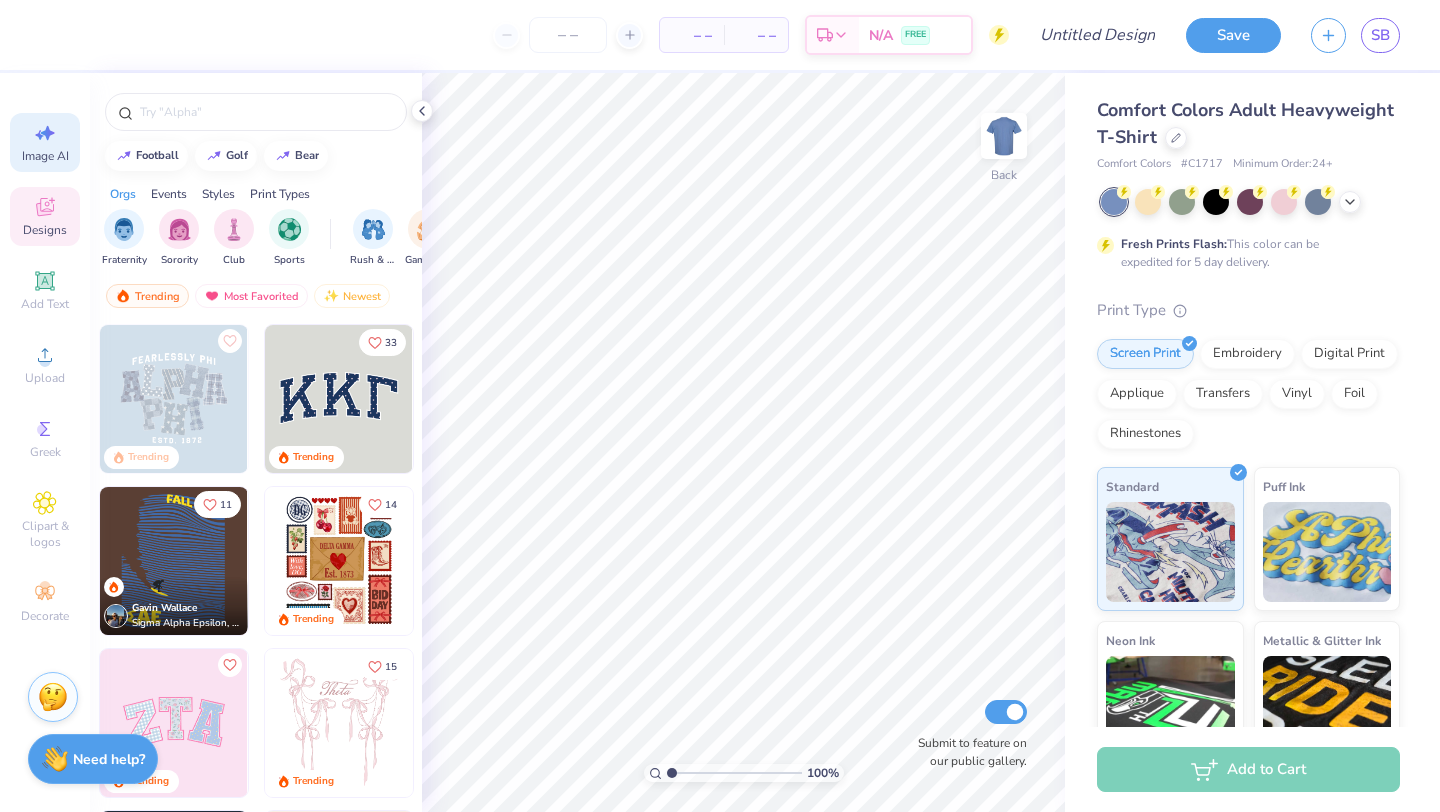 select on "4" 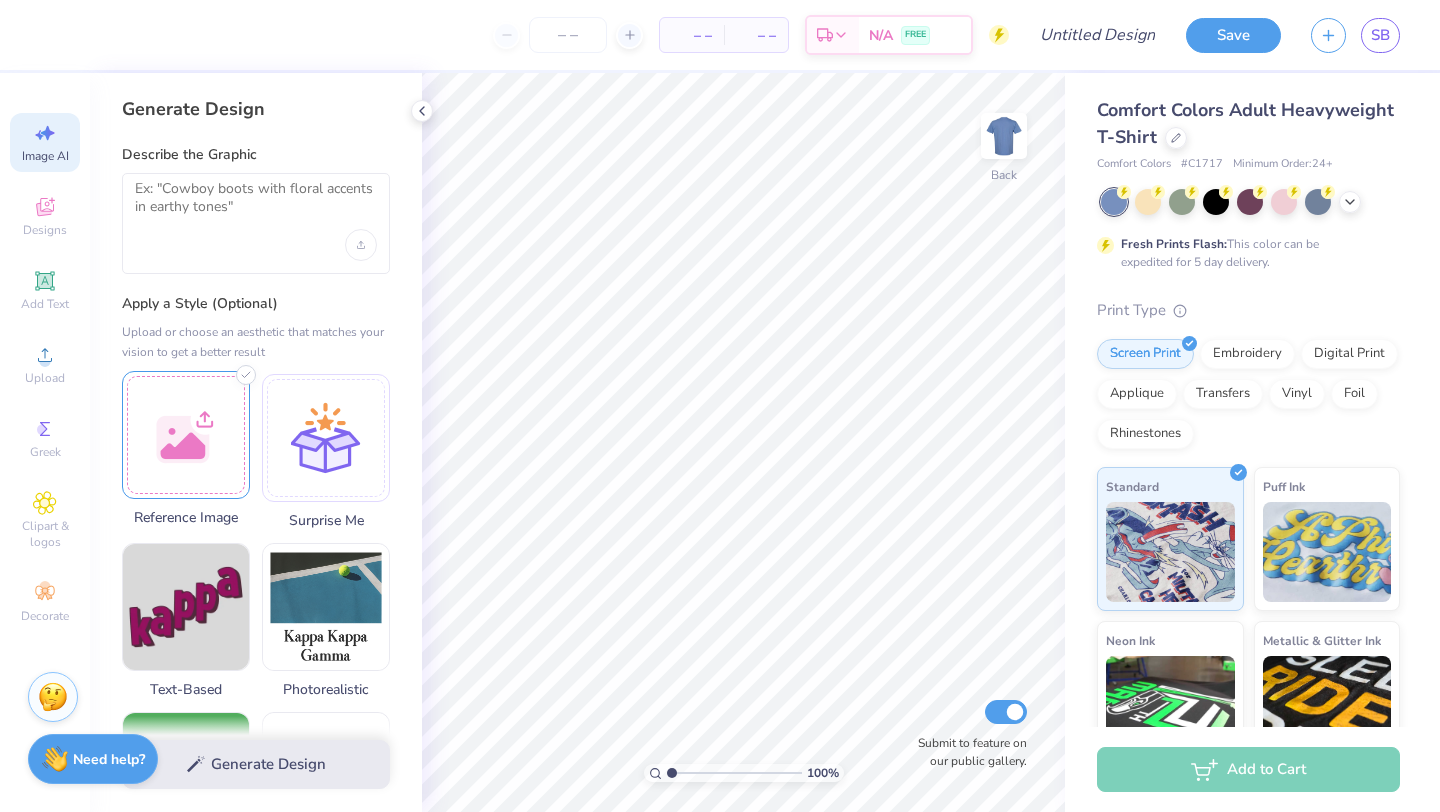 click at bounding box center [186, 435] 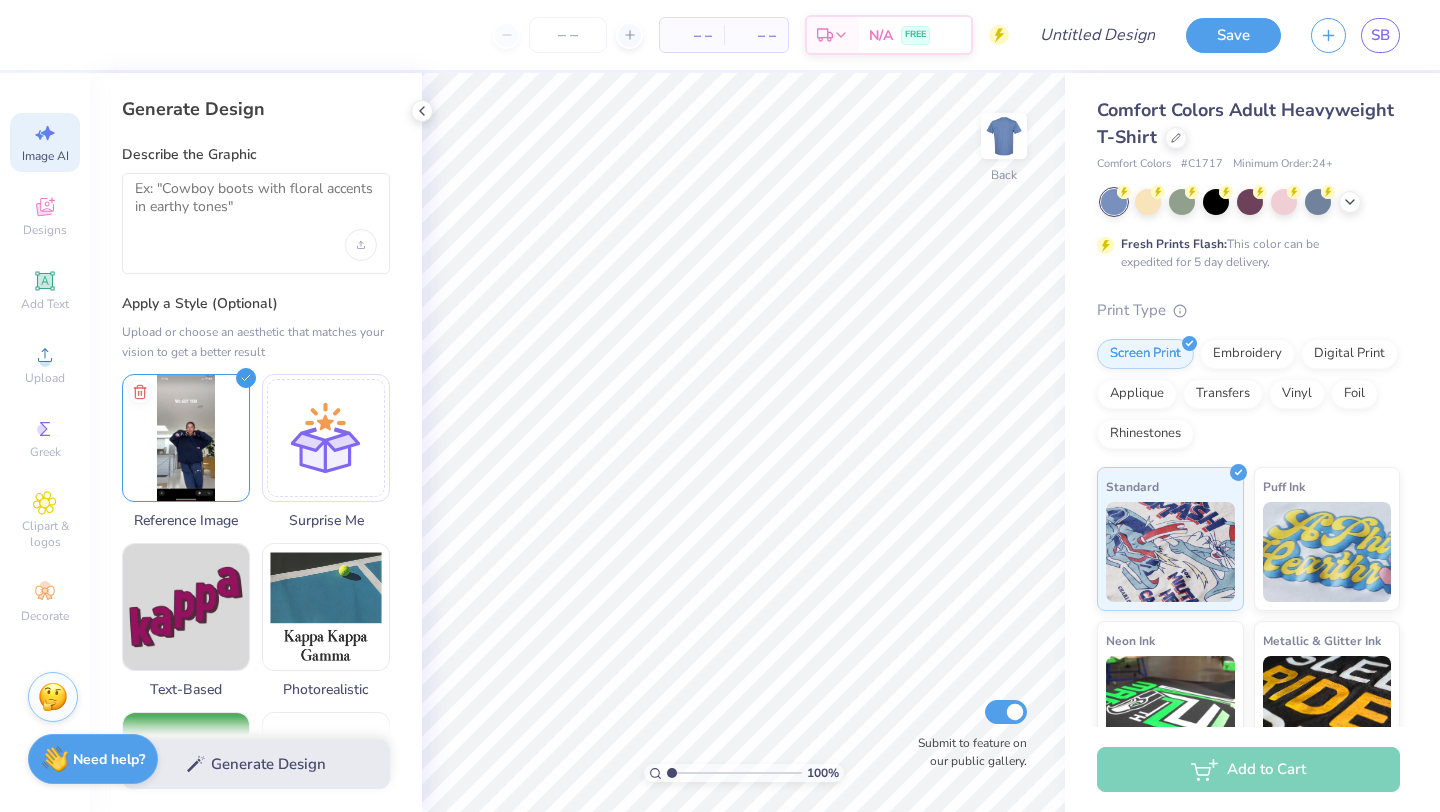 click on "Generate Design" at bounding box center (256, 764) 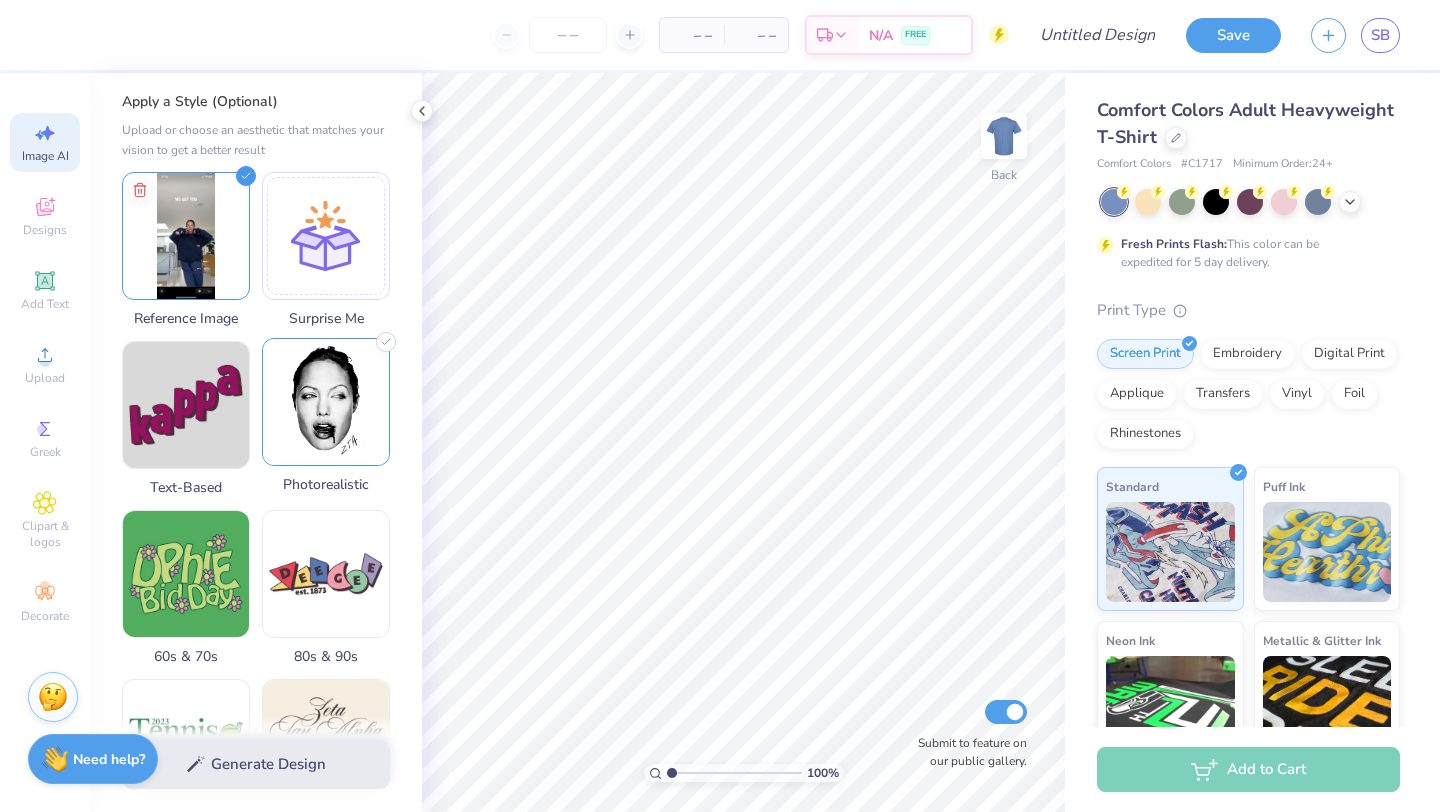 scroll, scrollTop: 203, scrollLeft: 0, axis: vertical 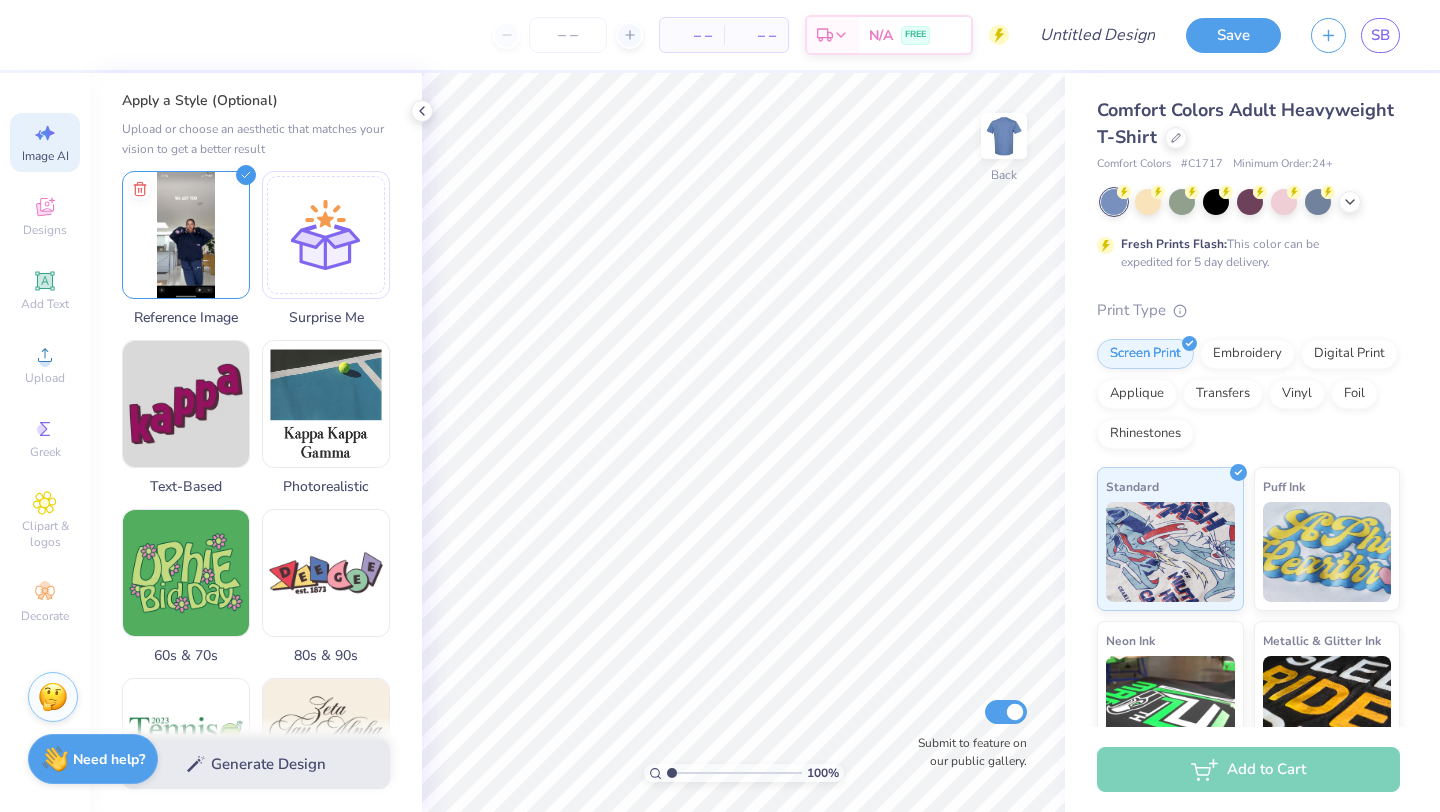 click on "Generate Design" at bounding box center [256, 764] 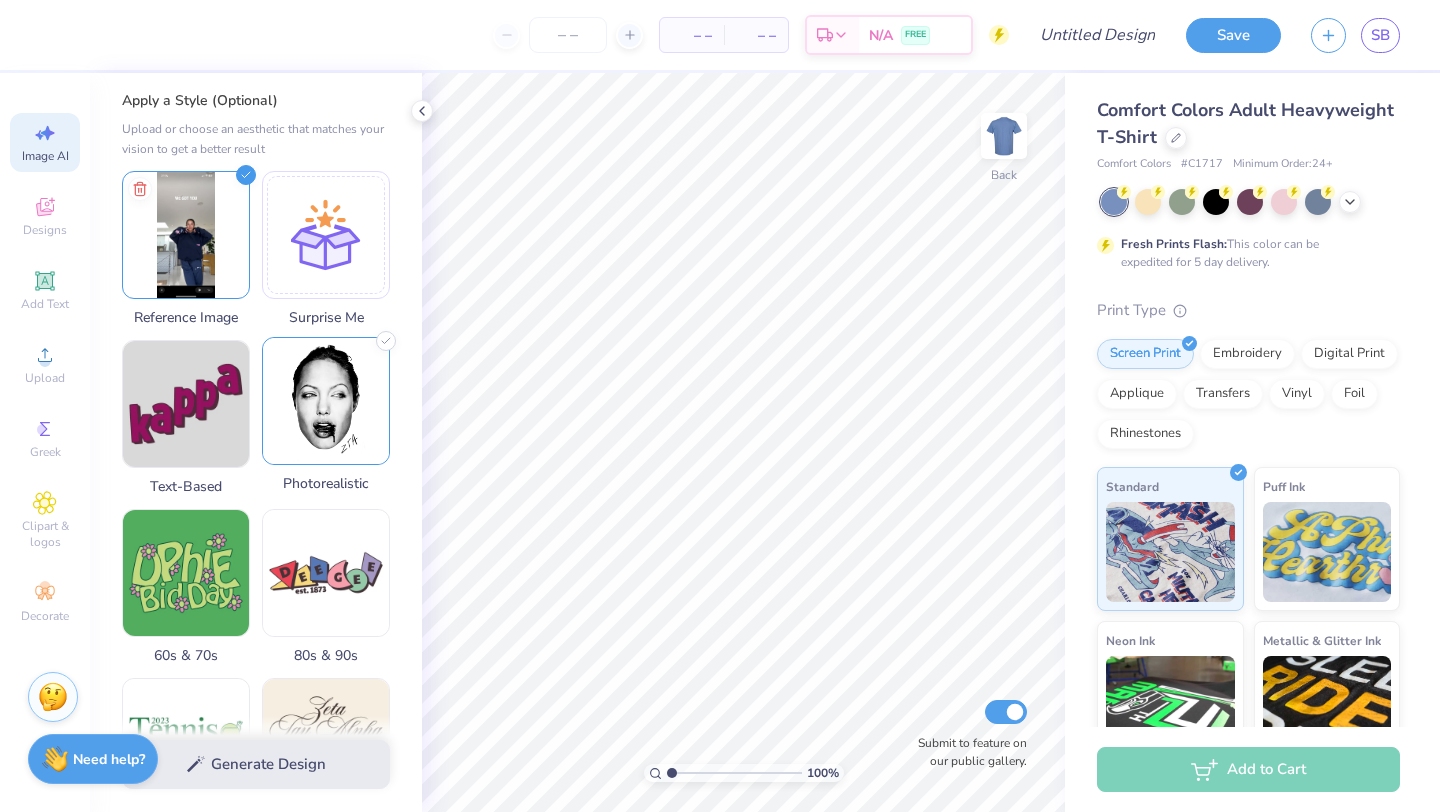 scroll, scrollTop: 0, scrollLeft: 0, axis: both 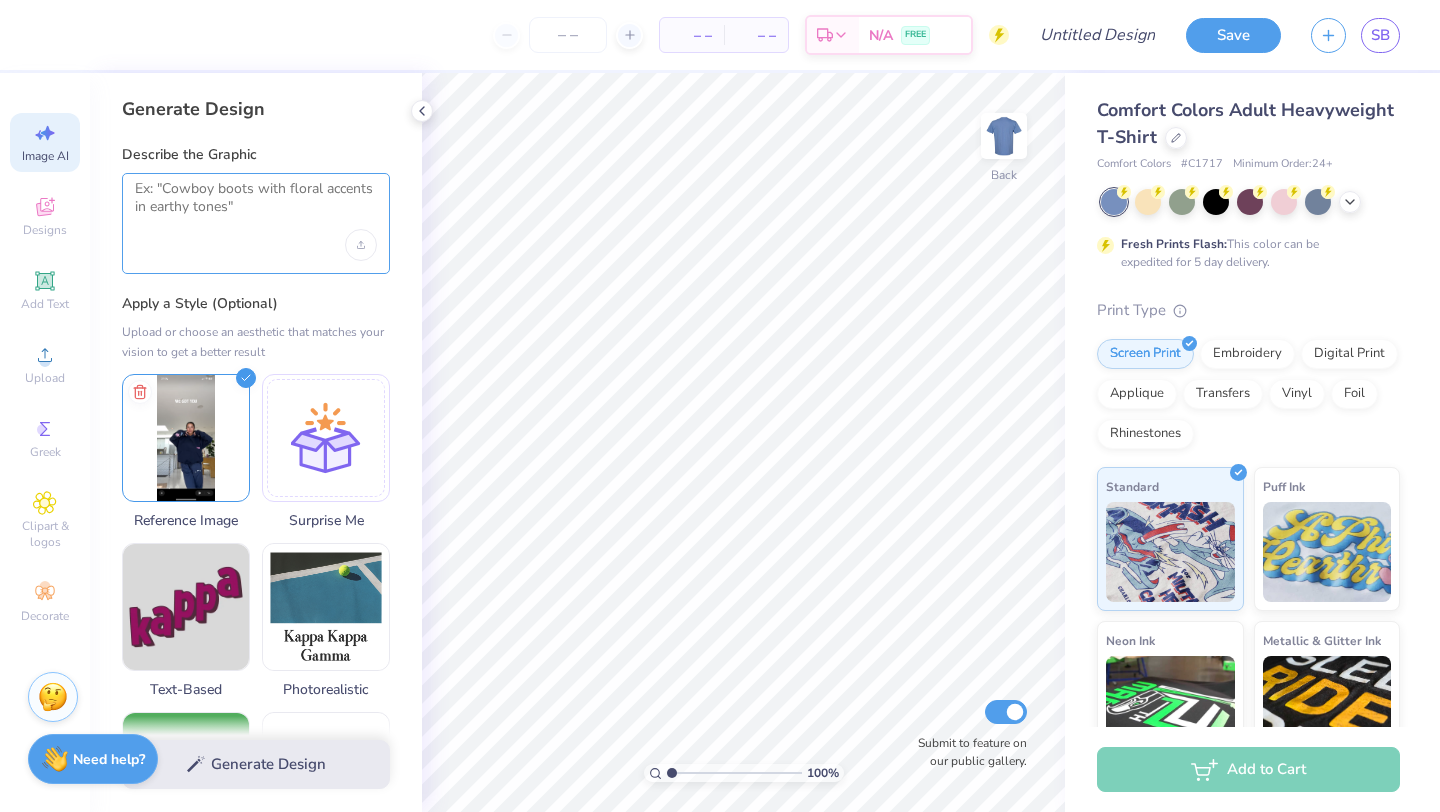 click at bounding box center (256, 205) 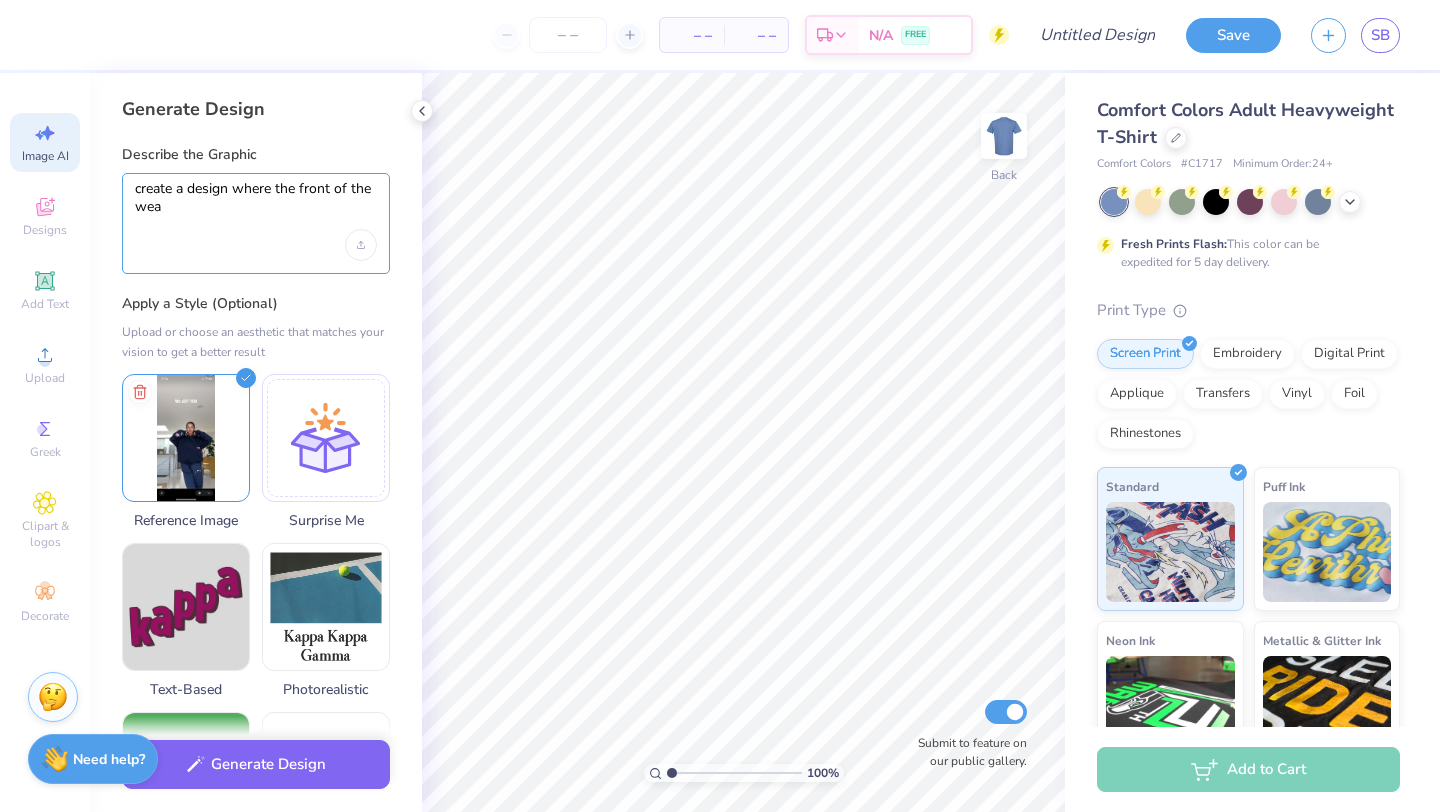 type on "create a design where the front of the wea" 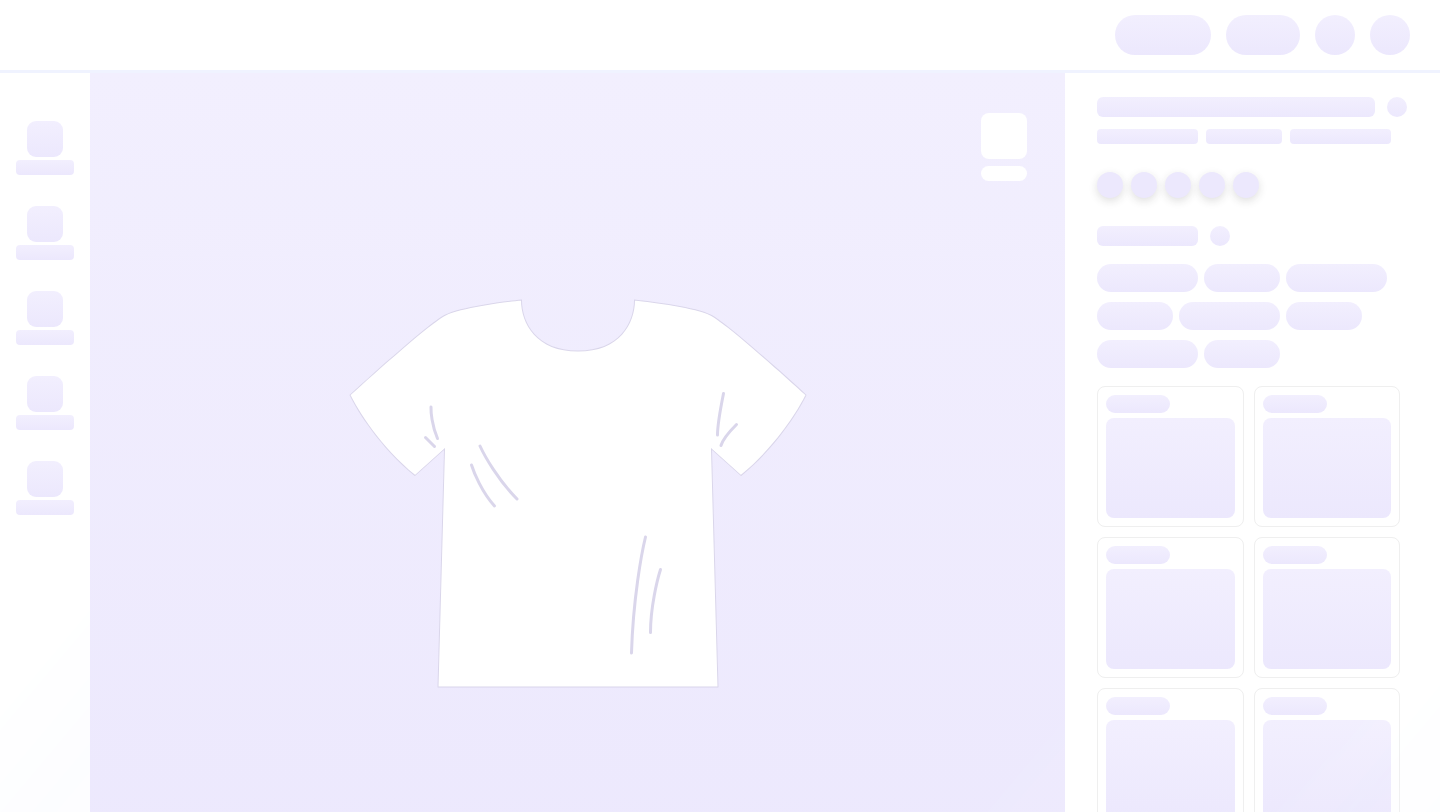 scroll, scrollTop: 0, scrollLeft: 0, axis: both 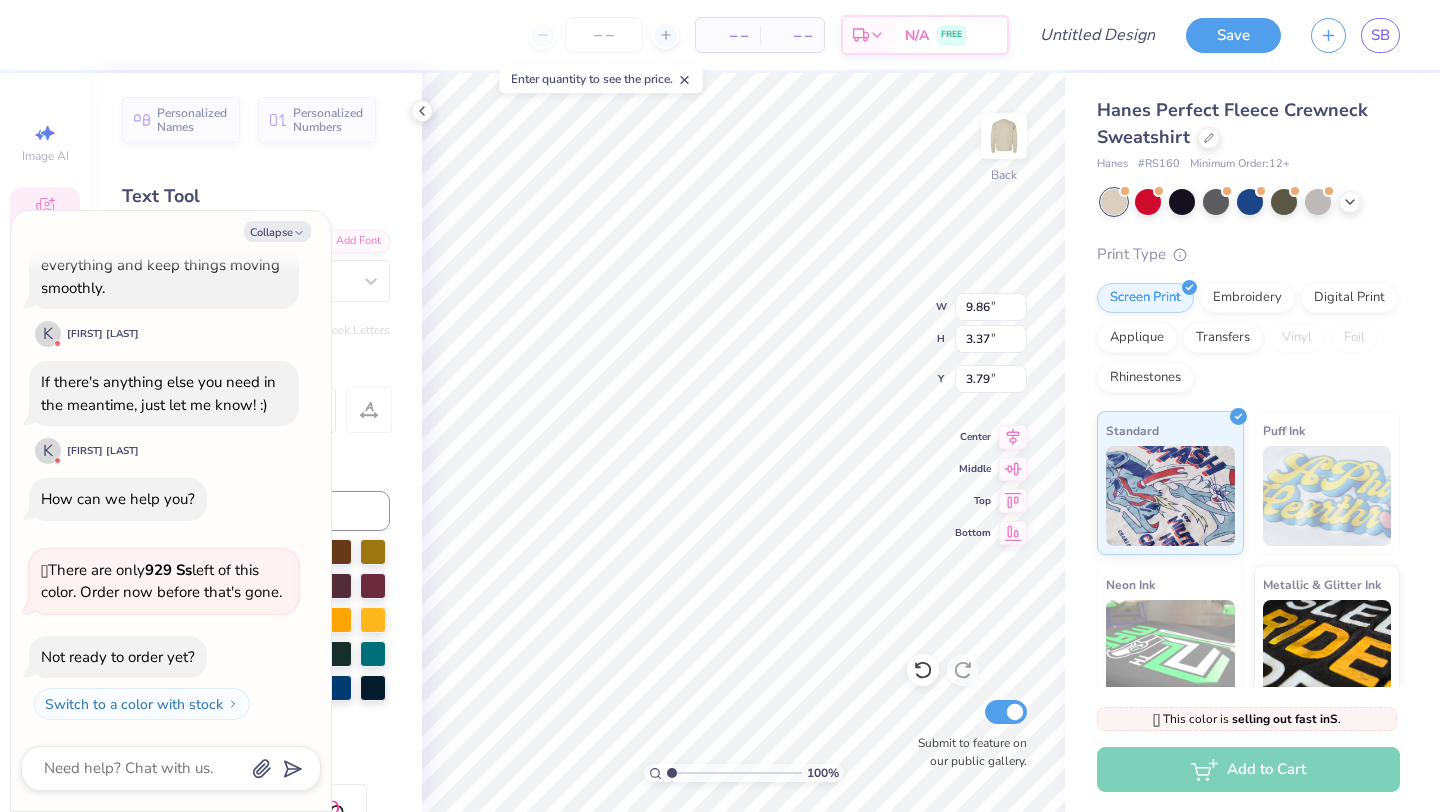 type on "x" 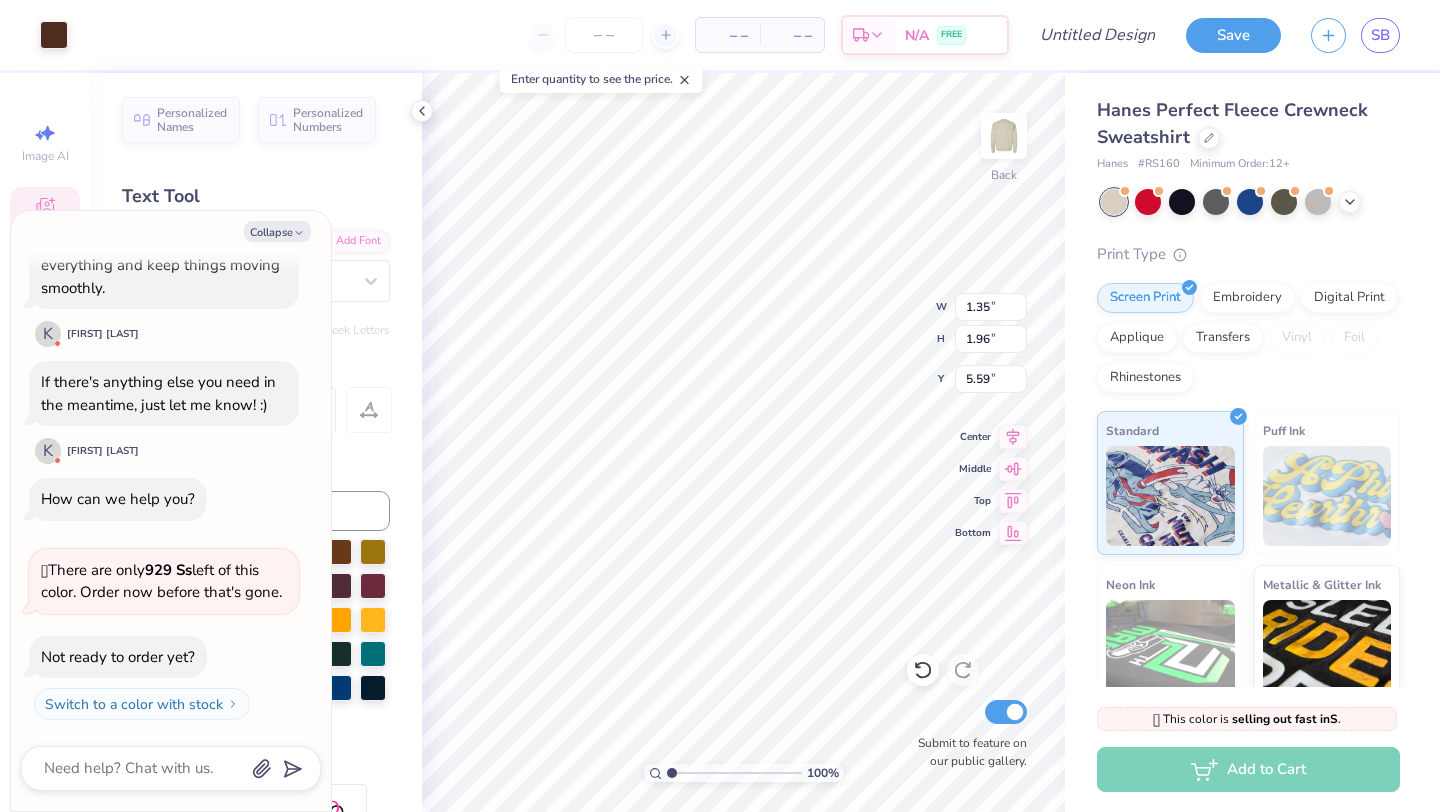 type on "x" 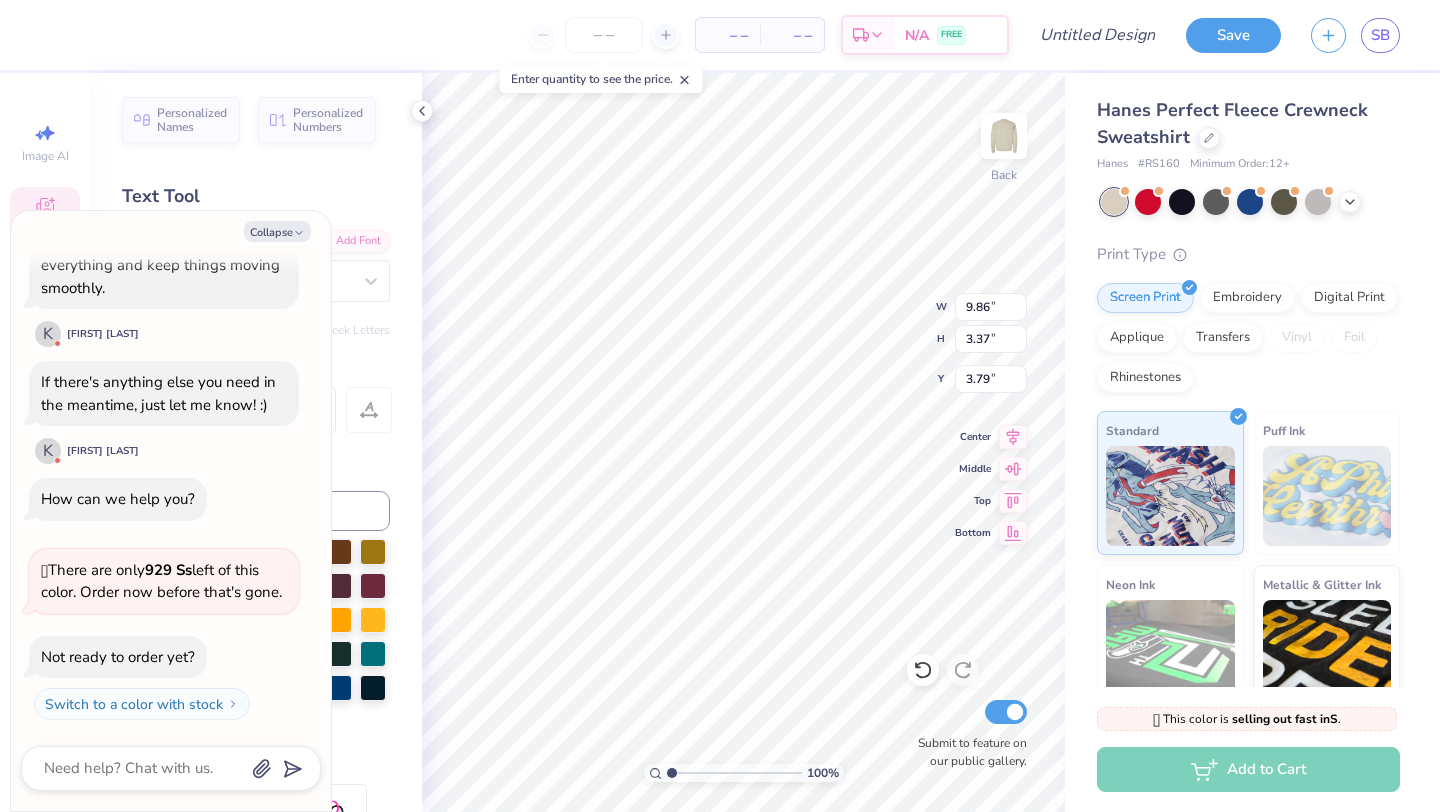 type on "x" 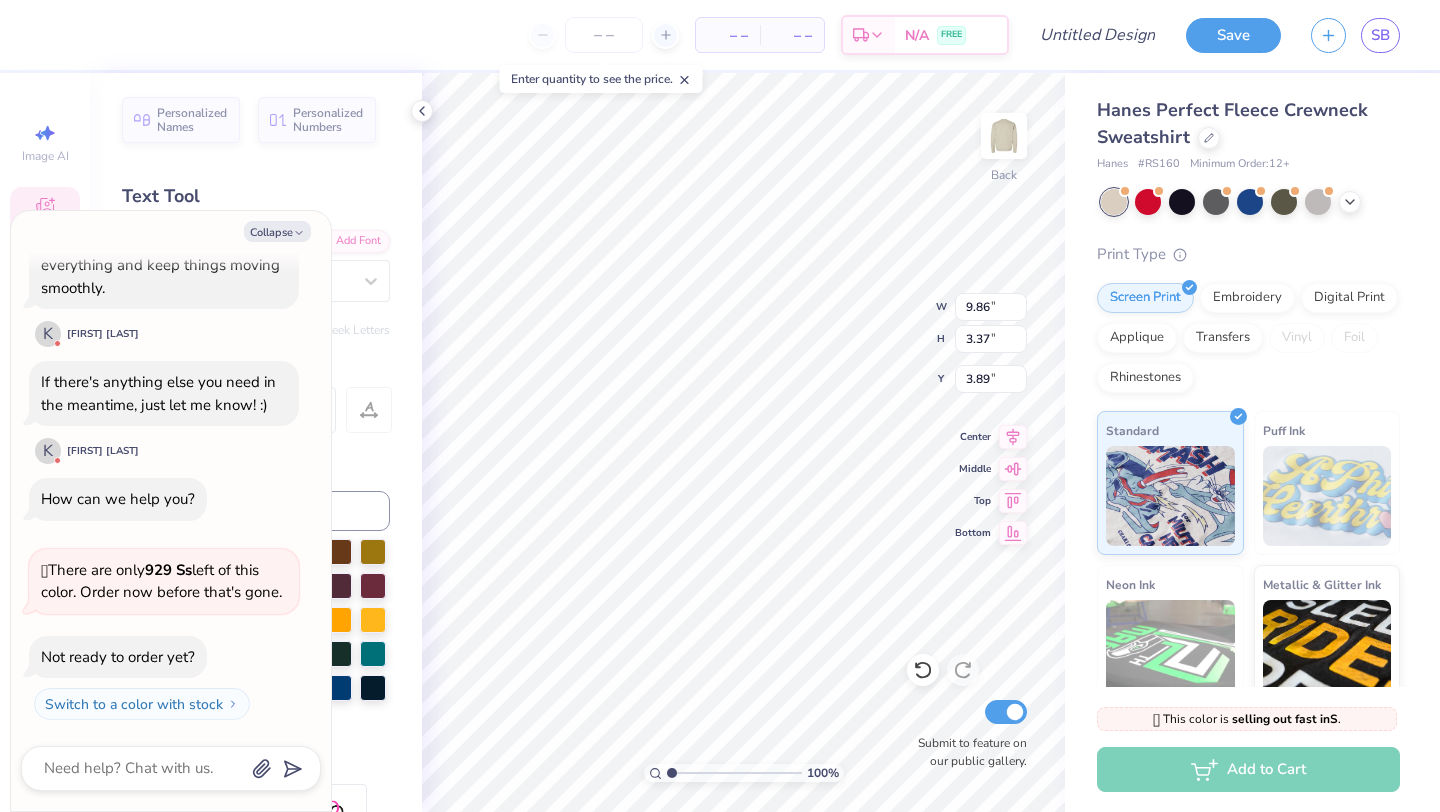 scroll, scrollTop: 0, scrollLeft: 8, axis: horizontal 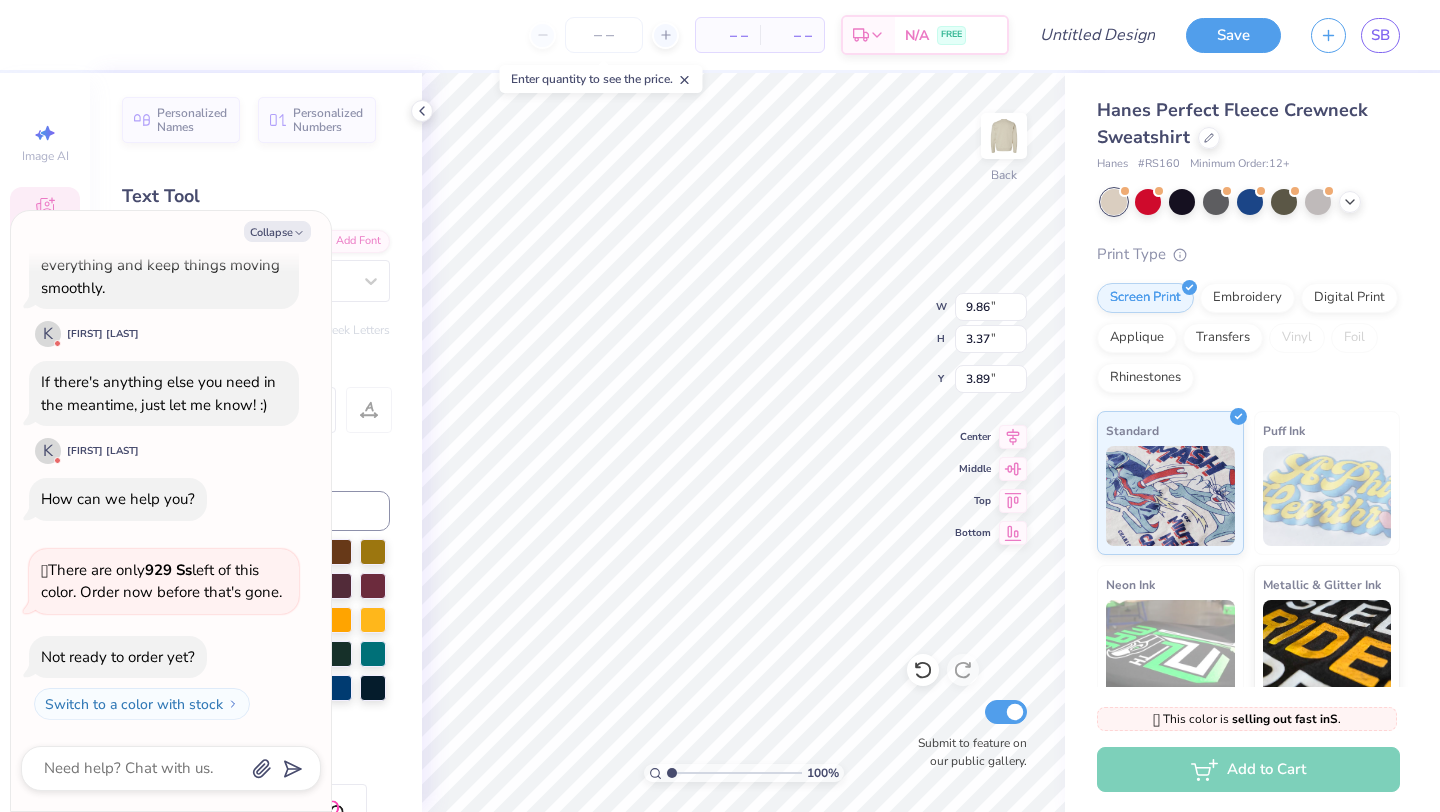 type on "x" 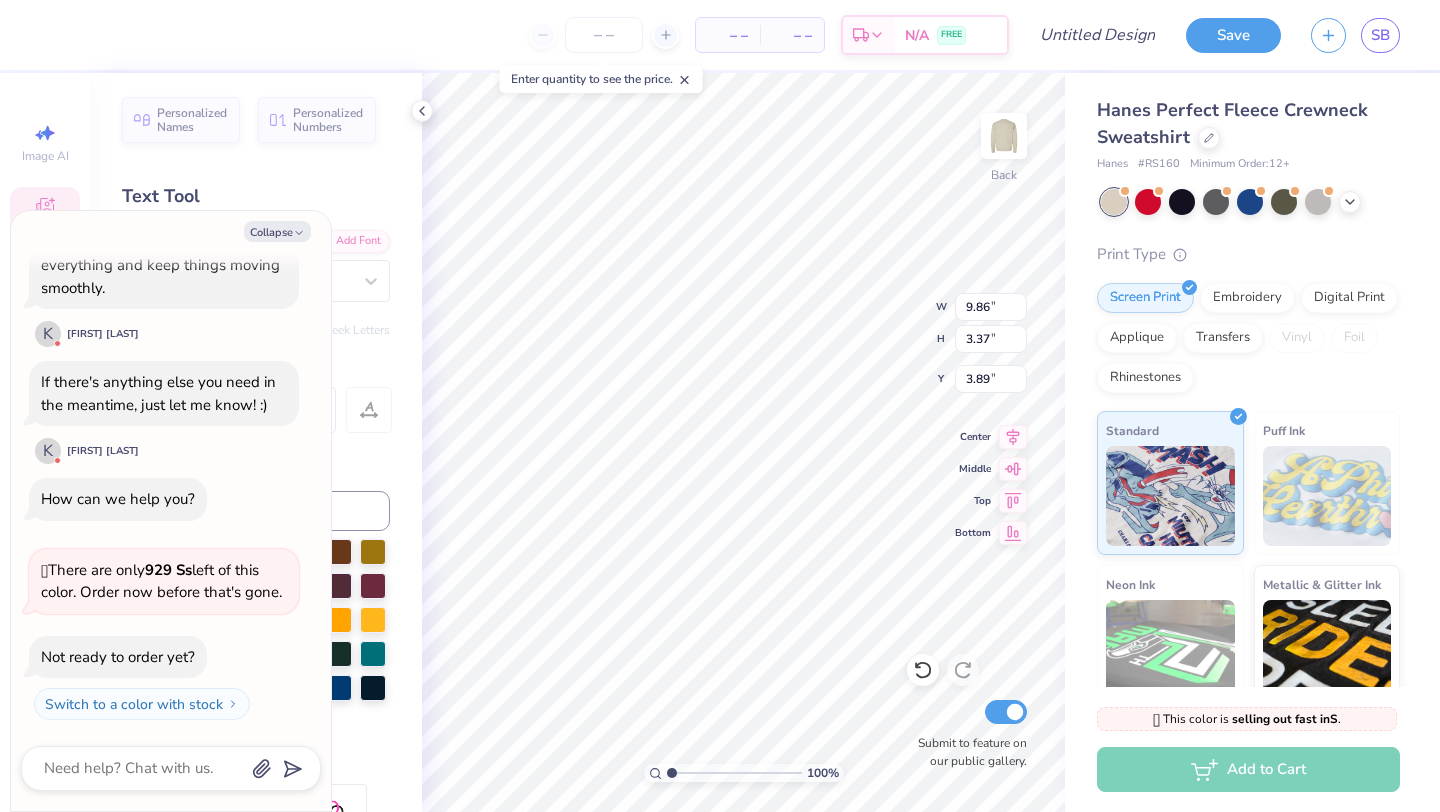 type on "x" 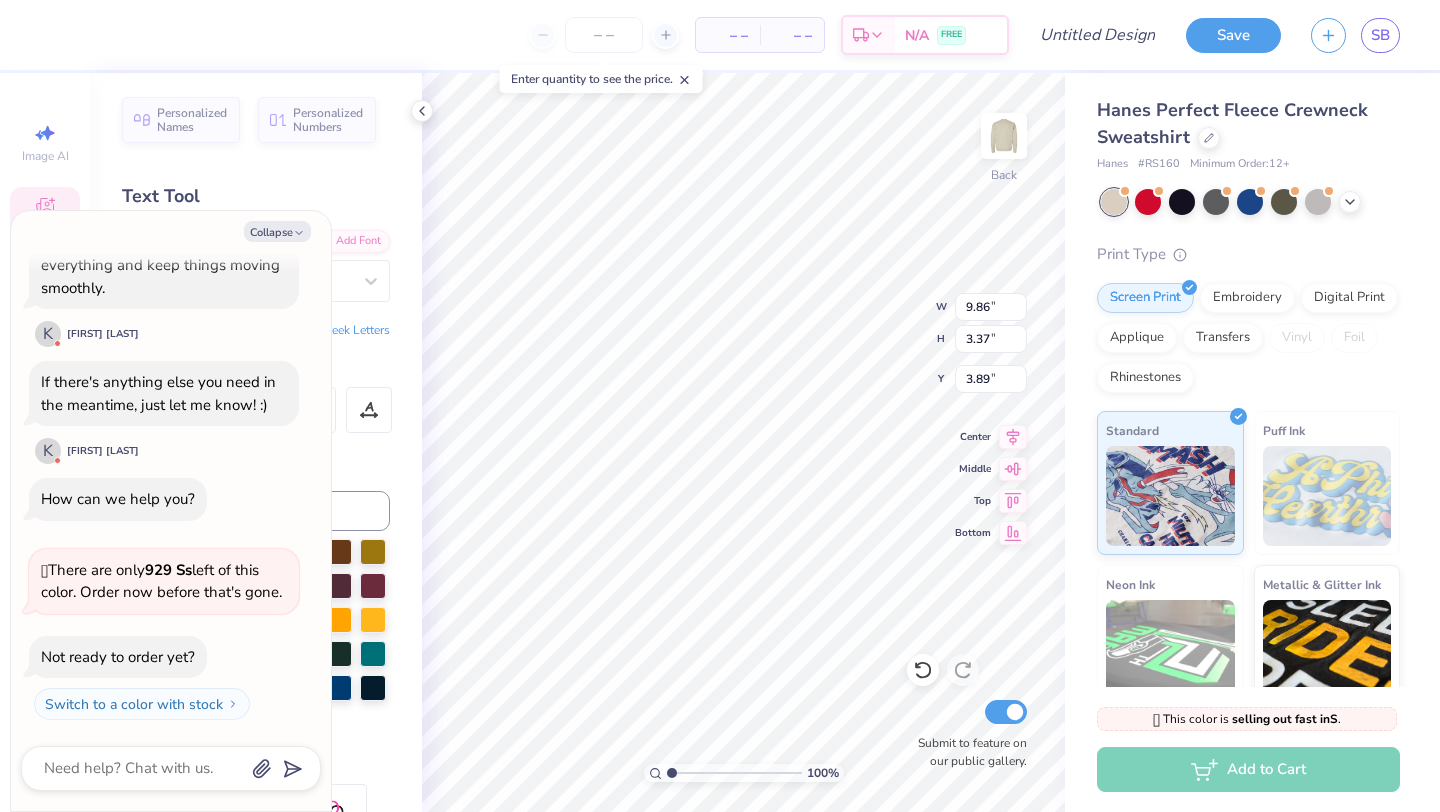 type on "x" 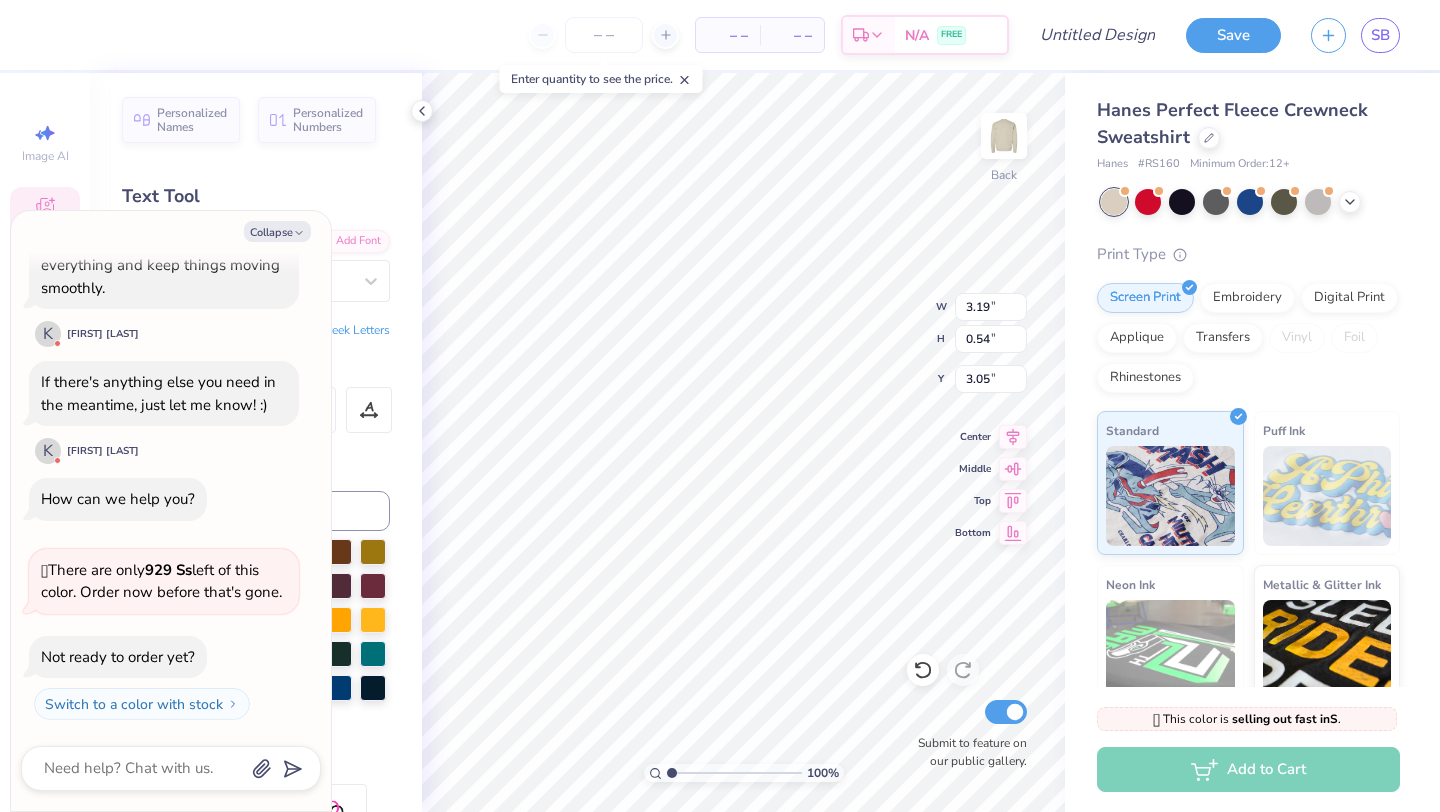 type on "x" 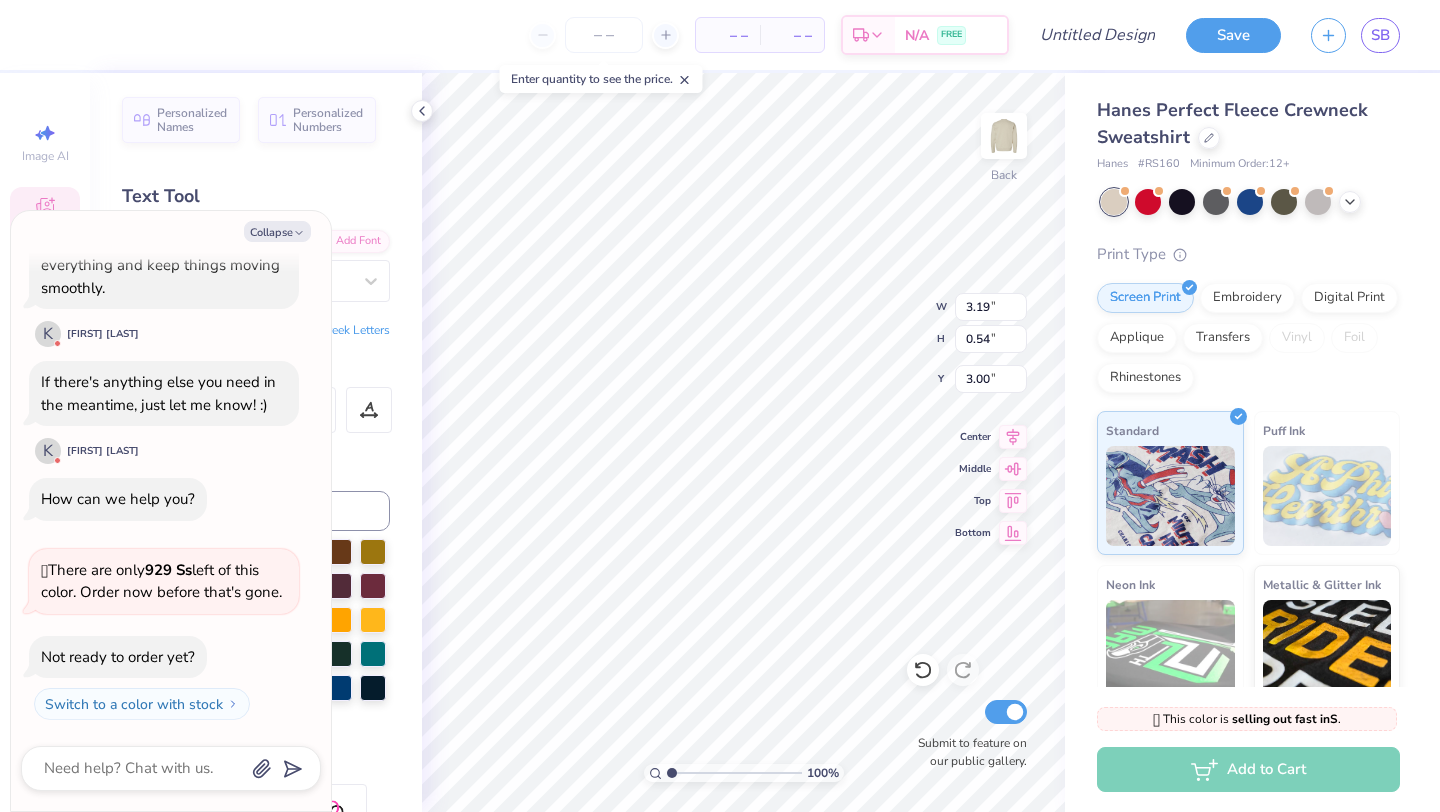 scroll, scrollTop: 0, scrollLeft: 2, axis: horizontal 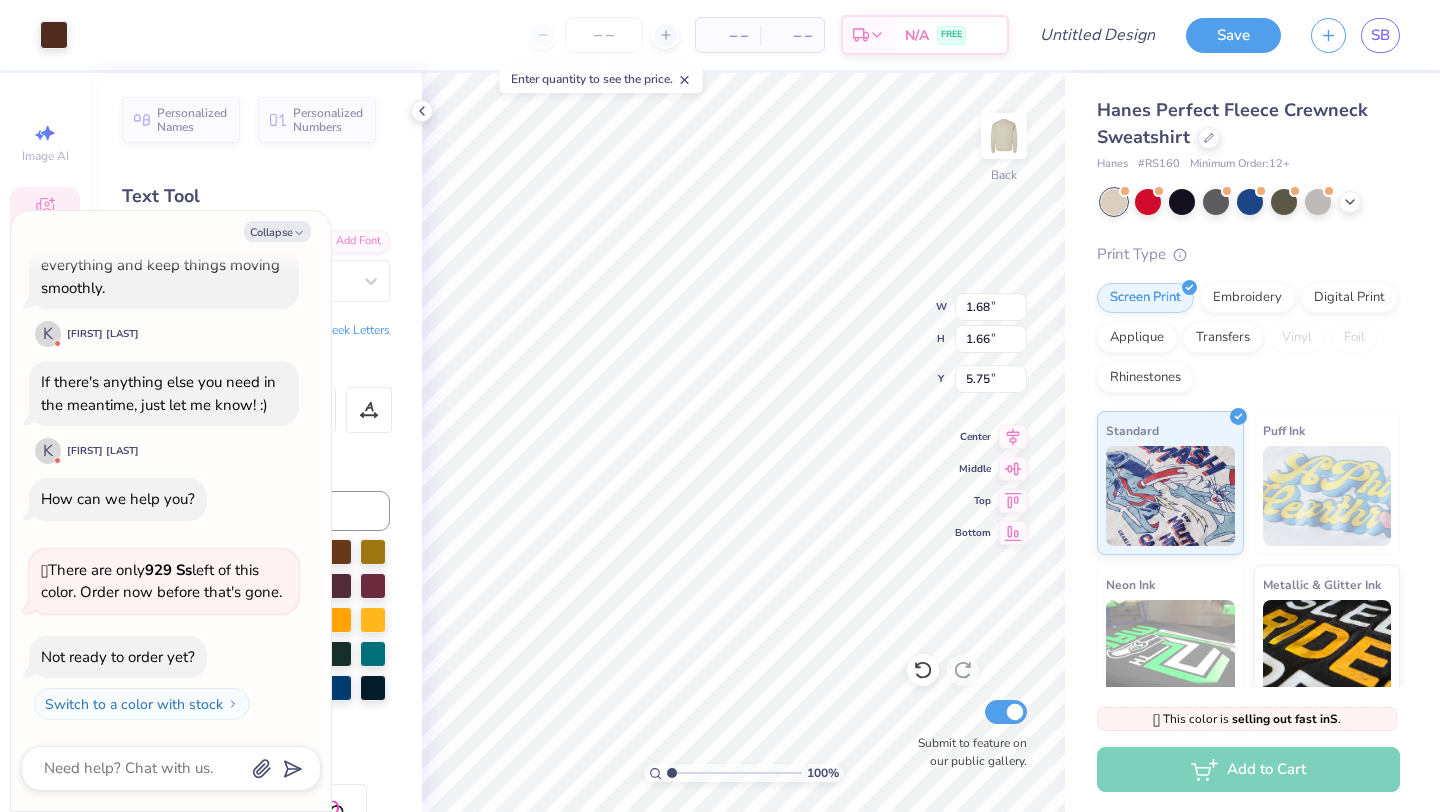 type on "x" 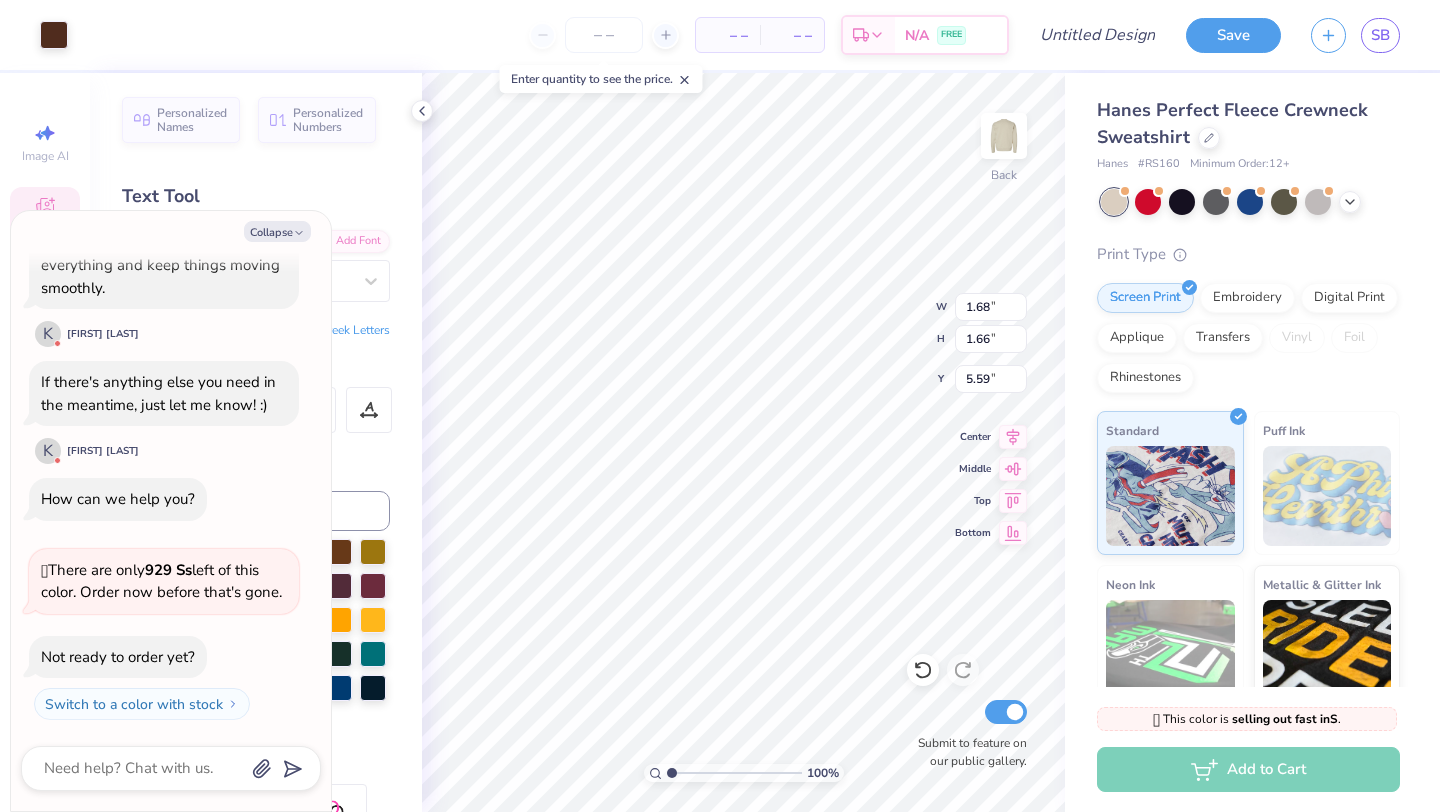 type on "x" 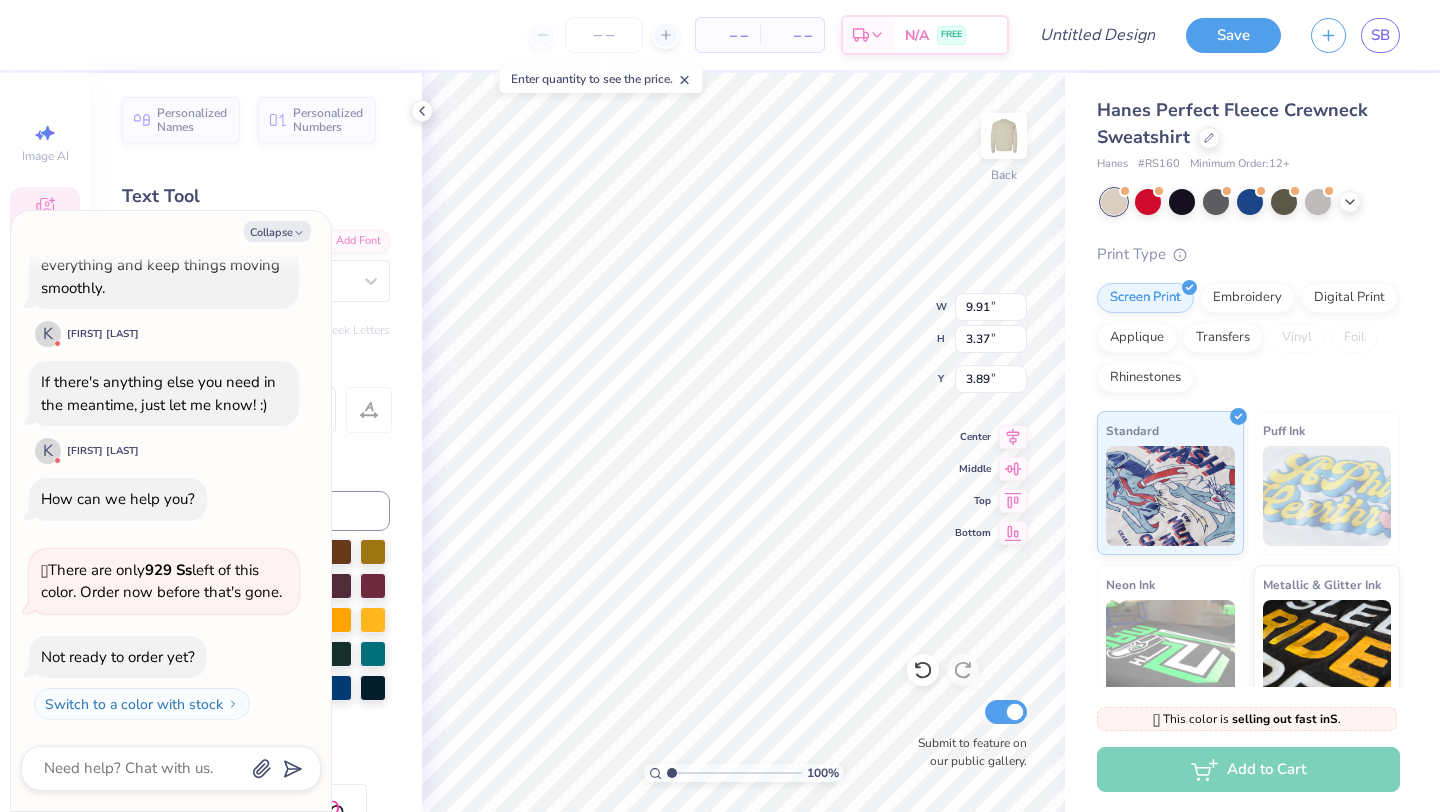 type on "x" 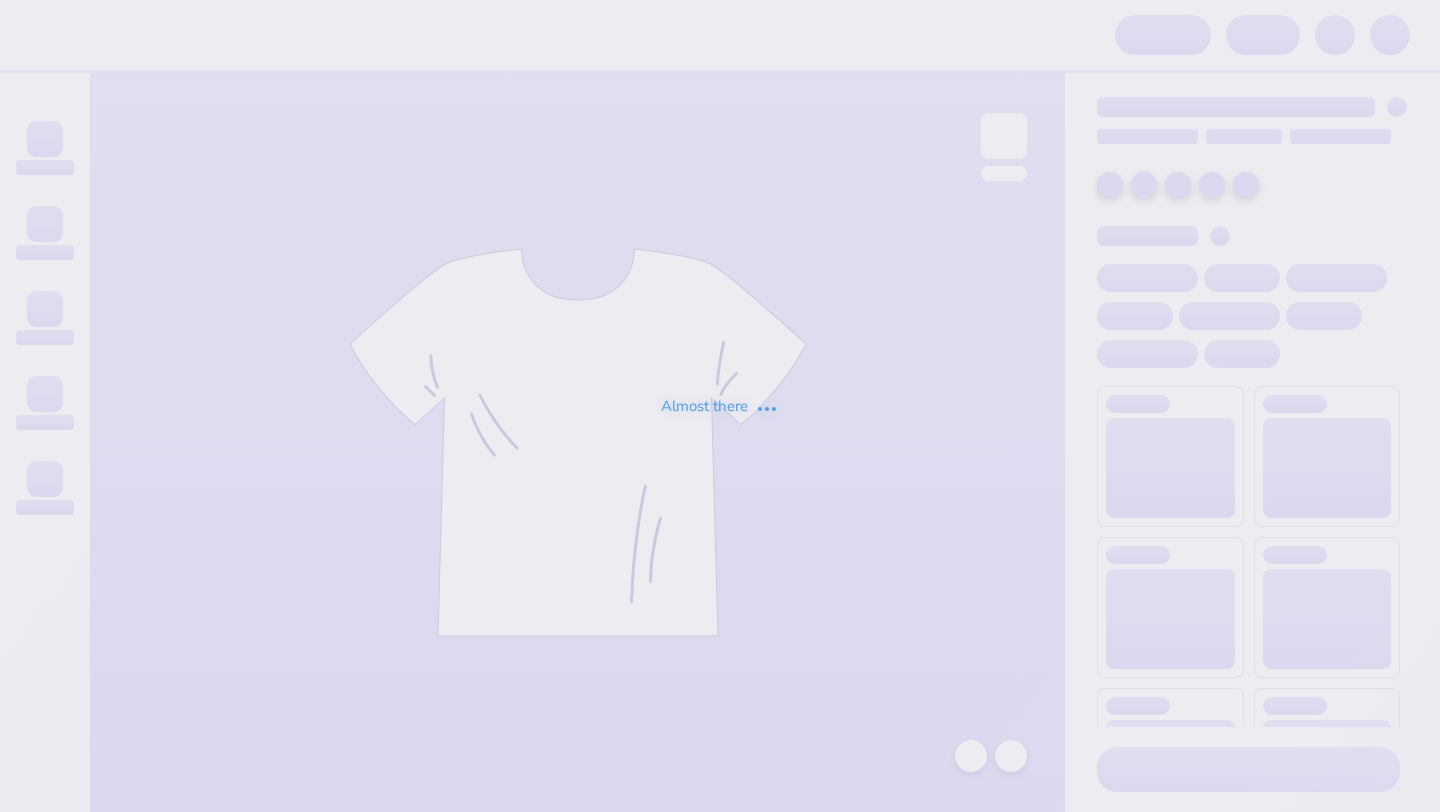 scroll, scrollTop: 0, scrollLeft: 0, axis: both 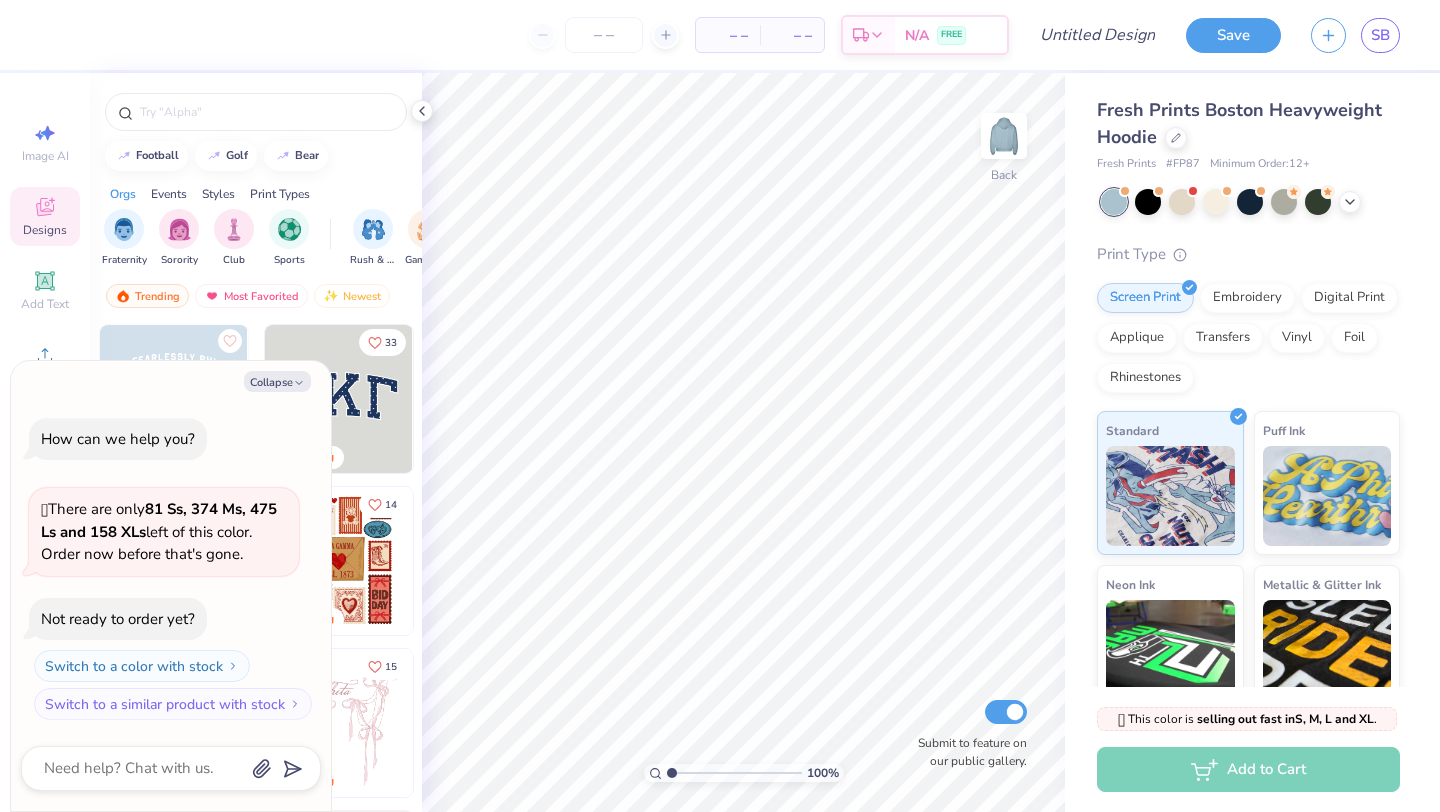 type on "x" 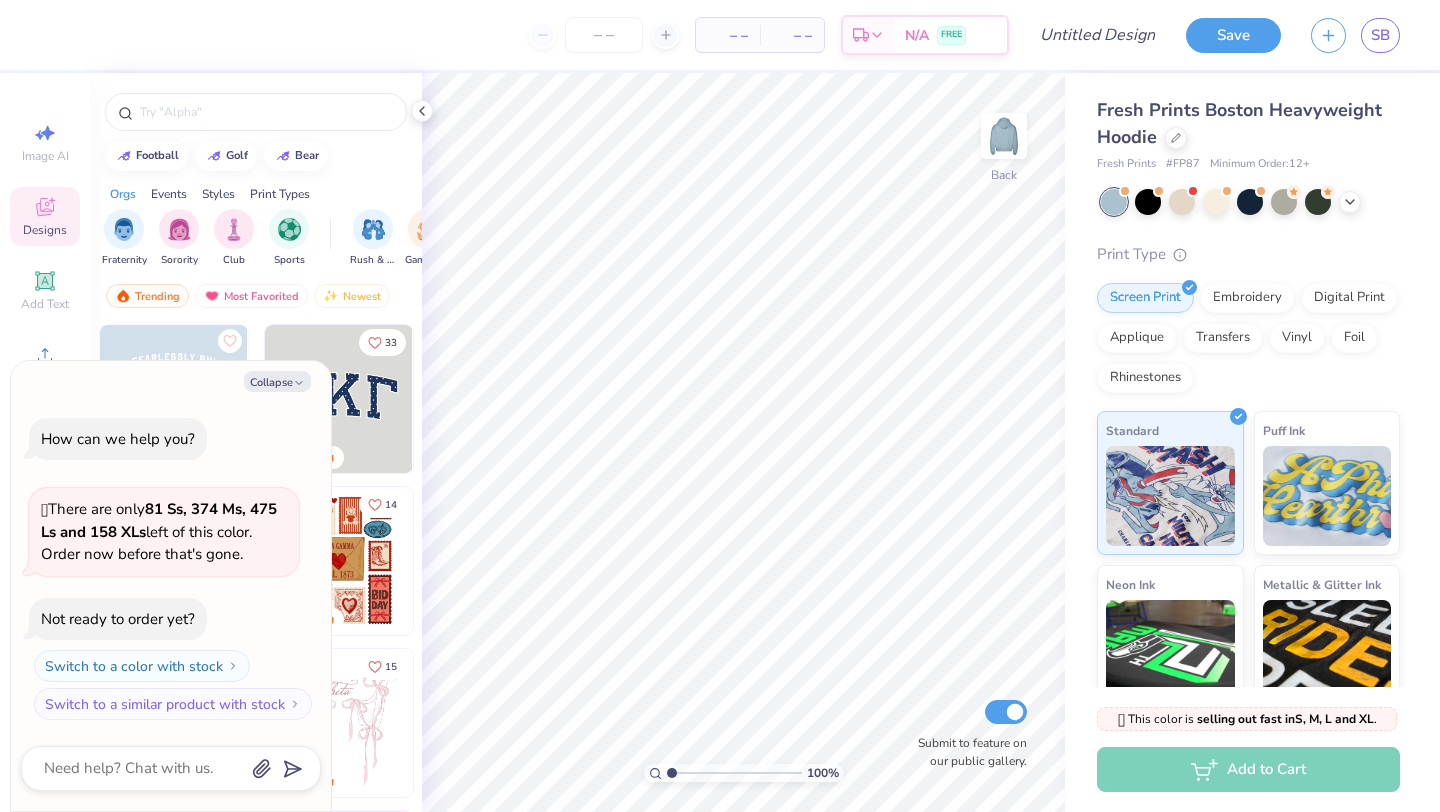 scroll, scrollTop: 1266, scrollLeft: 0, axis: vertical 